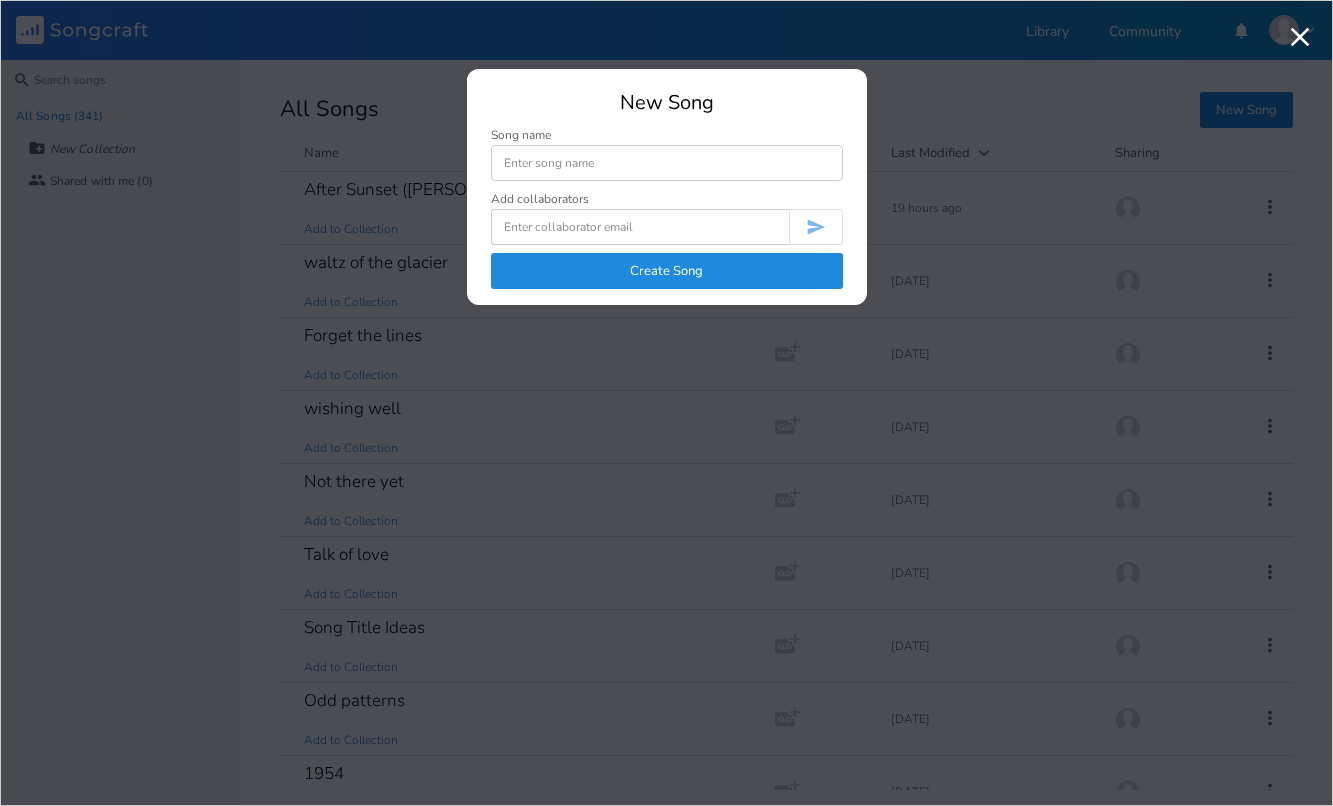 scroll, scrollTop: 0, scrollLeft: 0, axis: both 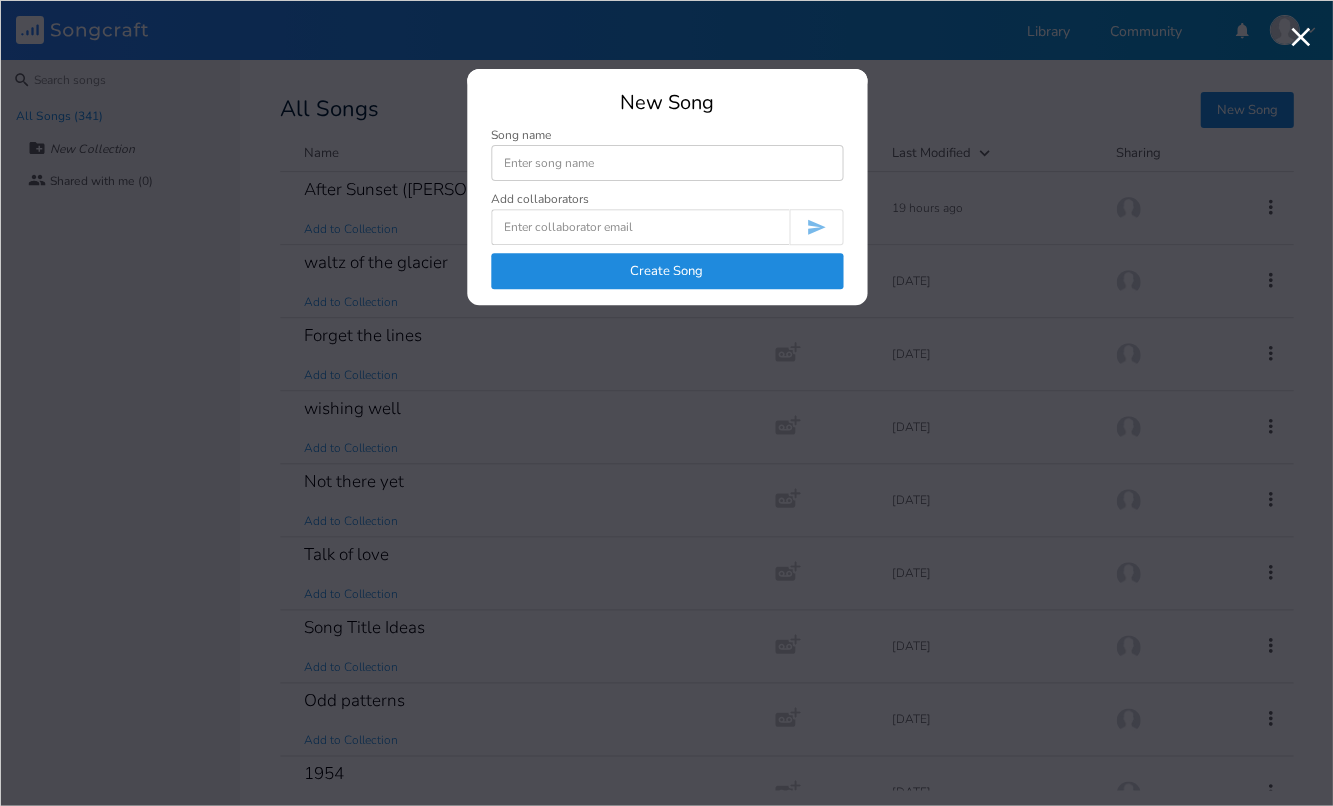 click at bounding box center [667, 163] 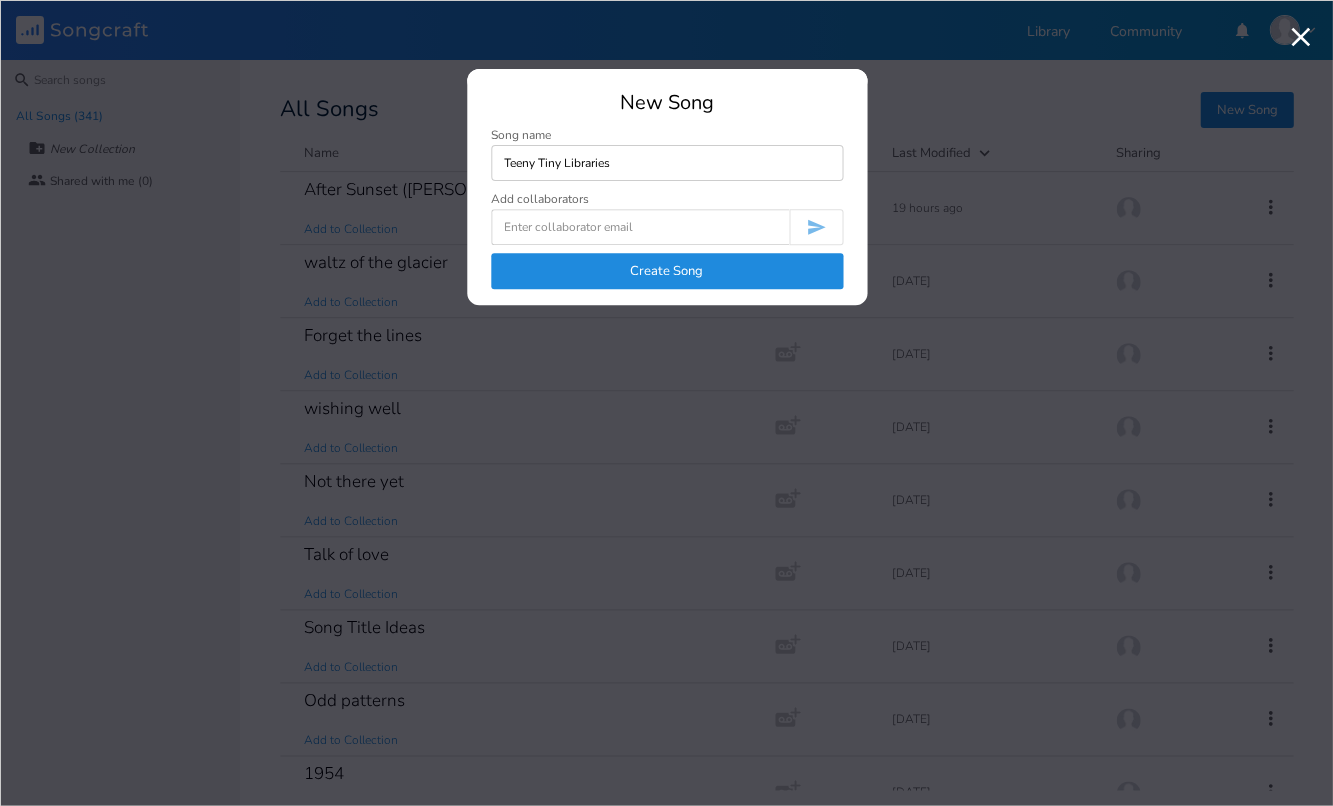 type on "Teeny Tiny Libraries" 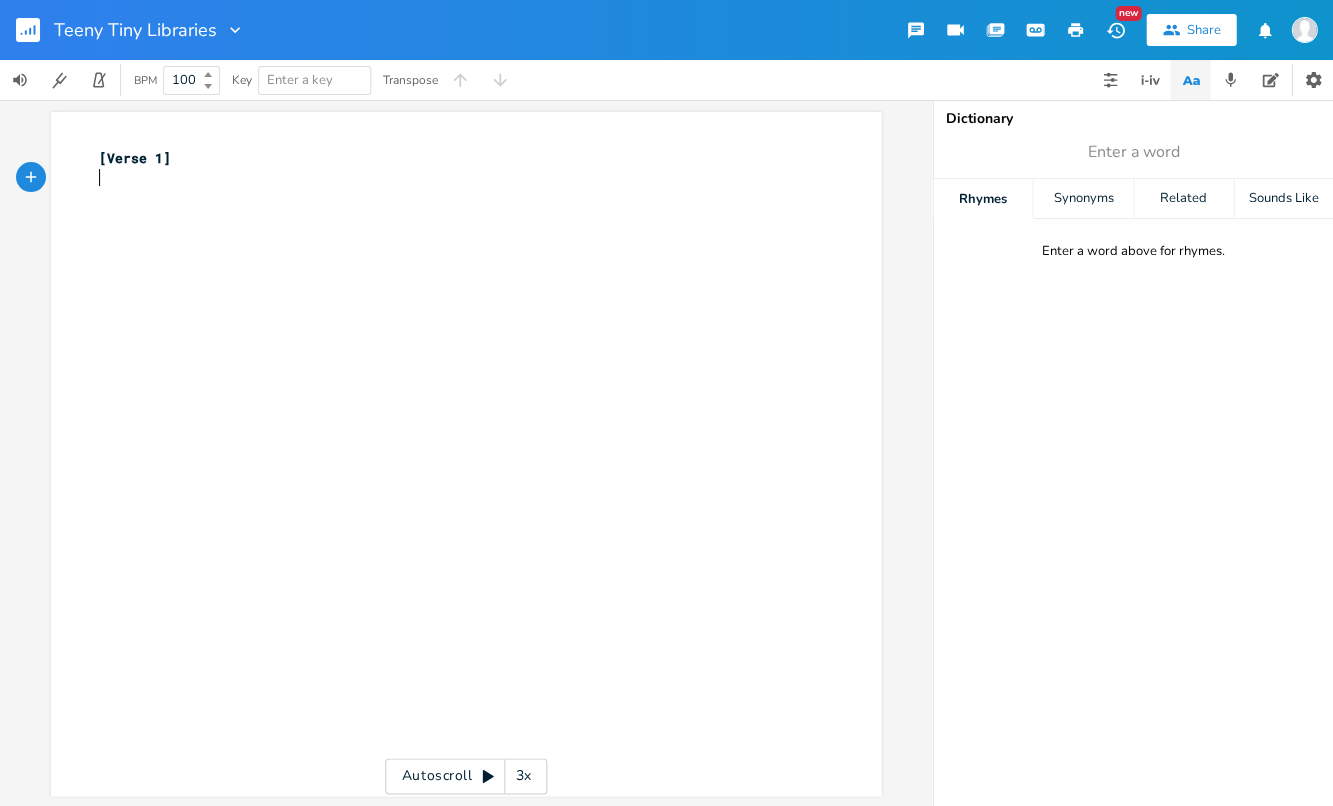 click on "xxxxxxxxxx   [Verse 1] ​" at bounding box center (481, 473) 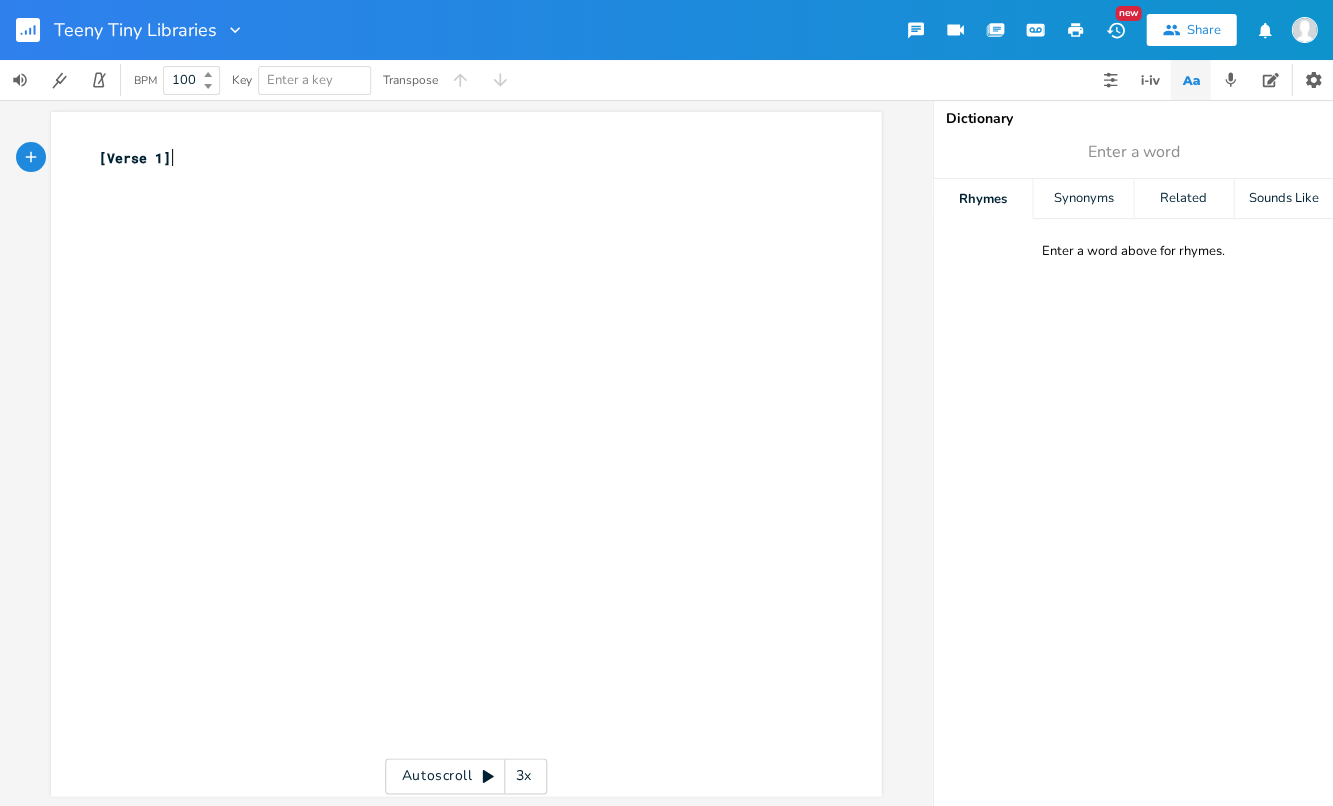 type on "[Verse 1]" 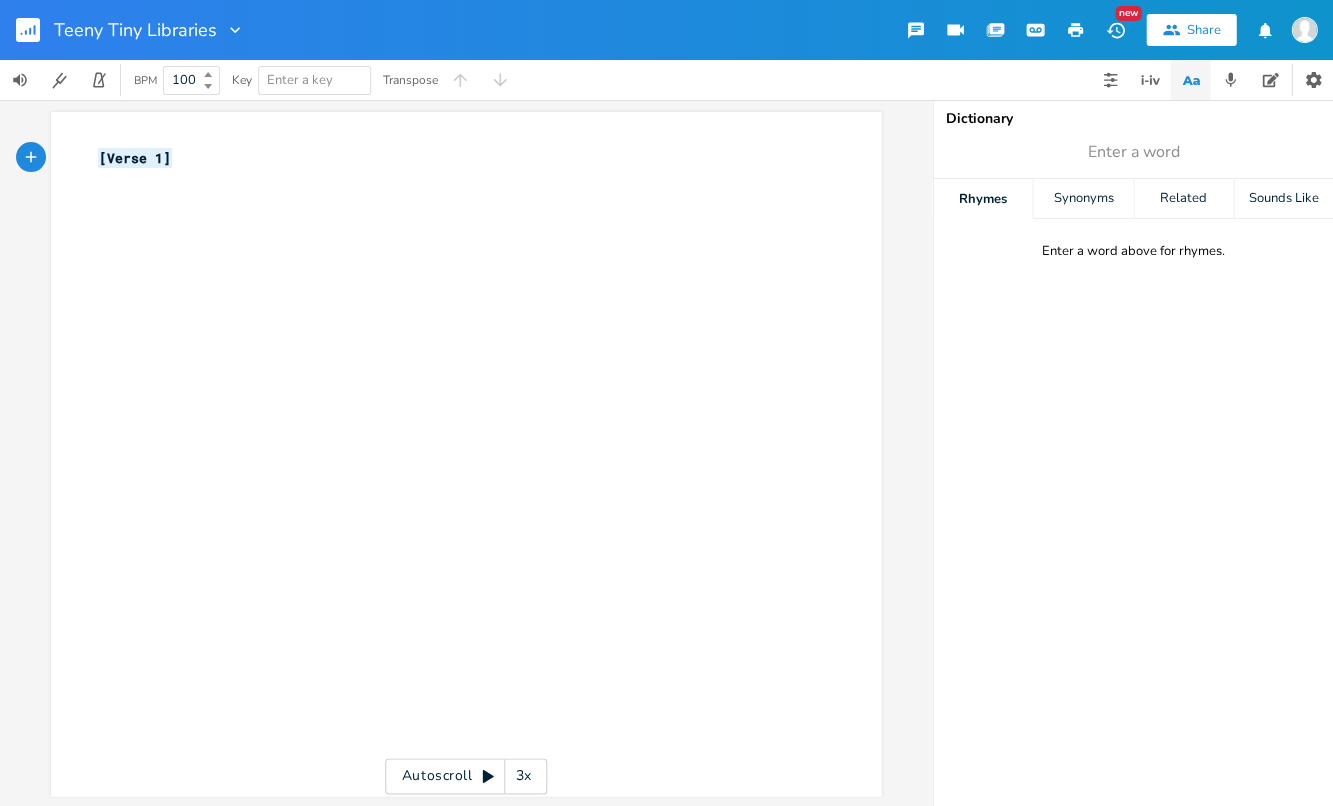 drag, startPoint x: 180, startPoint y: 156, endPoint x: 55, endPoint y: 151, distance: 125.09996 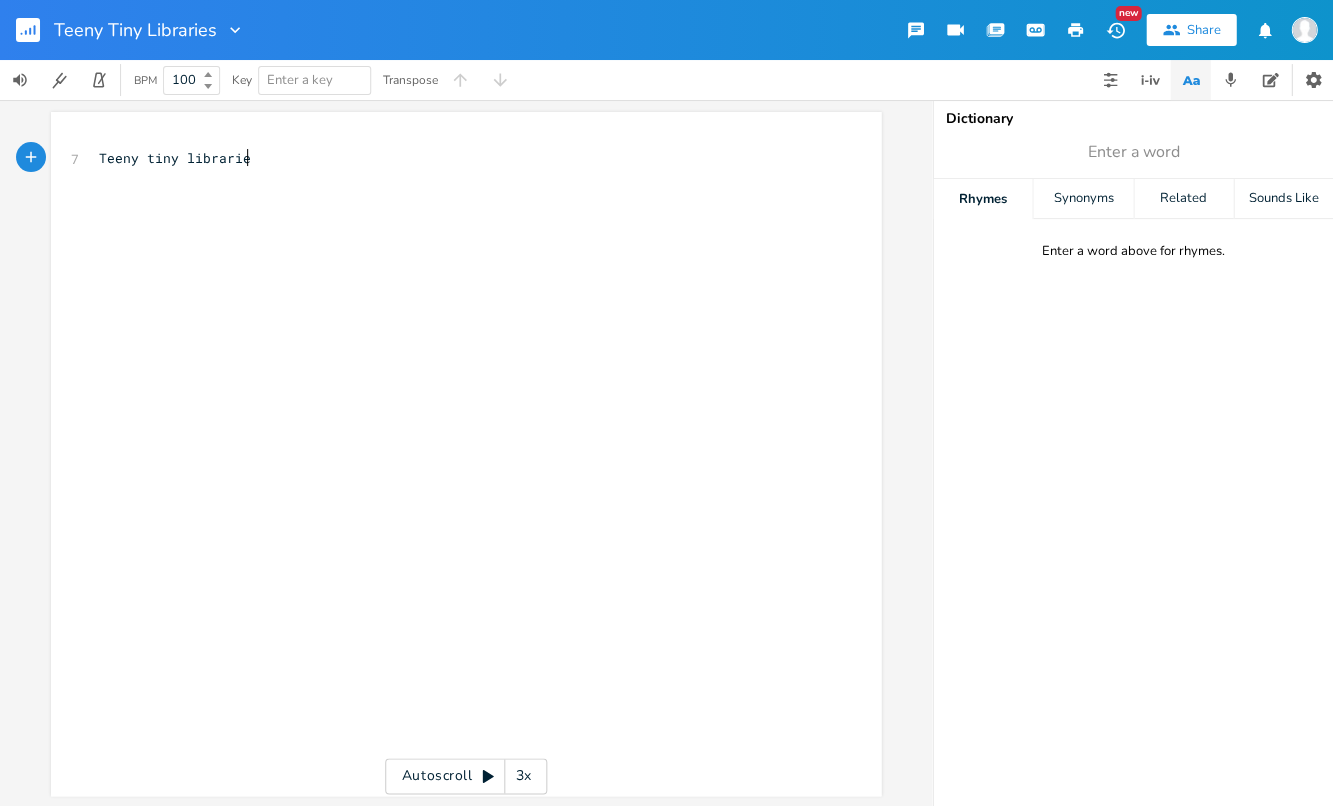 type on "Teeny tiny libraries" 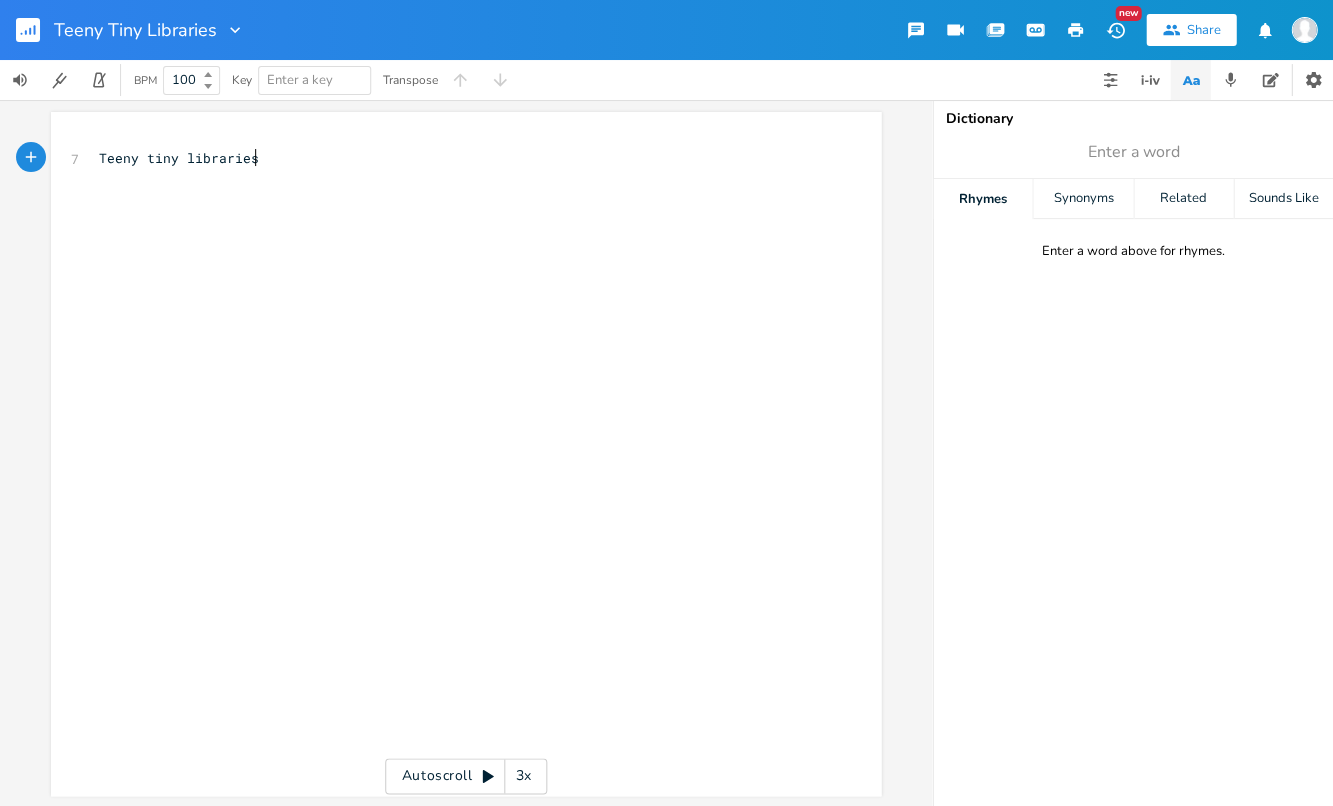 scroll, scrollTop: 0, scrollLeft: 93, axis: horizontal 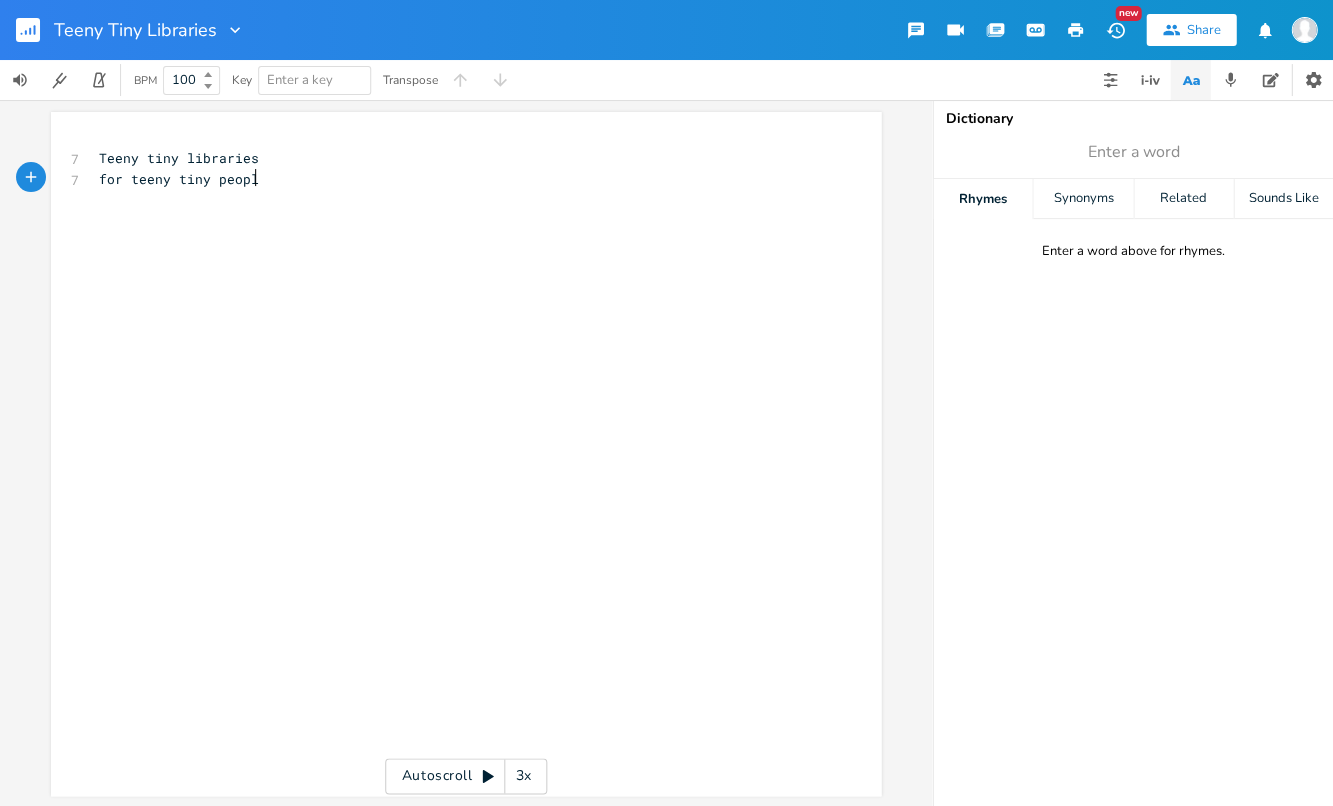 type on "for teeny tiny people" 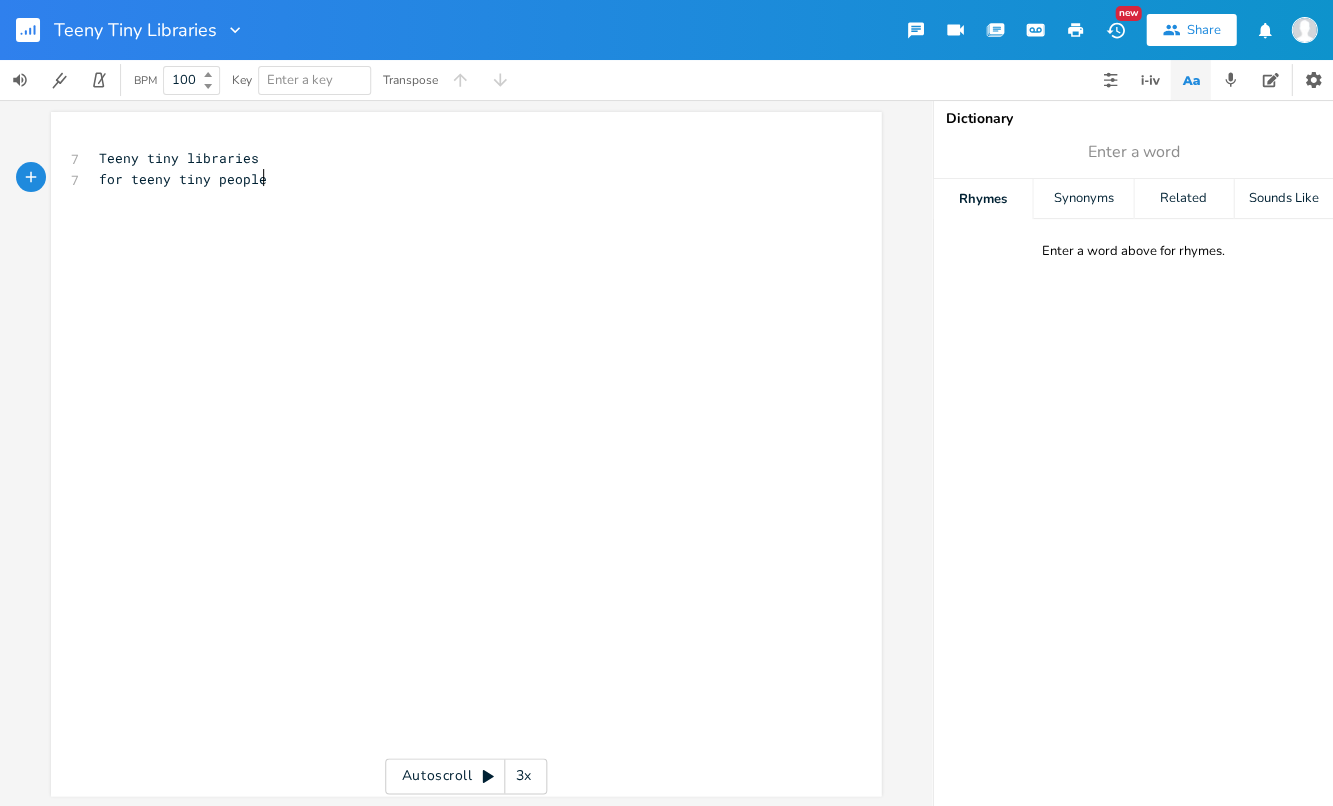 scroll, scrollTop: 0, scrollLeft: 101, axis: horizontal 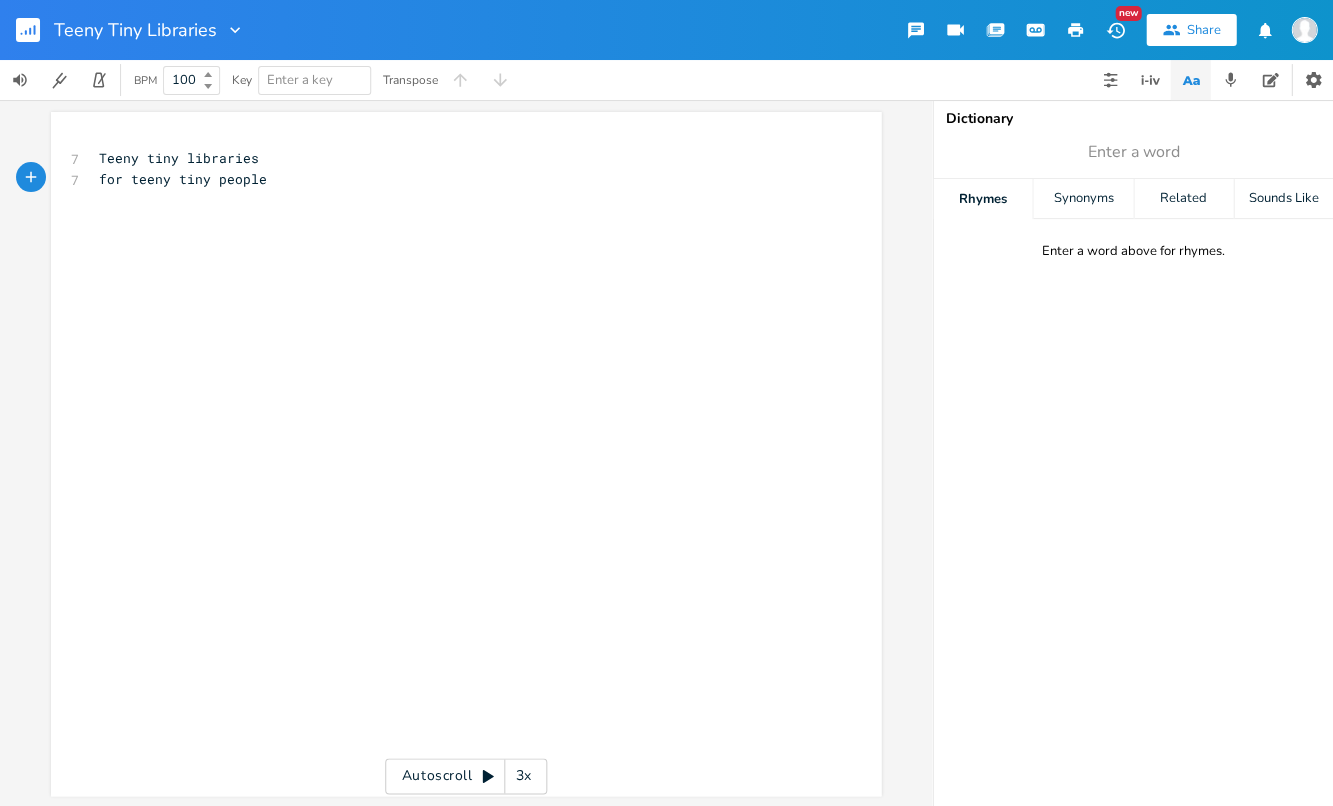 type 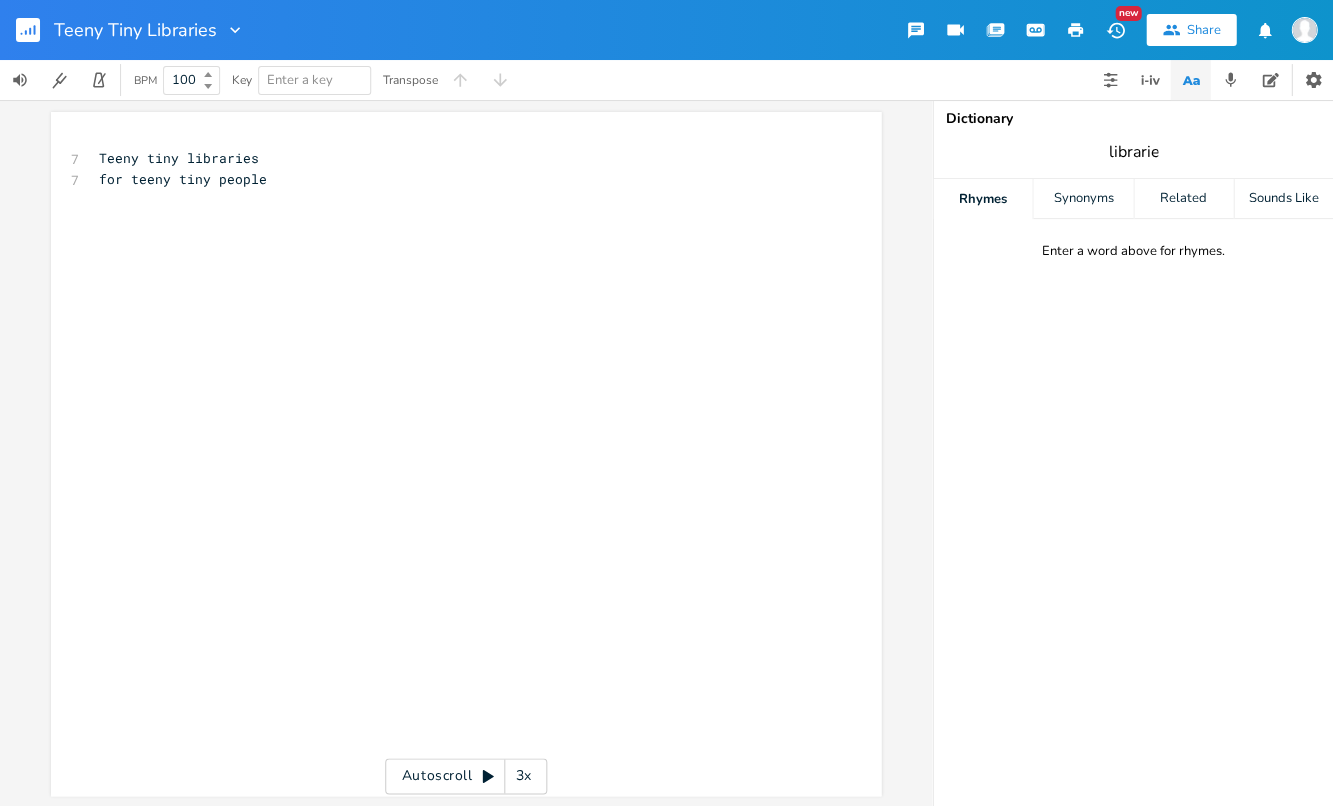 type on "libraries" 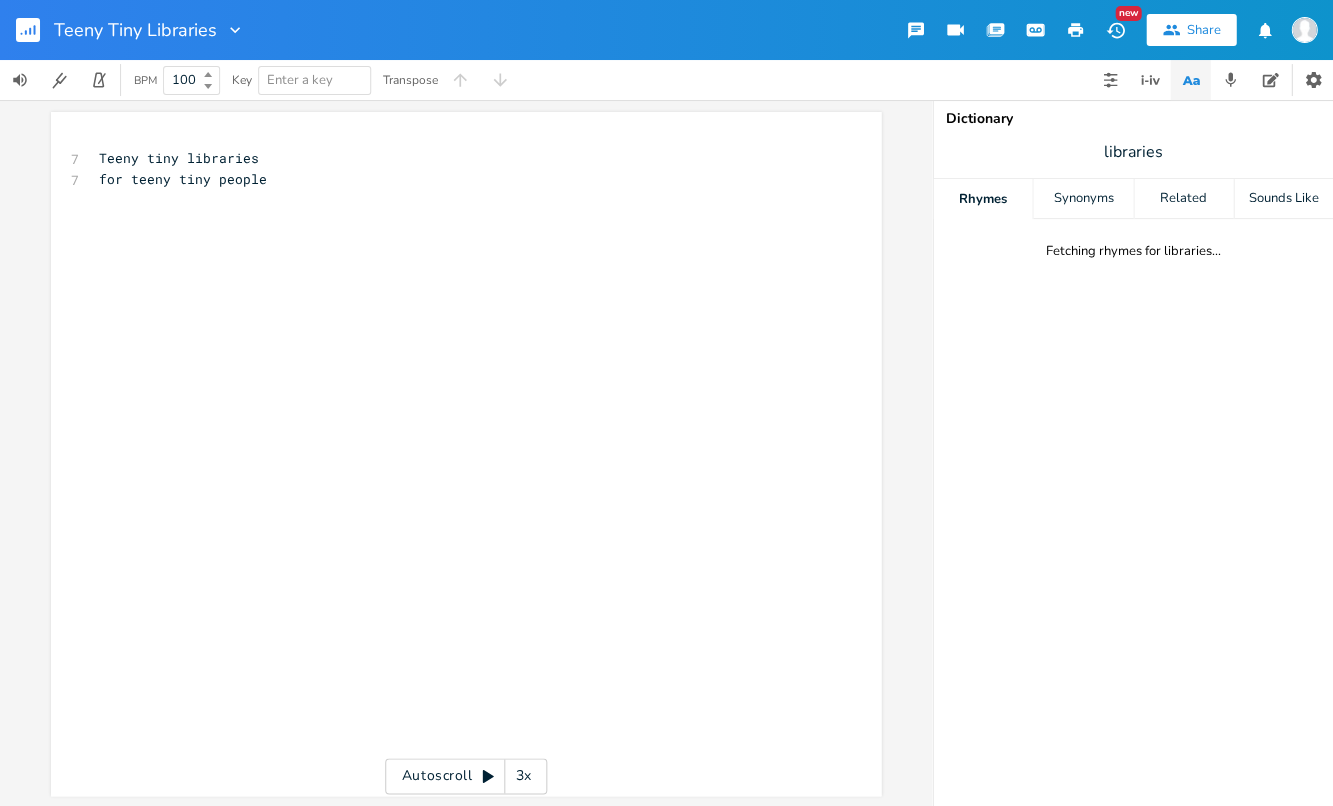 click on "Rhymes" at bounding box center [982, 199] 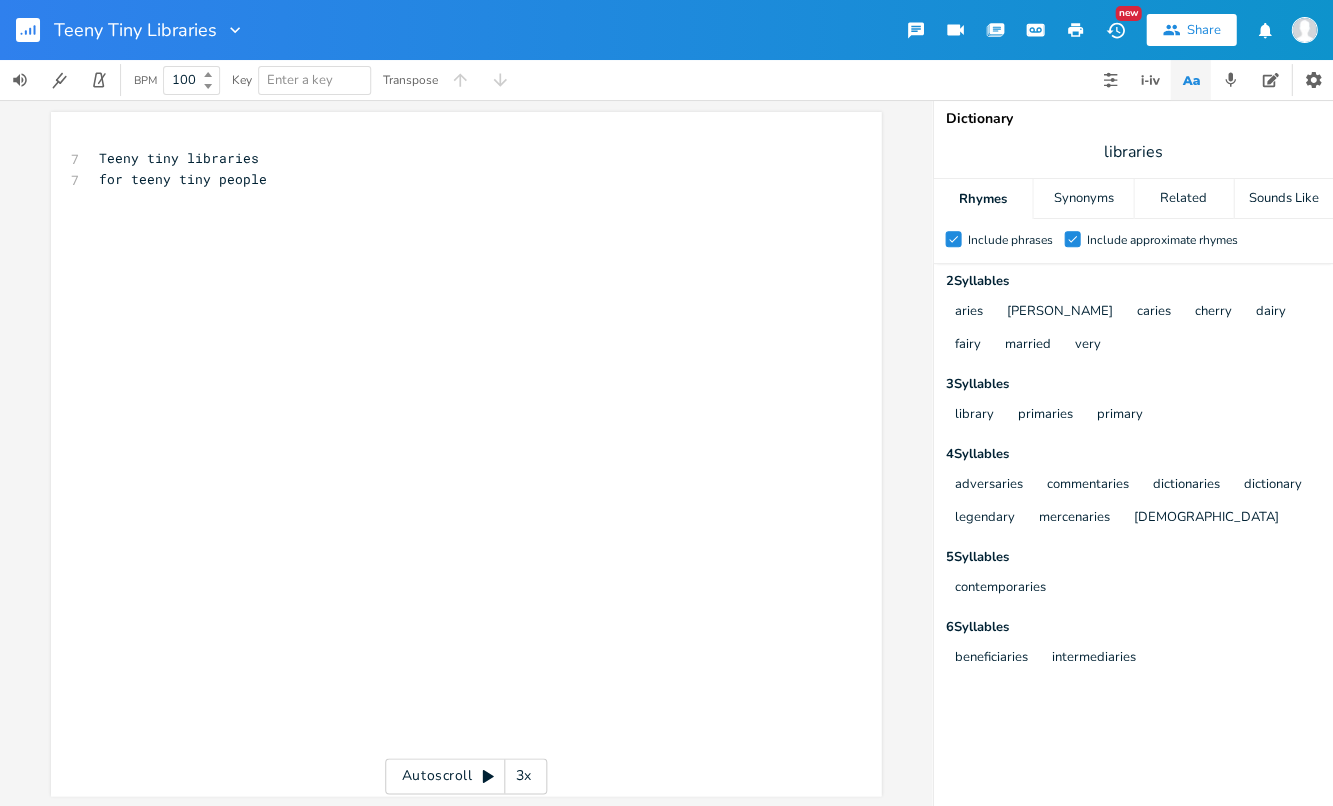 scroll, scrollTop: 0, scrollLeft: 0, axis: both 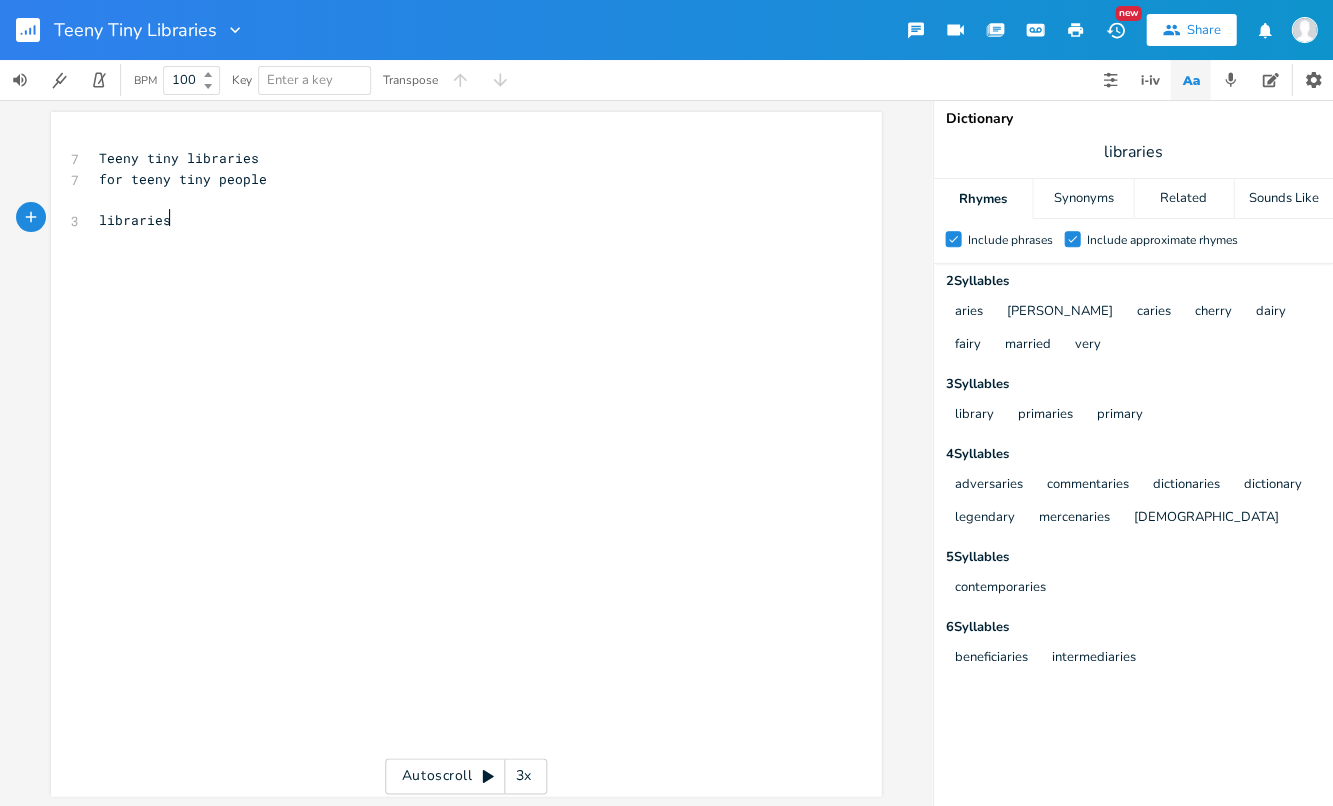 type on "libraries" 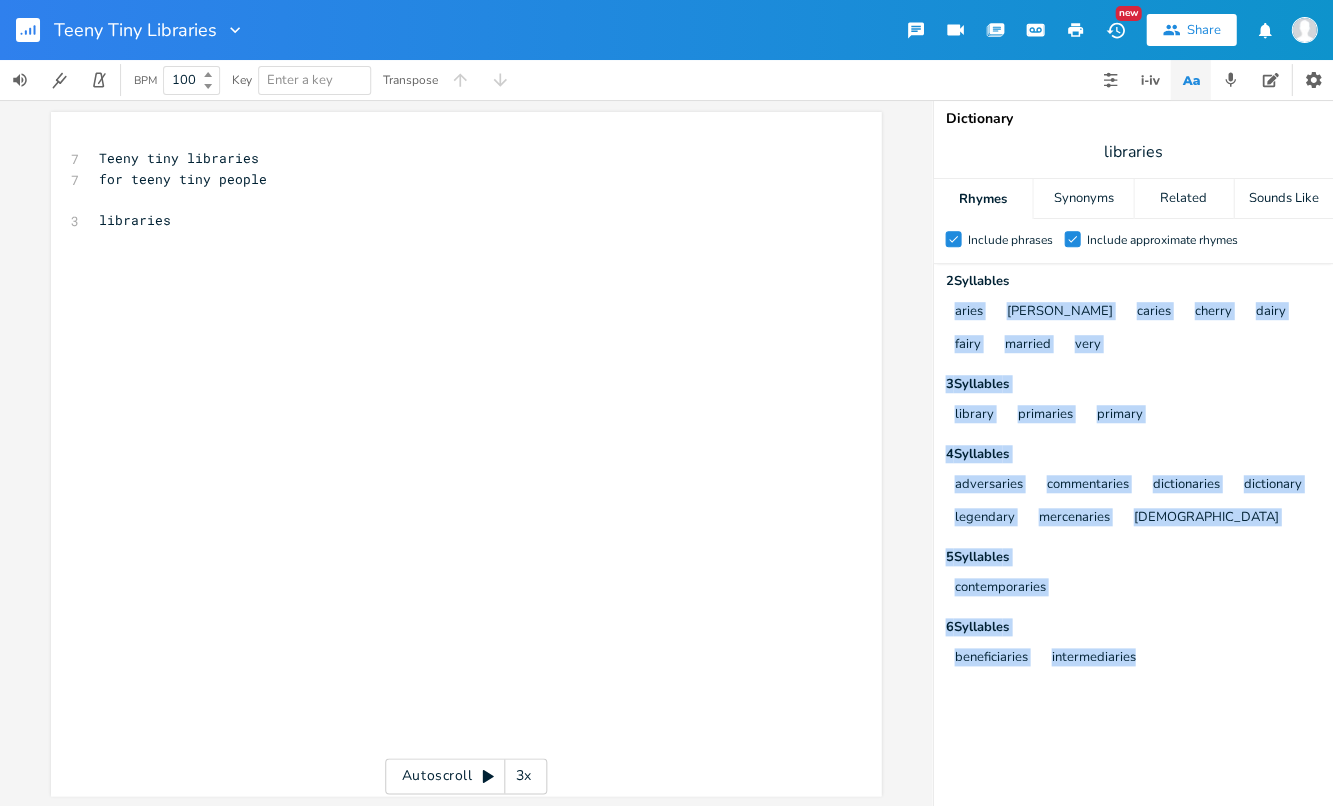 drag, startPoint x: 951, startPoint y: 306, endPoint x: 1157, endPoint y: 650, distance: 400.96384 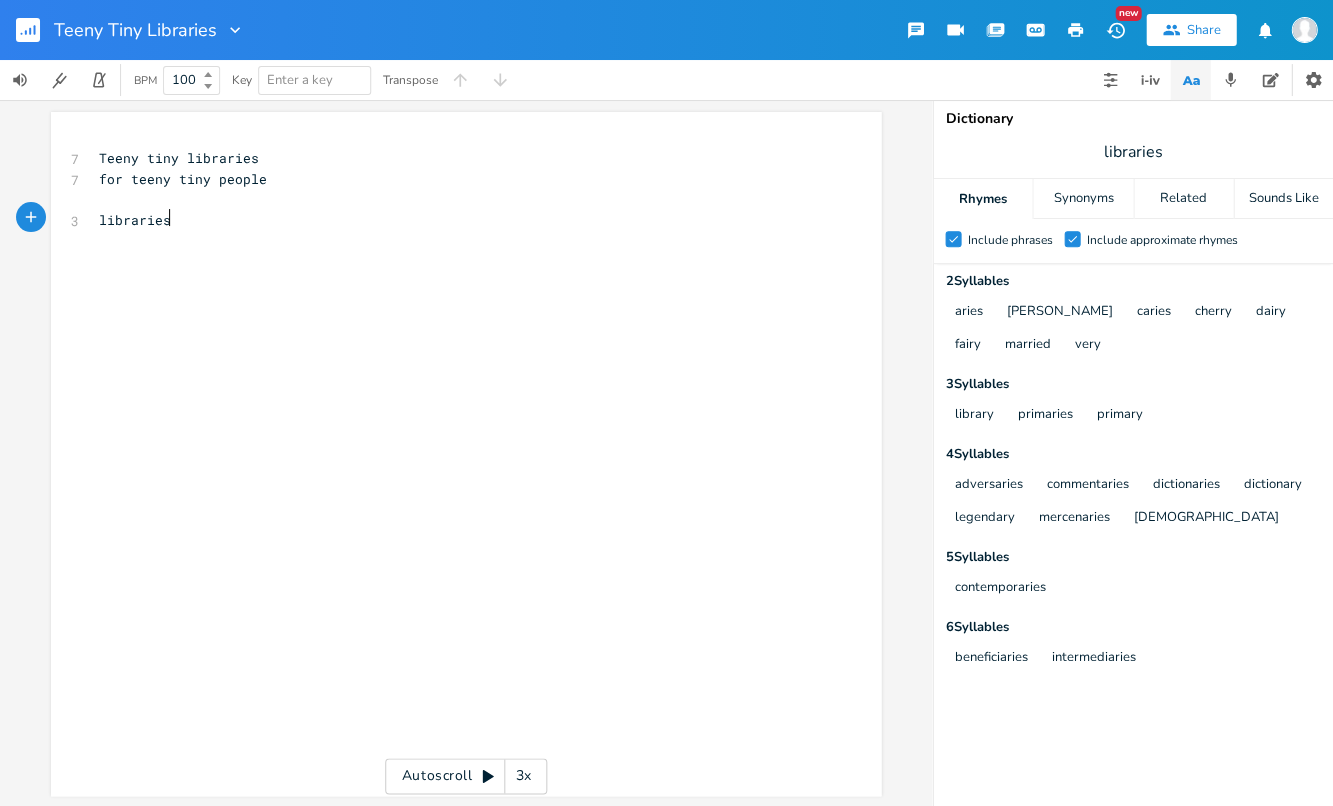 click on "libraries" at bounding box center (456, 220) 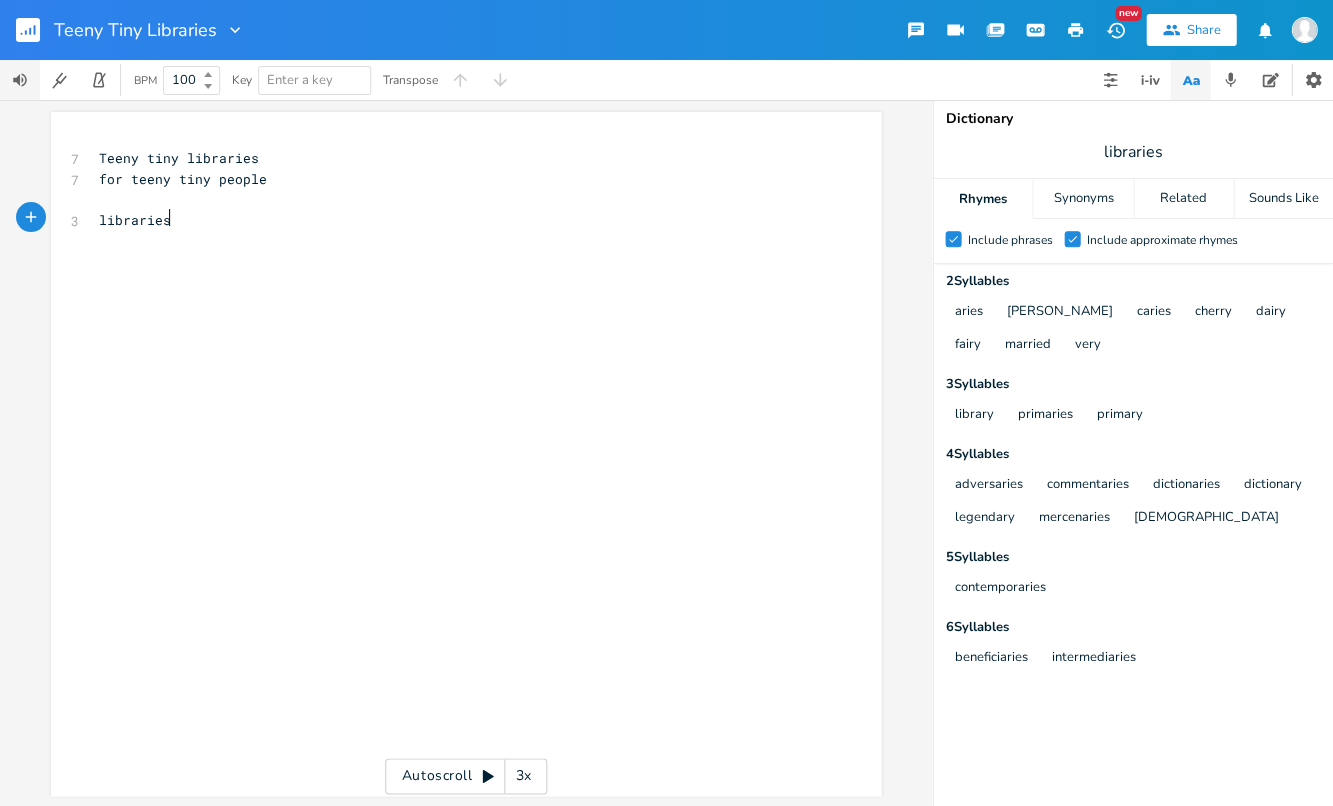 scroll, scrollTop: 0, scrollLeft: 3, axis: horizontal 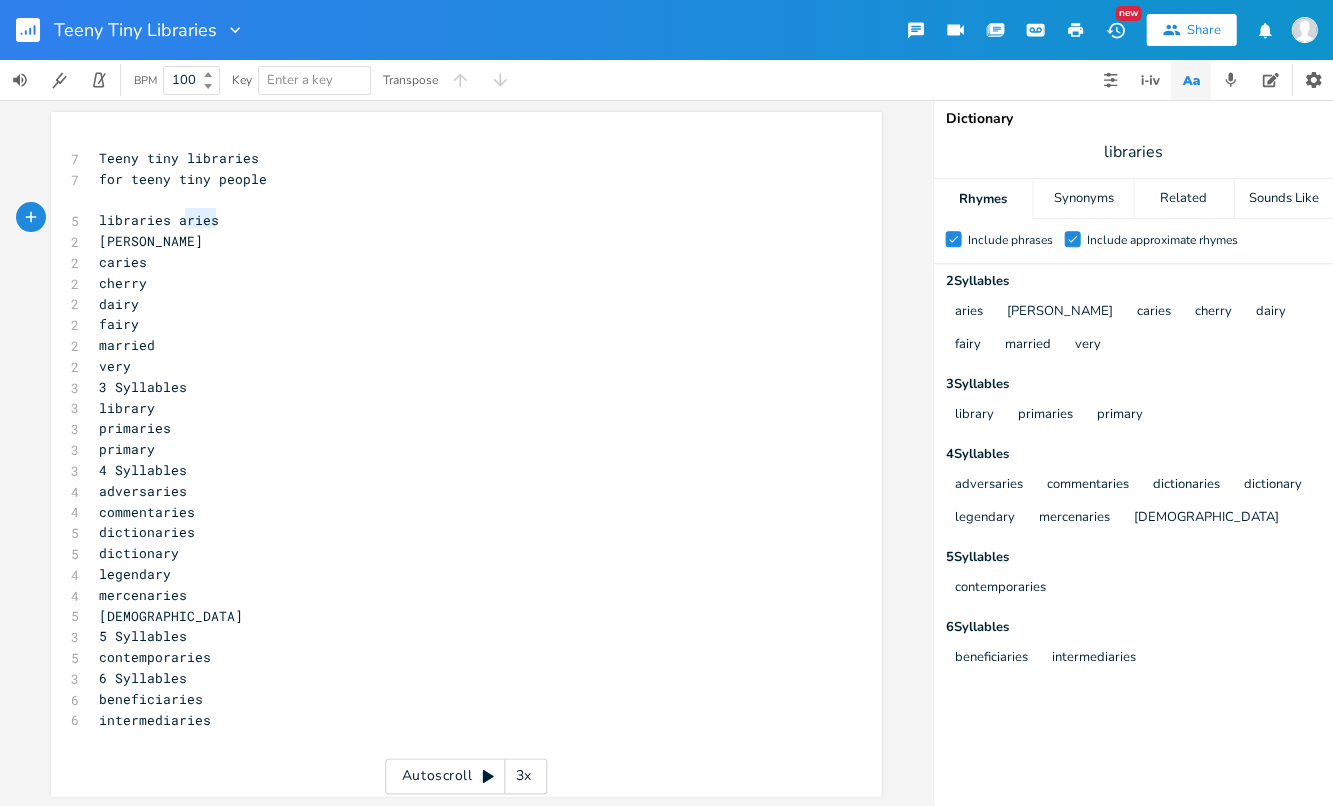 type on "aries" 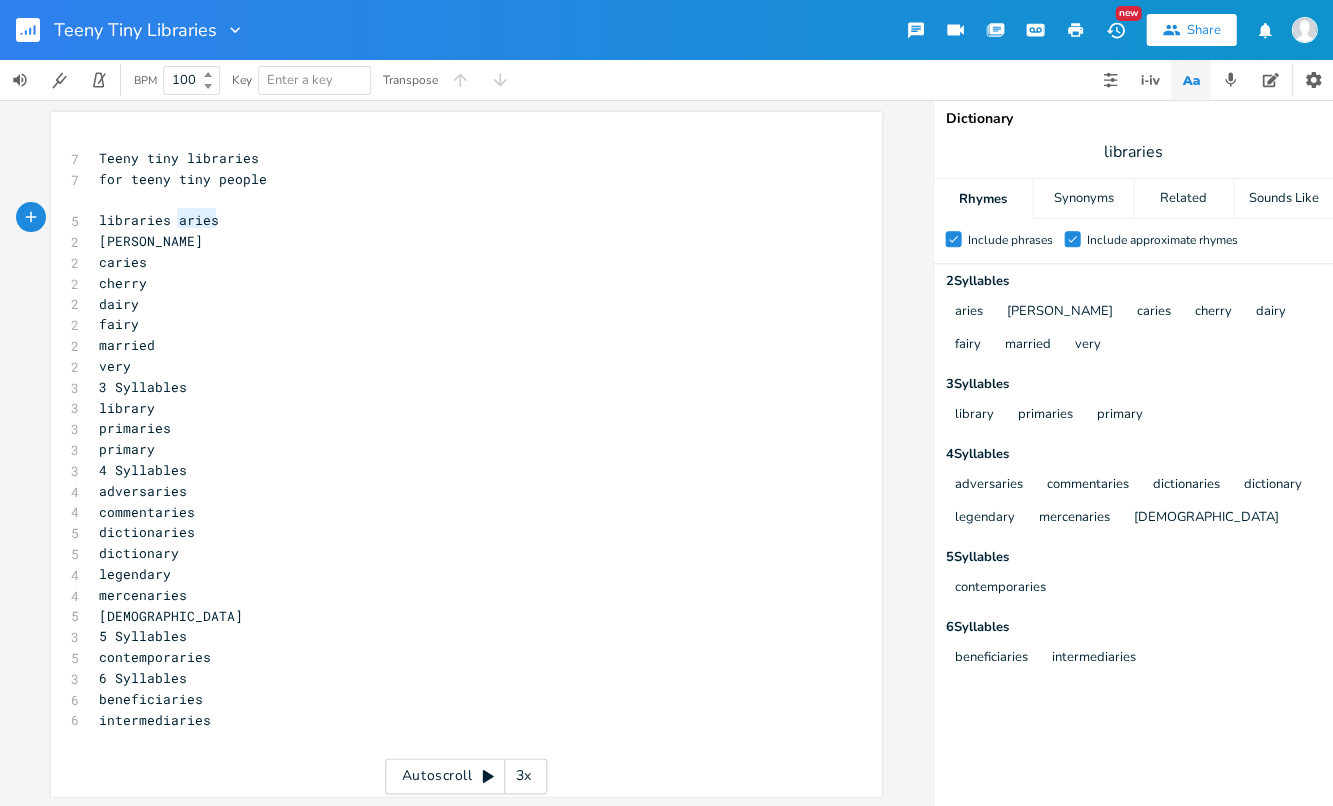 drag, startPoint x: 213, startPoint y: 219, endPoint x: 172, endPoint y: 214, distance: 41.303753 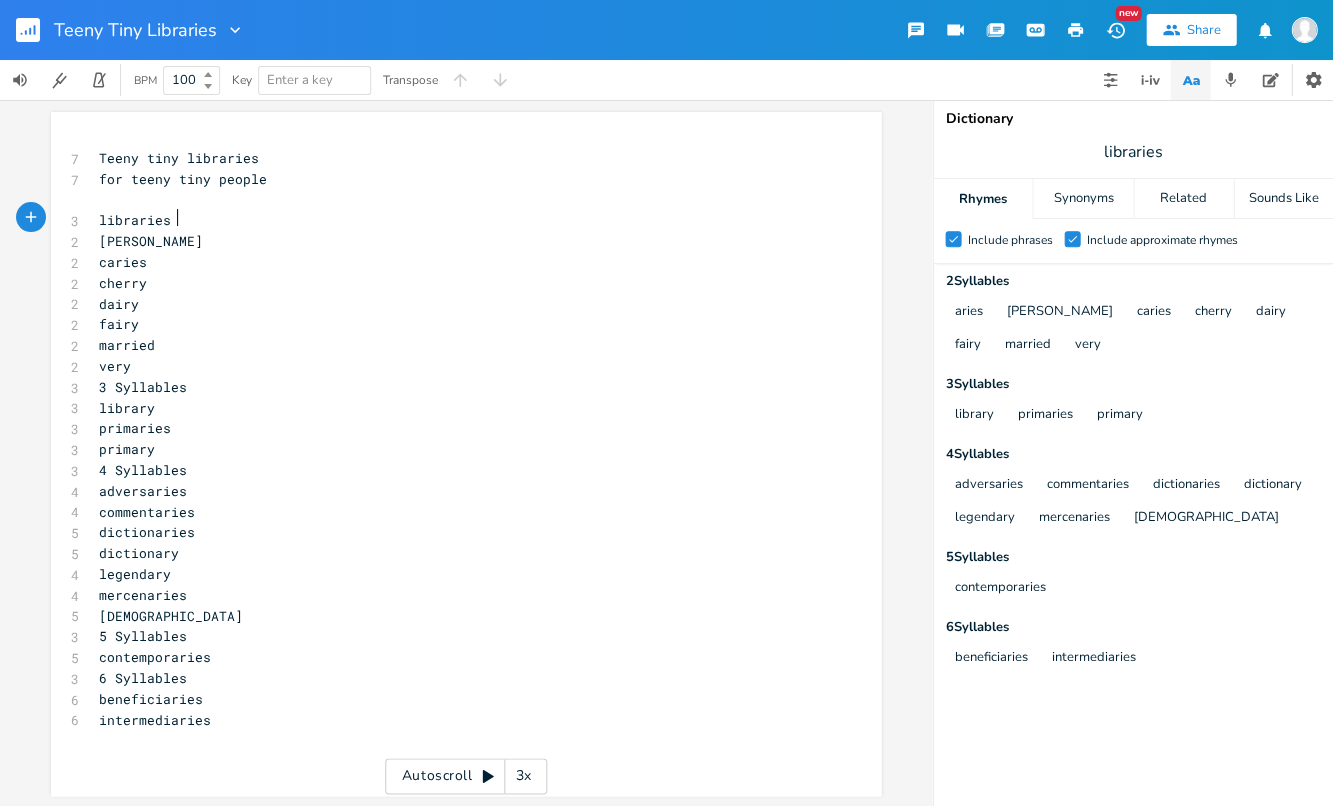 click on "[PERSON_NAME]" at bounding box center [151, 241] 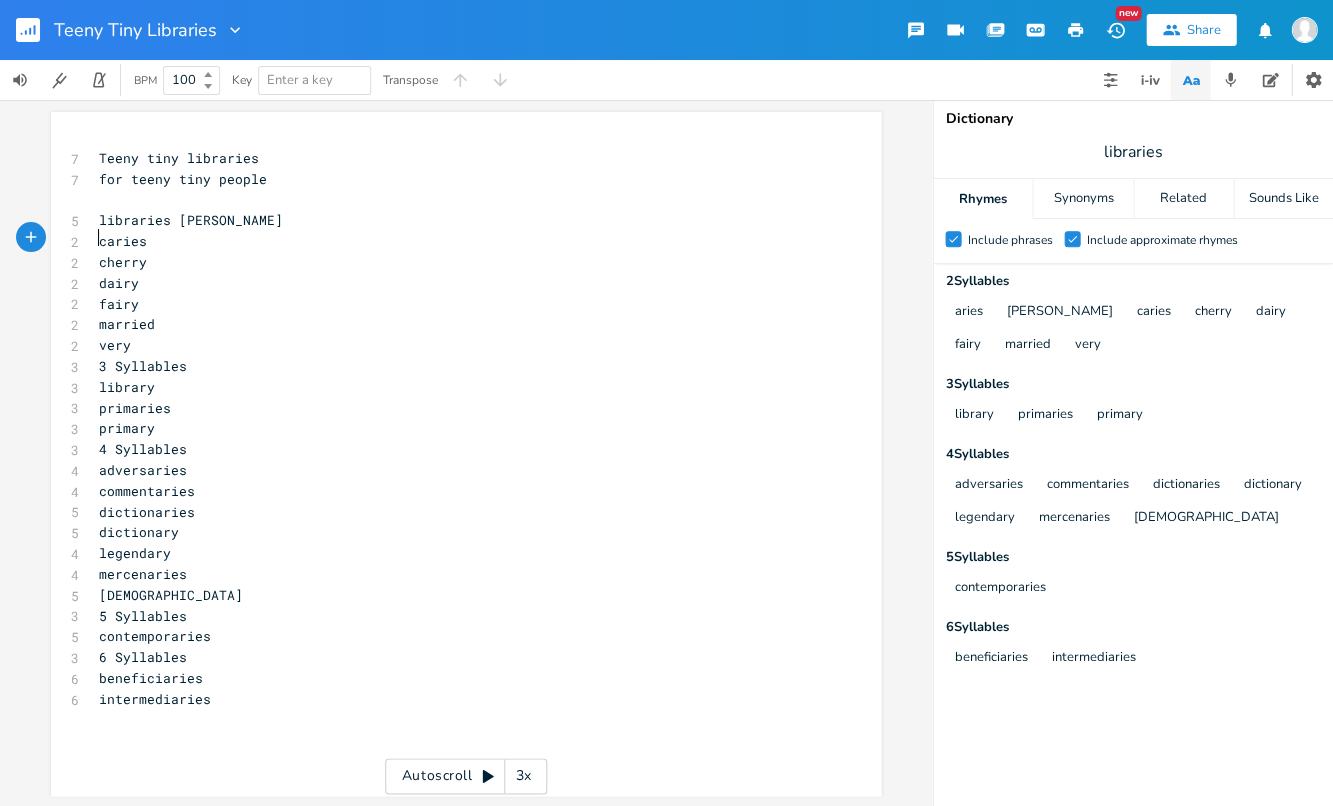 click on "caries" at bounding box center (456, 241) 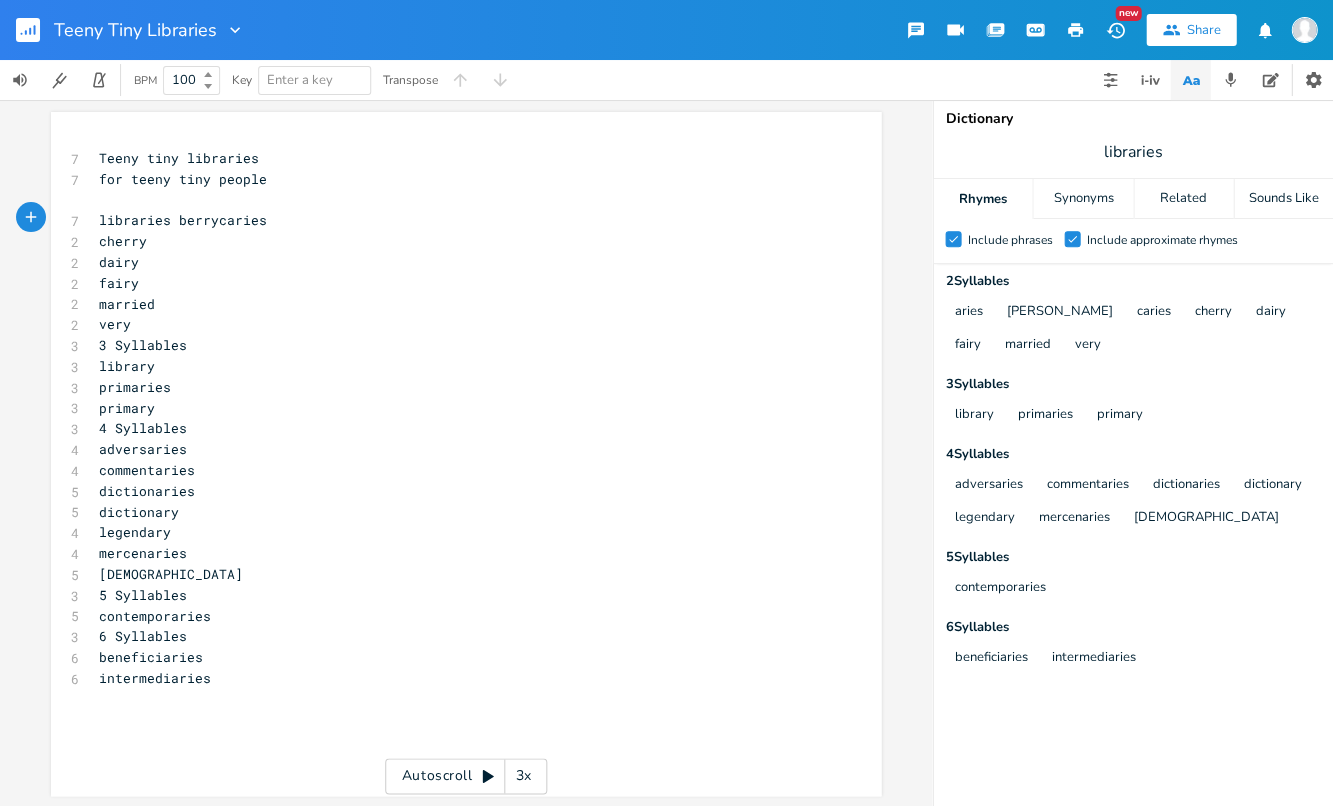 click on "cherry" at bounding box center (456, 241) 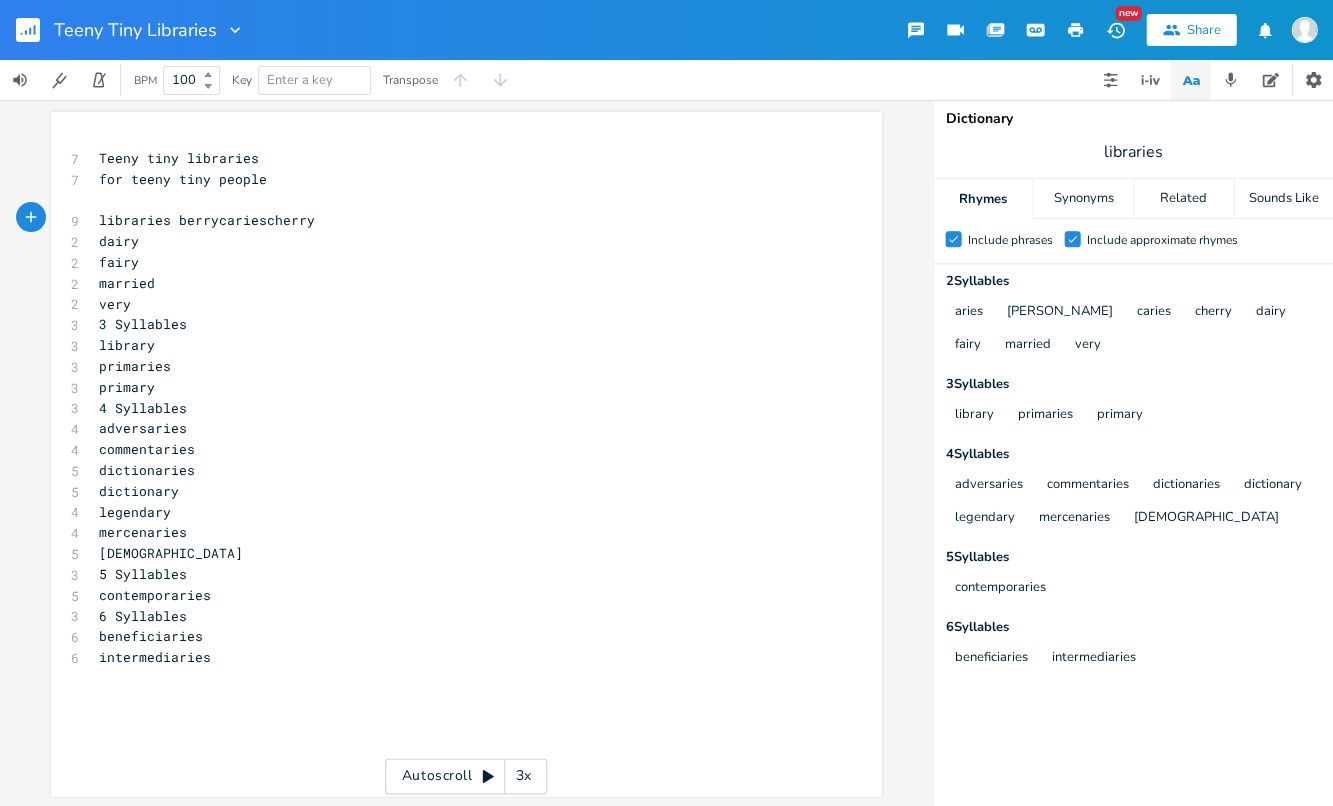 click on "dairy" at bounding box center [456, 241] 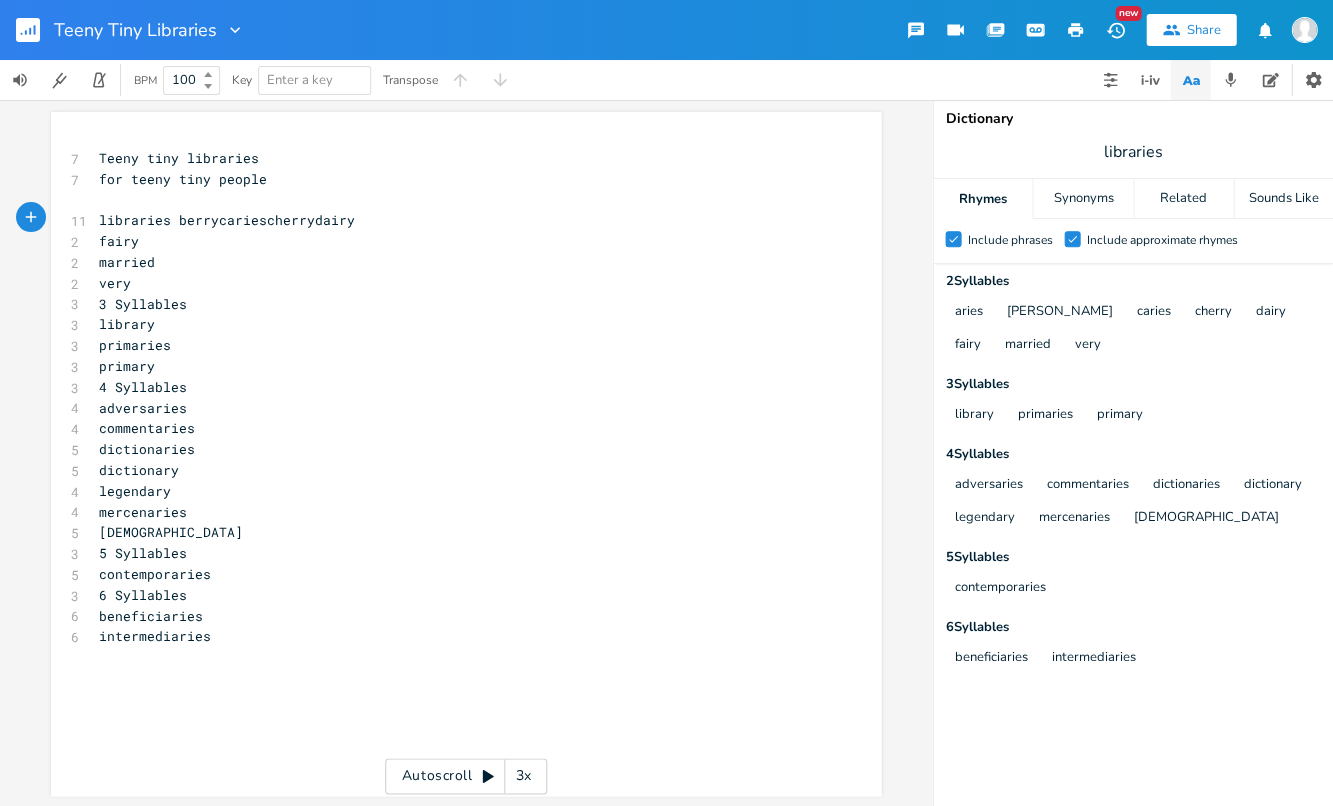 click on "fairy" at bounding box center [456, 241] 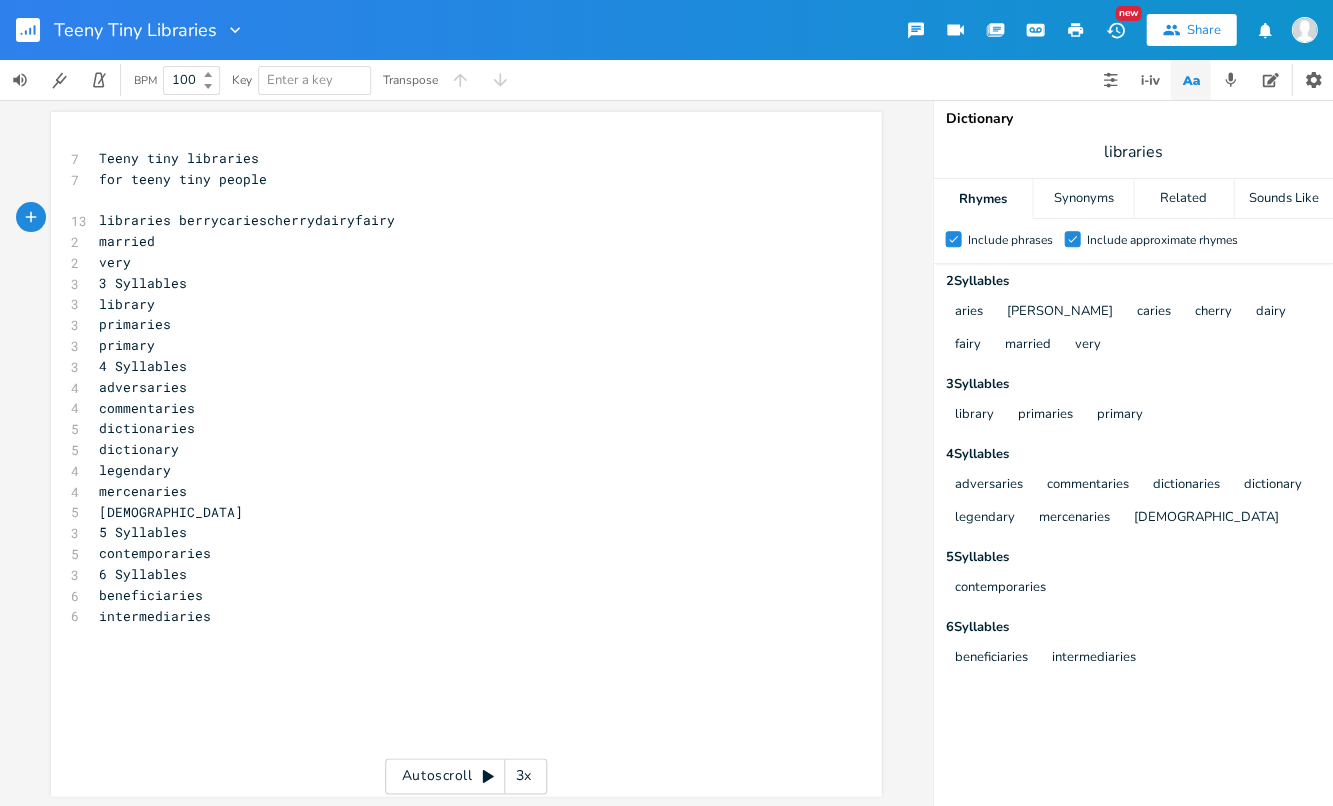 click on "married" at bounding box center (127, 241) 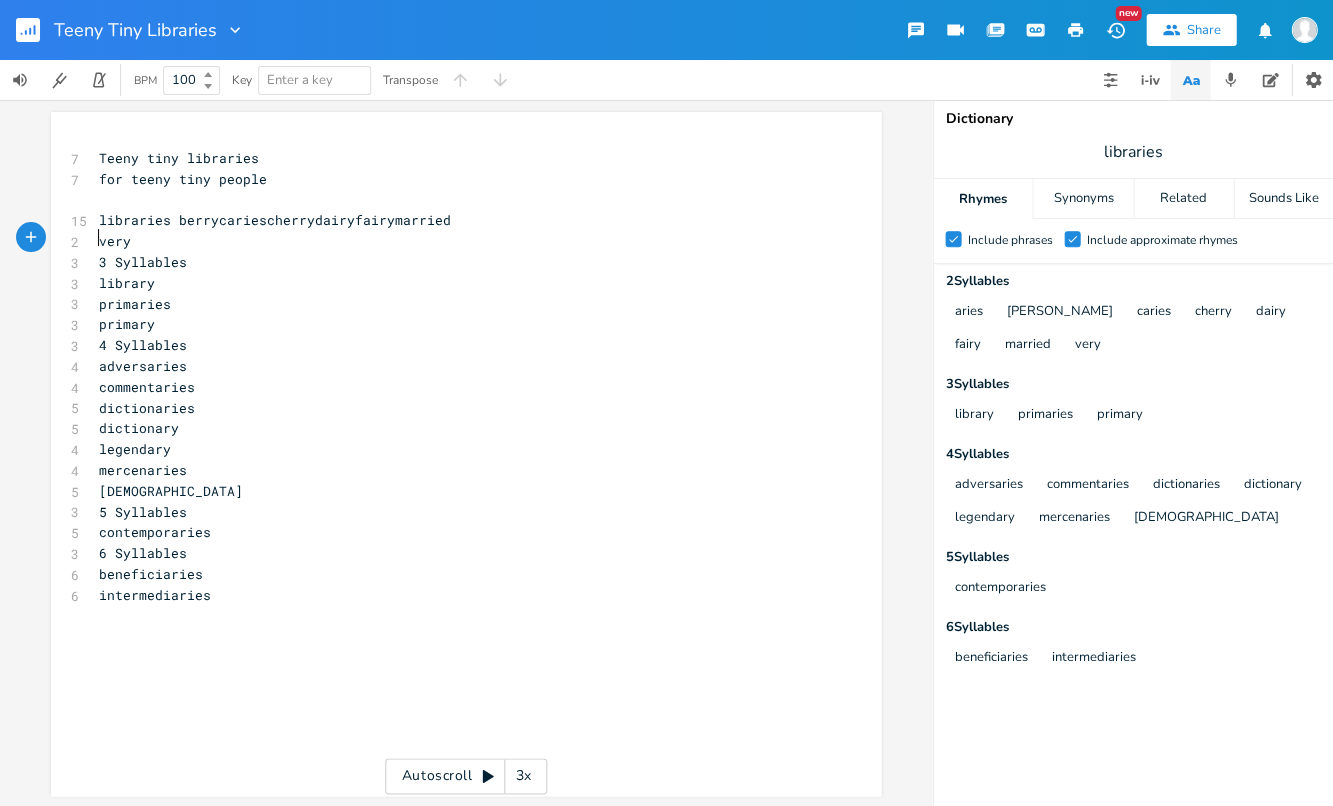 click on "very" at bounding box center (115, 241) 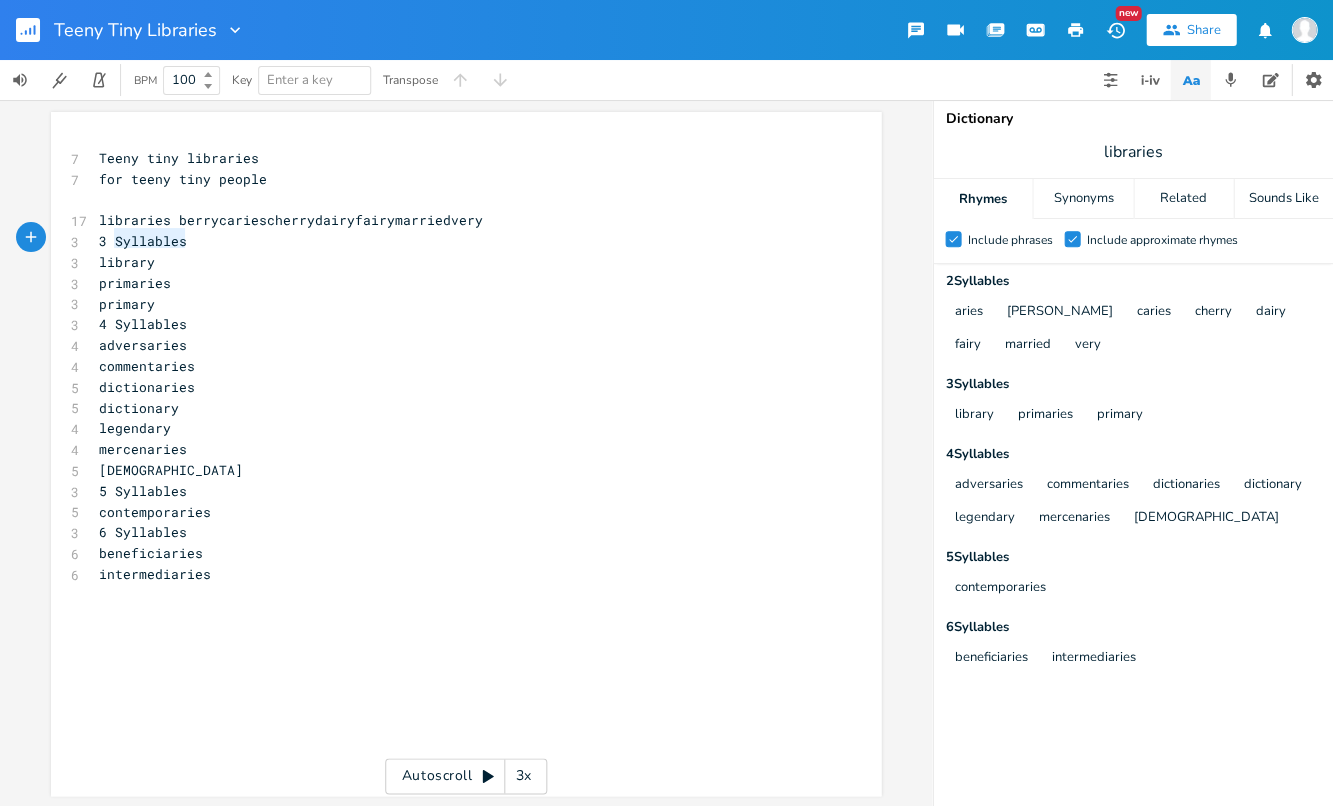 type on "3 Syllables" 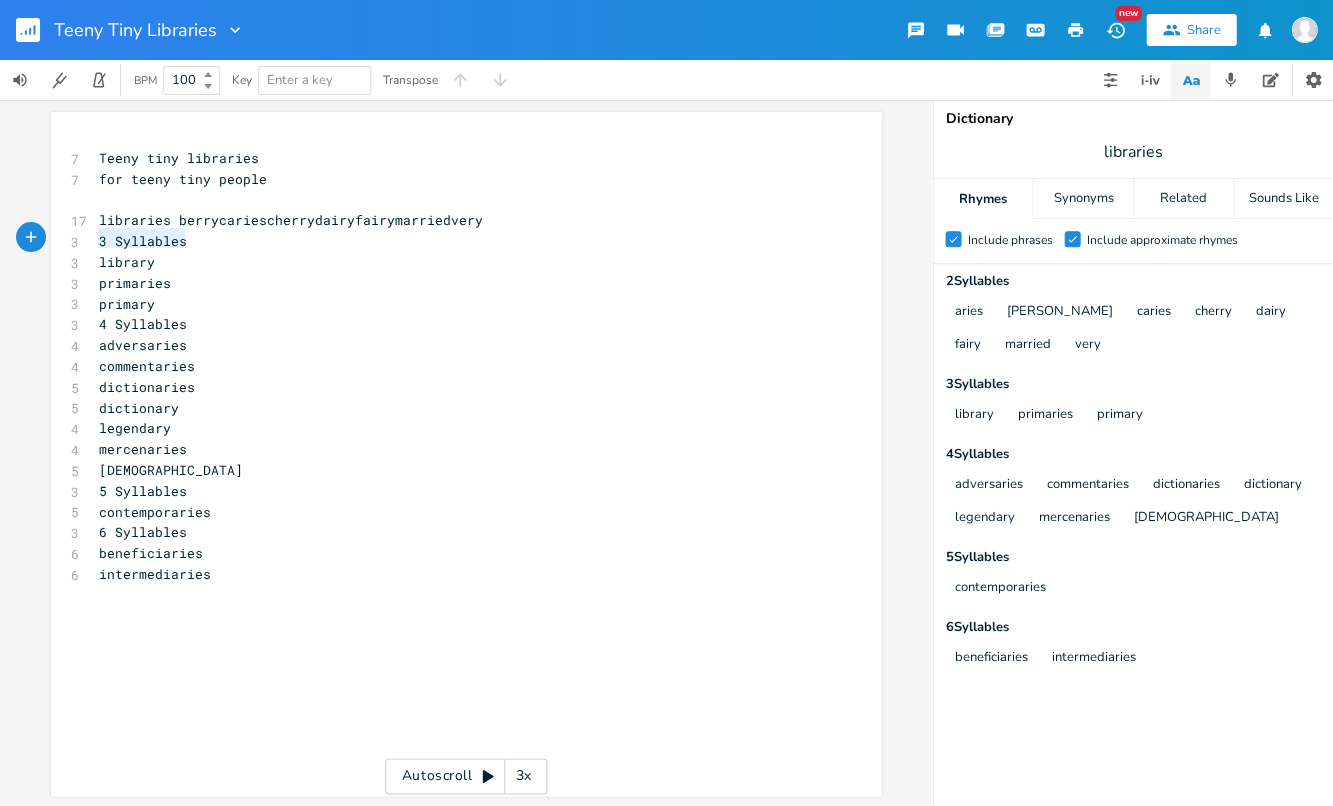 drag, startPoint x: 177, startPoint y: 240, endPoint x: 86, endPoint y: 240, distance: 91 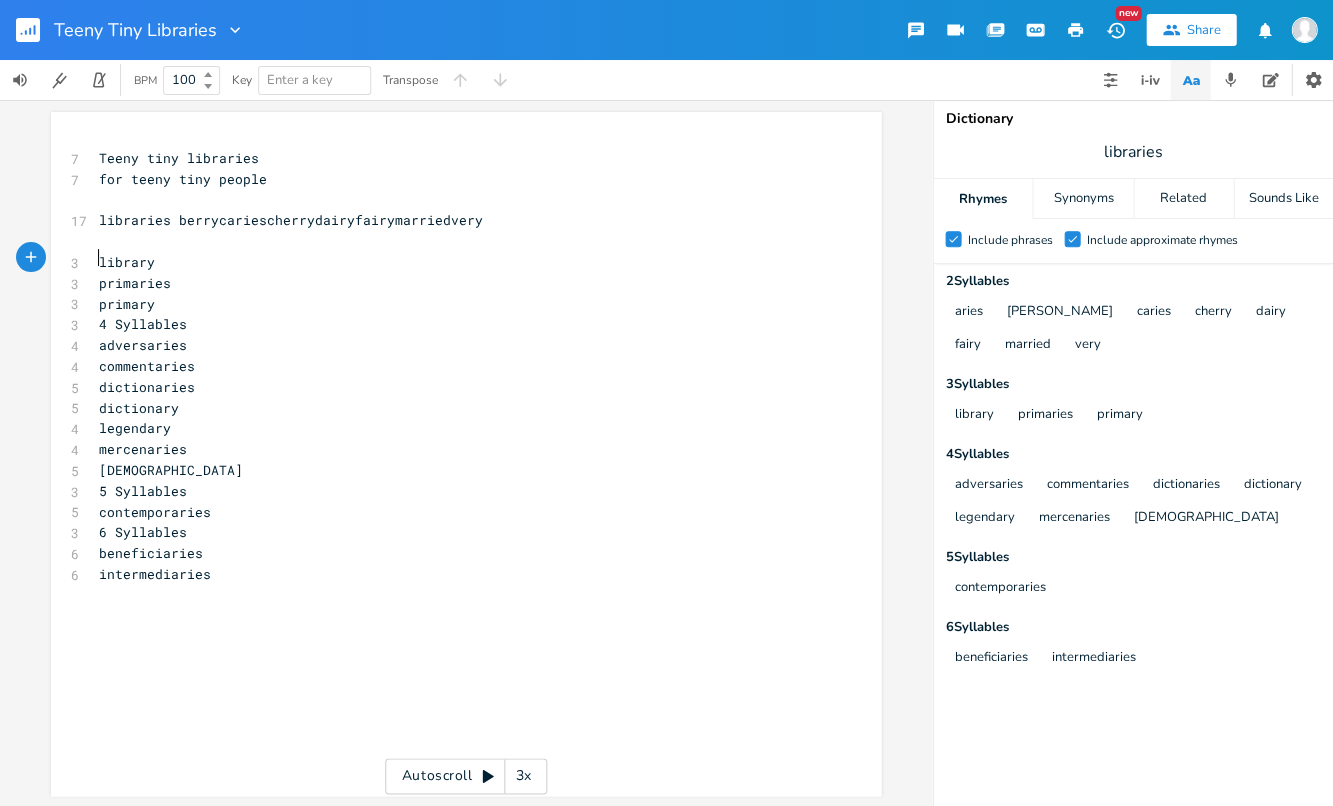 click on "library" at bounding box center [127, 262] 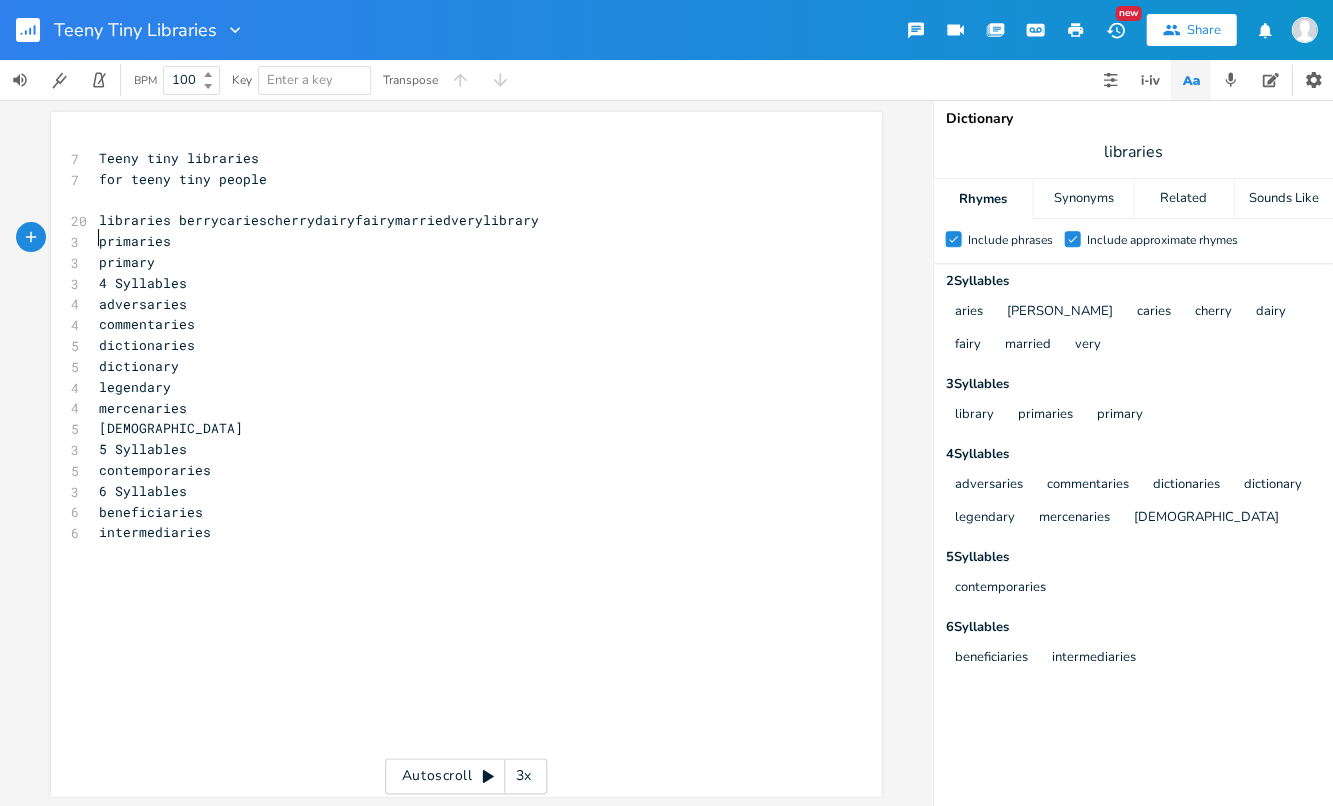 click on "primaries" at bounding box center [456, 241] 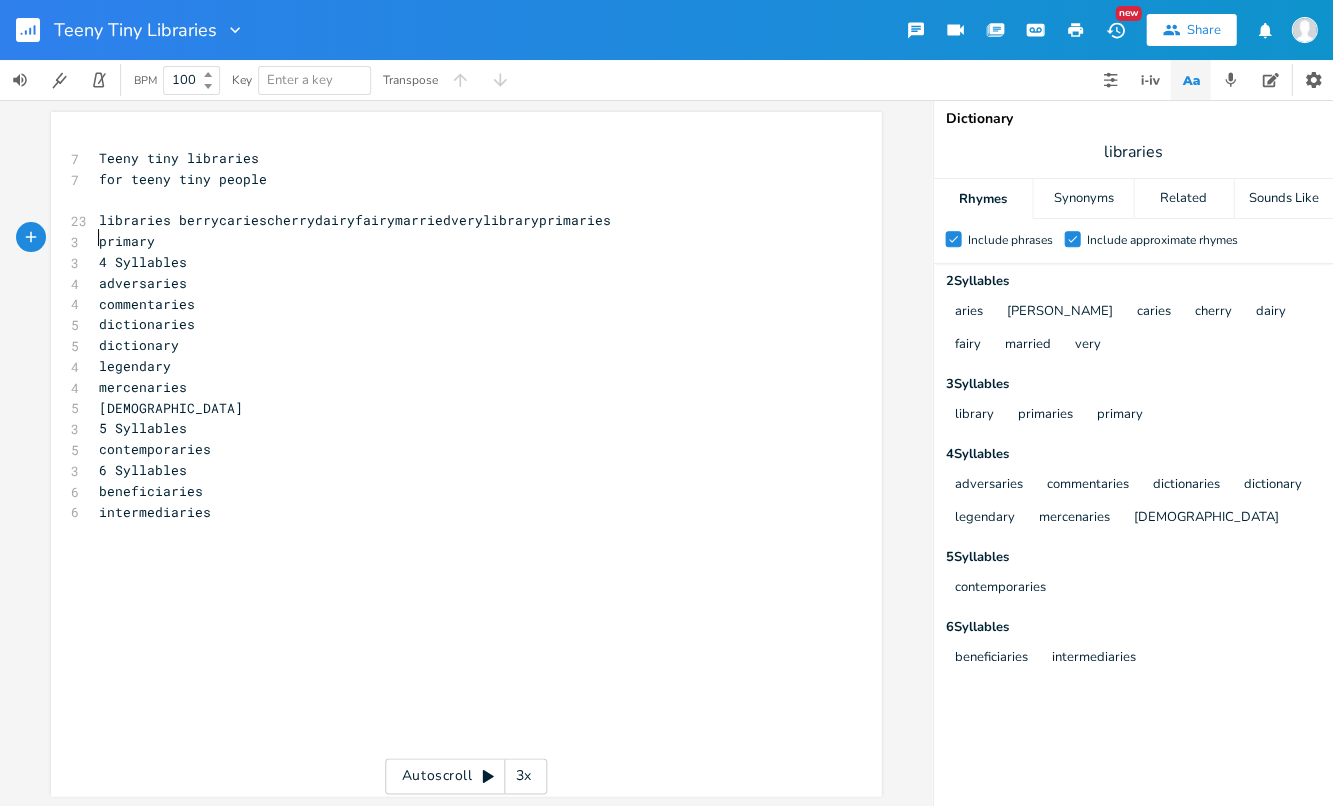 click on "primary" at bounding box center (456, 241) 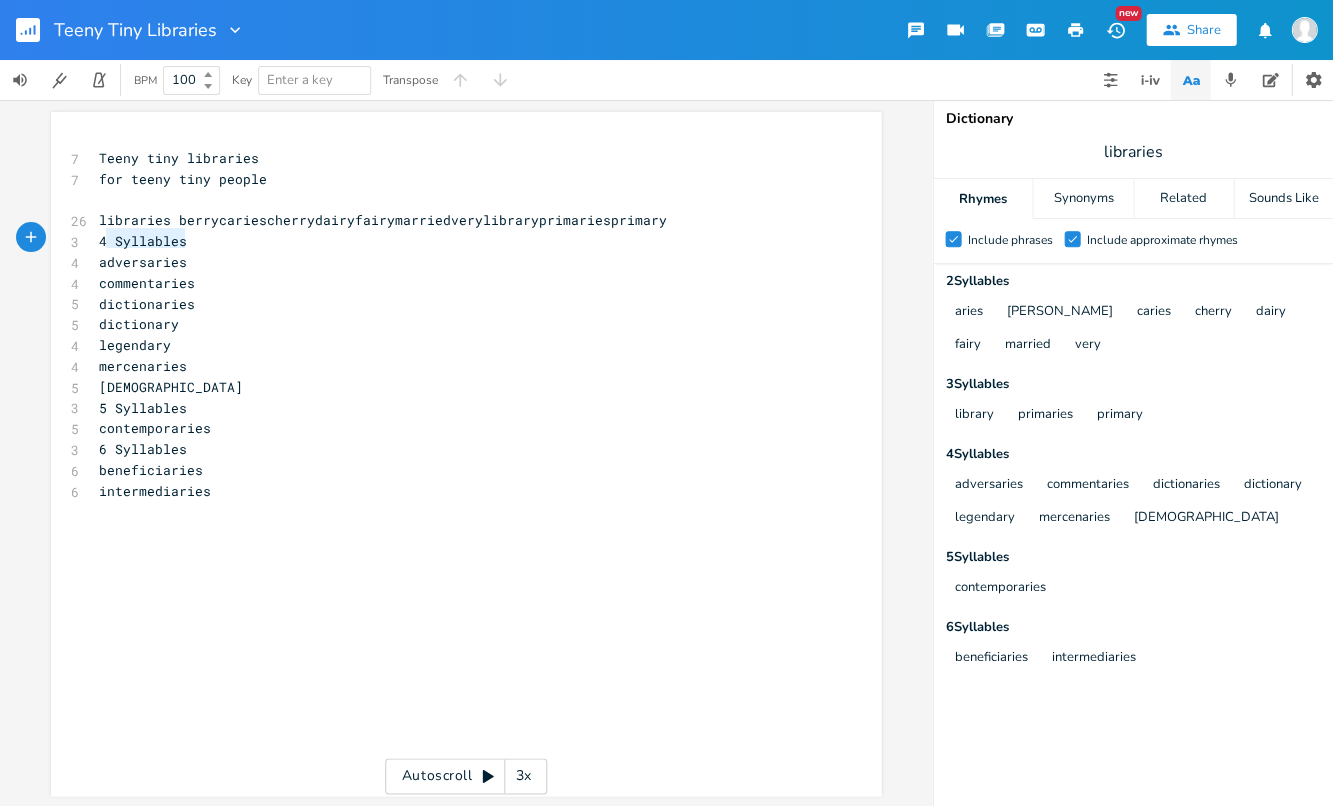 type on "4 Syllables" 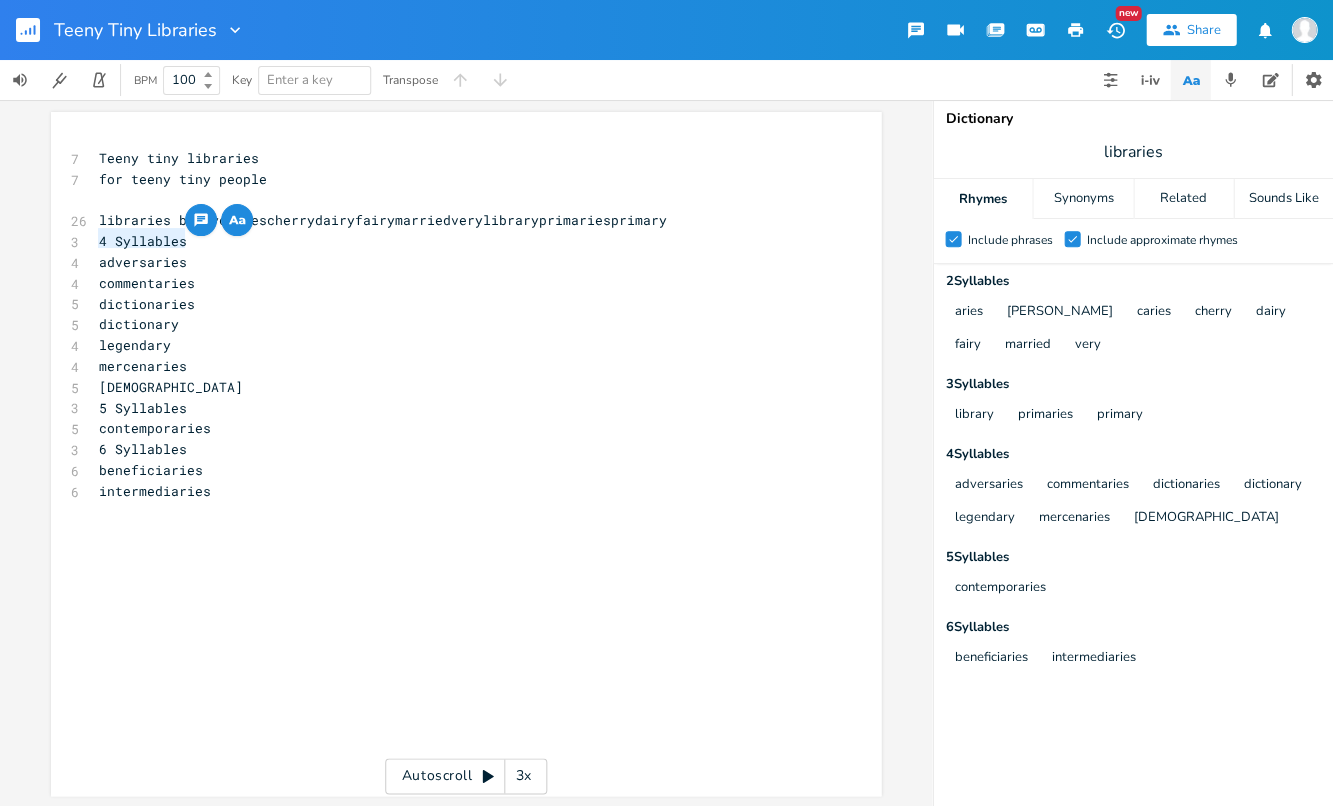 drag, startPoint x: 186, startPoint y: 241, endPoint x: 93, endPoint y: 240, distance: 93.00538 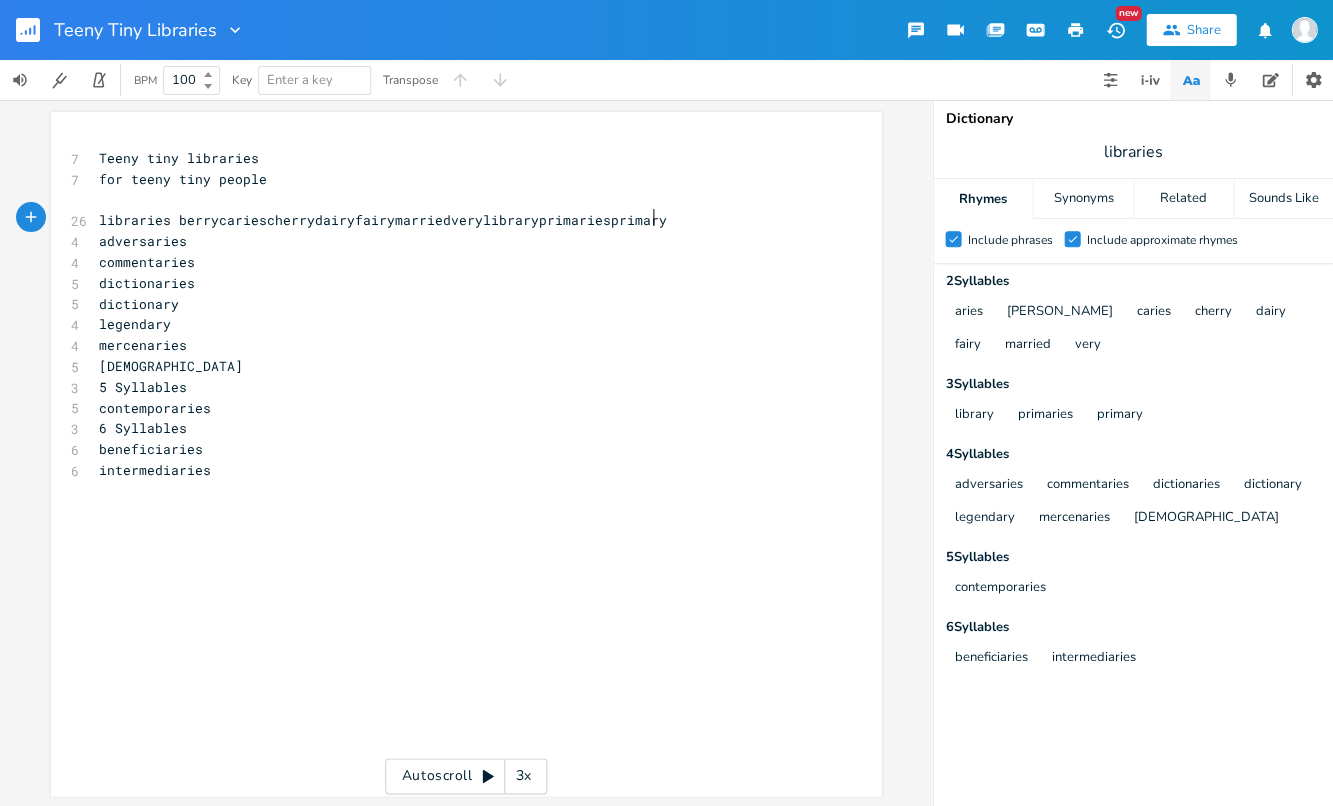 click on "adversaries" at bounding box center (143, 241) 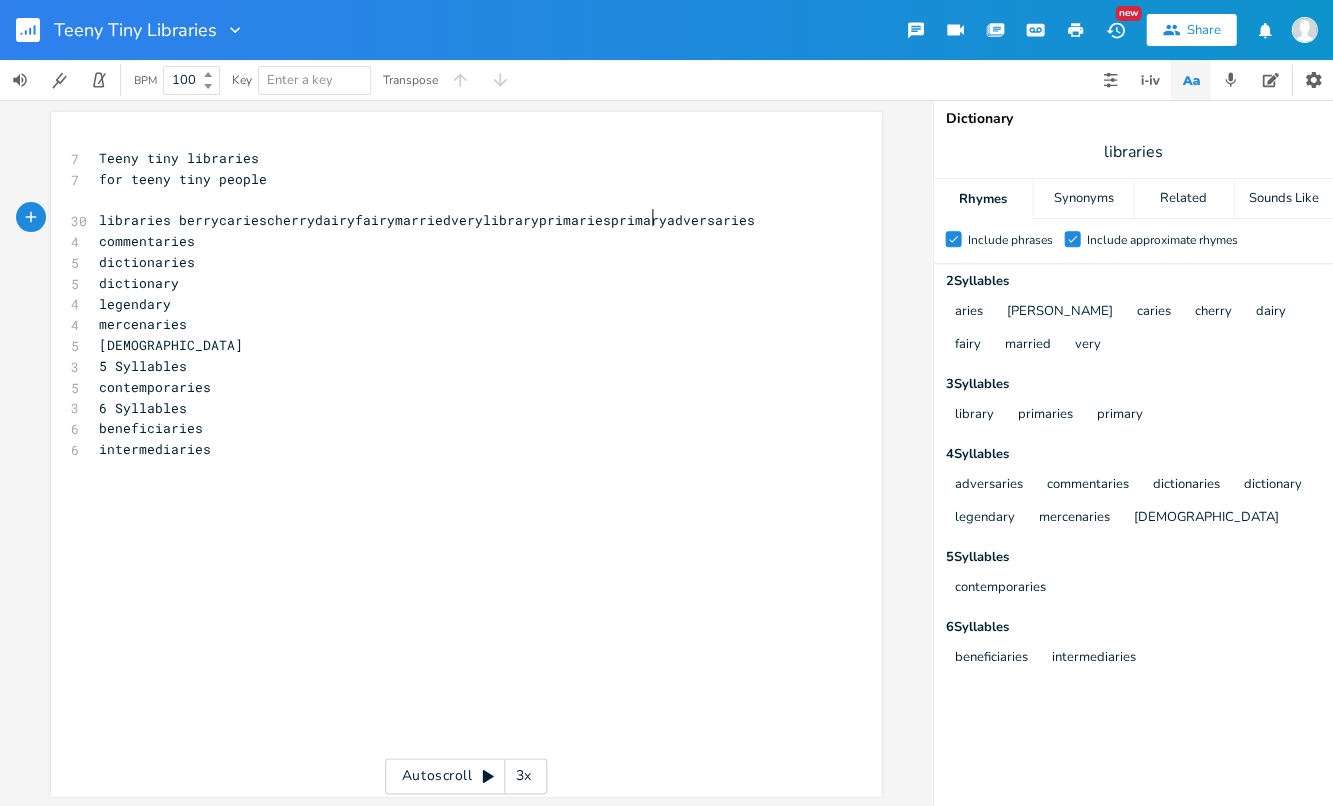 click on "commentaries" at bounding box center [456, 241] 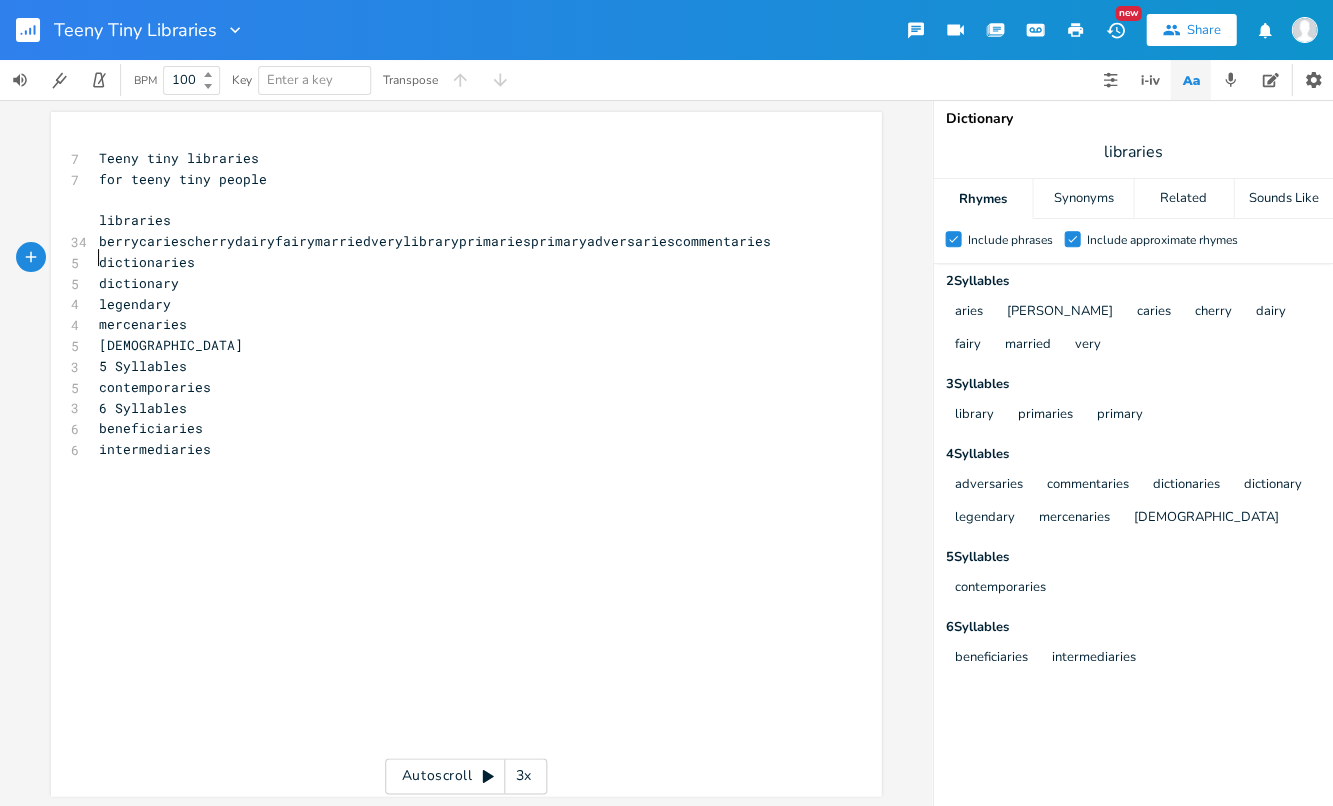 click on "dictionaries" at bounding box center (147, 262) 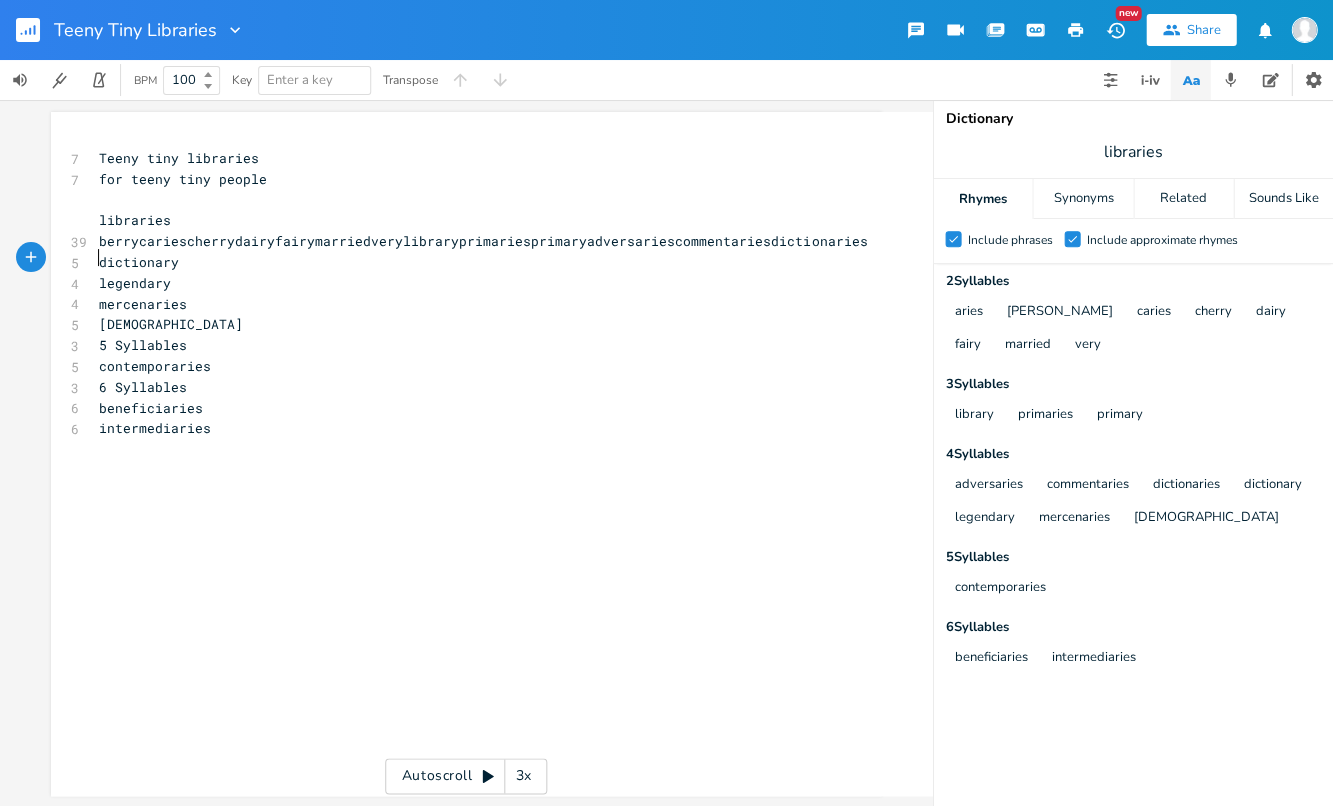 click on "dictionary" at bounding box center [139, 262] 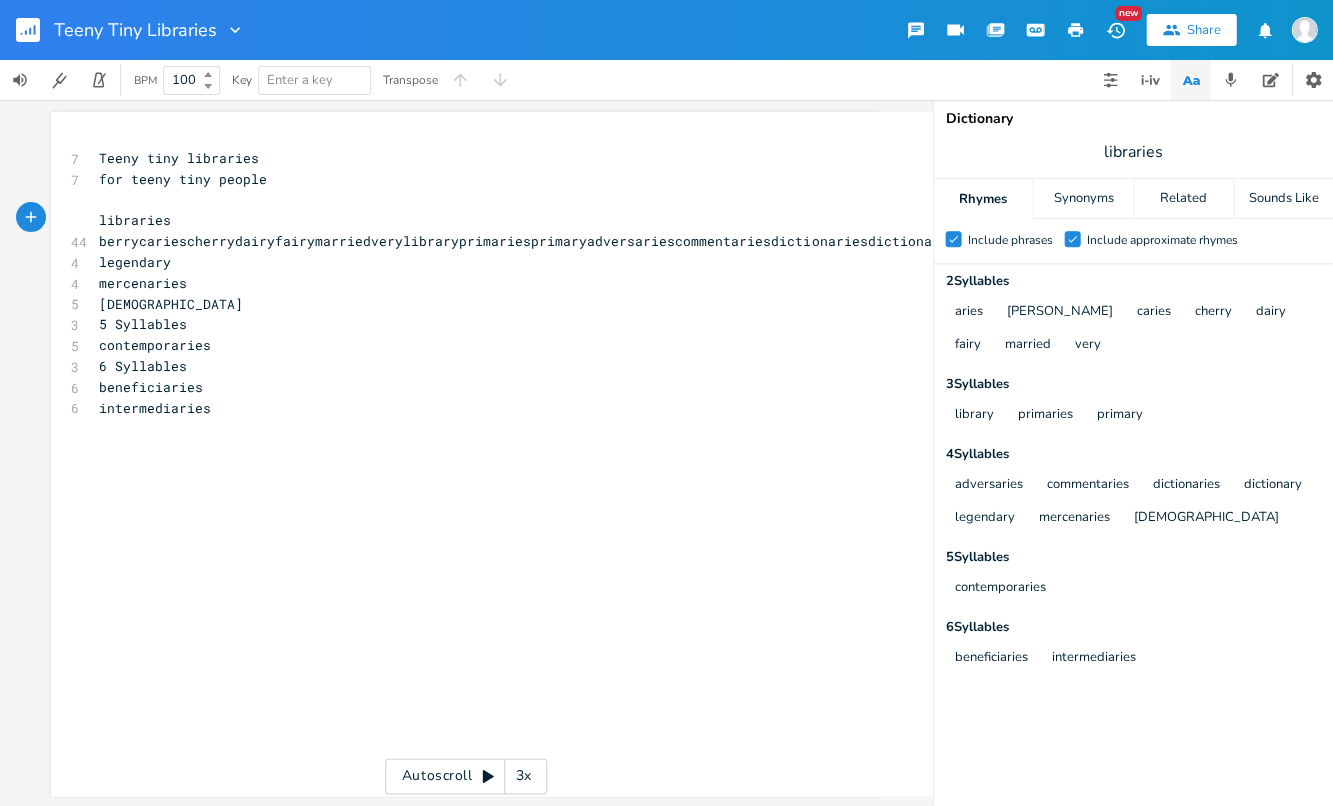 click on "legendary" at bounding box center (135, 262) 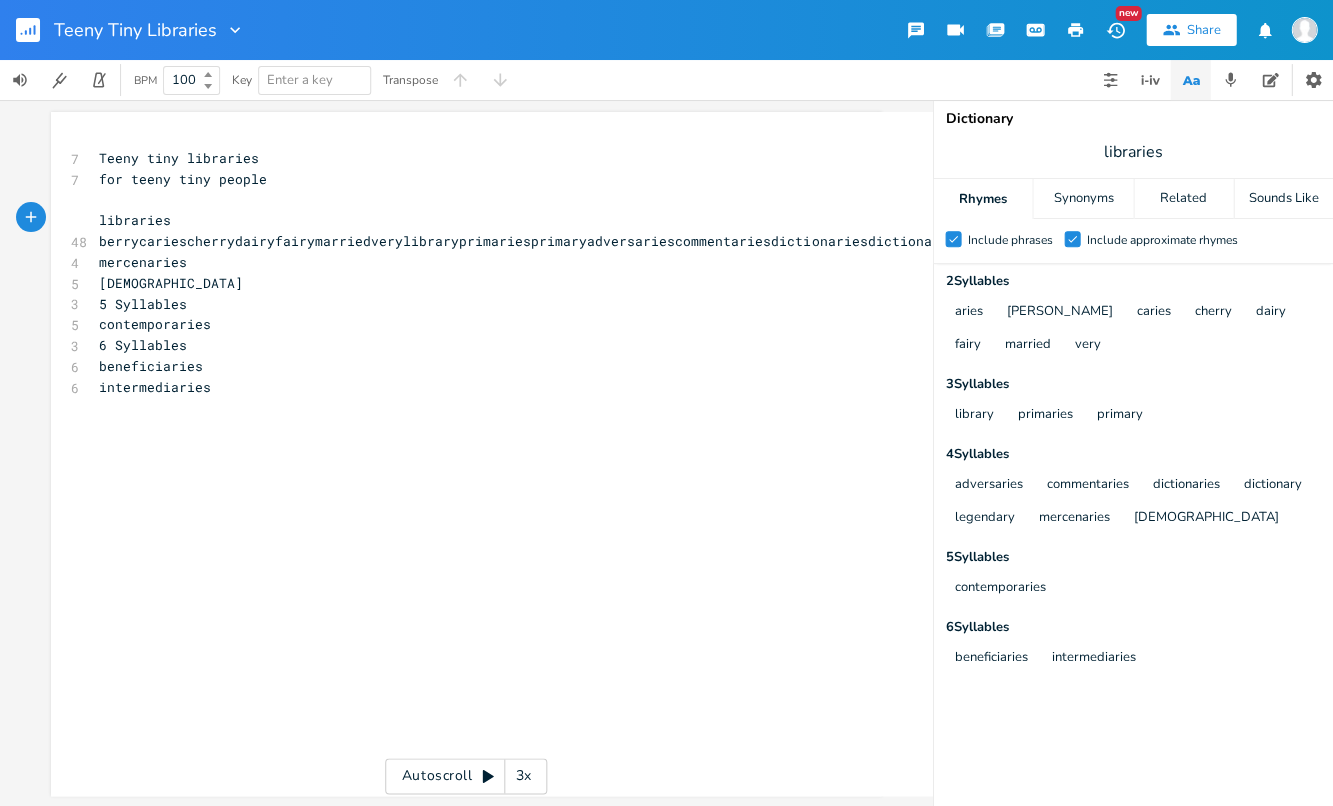 click on "mercenaries" at bounding box center (143, 262) 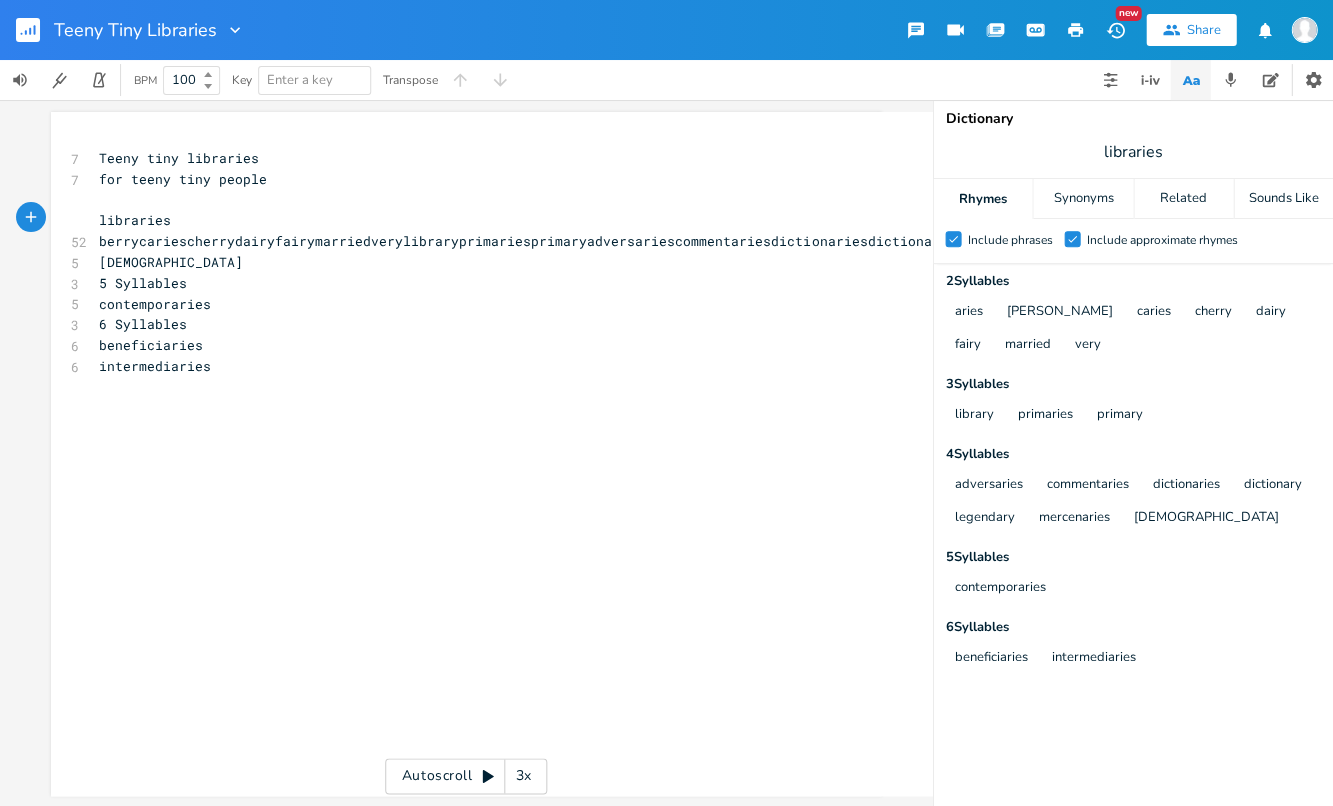click on "[DEMOGRAPHIC_DATA]" at bounding box center [171, 262] 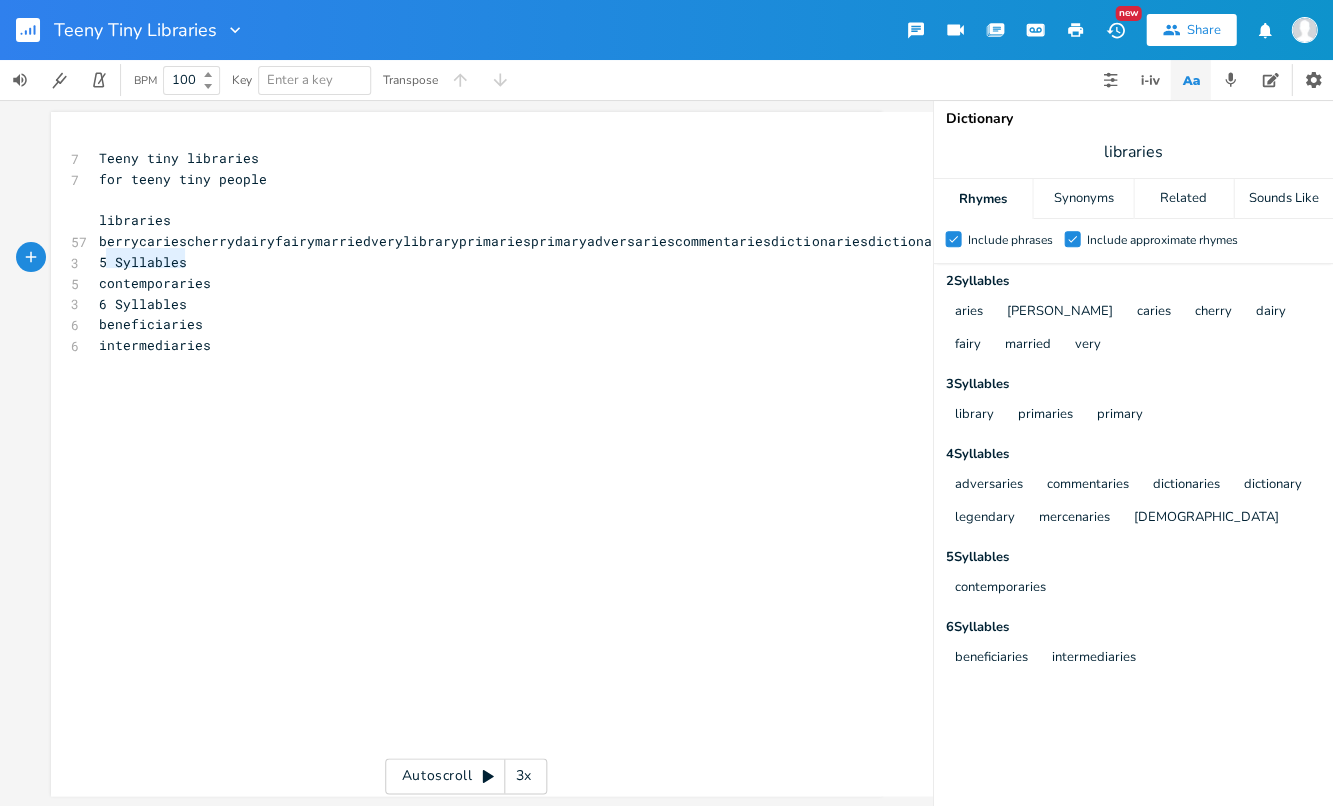 type on "5 Syllables" 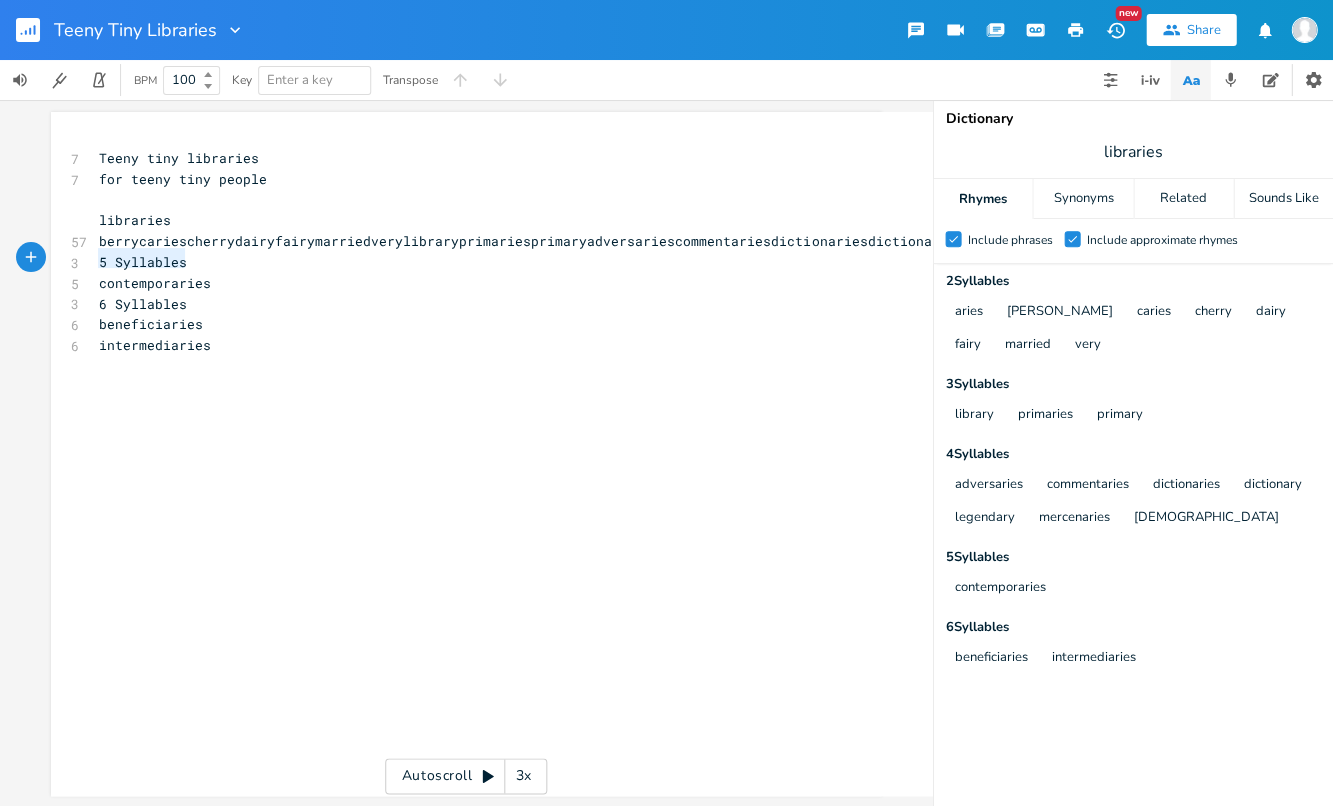 drag, startPoint x: 185, startPoint y: 263, endPoint x: 86, endPoint y: 253, distance: 99.50377 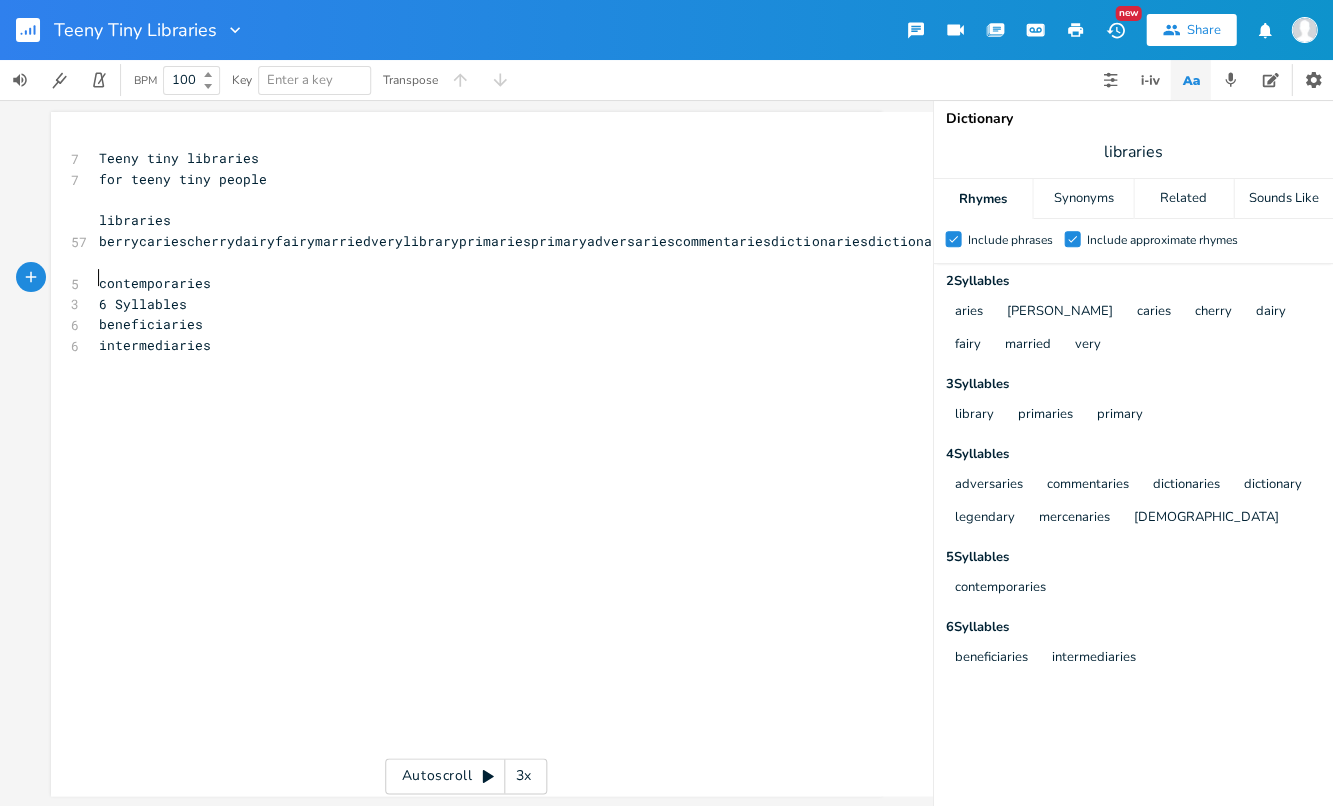 click on "contemporaries" at bounding box center (155, 283) 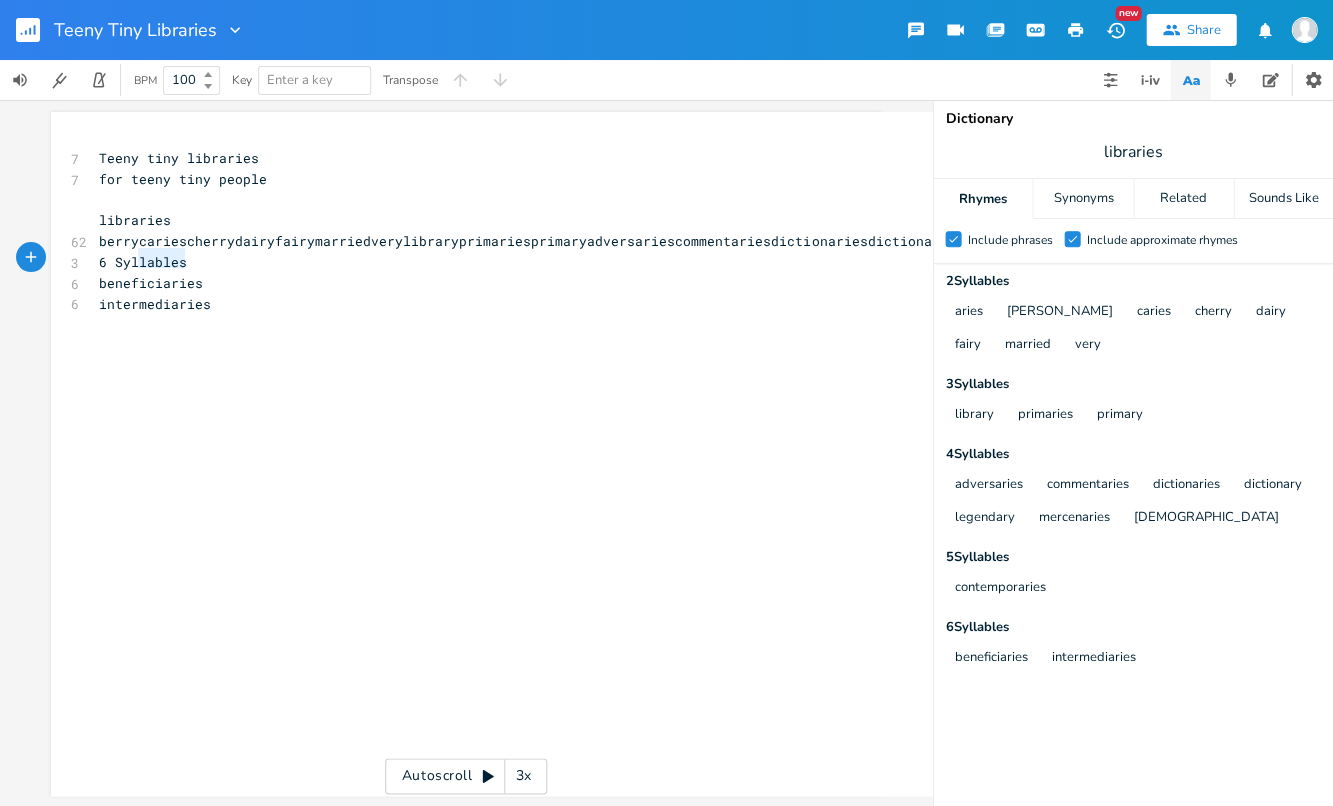 type on "6 Syllables" 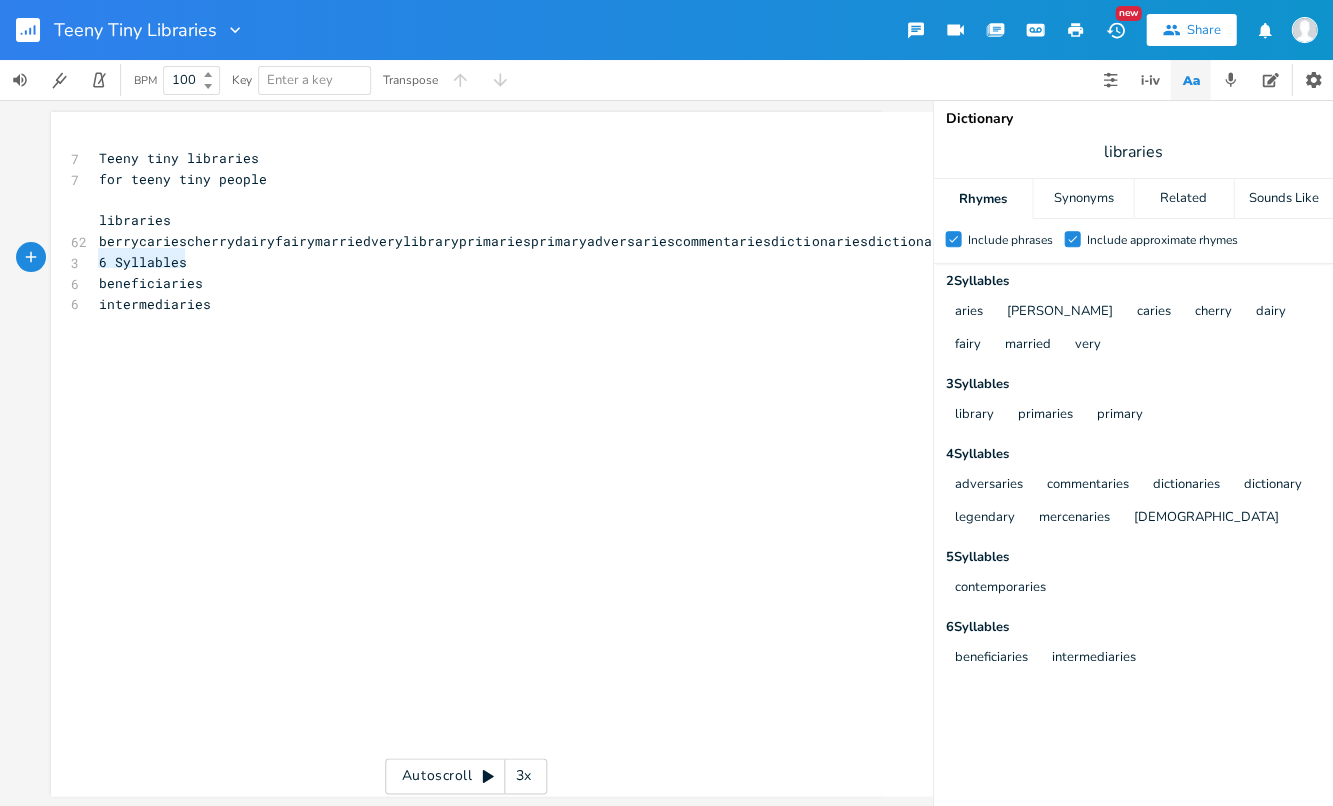 drag, startPoint x: 176, startPoint y: 259, endPoint x: 87, endPoint y: 253, distance: 89.20202 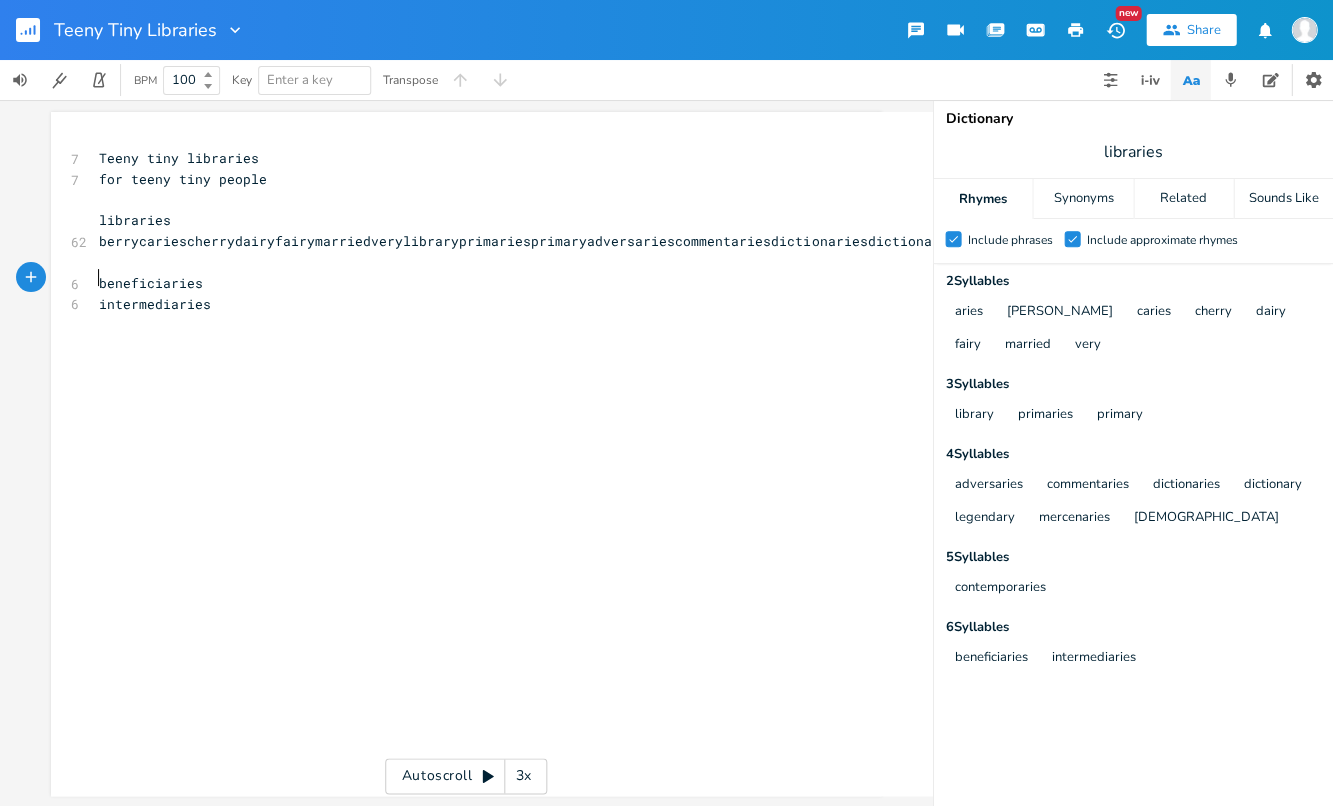 click on "beneficiaries" at bounding box center [707, 283] 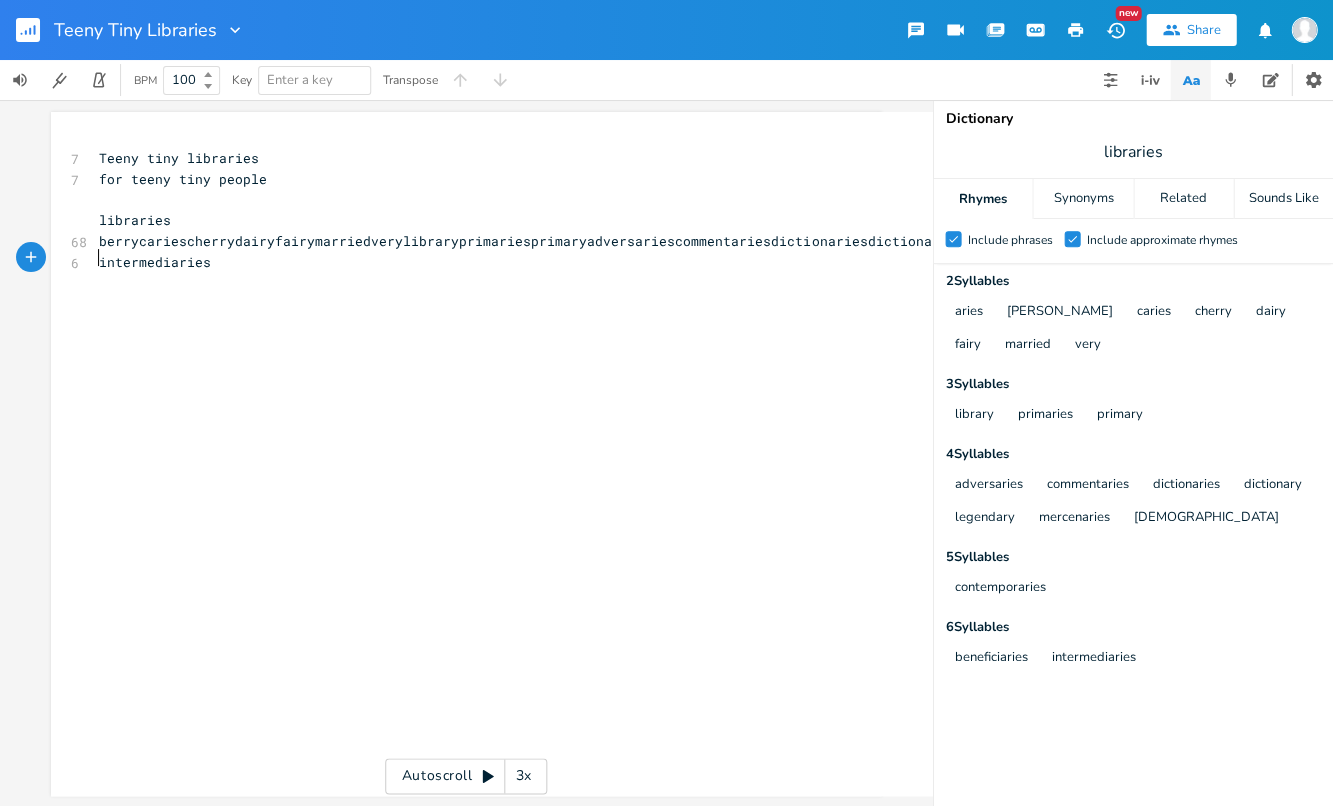 click on "intermediaries" at bounding box center [155, 262] 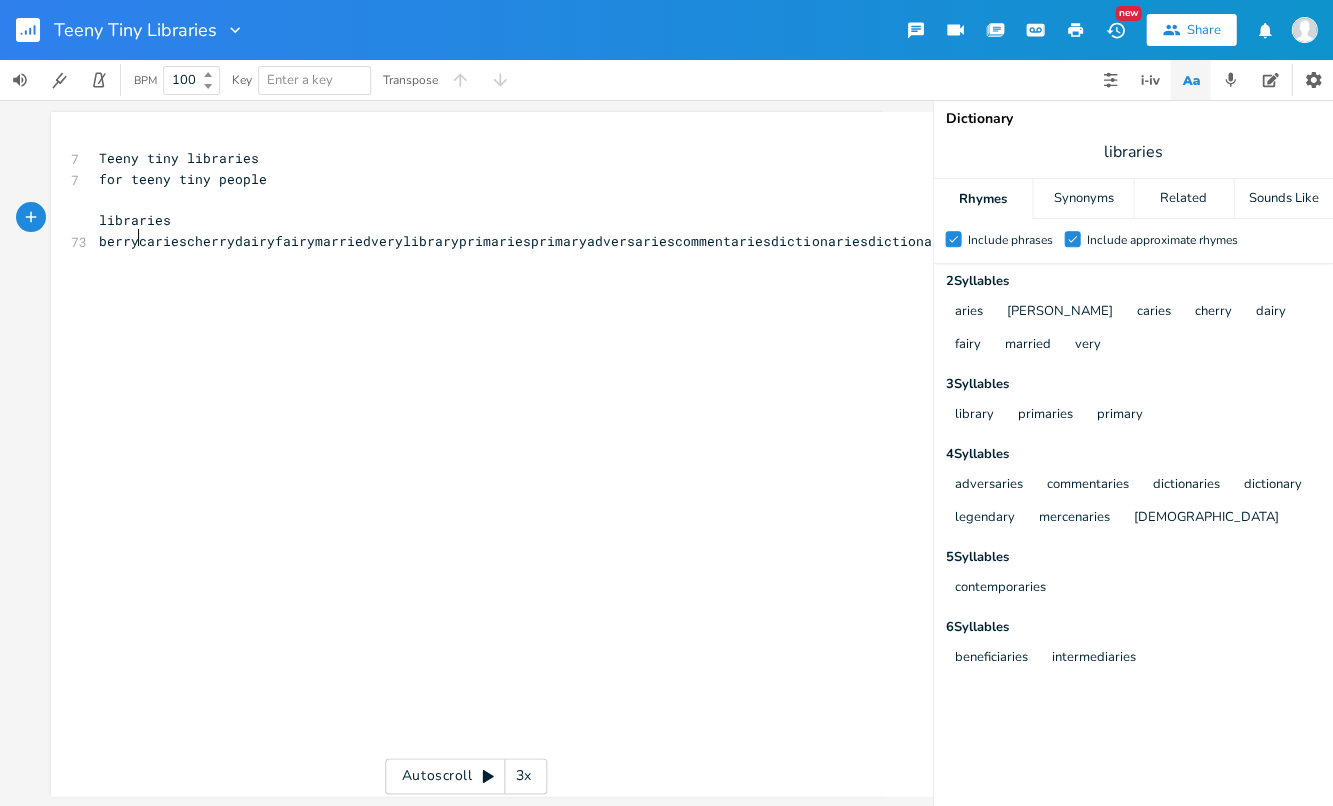 click on "libraries berrycariescherrydairyfairymarriedverylibraryprimariesprimaryadversariescommentariesdictionariesdictionarylegendarymercenariesmissionariescontemporariesbeneficiarieintermediaries" at bounding box center (811, 230) 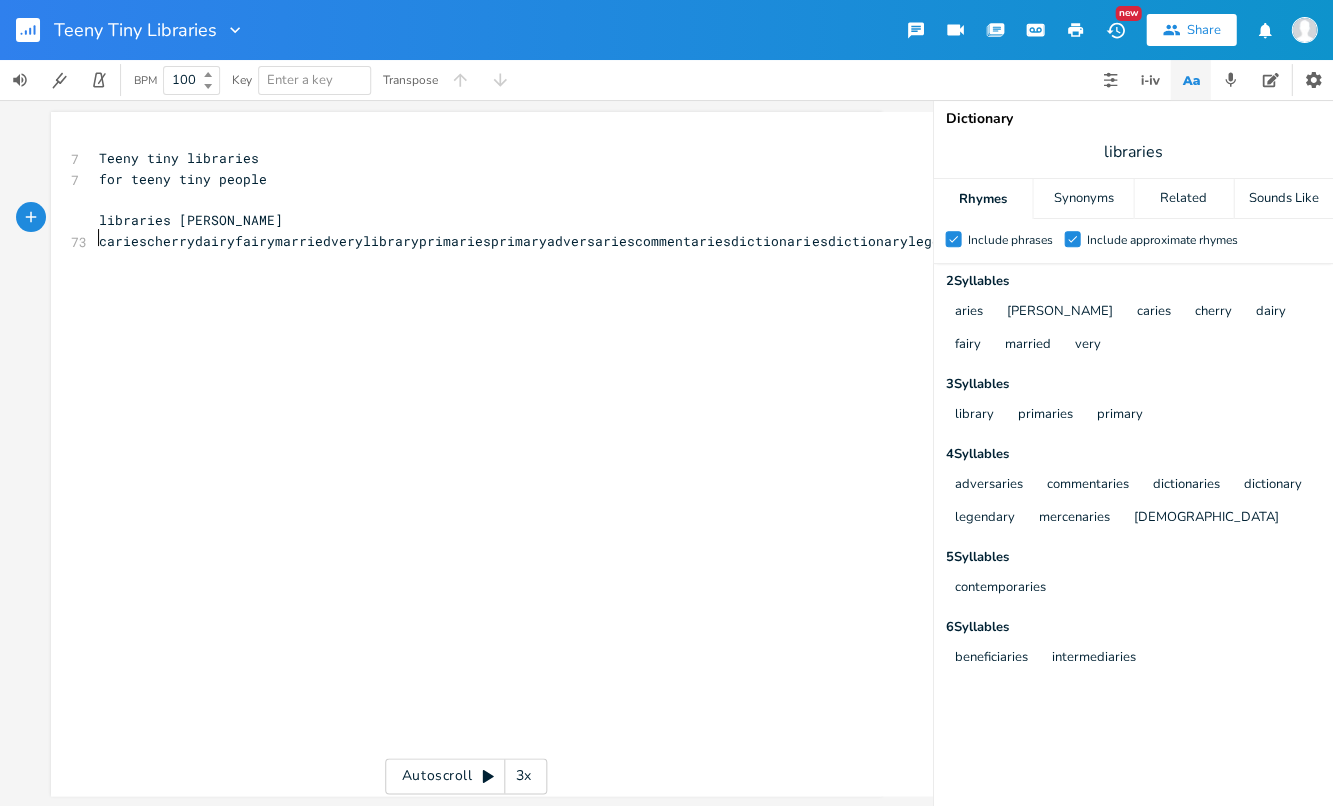 scroll, scrollTop: 0, scrollLeft: 2, axis: horizontal 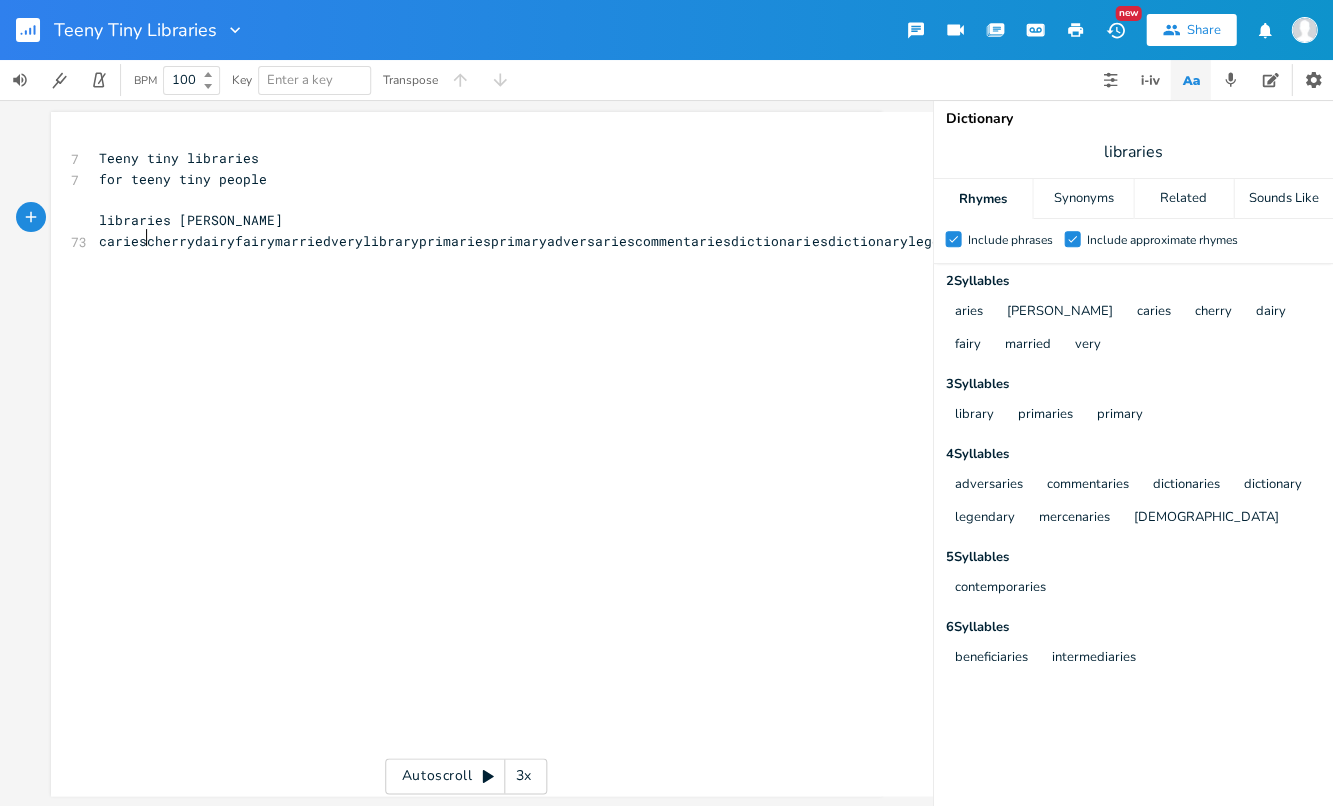 click on "libraries [PERSON_NAME] cariescherrydairyfairymarriedverylibraryprimariesprimaryadversariescommentariesdictionariesdictionarylegendarymercenariesmissionariescontemporariesbeneficiarieintermediaries" at bounding box center [791, 230] 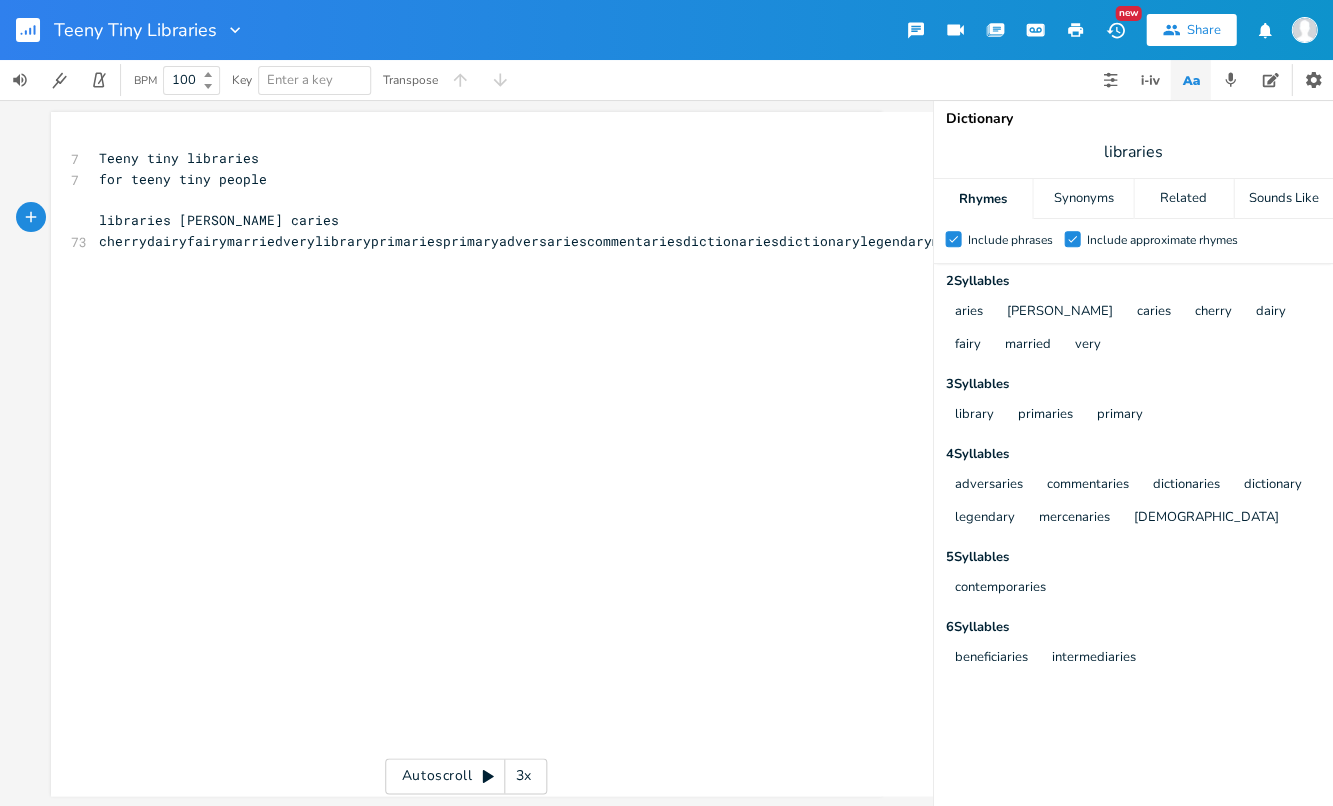click on "libraries [PERSON_NAME] caries cherrydairyfairymarriedverylibraryprimariesprimaryadversariescommentariesdictionariesdictionarylegendarymercenariesmissionariescontemporariesbeneficiarieintermediaries" at bounding box center (767, 230) 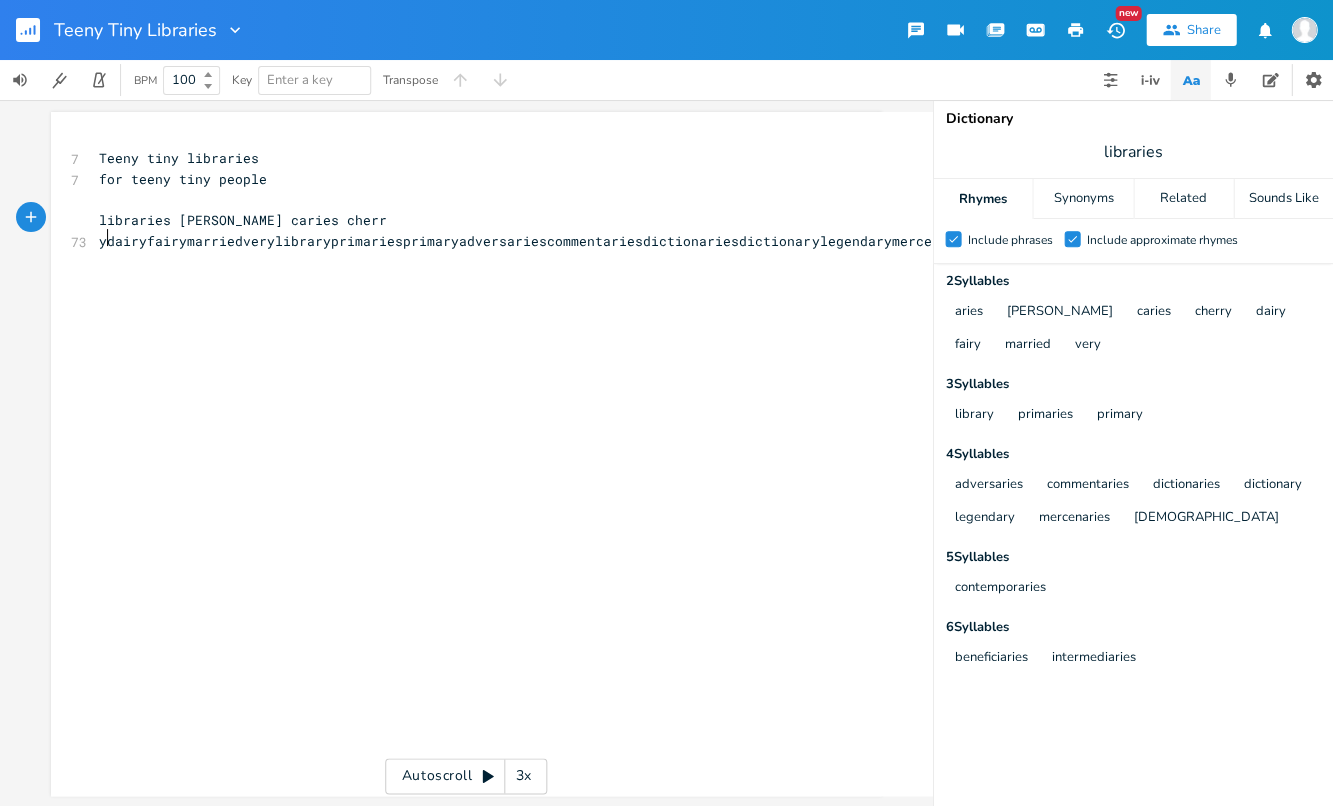click on "libraries [PERSON_NAME] caries cherr ydairyfairymarriedverylibraryprimariesprimaryadversariescommentariesdictionariesdictionarylegendarymercenariesmissionariescontemporariesbeneficiarieintermediaries" at bounding box center [747, 230] 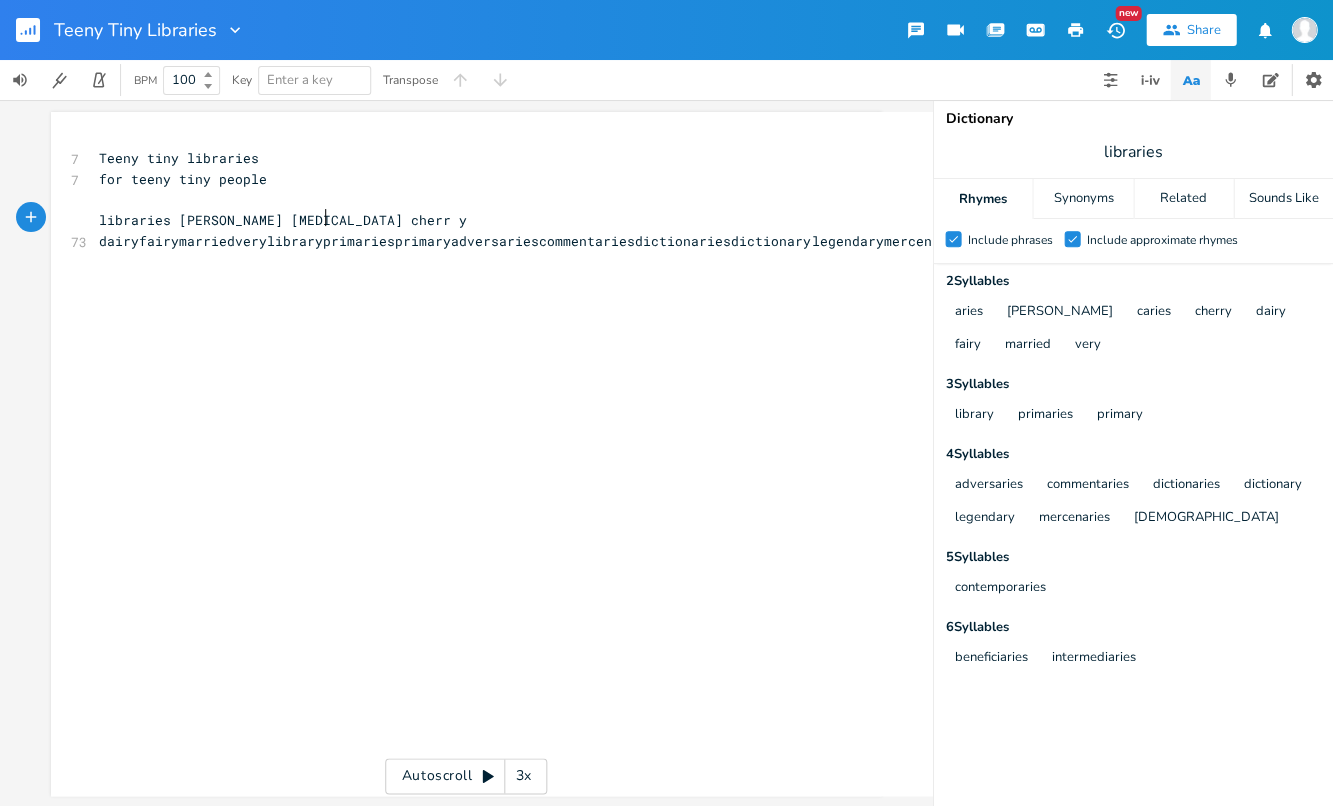 click on "libraries [PERSON_NAME] [MEDICAL_DATA] cherr y dairyfairymarriedverylibraryprimariesprimaryadversariescommentariesdictionariesdictionarylegendarymercenariesmissionariescontemporariesbeneficiarieintermediaries" at bounding box center (743, 230) 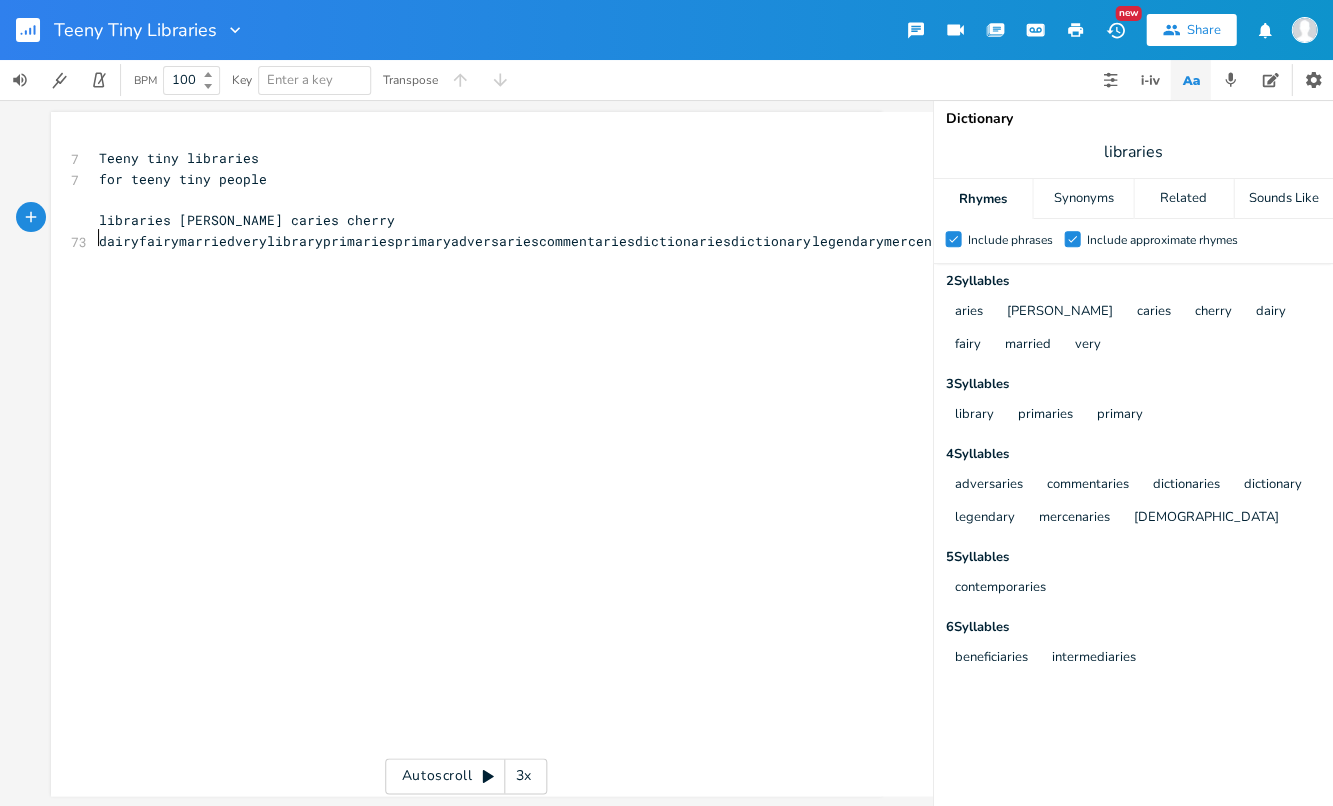 click on "libraries [PERSON_NAME] caries cherry dairyfairymarriedverylibraryprimariesprimaryadversariescommentariesdictionariesdictionarylegendarymercenariesmissionariescontemporariesbeneficiarieintermediaries" at bounding box center [743, 230] 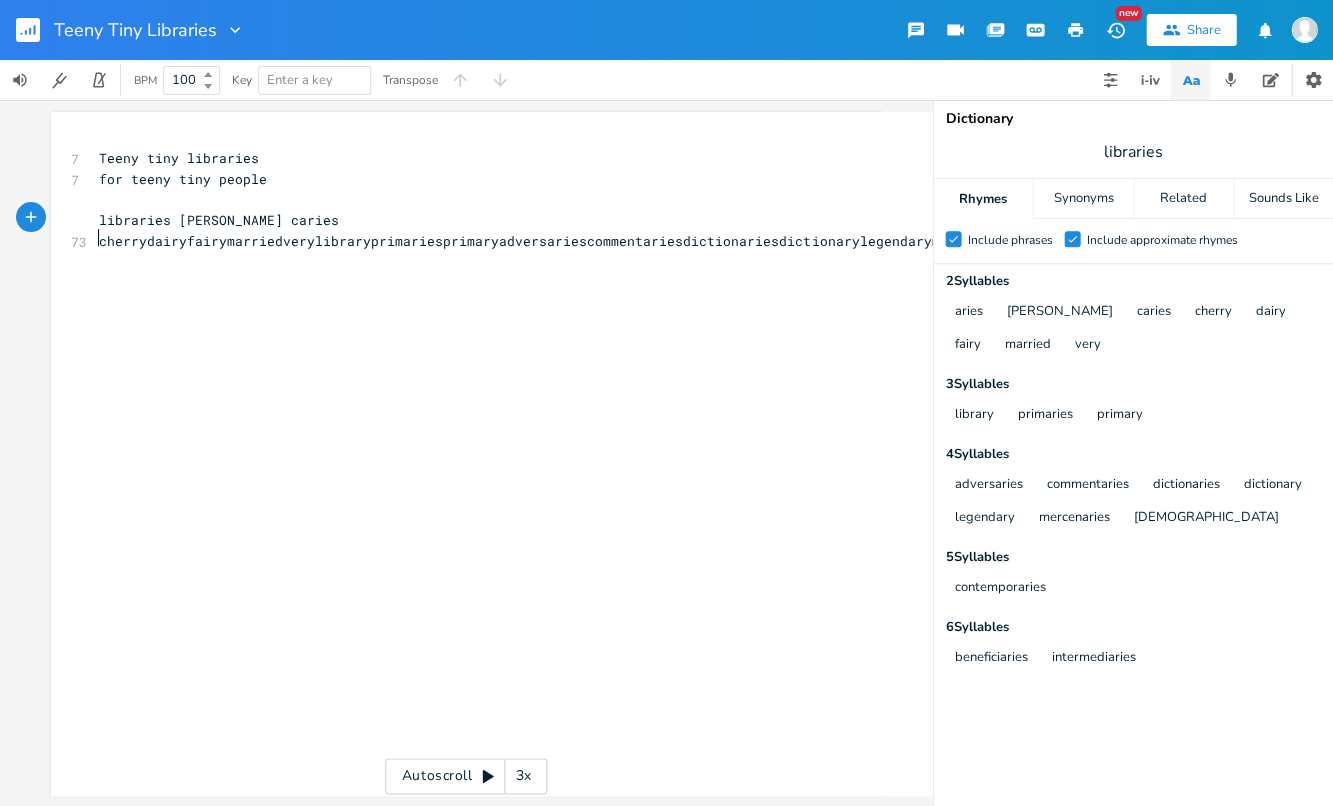click on "libraries [PERSON_NAME] caries cherrydairyfairymarriedverylibraryprimariesprimaryadversariescommentariesdictionariesdictionarylegendarymercenariesmissionariescontemporariesbeneficiarieintermediaries" at bounding box center (767, 230) 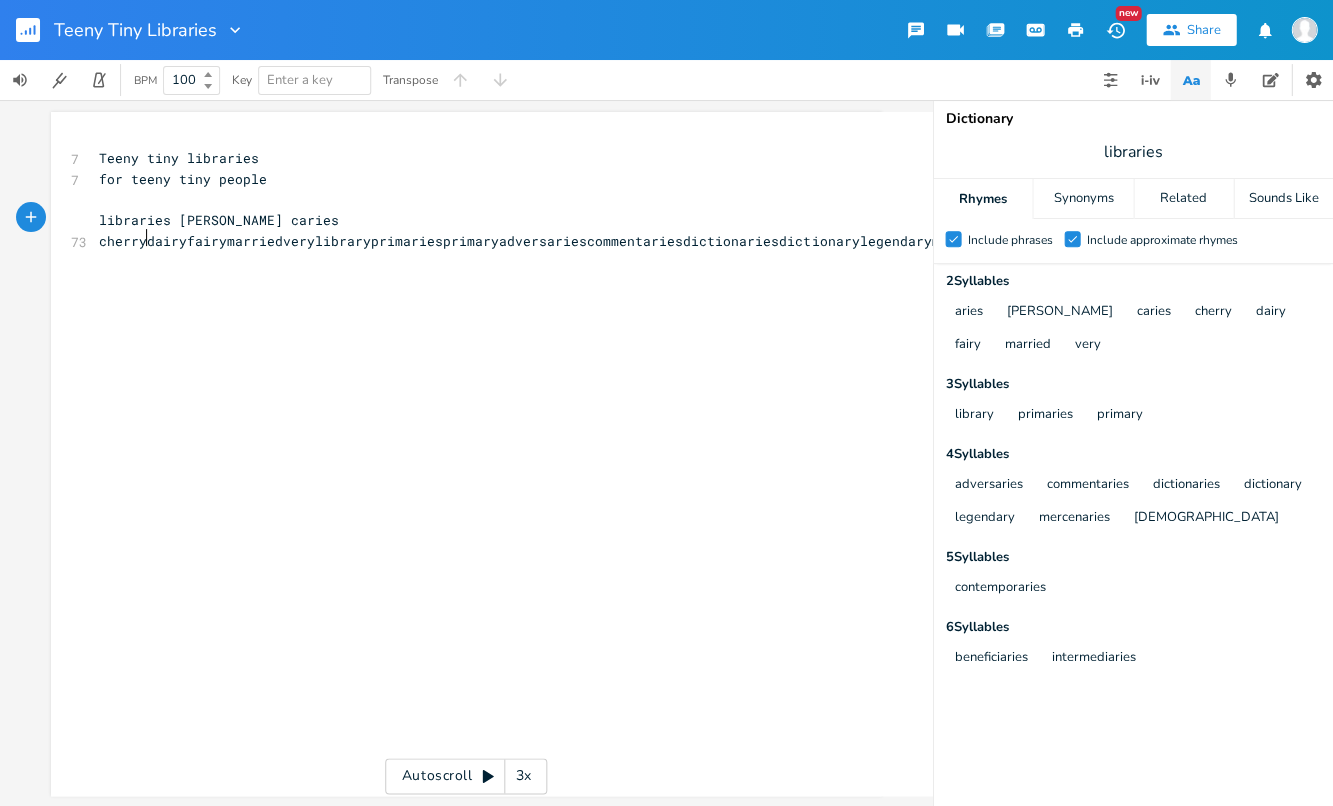 click on "libraries [PERSON_NAME] caries  cherrydairyfairymarriedverylibraryprimariesprimaryadversariescommentariesdictionariesdictionarylegendarymercenariesmissionariescontemporariesbeneficiarieintermediaries" at bounding box center [767, 230] 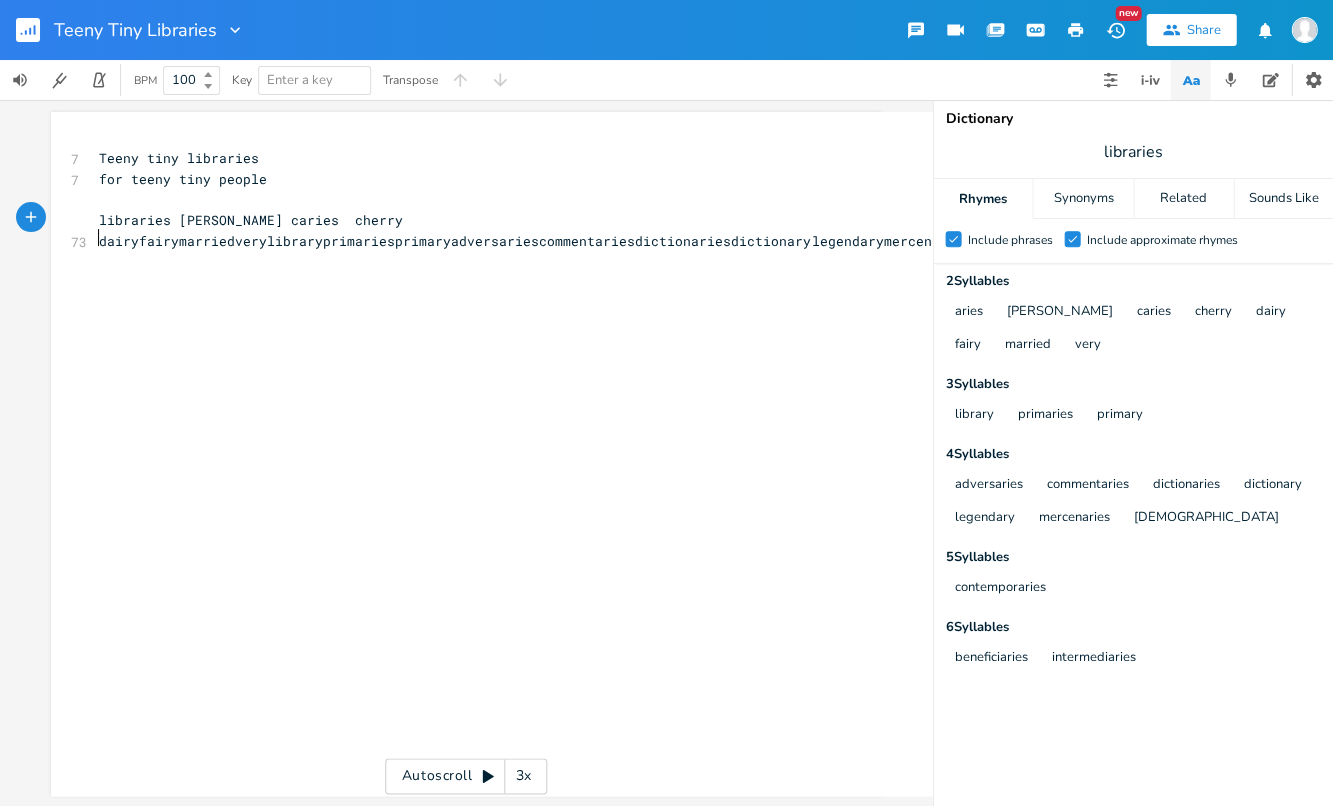 scroll, scrollTop: 0, scrollLeft: 6, axis: horizontal 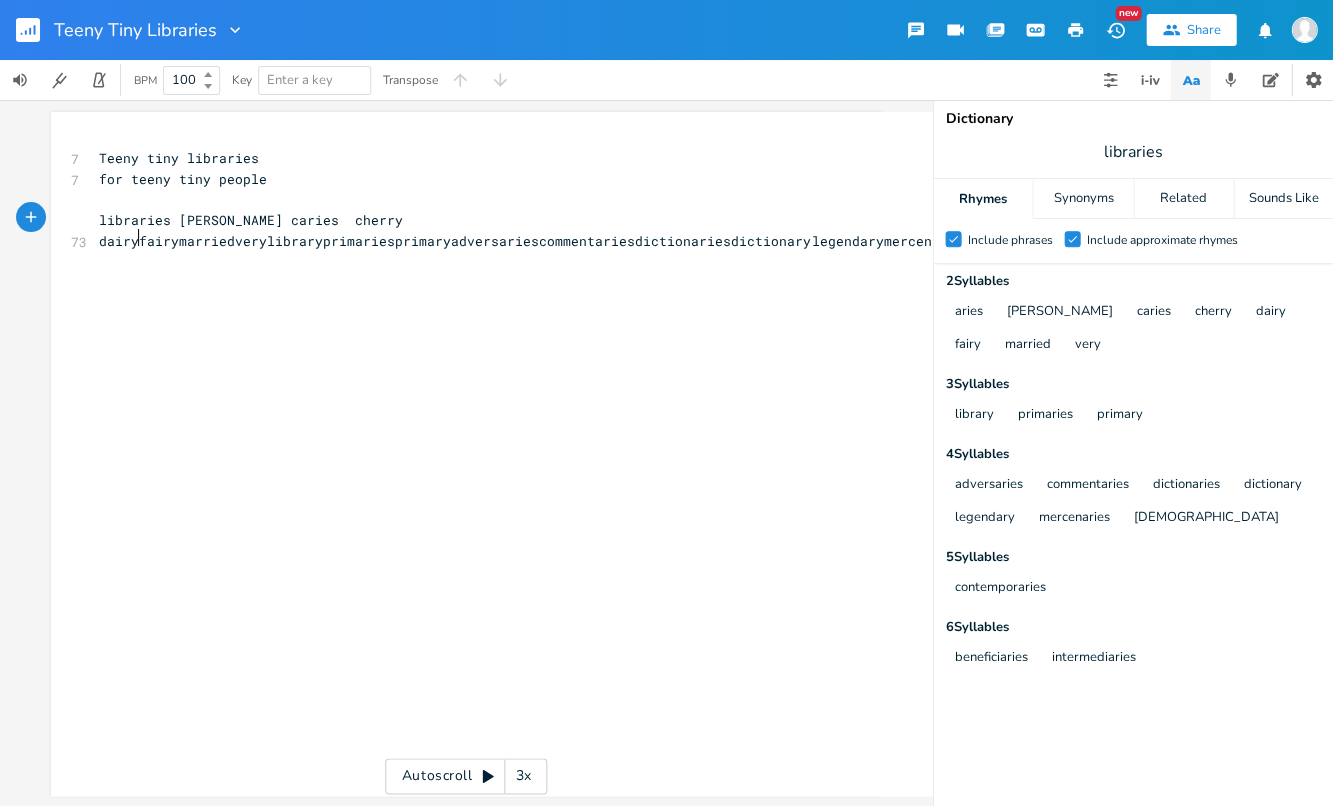 click on "libraries [PERSON_NAME] caries  cherry  dairyfairymarriedverylibraryprimariesprimaryadversariescommentariesdictionariesdictionarylegendarymercenariesmissionariescontemporariesbeneficiarieintermediaries" at bounding box center (743, 230) 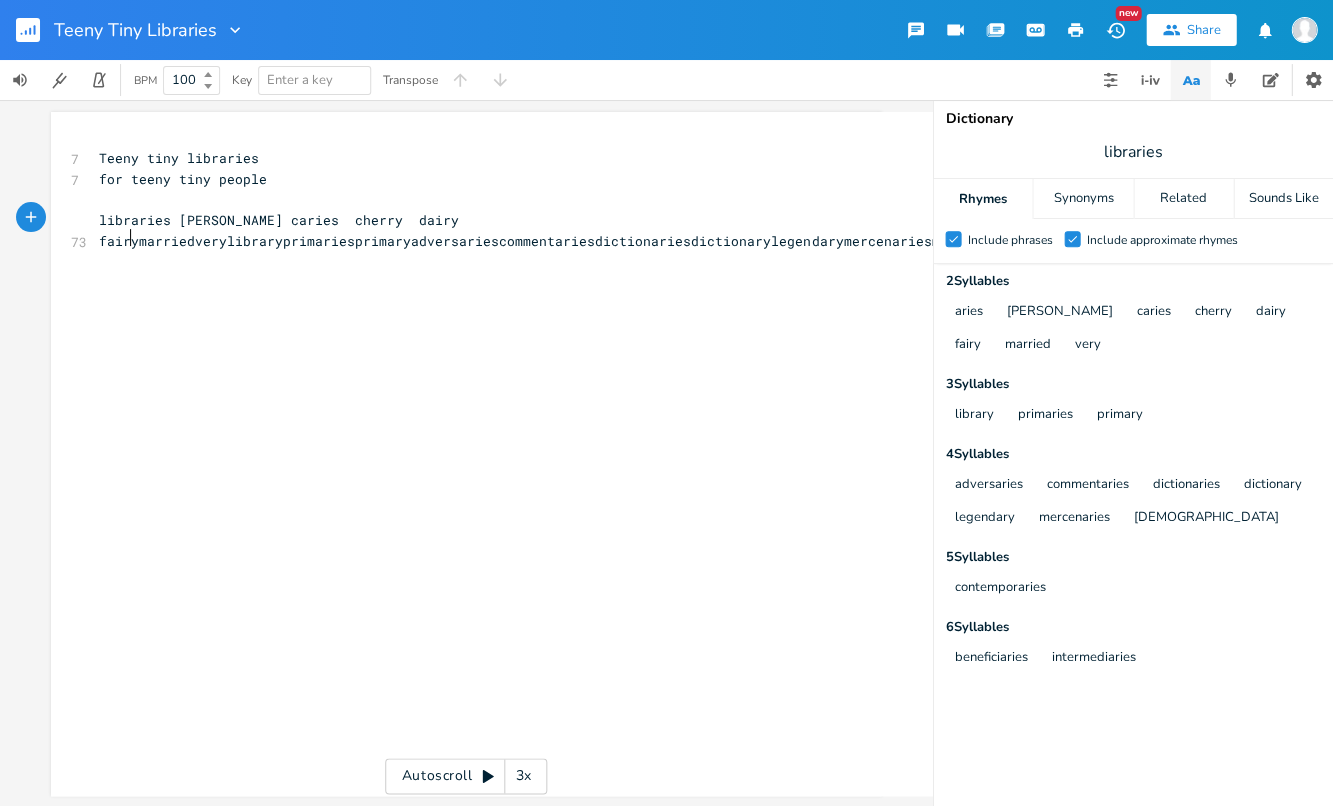 click on "libraries [PERSON_NAME] caries  cherry  dairy fairymarriedverylibraryprimariesprimaryadversariescommentariesdictionariesdictionarylegendarymercenariesmissionariescontemporariesbeneficiarieintermediaries" at bounding box center [723, 230] 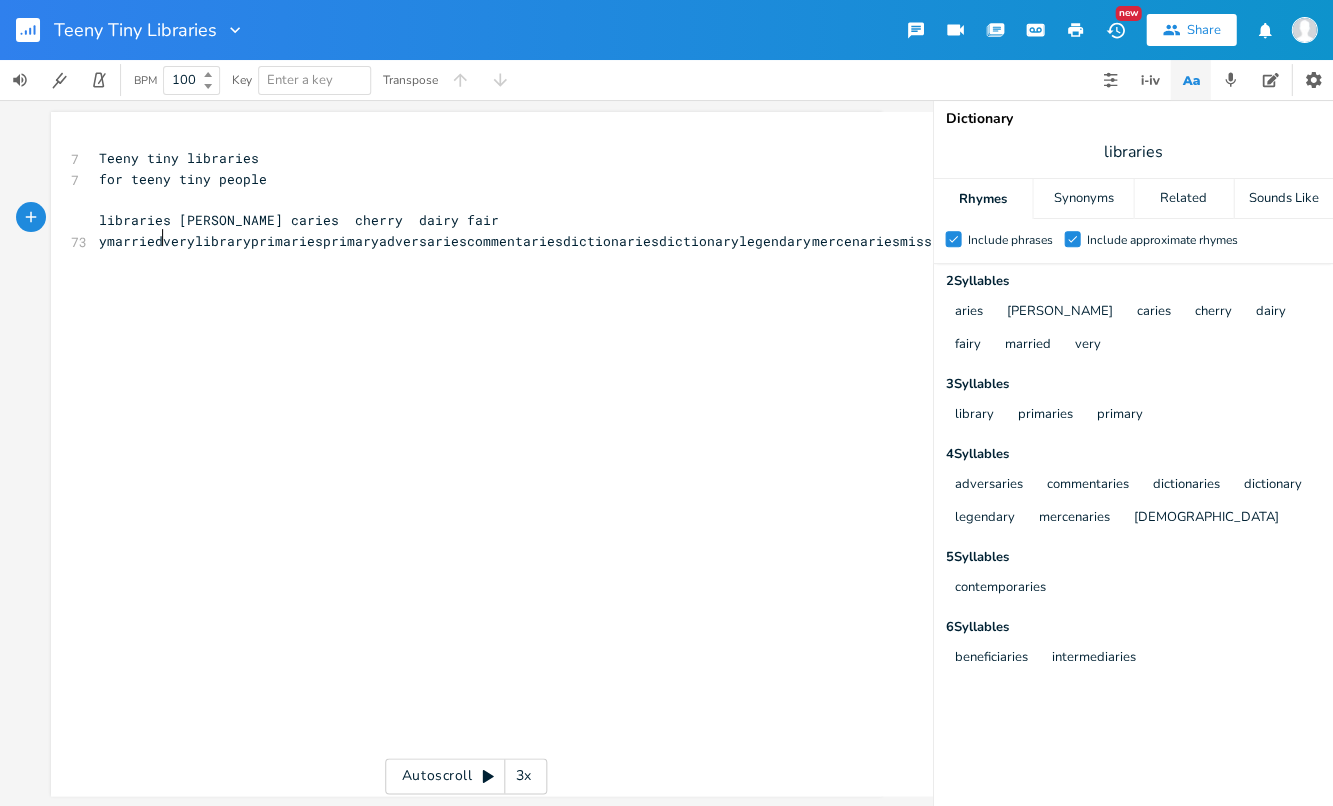 click on "libraries [PERSON_NAME] caries  cherry  dairy fair ymarriedverylibraryprimariesprimaryadversariescommentariesdictionariesdictionarylegendarymercenariesmissionariescontemporariesbeneficiarieintermediaries" at bounding box center (707, 230) 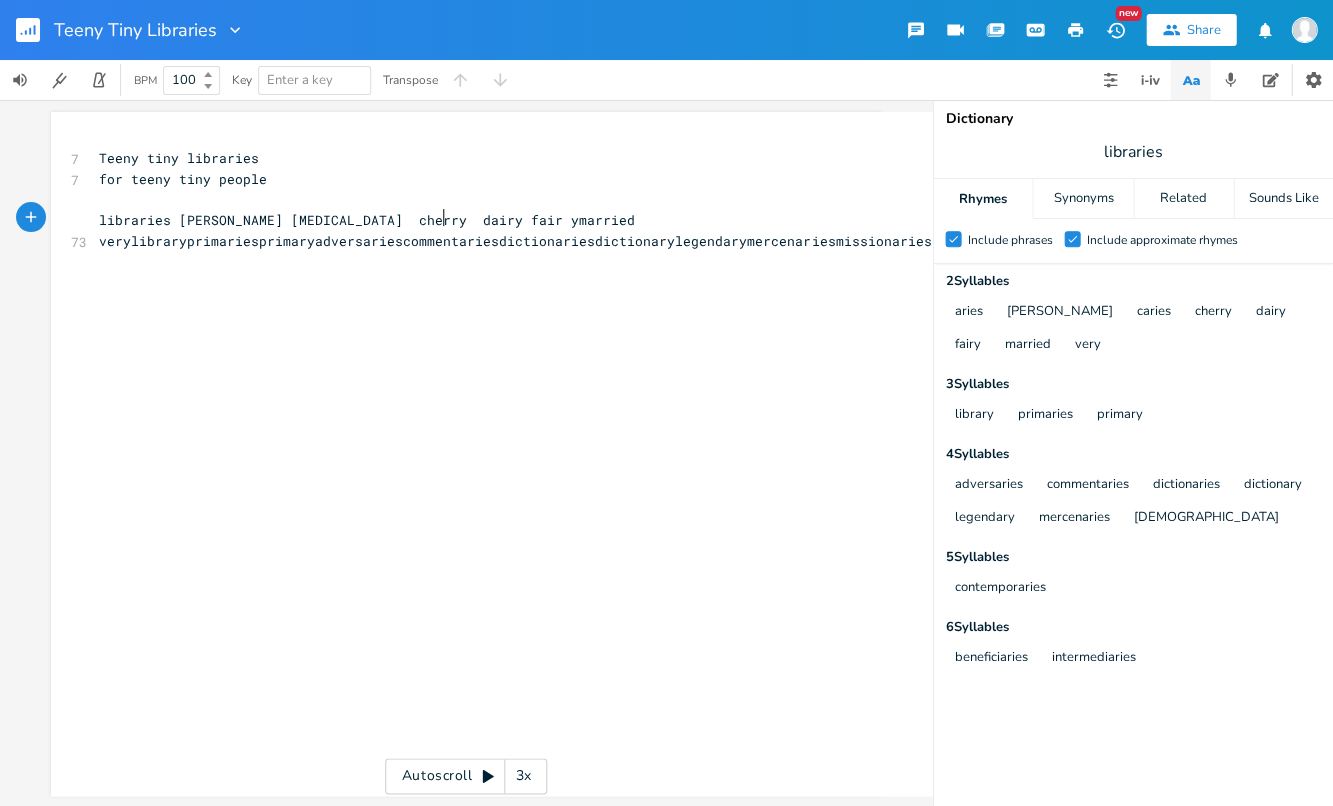 click on "libraries [PERSON_NAME] [MEDICAL_DATA]  cherry  dairy fair ymarried verylibraryprimariesprimaryadversariescommentariesdictionariesdictionarylegendarymercenariesmissionariescontemporariesbeneficiarieintermediaries" at bounding box center [675, 230] 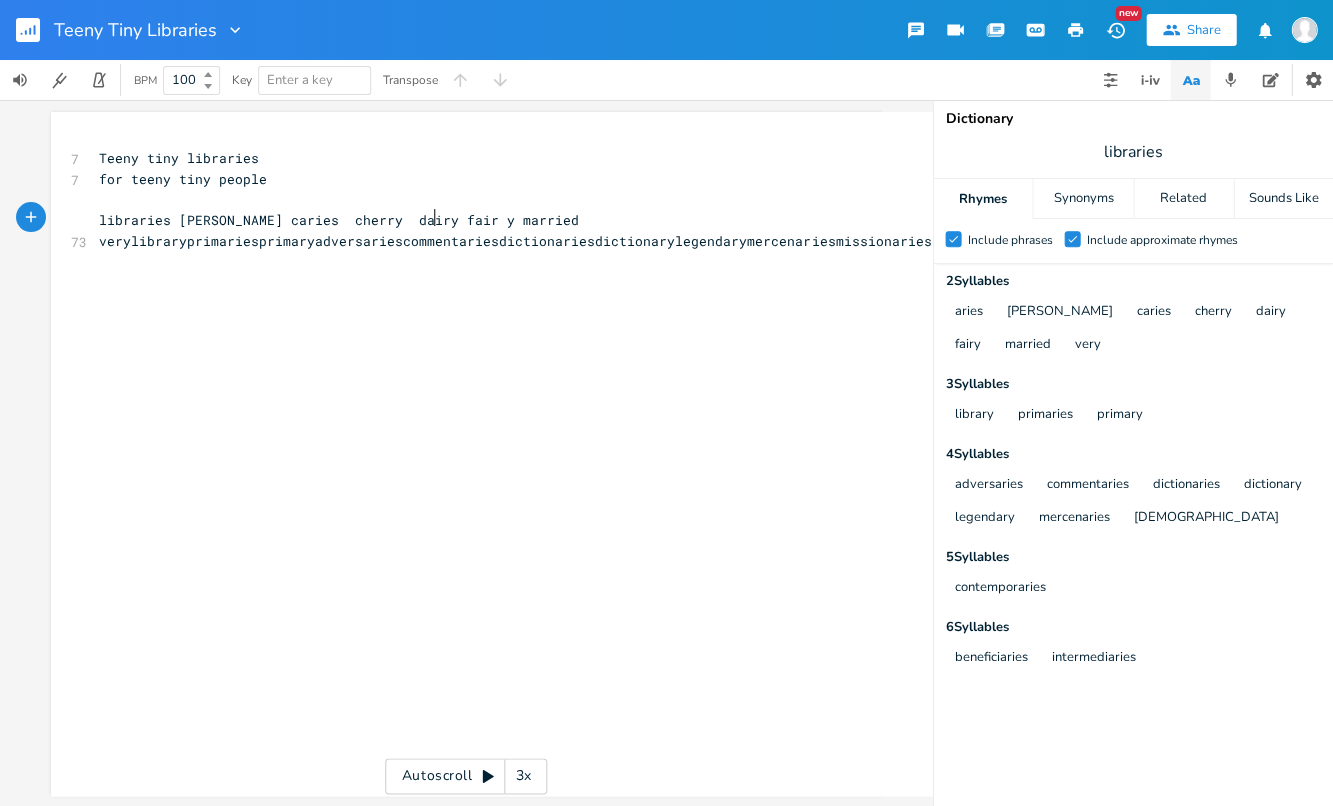 click on "libraries [PERSON_NAME] caries  cherry  dairy fair y married verylibraryprimariesprimaryadversariescommentariesdictionariesdictionarylegendarymercenariesmissionariescontemporariesbeneficiarieintermediaries" at bounding box center [675, 230] 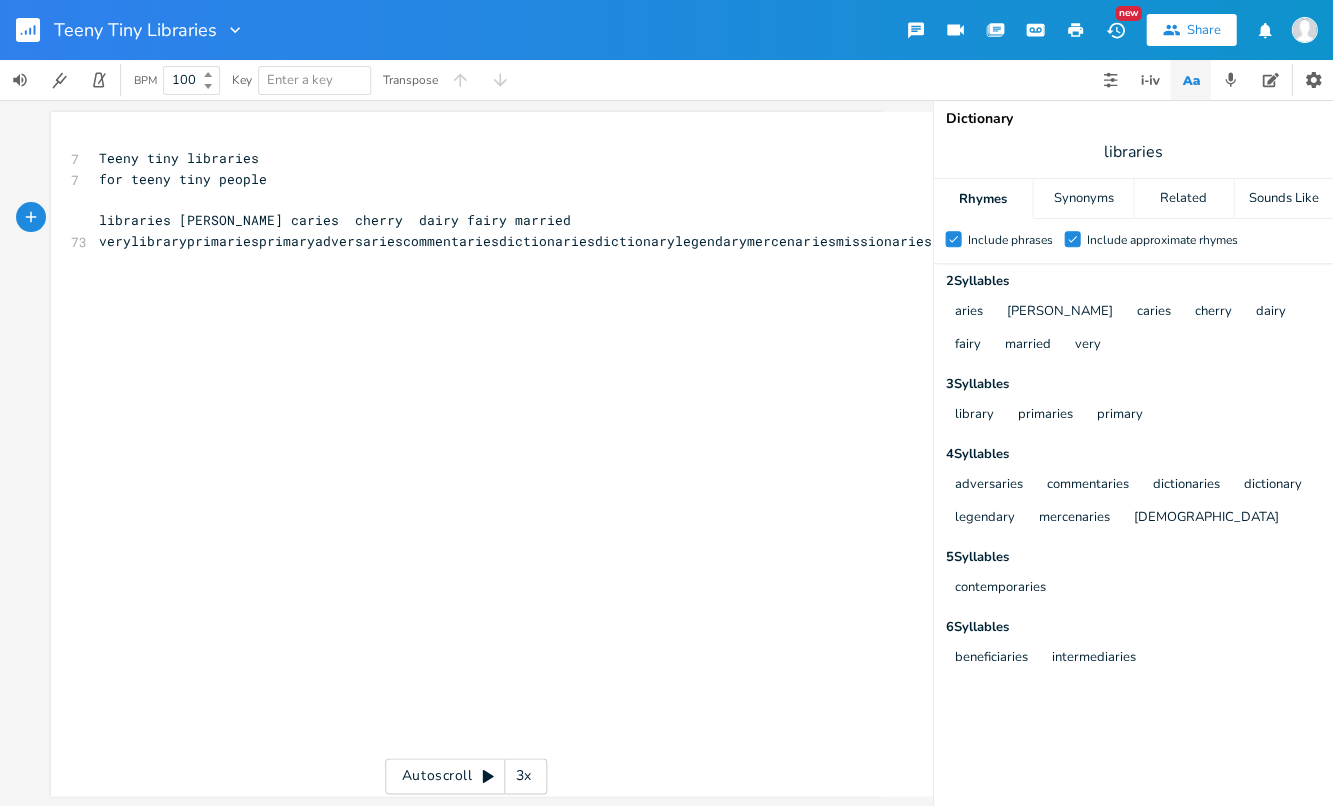 click on "libraries [PERSON_NAME] caries  cherry  dairy fairy married verylibraryprimariesprimaryadversariescommentariesdictionariesdictionarylegendarymercenariesmissionariescontemporariesbeneficiarieintermediaries" at bounding box center [675, 230] 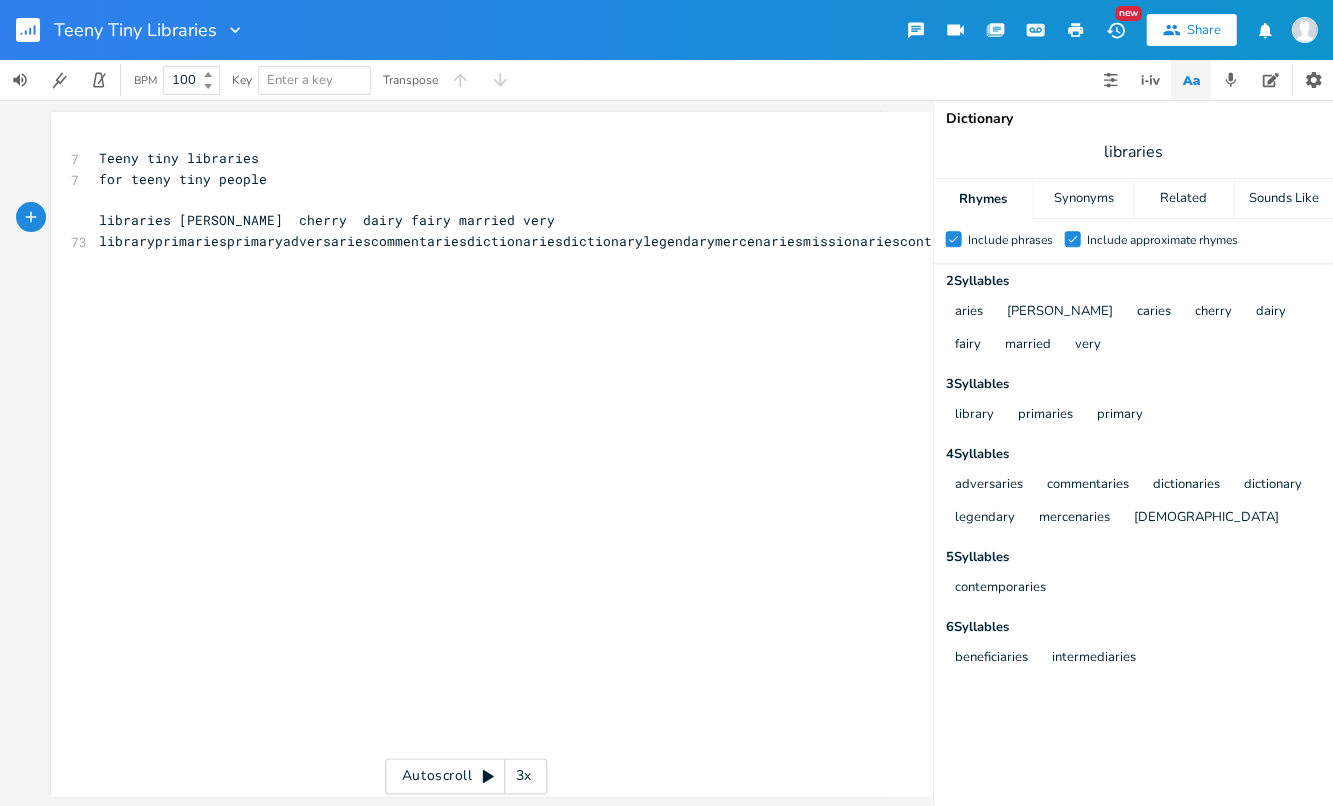 click on "libraries [PERSON_NAME]  cherry  dairy fairy married very libraryprimariesprimaryadversariescommentariesdictionariesdictionarylegendarymercenariesmissionariescontemporariesbeneficiarieintermediaries" at bounding box center [659, 230] 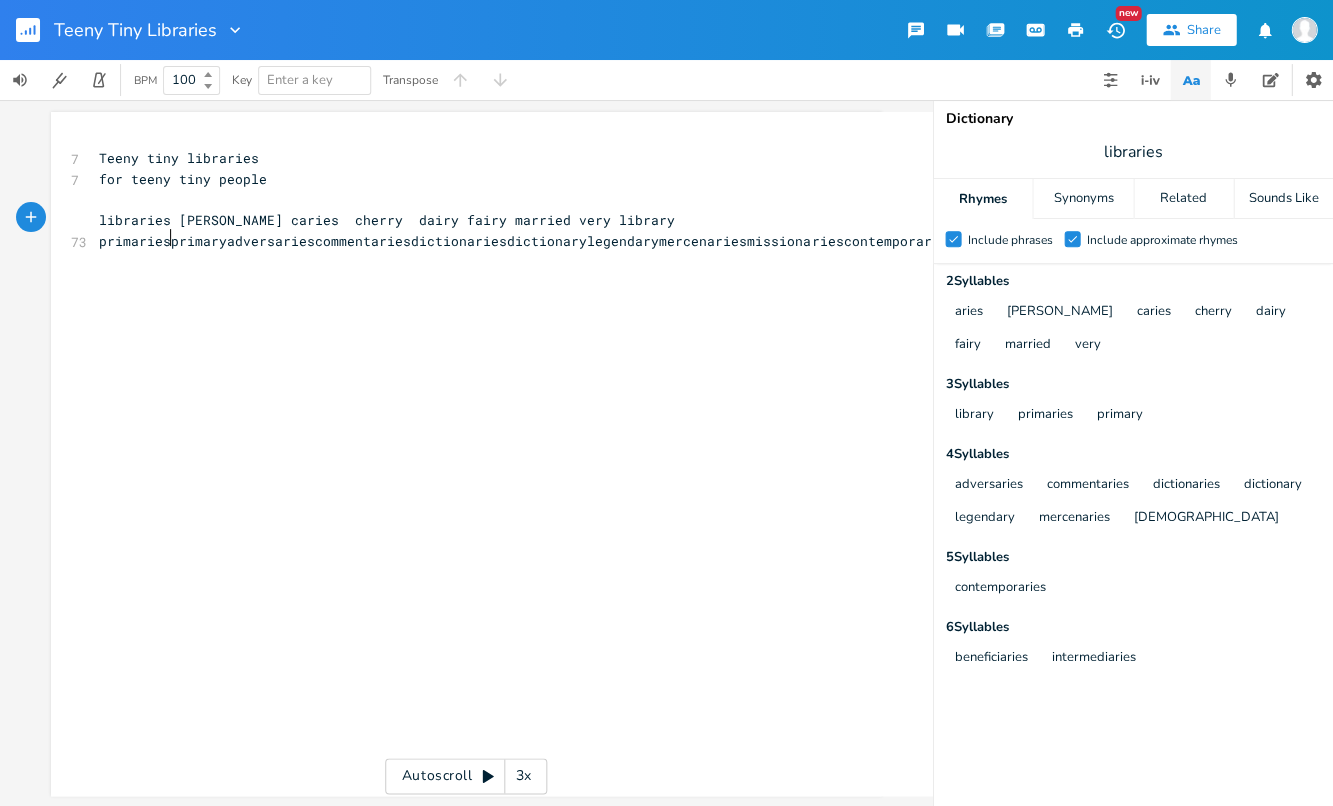 click on "libraries [PERSON_NAME] caries  cherry  dairy fairy married very library primariesprimaryadversariescommentariesdictionariesdictionarylegendarymercenariesmissionariescontemporariesbeneficiarieintermediaries" at bounding box center (631, 230) 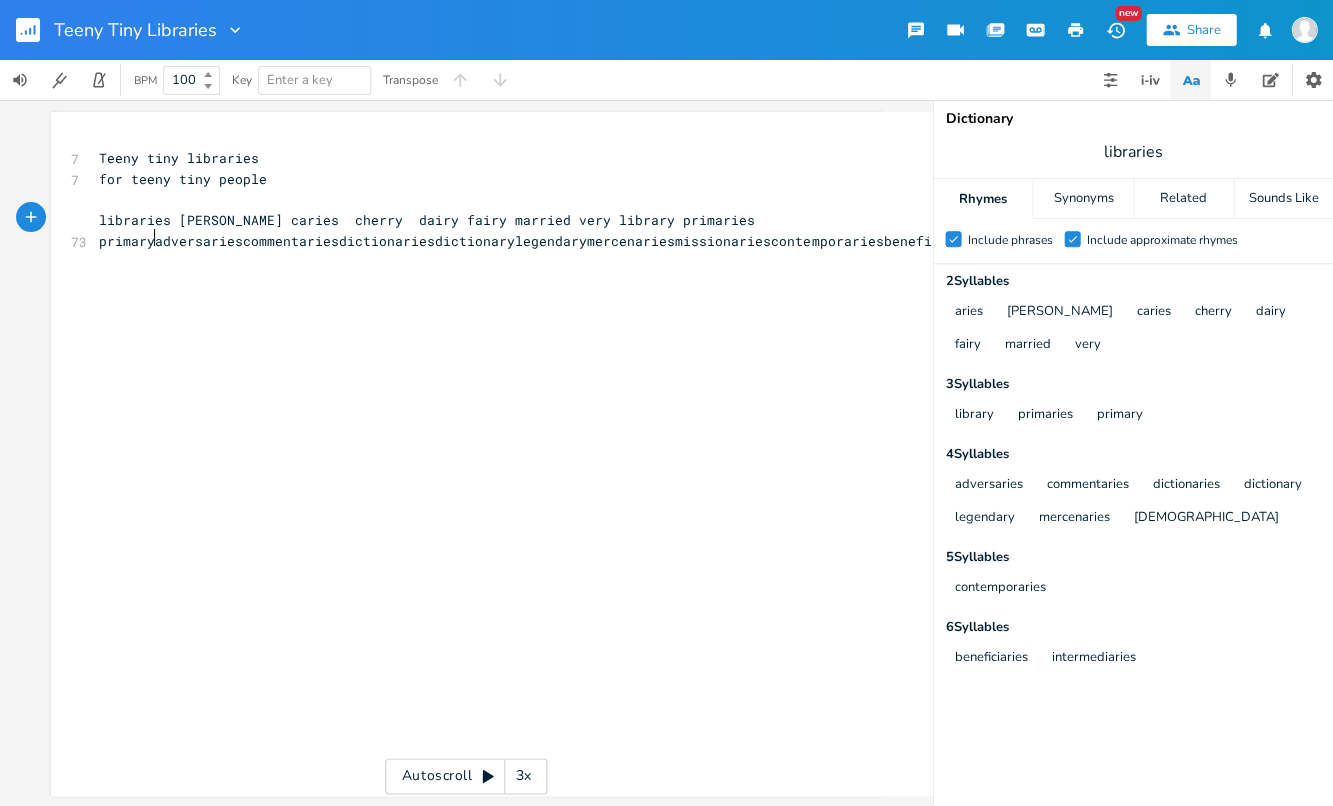click on "libraries [PERSON_NAME] caries  cherry  dairy fairy married very library primaries primaryadversariescommentariesdictionariesdictionarylegendarymercenariesmissionariescontemporariesbeneficiarieintermediaries" at bounding box center (595, 230) 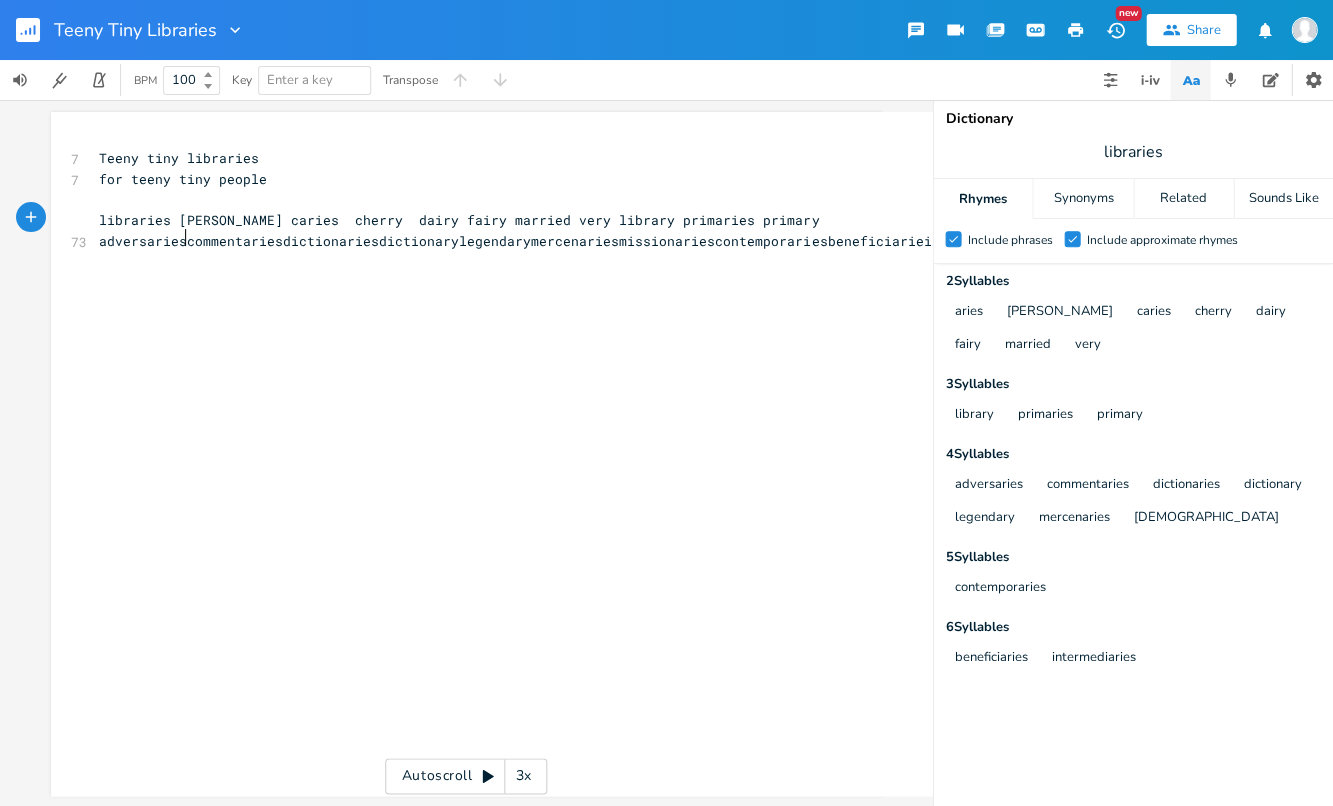 click on "libraries [PERSON_NAME] caries  cherry  dairy fairy married very library primaries primary adversariescommentariesdictionariesdictionarylegendarymercenariesmissionariescontemporariesbeneficiarieintermediaries" at bounding box center (567, 230) 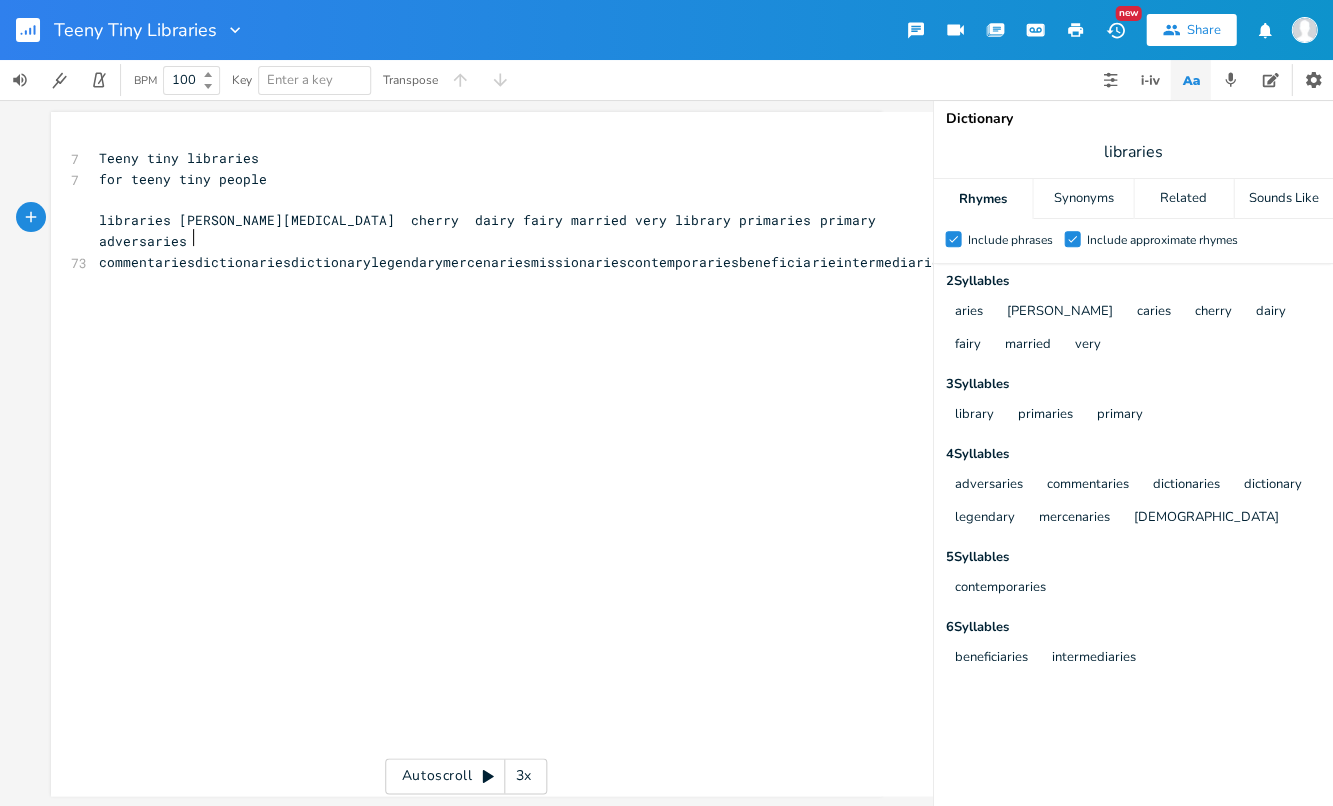 click on "libraries [PERSON_NAME][MEDICAL_DATA]  cherry  dairy fairy married very library primaries primary adversaries commentariesdictionariesdictionarylegendarymercenariesmissionariescontemporariesbeneficiarieintermediaries" at bounding box center (523, 241) 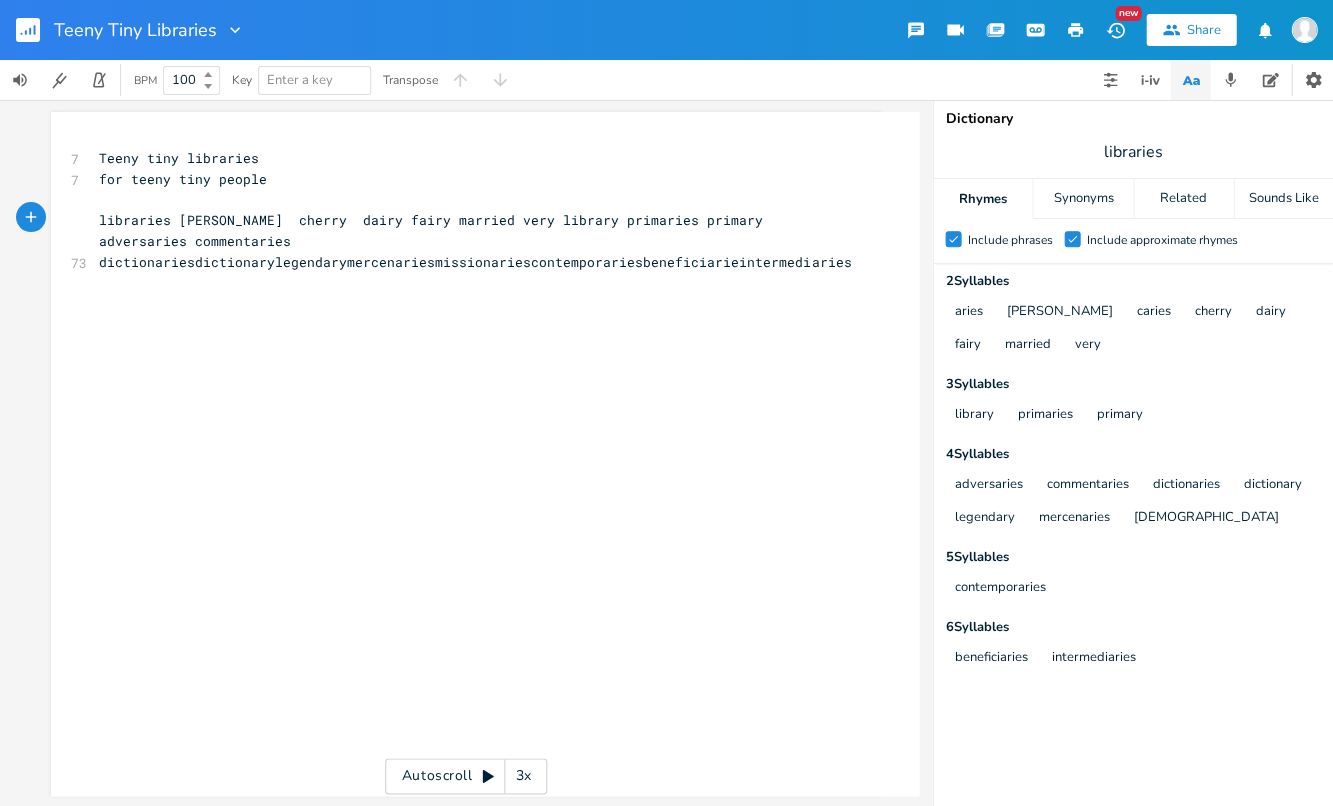 scroll, scrollTop: 0, scrollLeft: 6, axis: horizontal 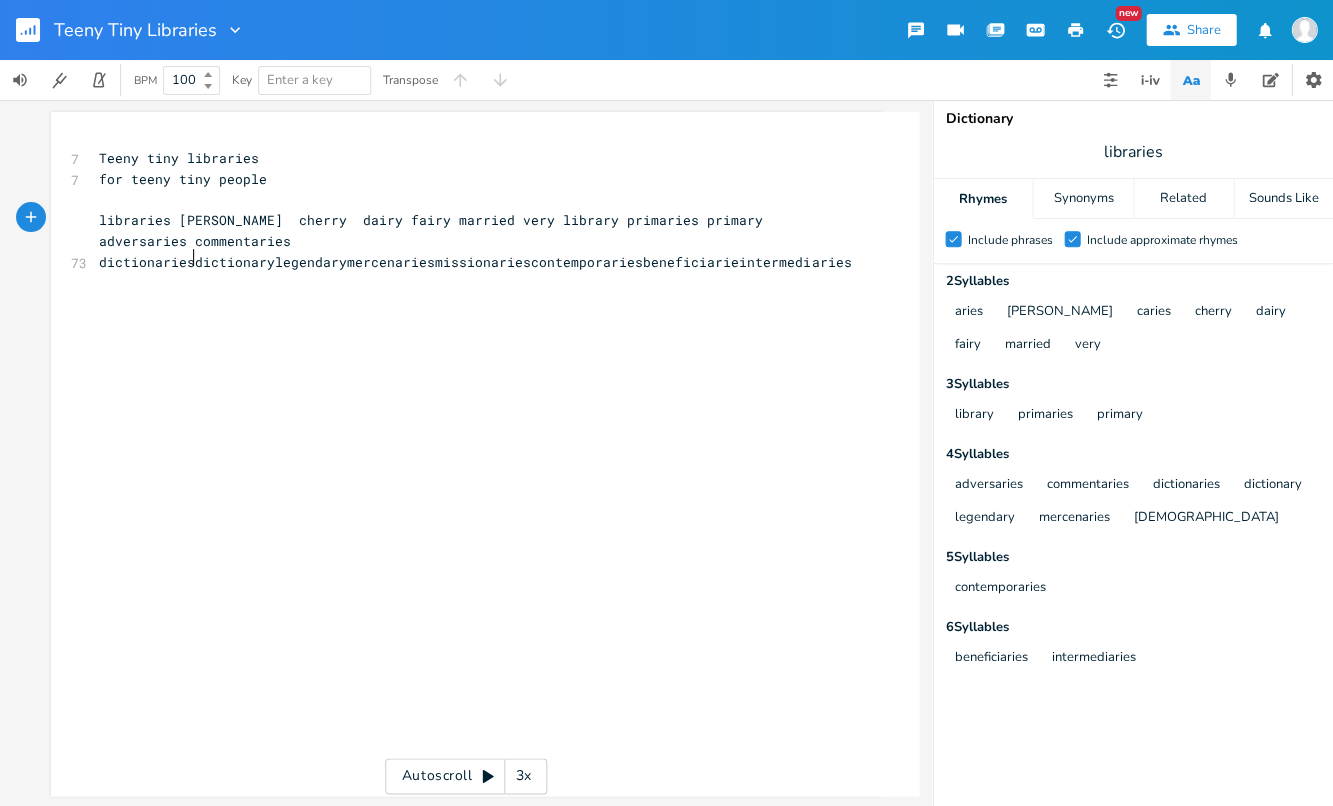 click on "libraries [PERSON_NAME]  cherry  dairy fairy married very library primaries primary adversaries commentaries  dictionariesdictionarylegendarymercenariesmissionariescontemporariesbeneficiarieintermediaries" at bounding box center [475, 241] 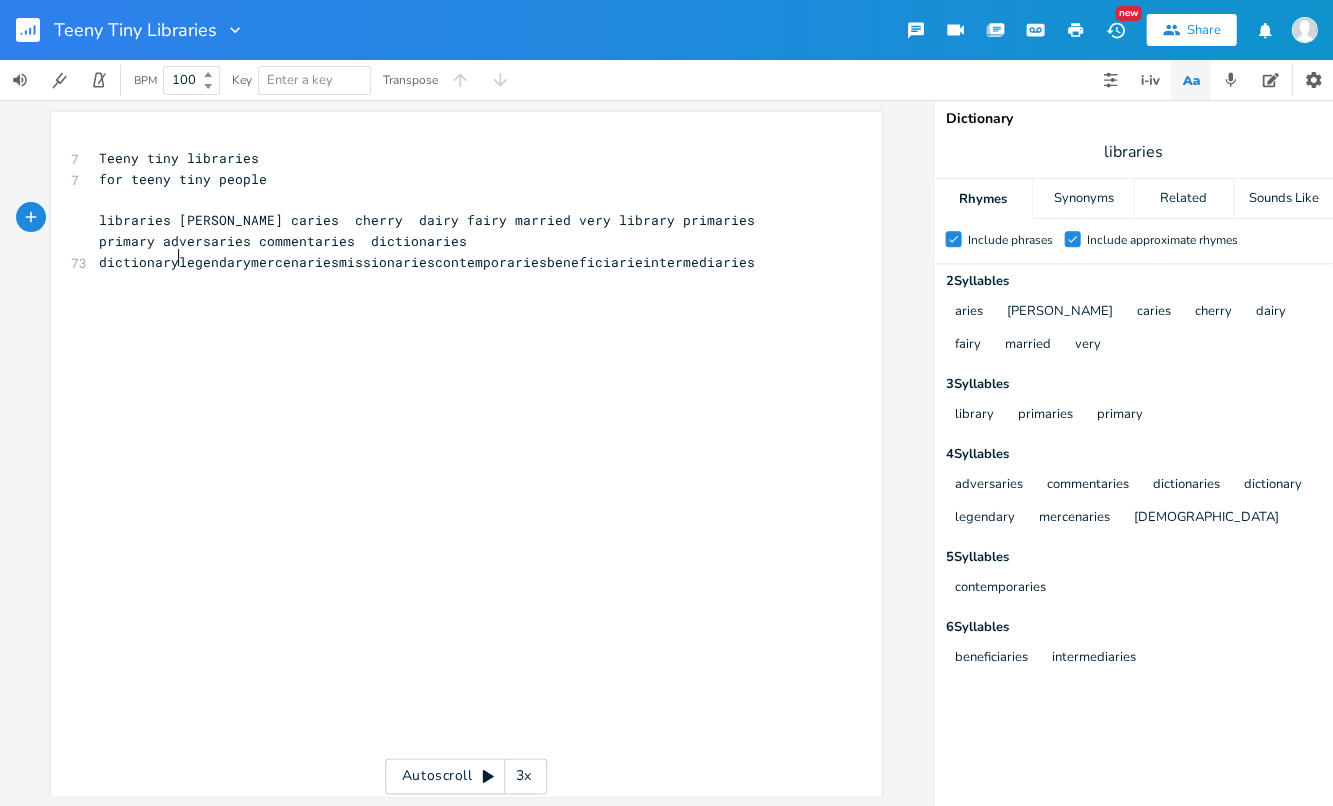 click on "libraries [PERSON_NAME] caries  cherry  dairy fairy married very library primaries primary adversaries commentaries  dictionaries dictionarylegendarymercenariesmissionariescontemporariesbeneficiarieintermediaries" at bounding box center [431, 241] 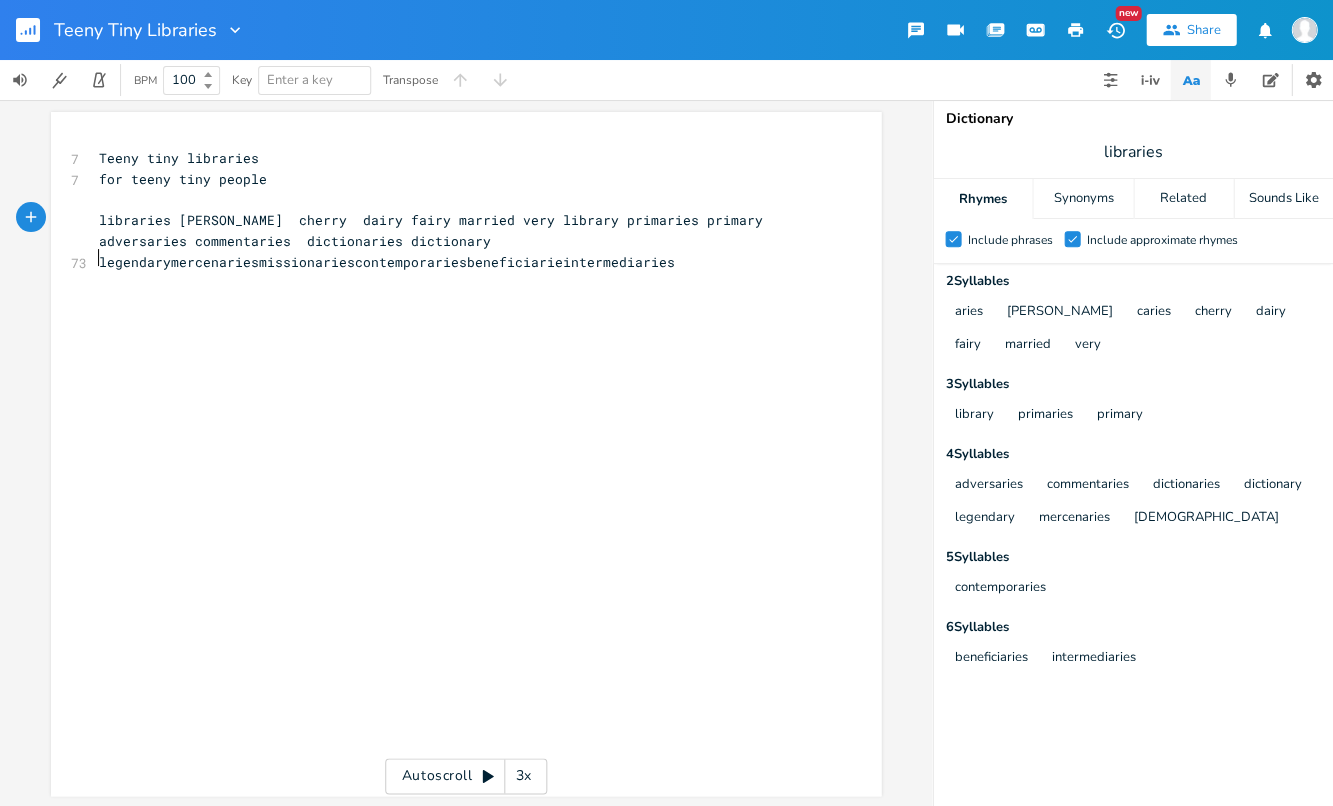 click on "libraries [PERSON_NAME]  cherry  dairy fairy married very library primaries primary adversaries commentaries  dictionaries dictionary legendarymercenariesmissionariescontemporariesbeneficiarieintermediaries" at bounding box center [435, 241] 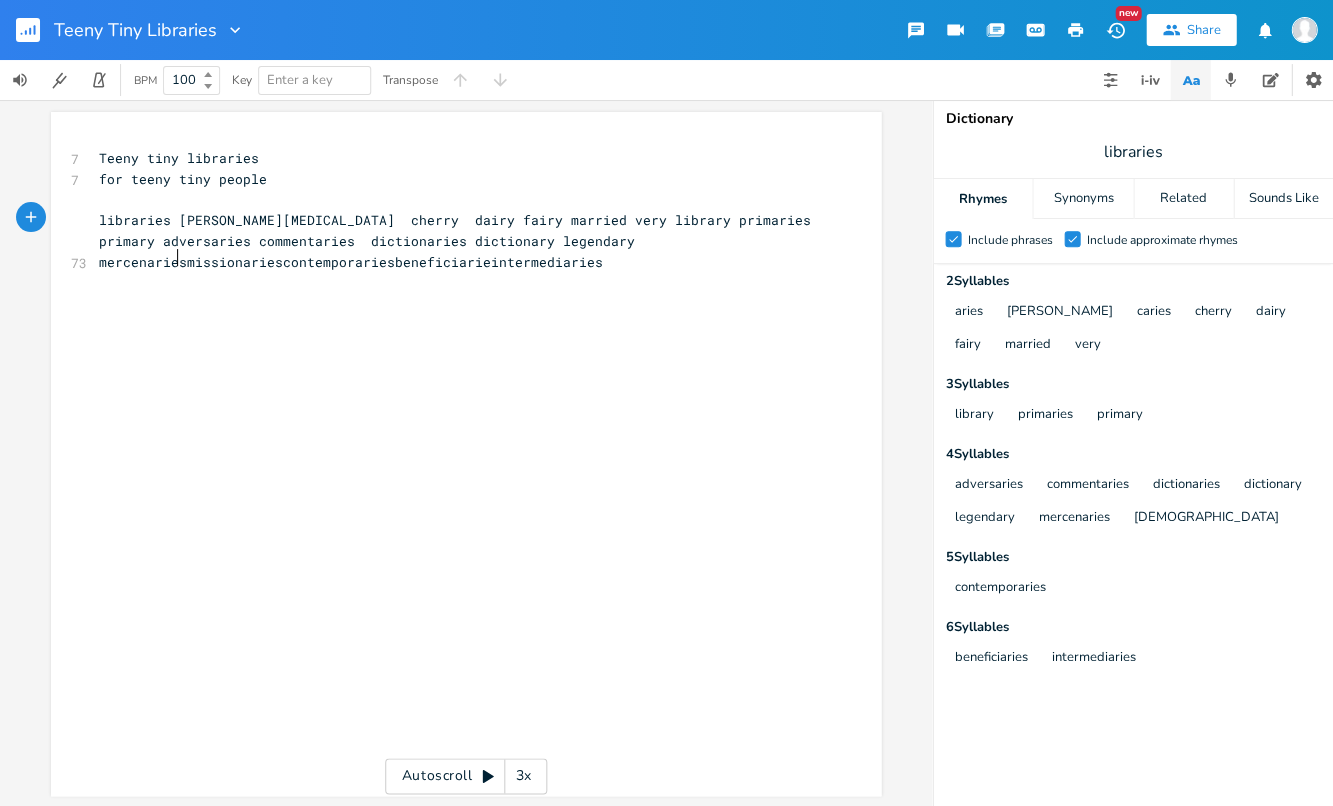 click on "libraries [PERSON_NAME][MEDICAL_DATA]  cherry  dairy fairy married very library primaries primary adversaries commentaries  dictionaries dictionary legendary mercenariesmissionariescontemporariesbeneficiarieintermediaries" at bounding box center [459, 241] 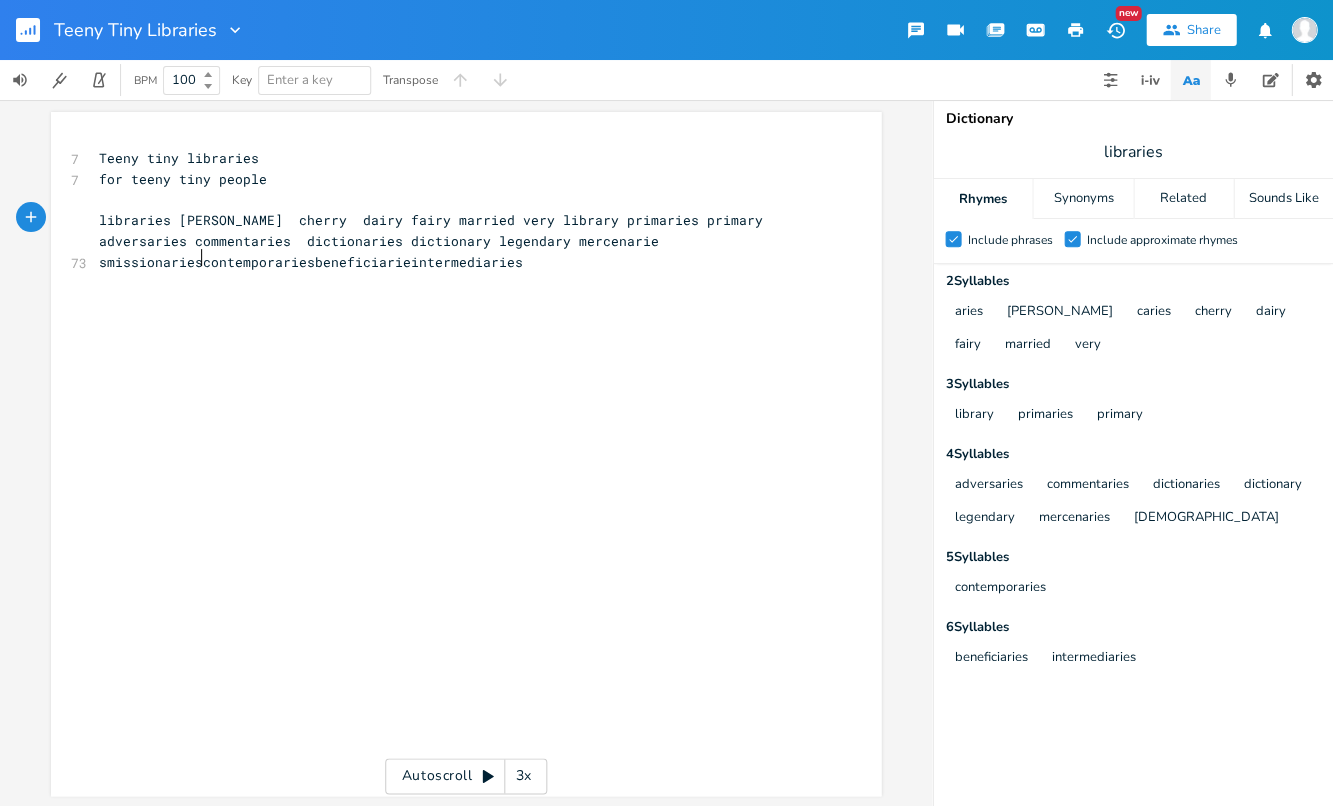 click on "libraries [PERSON_NAME]  cherry  dairy fairy married very library primaries primary adversaries commentaries  dictionaries dictionary legendary mercenarie smissionariescontemporariesbeneficiarieintermediaries" at bounding box center (435, 241) 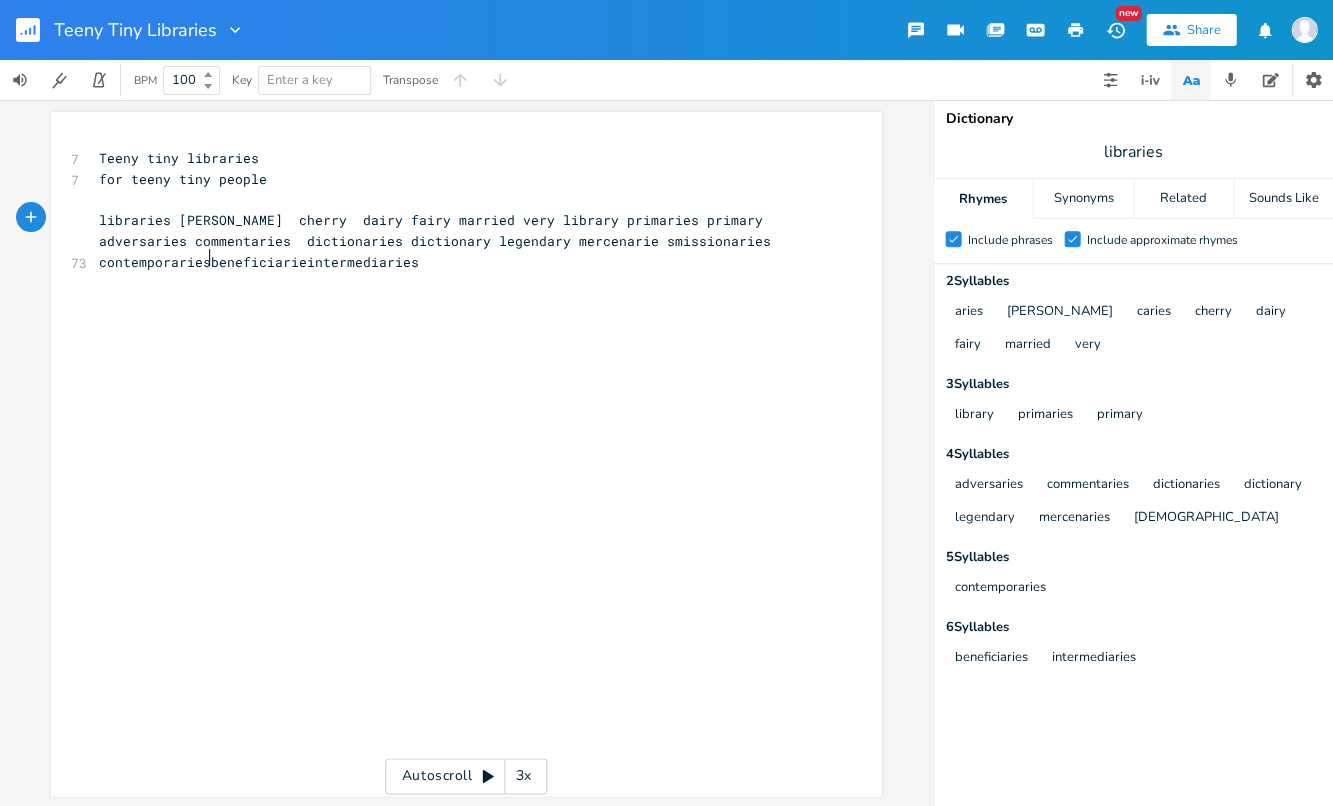 click on "libraries [PERSON_NAME]  cherry  dairy fairy married very library primaries primary adversaries commentaries  dictionaries dictionary legendary mercenarie smissionaries contemporariesbeneficiarieintermediaries" at bounding box center [439, 241] 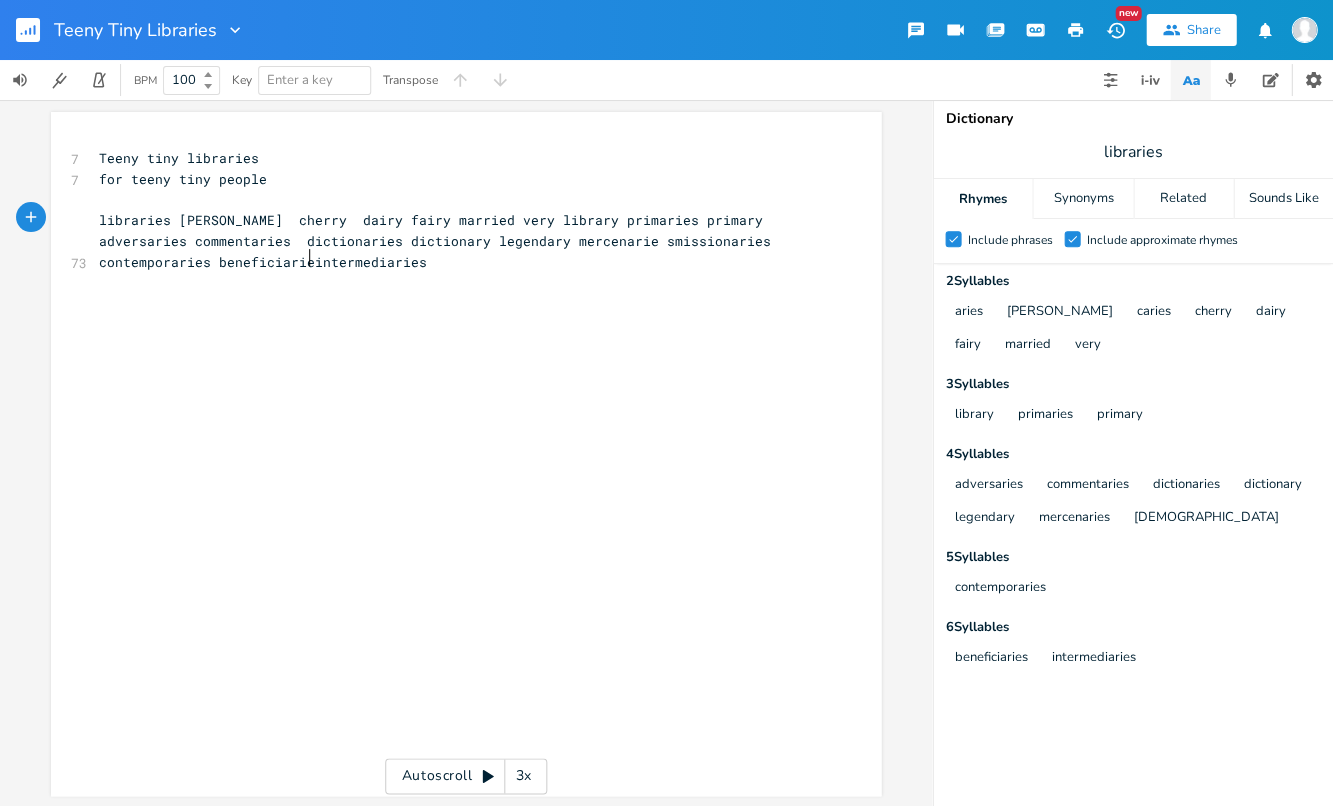 click on "libraries [PERSON_NAME]  cherry  dairy fairy married very library primaries primary adversaries commentaries  dictionaries dictionary legendary mercenarie smissionaries contemporaries beneficiarieintermediaries" at bounding box center [439, 241] 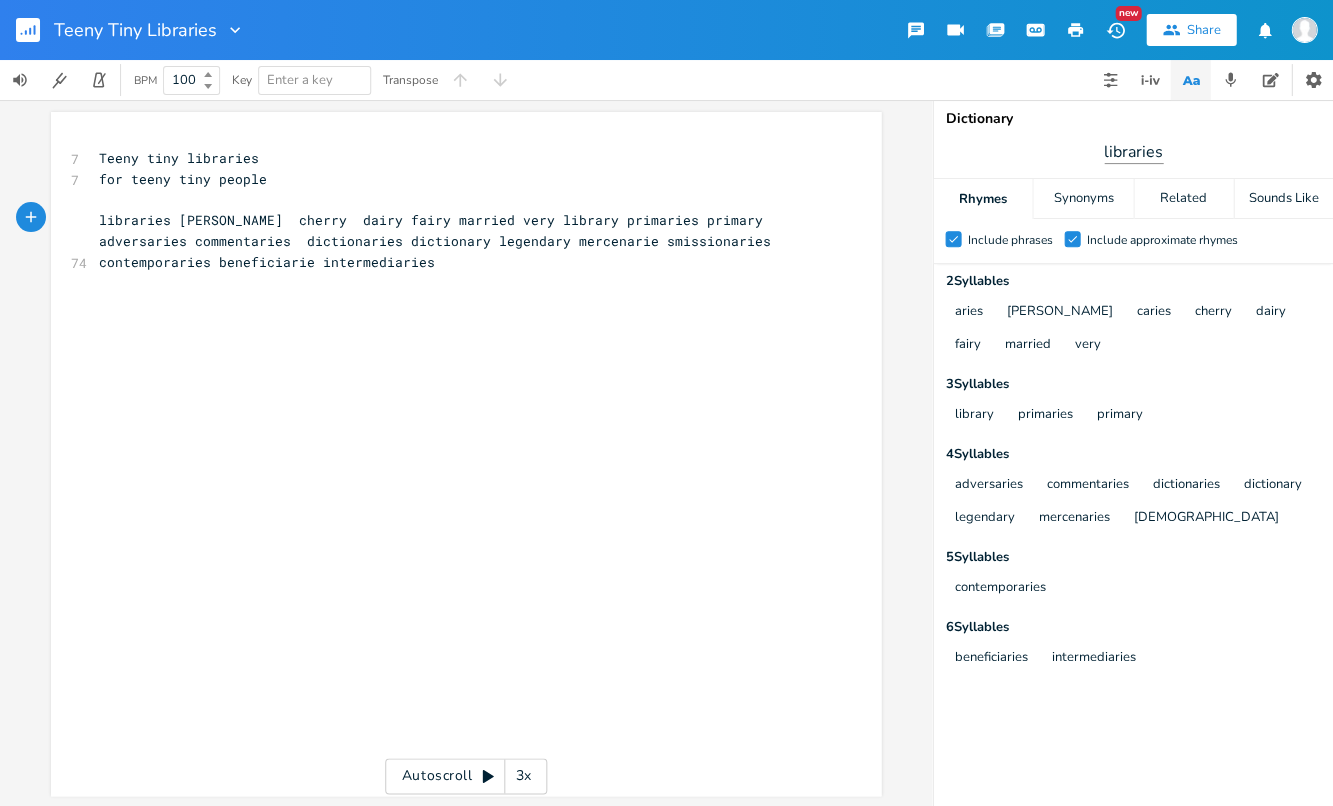 type 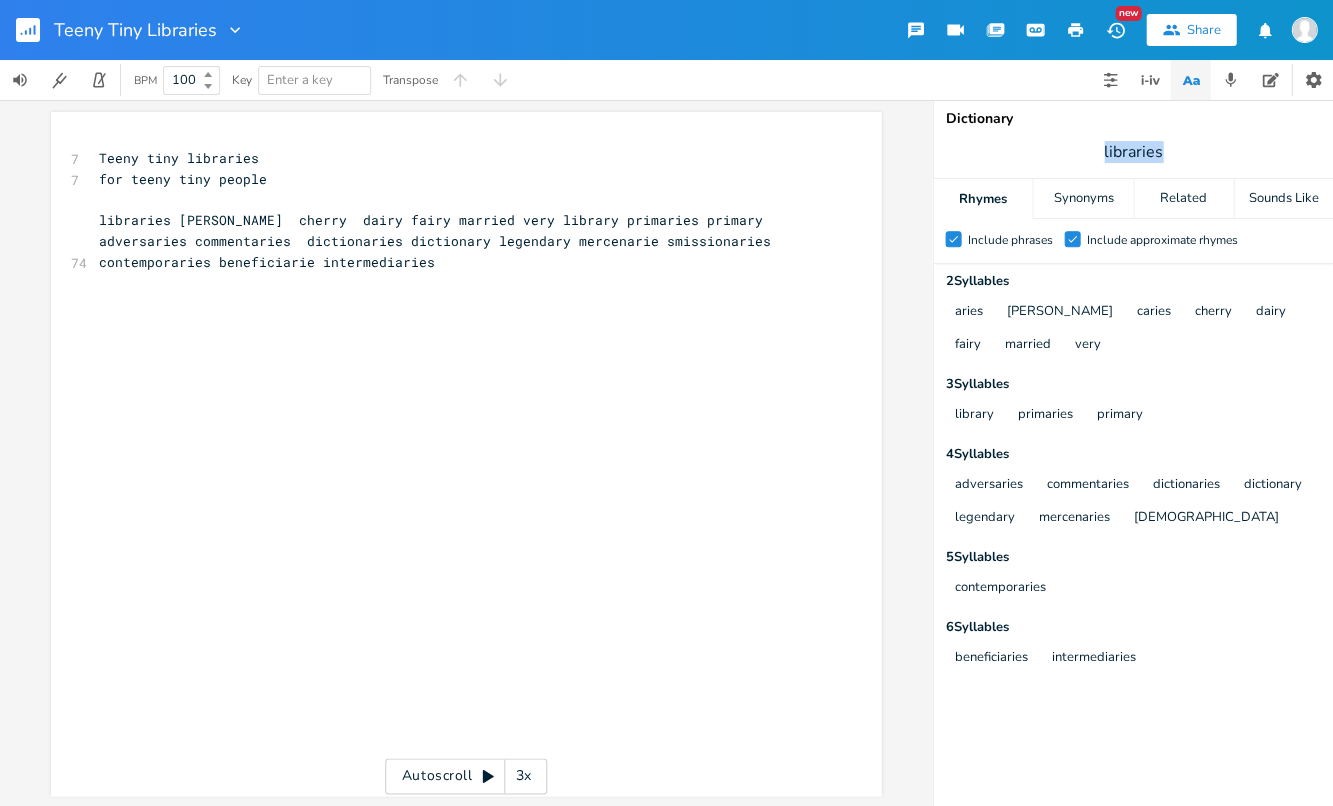 drag, startPoint x: 1160, startPoint y: 155, endPoint x: 1070, endPoint y: 159, distance: 90.088844 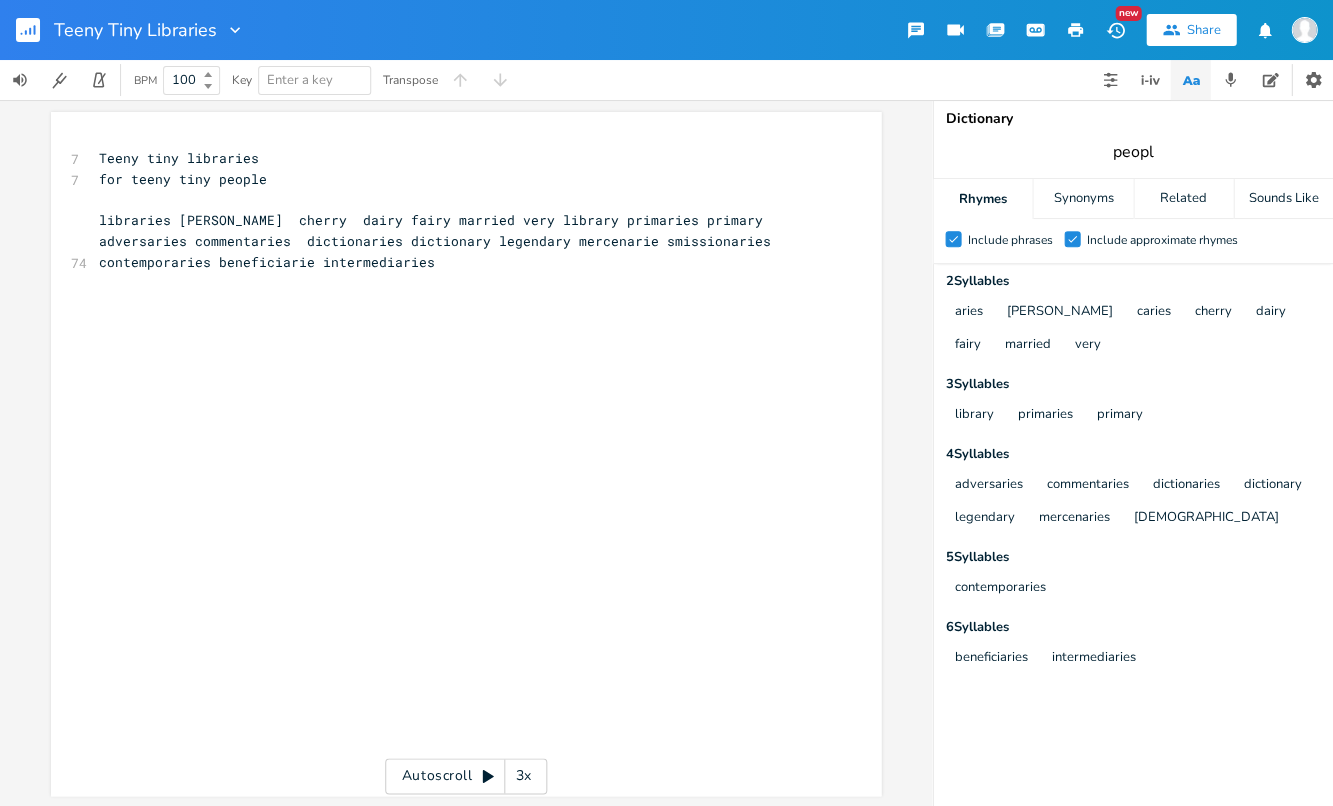 type on "people" 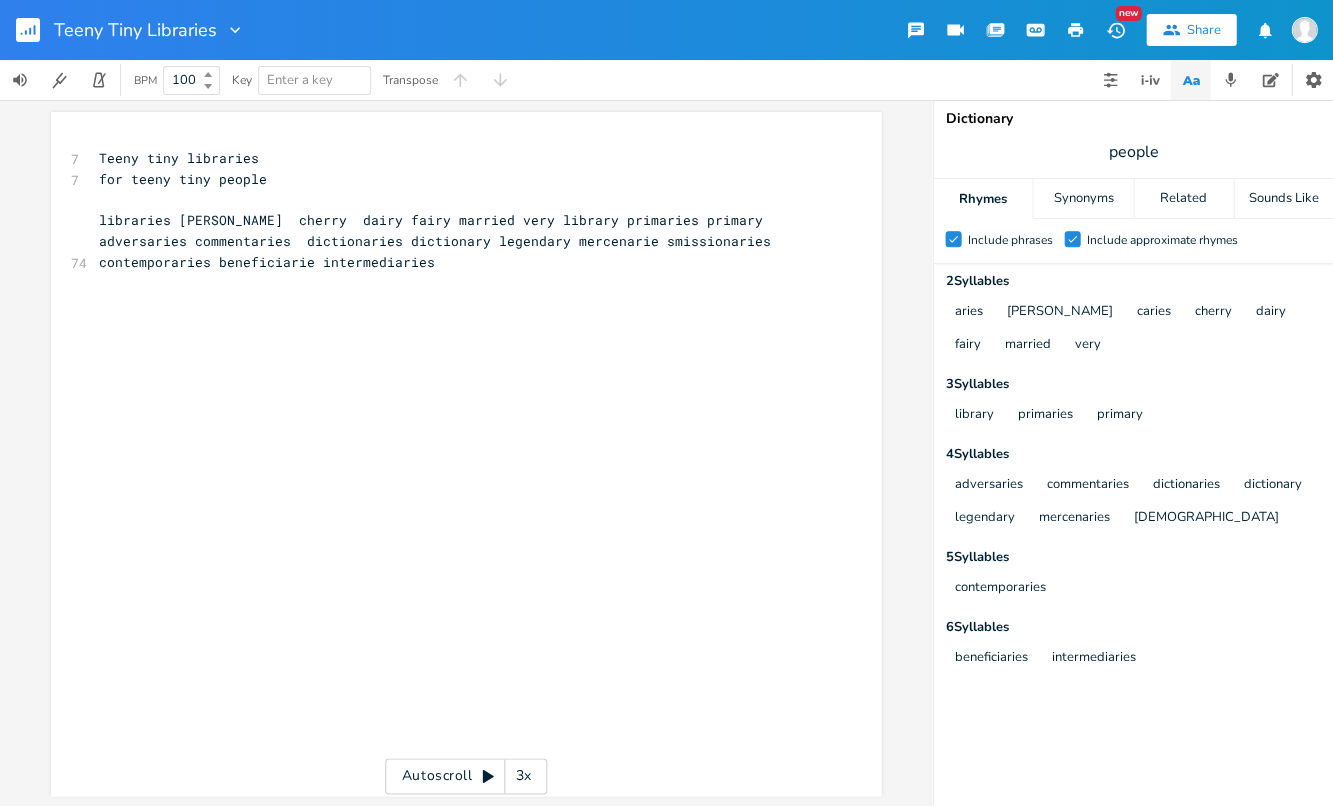 click on "Rhymes" at bounding box center (982, 199) 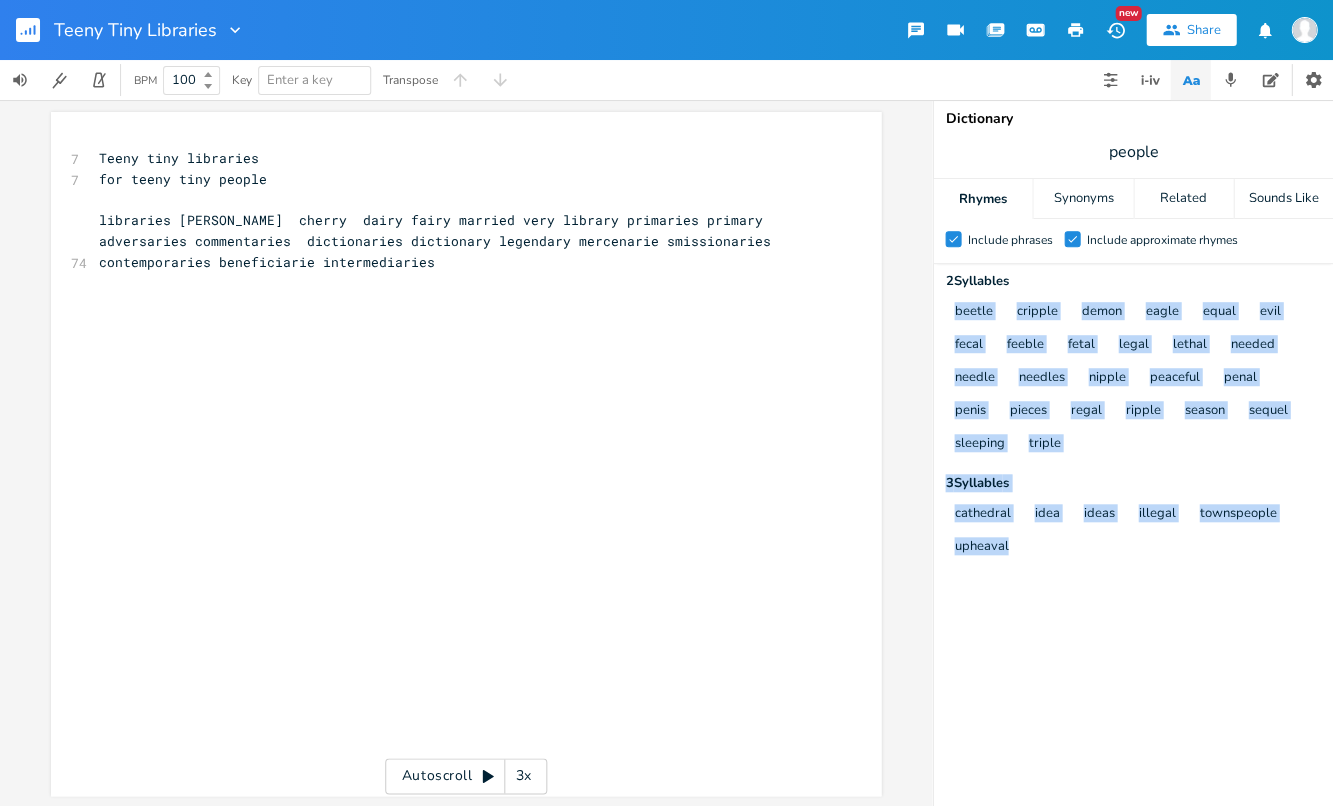 drag, startPoint x: 1012, startPoint y: 541, endPoint x: 940, endPoint y: 304, distance: 247.69537 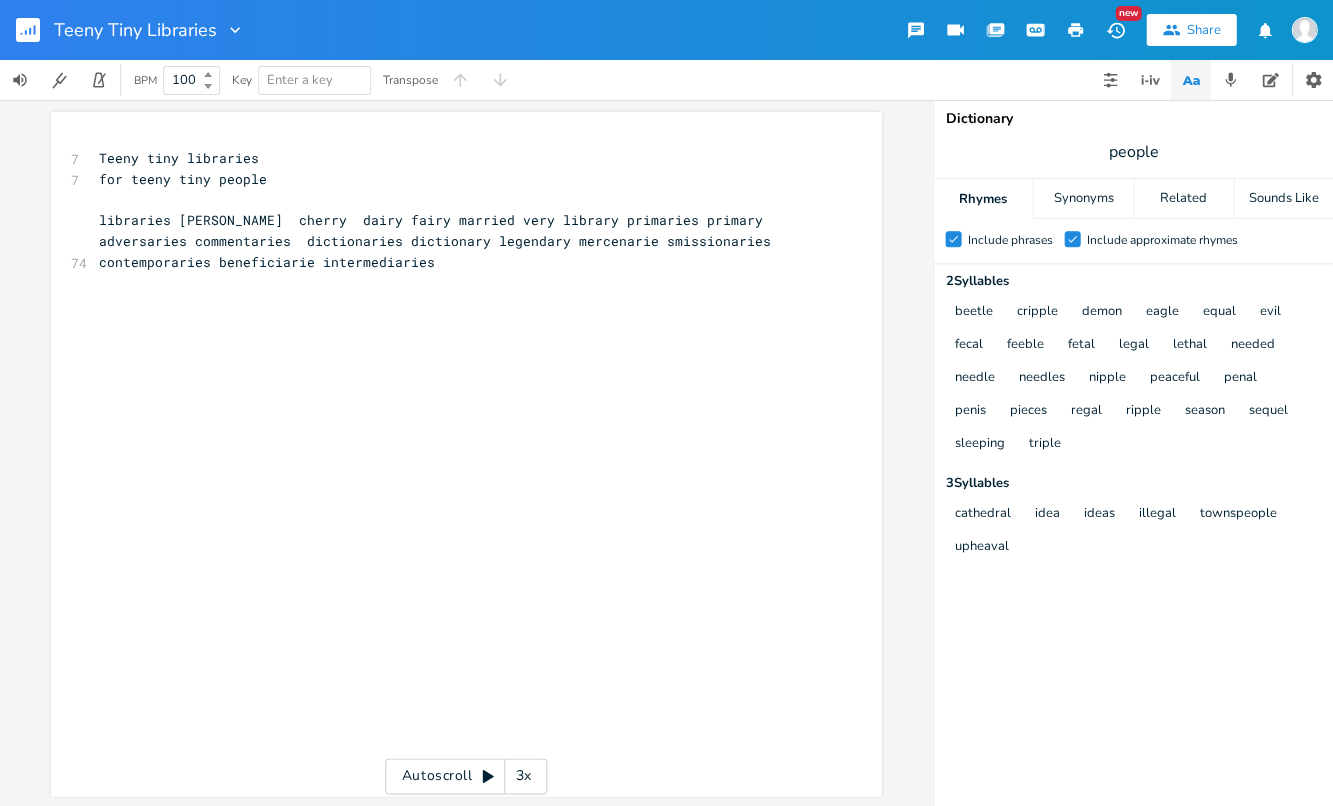 click on "x   7 Teeny tiny libraries 7 for teeny tiny people ​ 74 libraries [PERSON_NAME] caries  cherry  dairy fairy married very library primaries primary adversaries commentaries  dictionaries dictionary legendary mercenarie smissionaries contemporaries beneficiarie intermediaries" at bounding box center (481, 473) 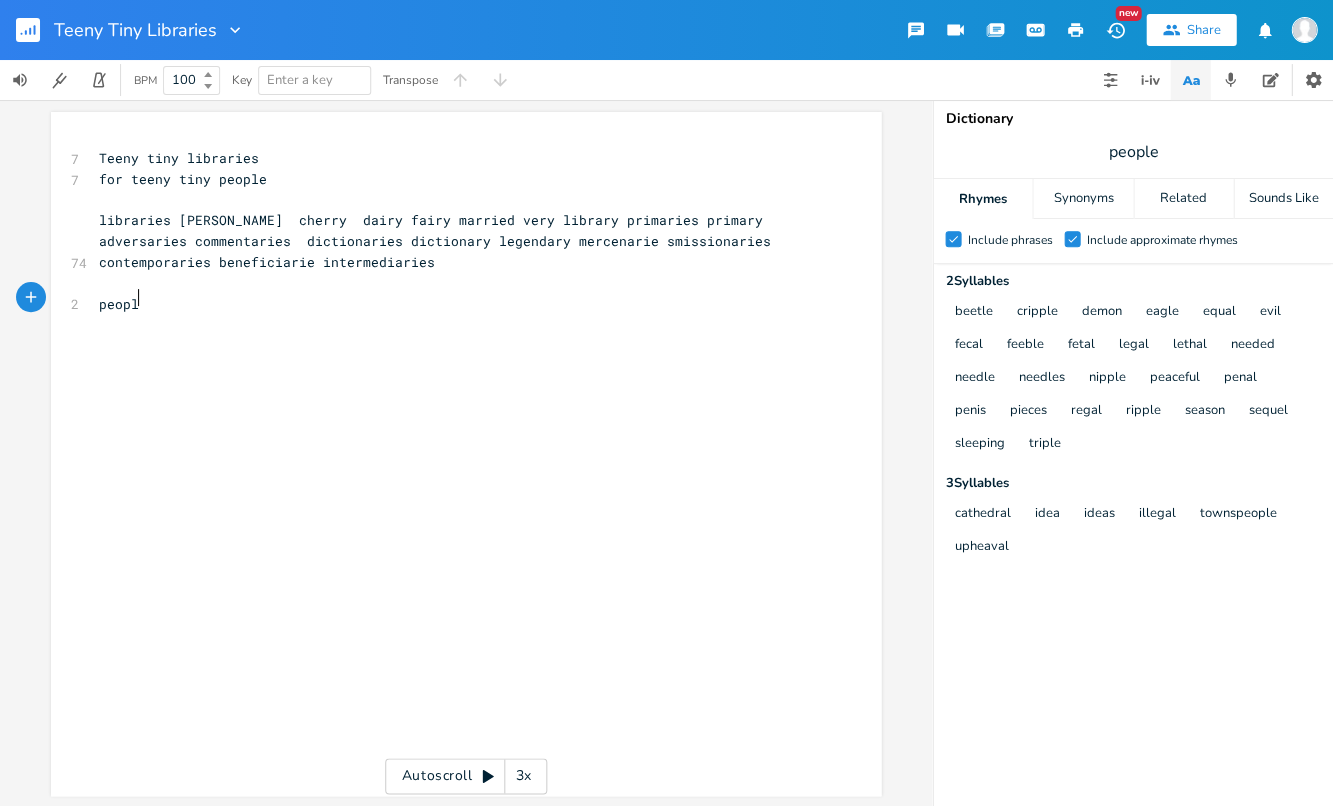 type on "people" 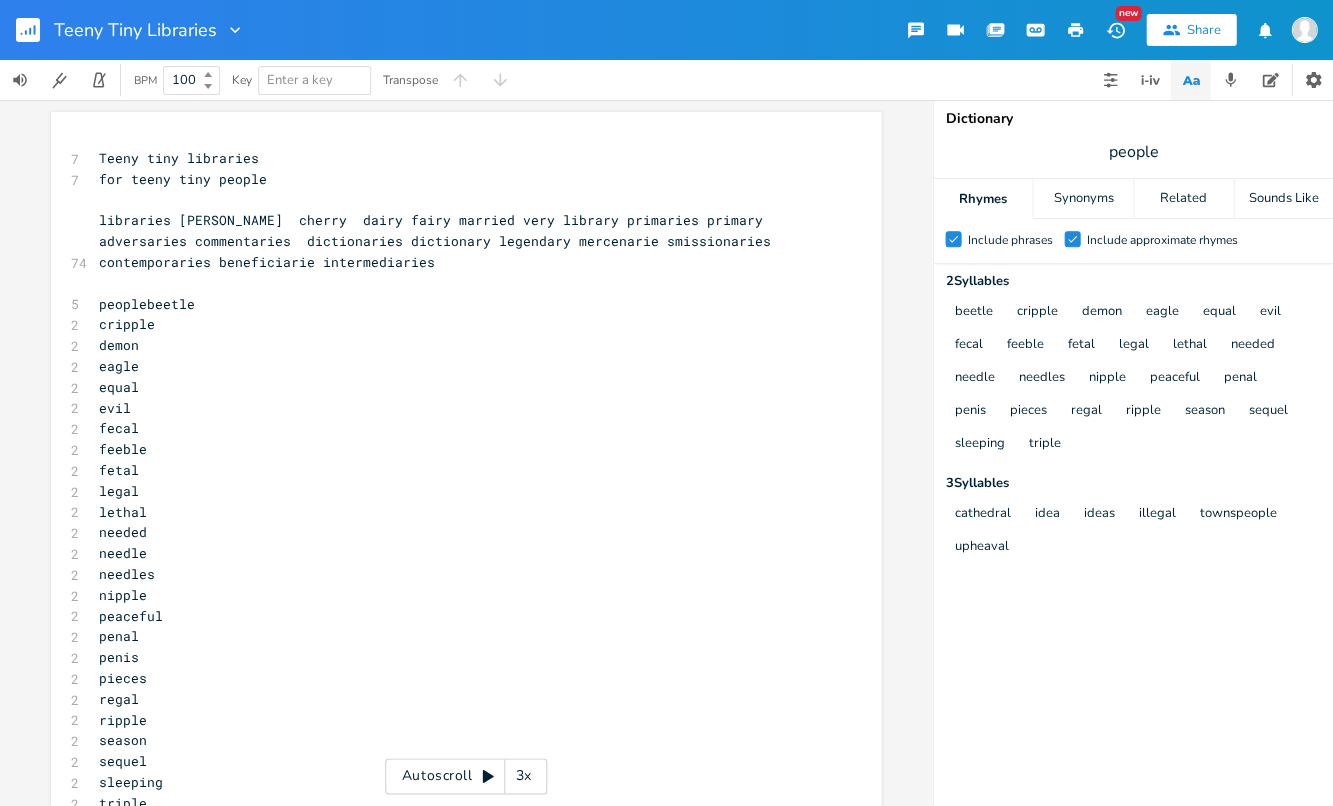scroll, scrollTop: 0, scrollLeft: 0, axis: both 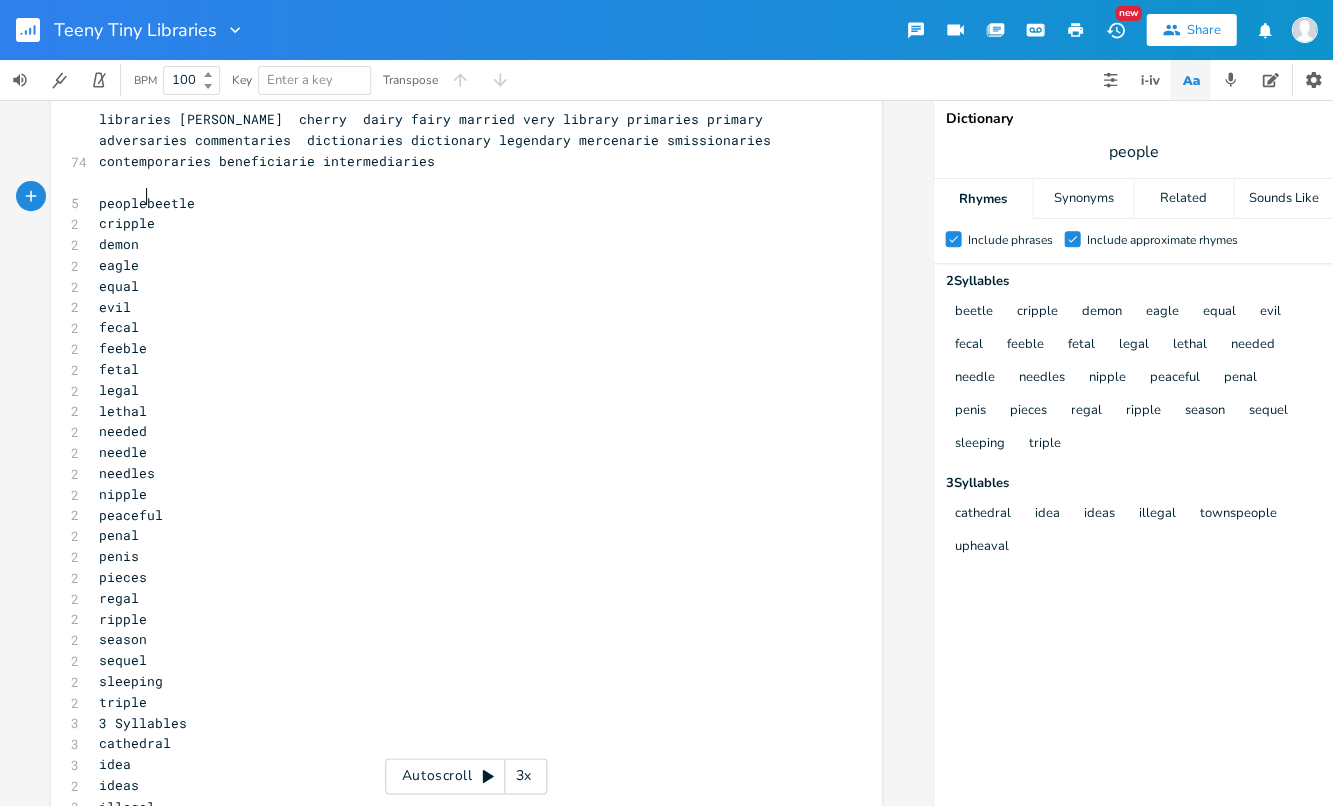 click on "peoplebeetle" at bounding box center (147, 203) 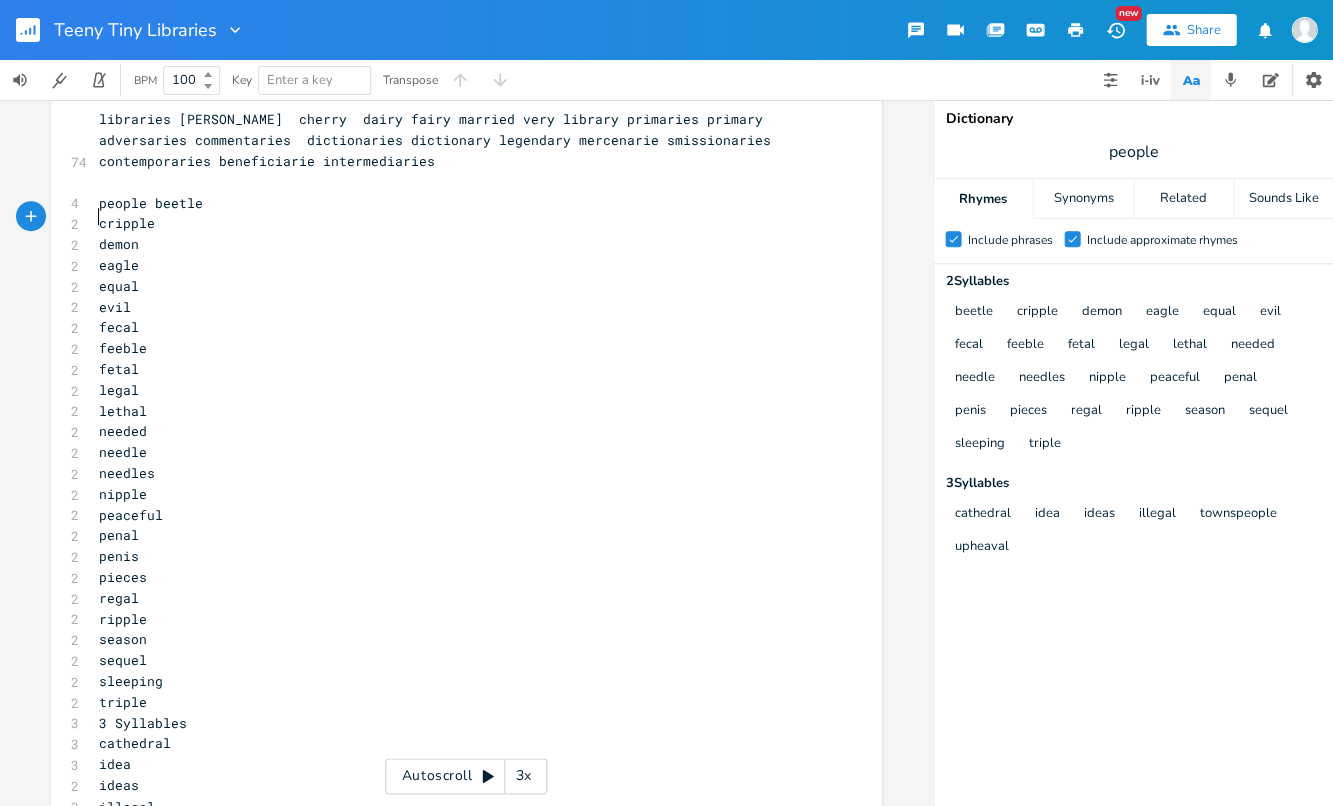 click on "cripple" at bounding box center [127, 223] 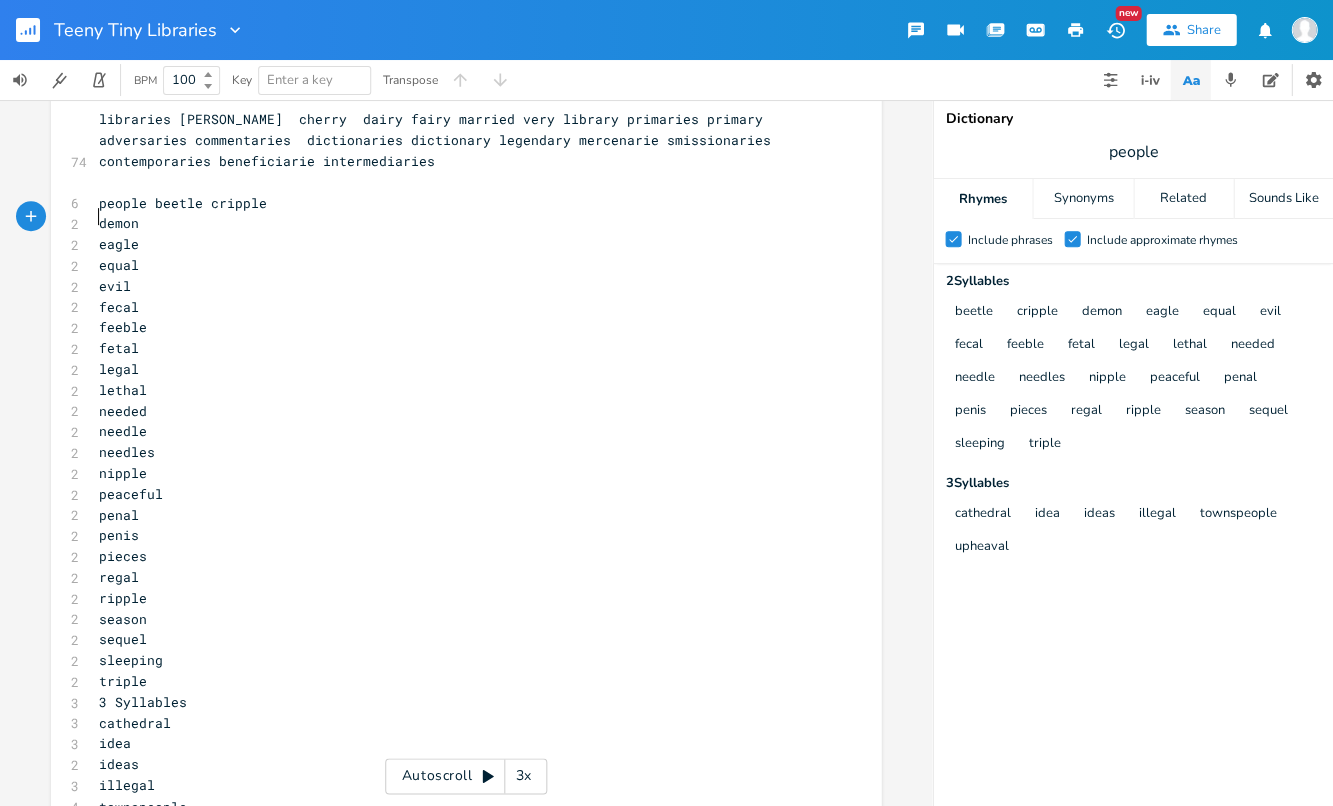click on "demon" at bounding box center (119, 223) 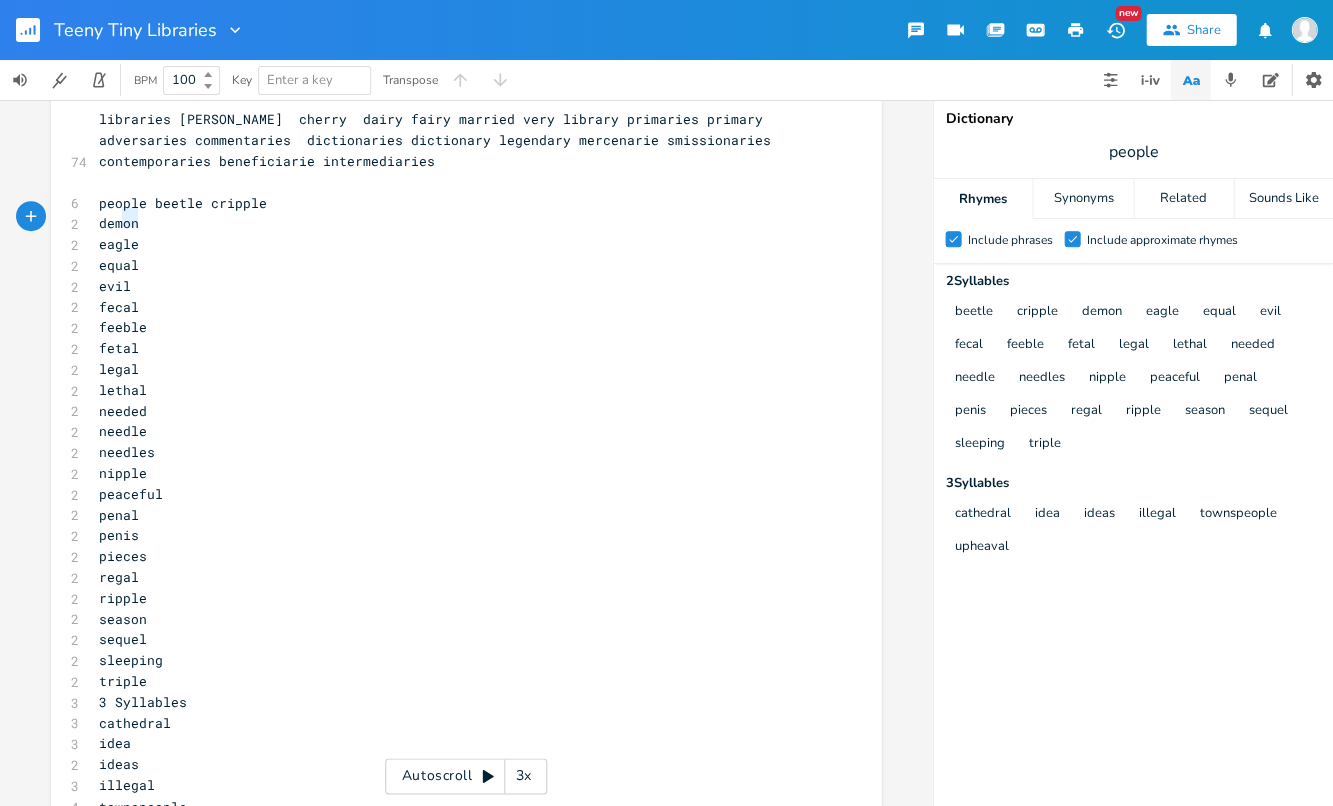 type on "demon" 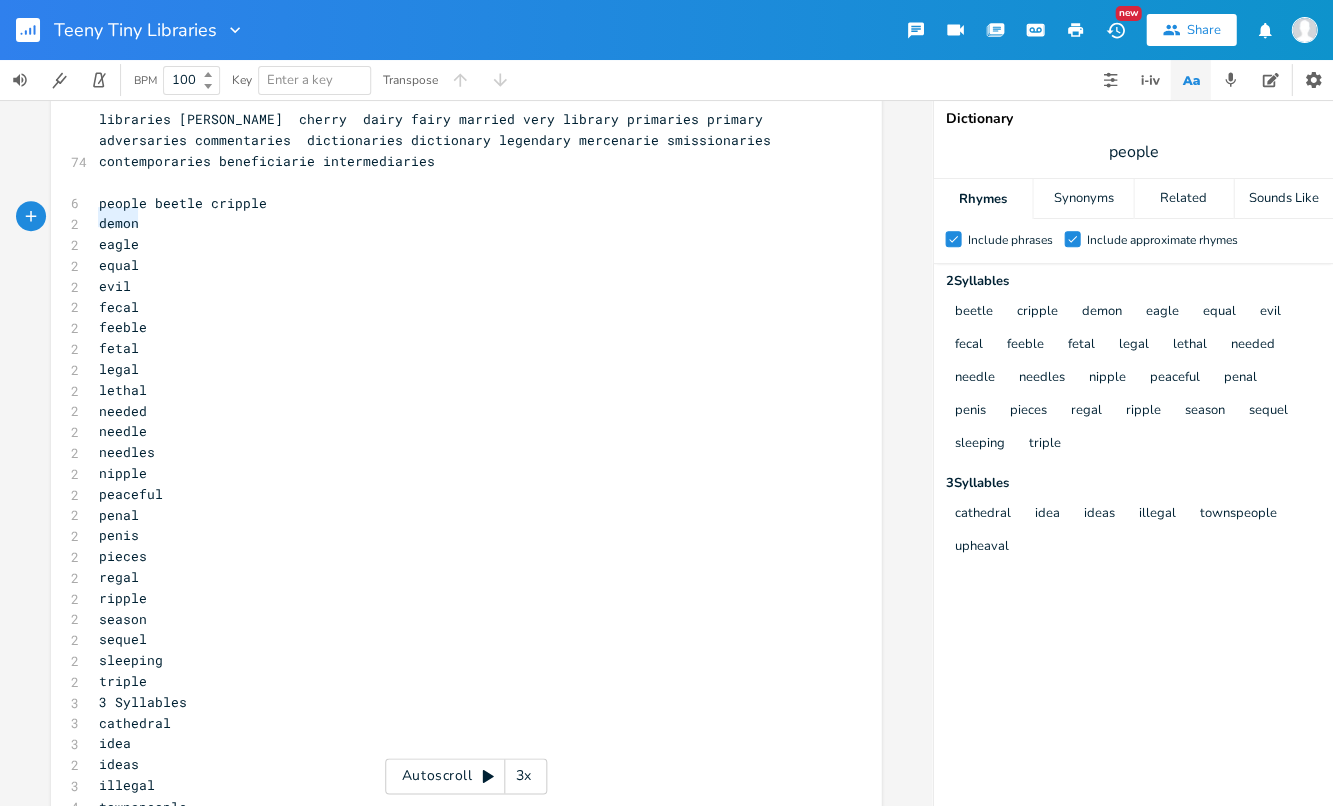 drag, startPoint x: 134, startPoint y: 219, endPoint x: 86, endPoint y: 219, distance: 48 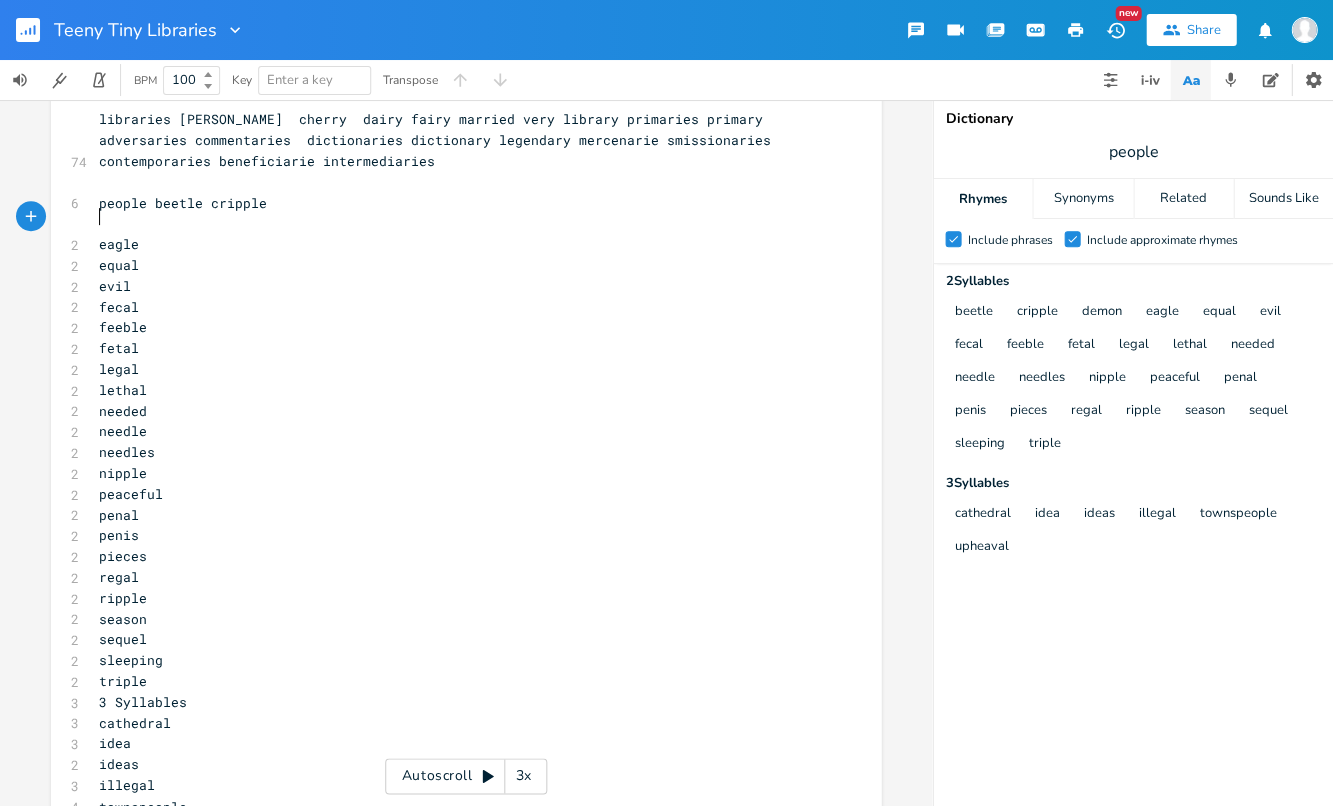 click on "eagle" at bounding box center (456, 244) 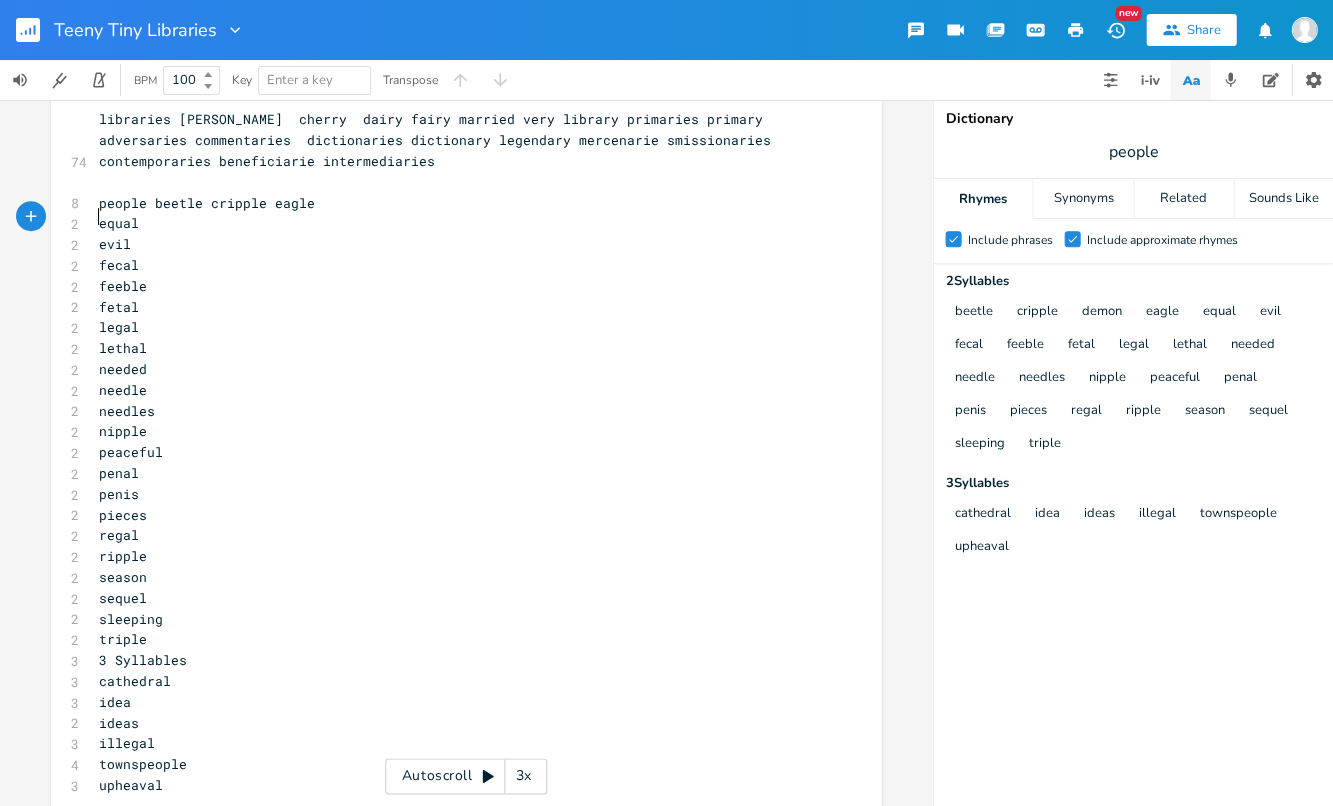 click on "equal" at bounding box center [119, 223] 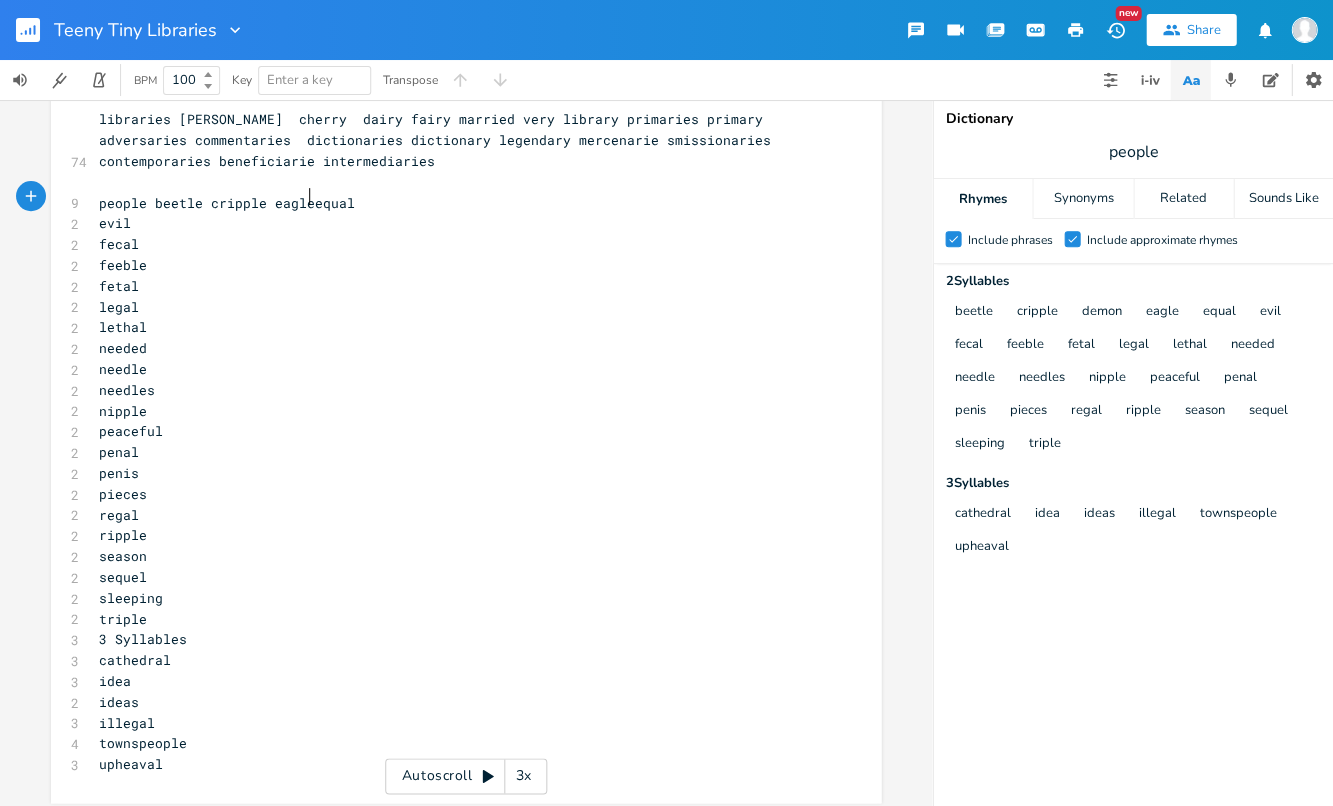 scroll, scrollTop: 82, scrollLeft: 0, axis: vertical 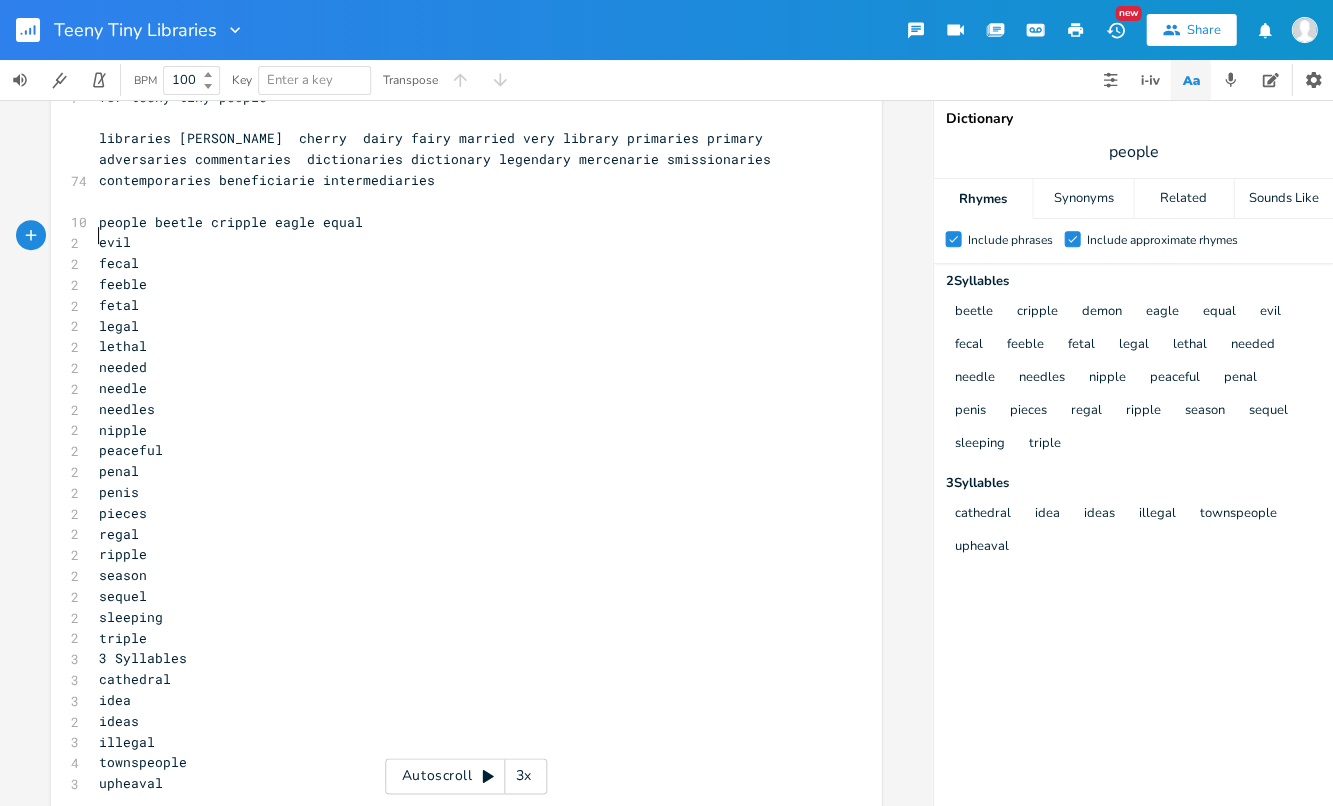 click on "evil" at bounding box center (456, 242) 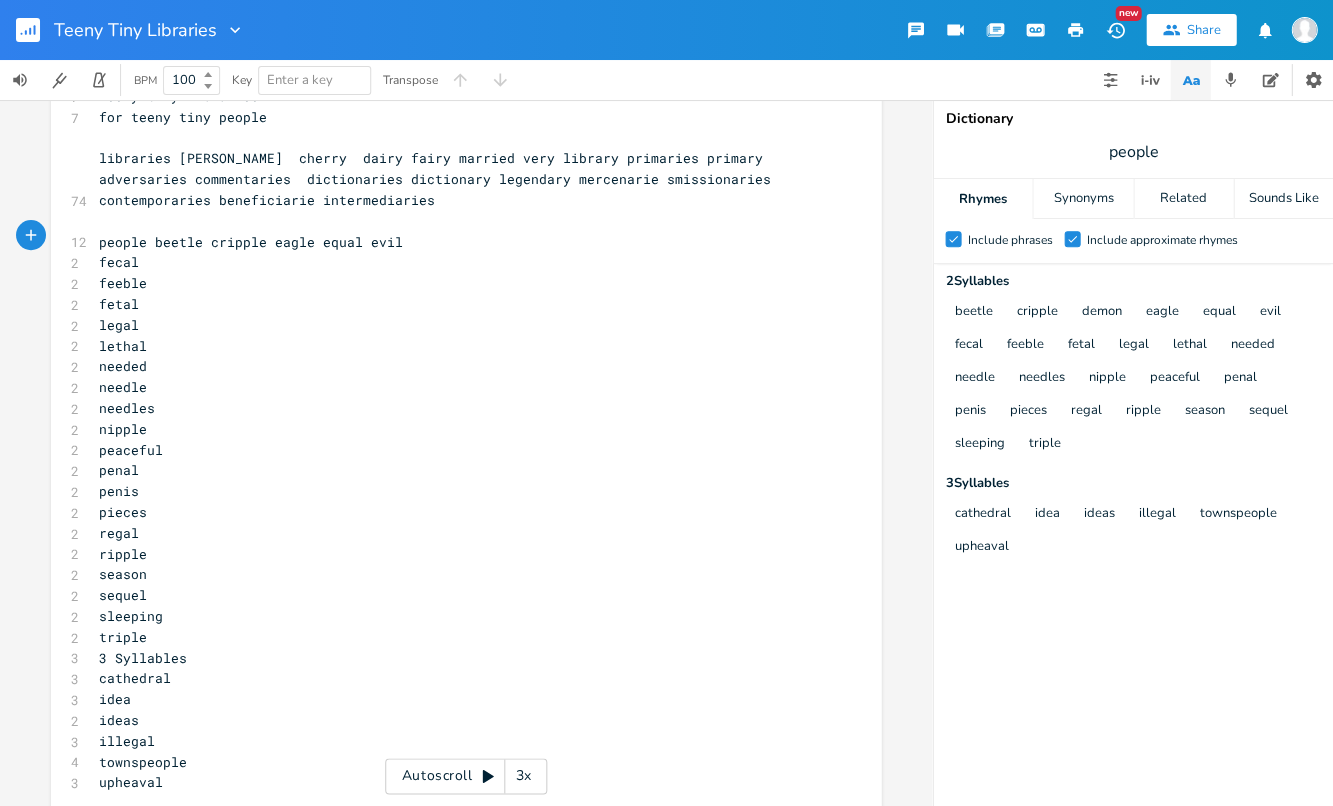 click on "fecal" at bounding box center [119, 262] 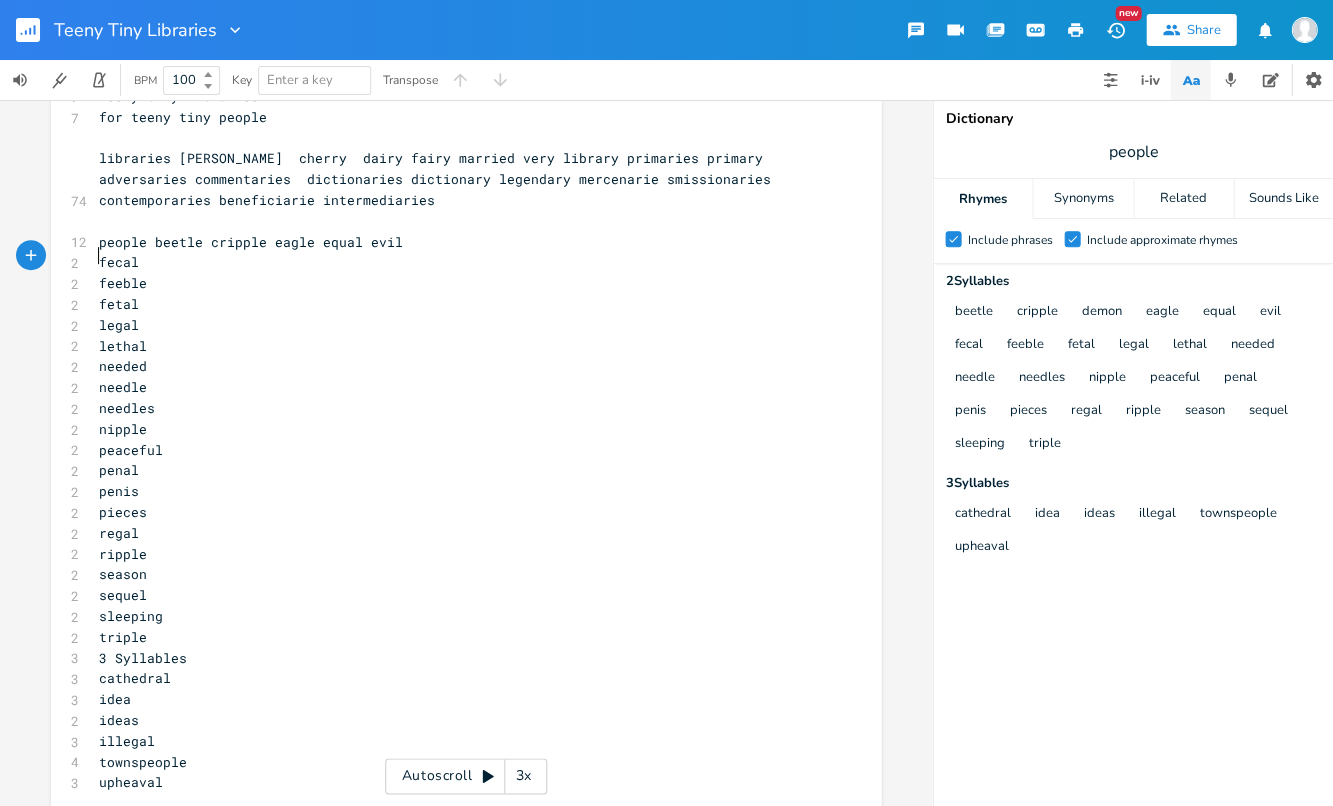 scroll, scrollTop: 42, scrollLeft: 0, axis: vertical 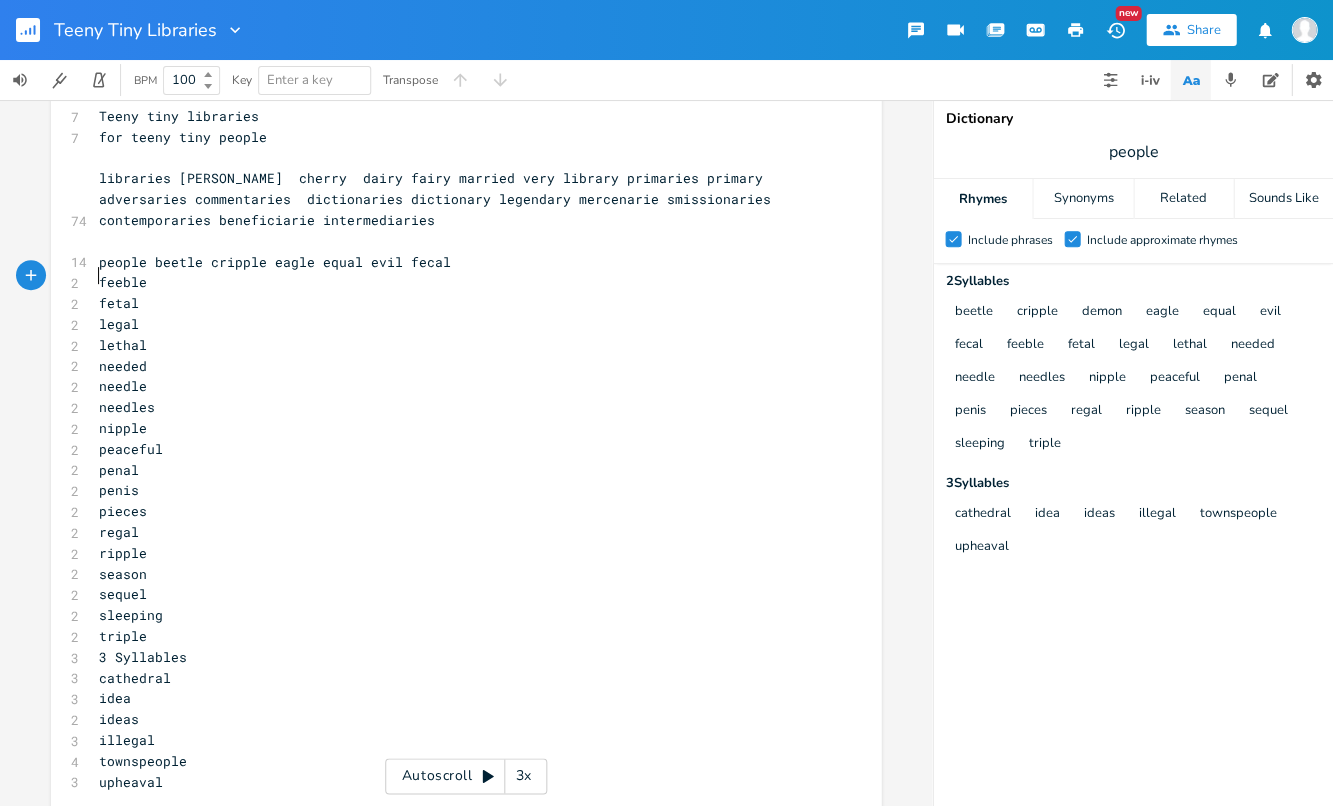 click on "feeble" at bounding box center (123, 282) 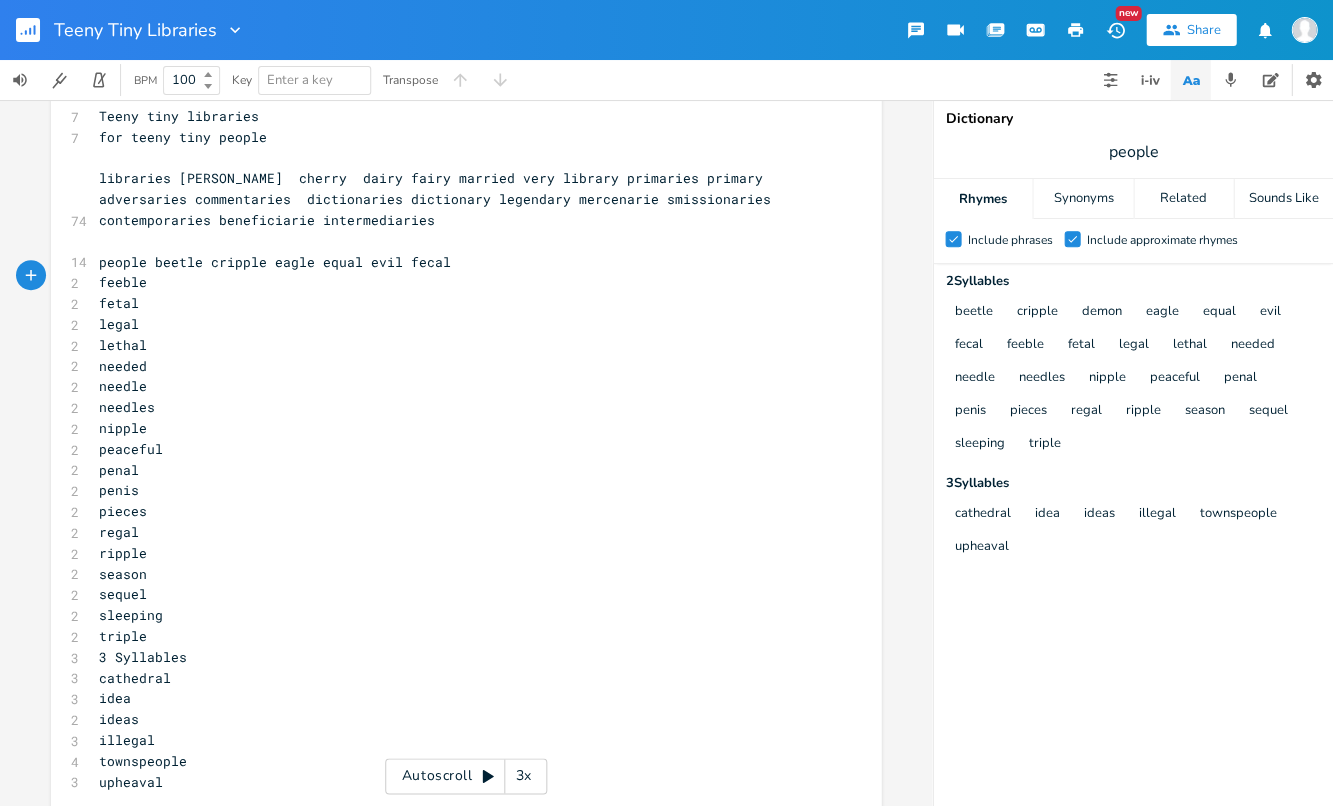 scroll, scrollTop: 22, scrollLeft: 0, axis: vertical 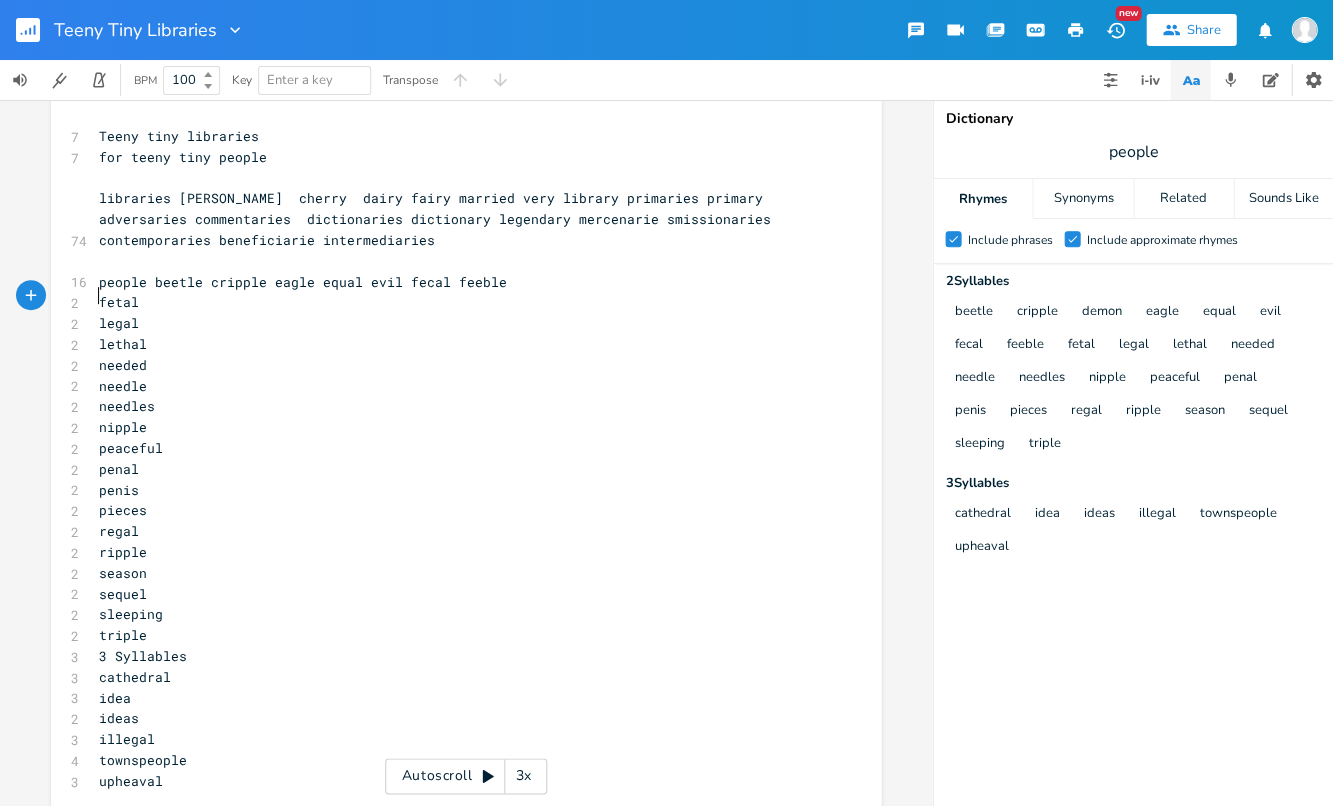 click on "fetal" at bounding box center (456, 302) 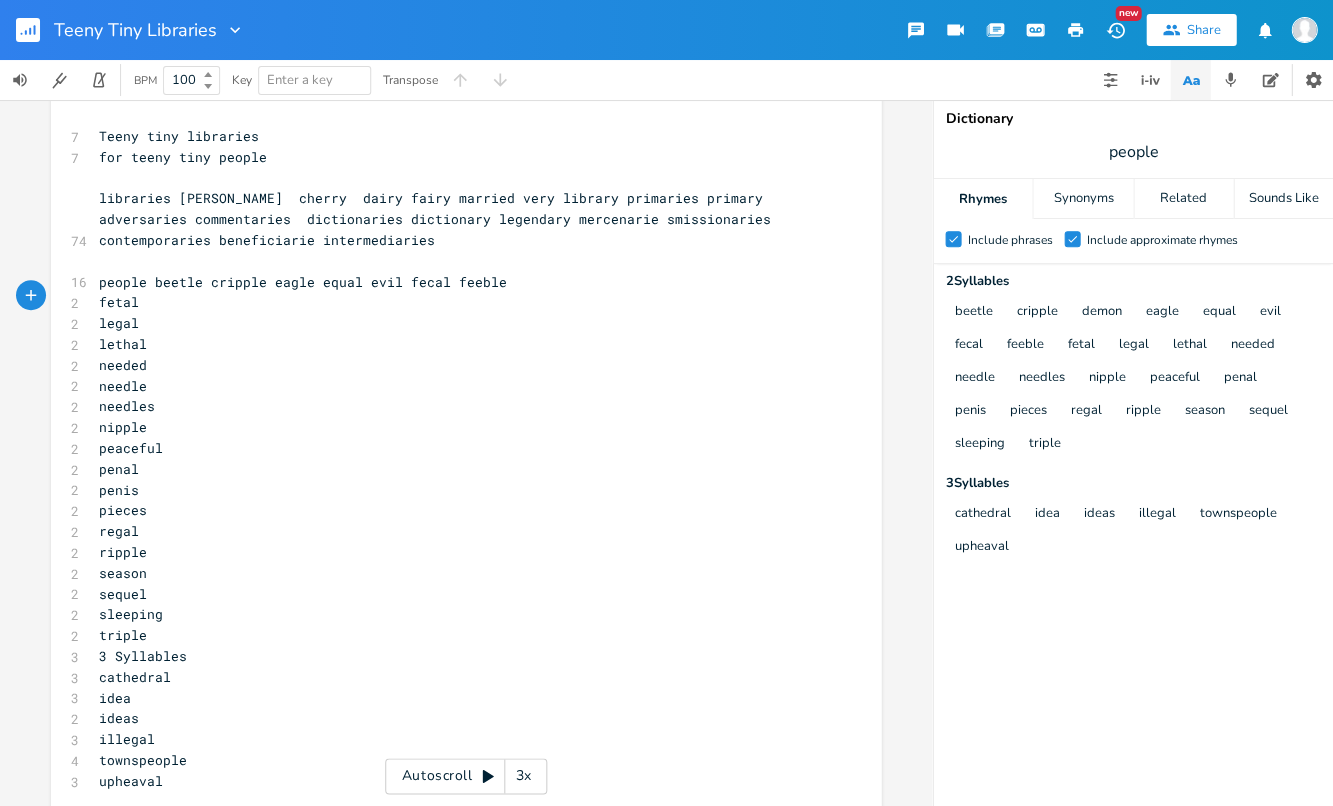 scroll, scrollTop: 2, scrollLeft: 0, axis: vertical 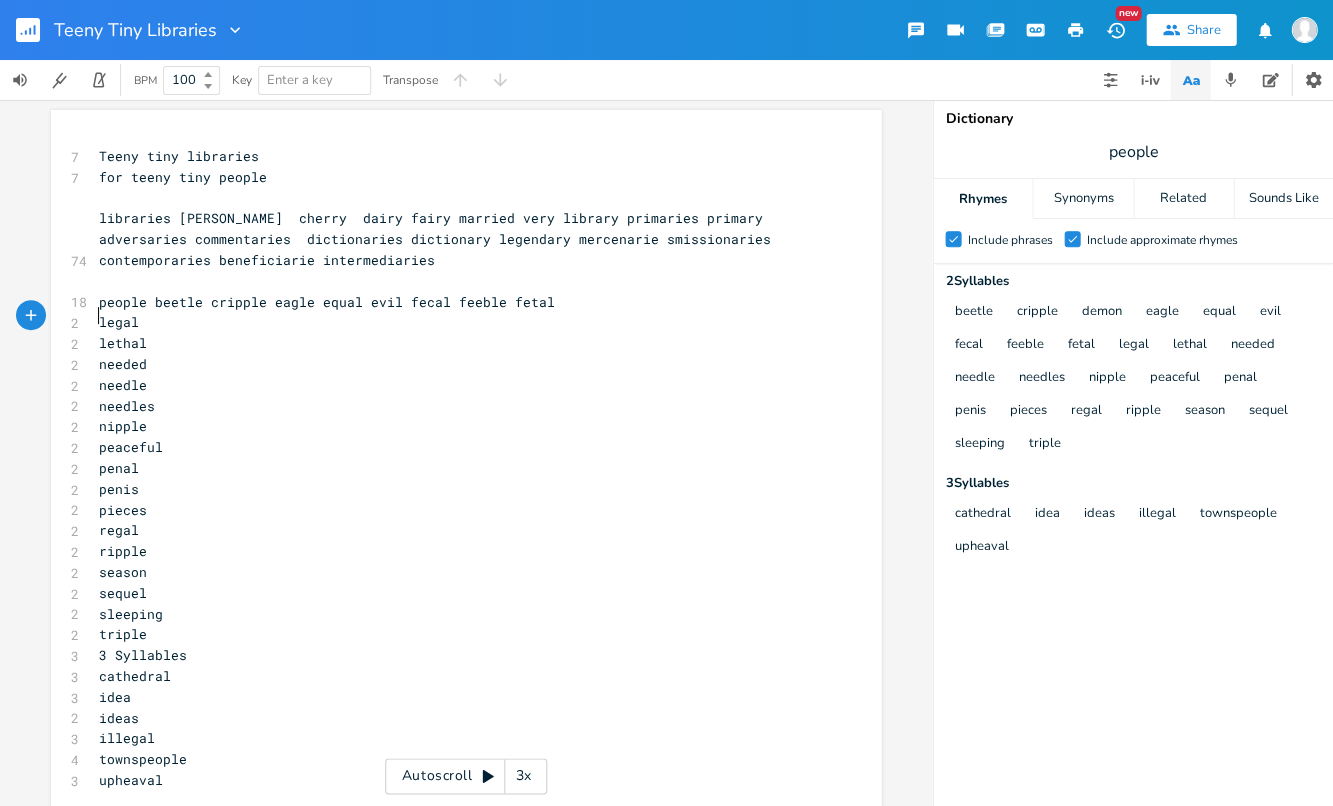 click on "legal" at bounding box center (119, 322) 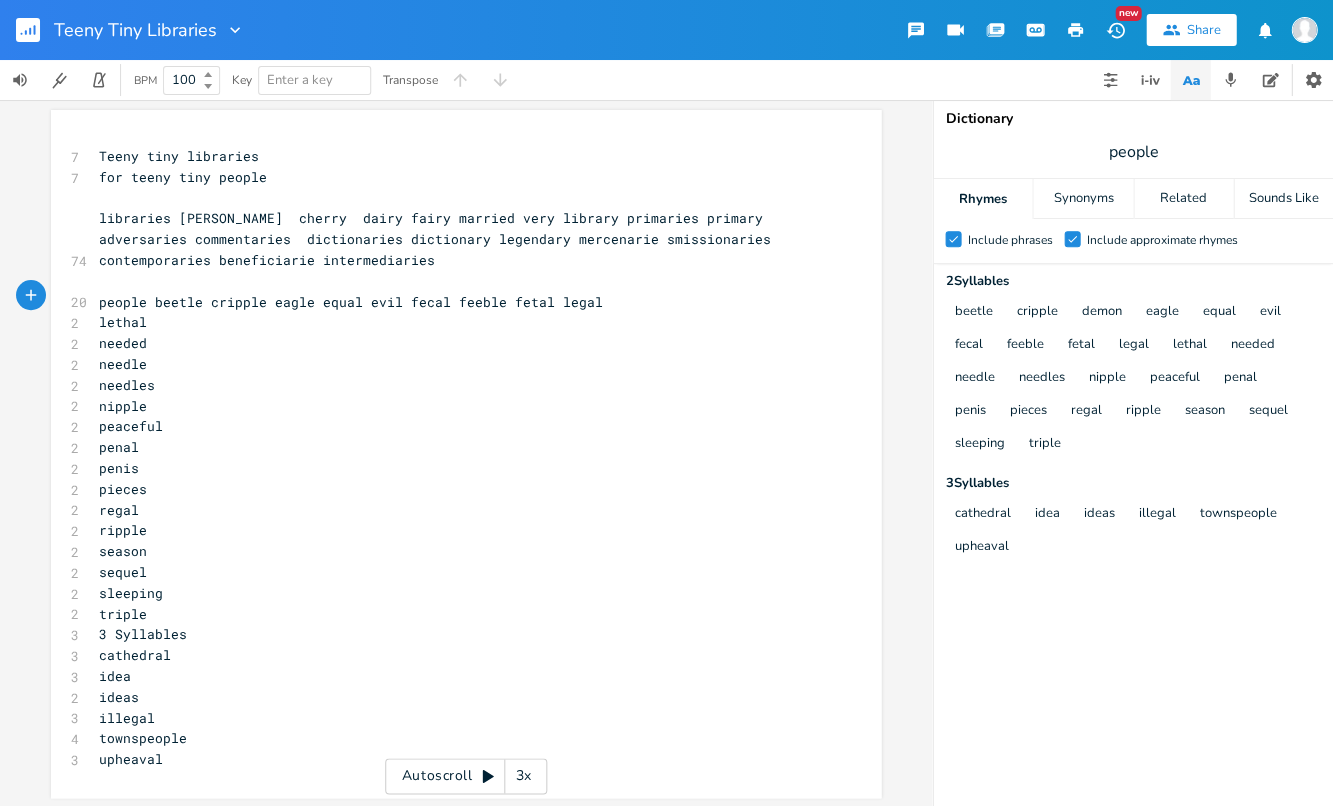 click on "lethal" at bounding box center [123, 322] 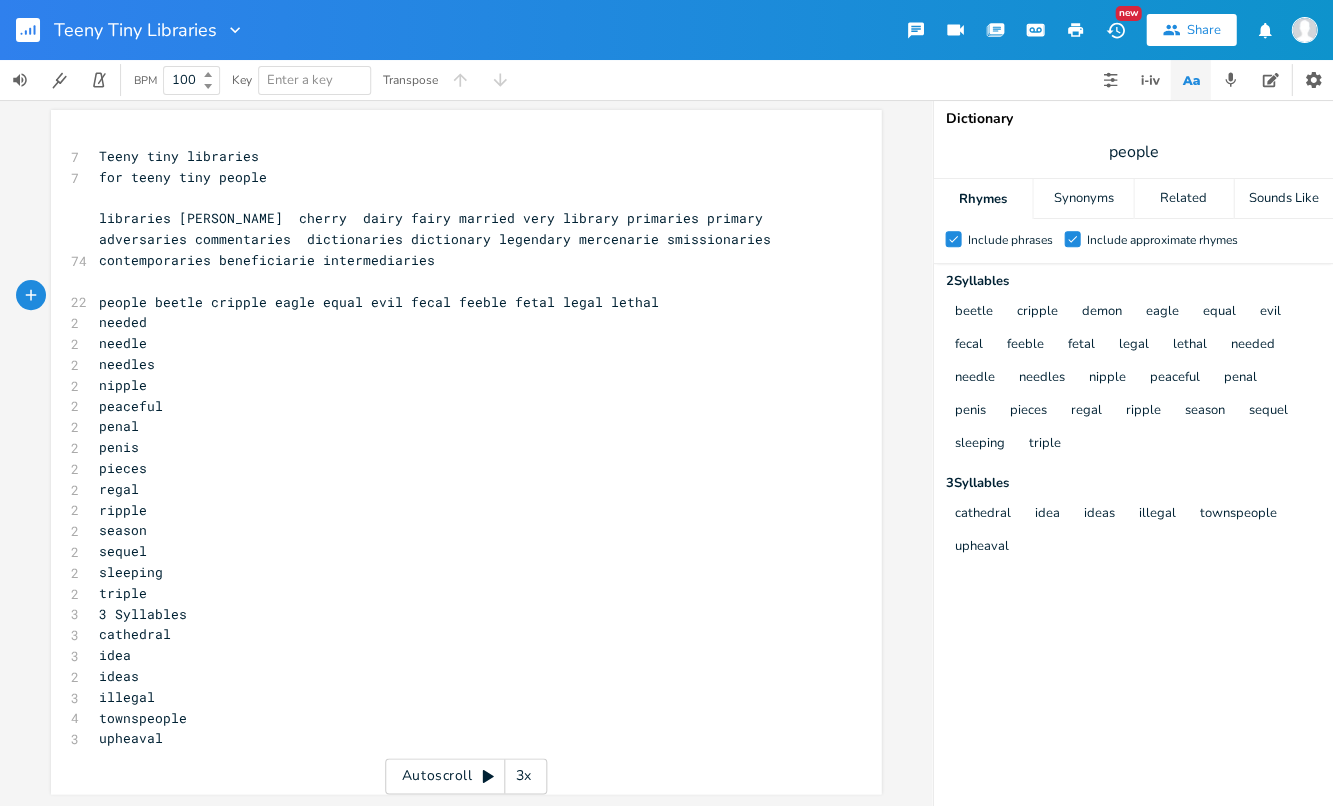 click on "needed" at bounding box center (123, 322) 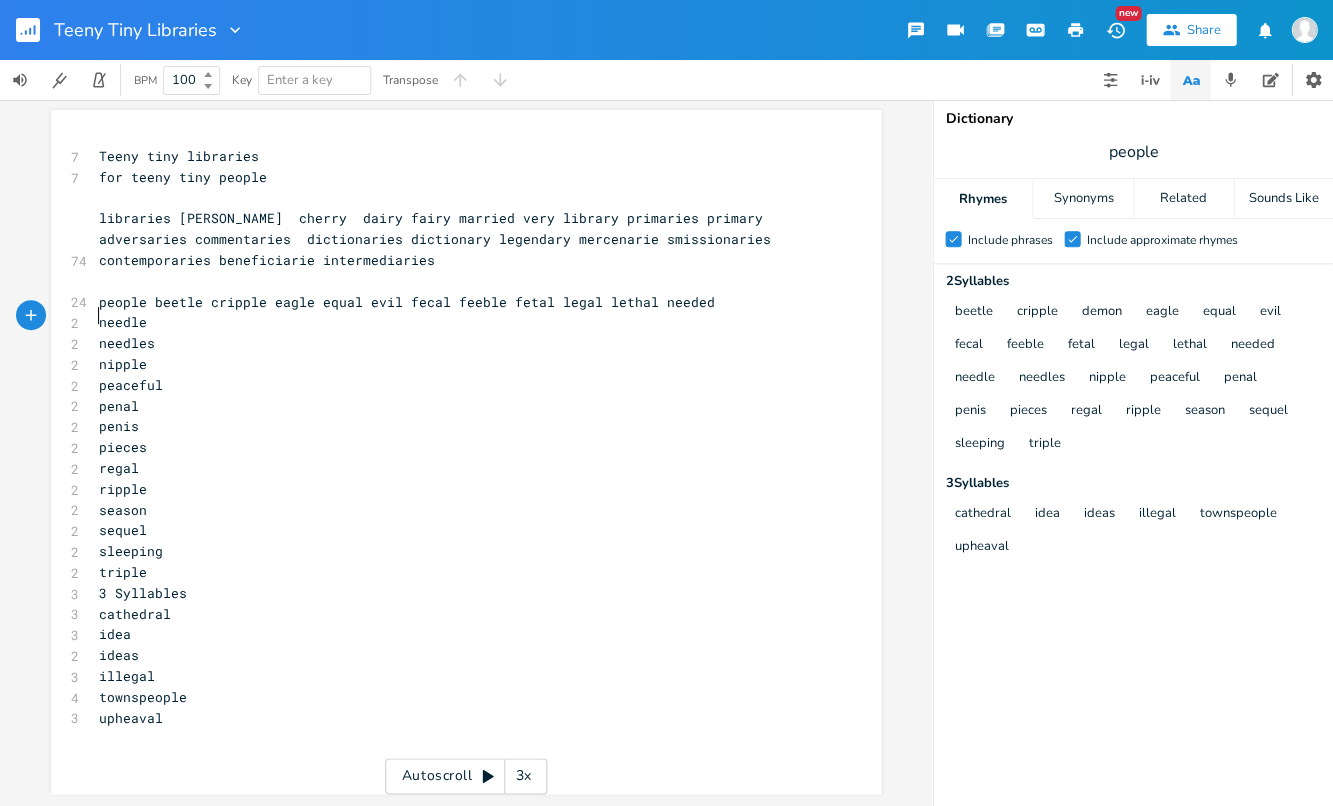 click on "needle" at bounding box center (123, 322) 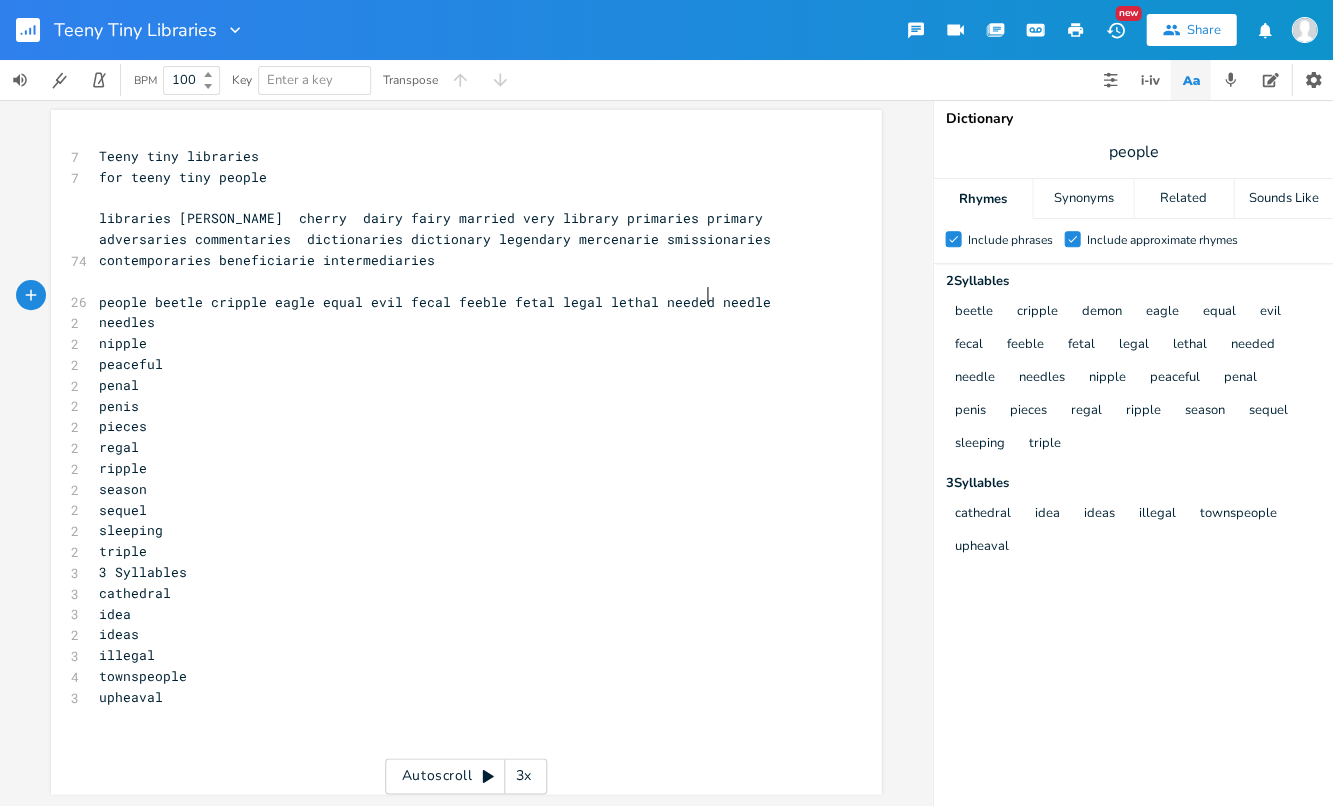 click on "needles" at bounding box center (127, 322) 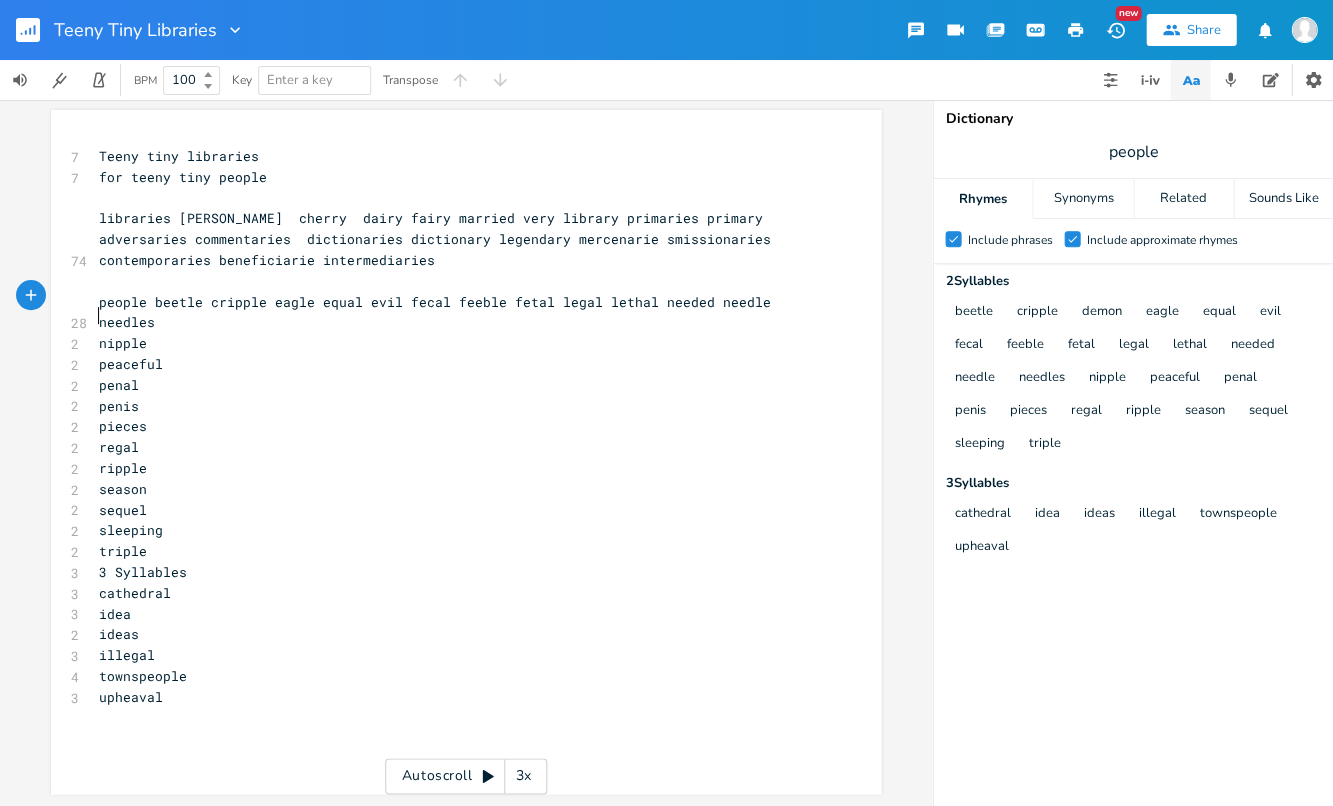 scroll, scrollTop: 0, scrollLeft: 2, axis: horizontal 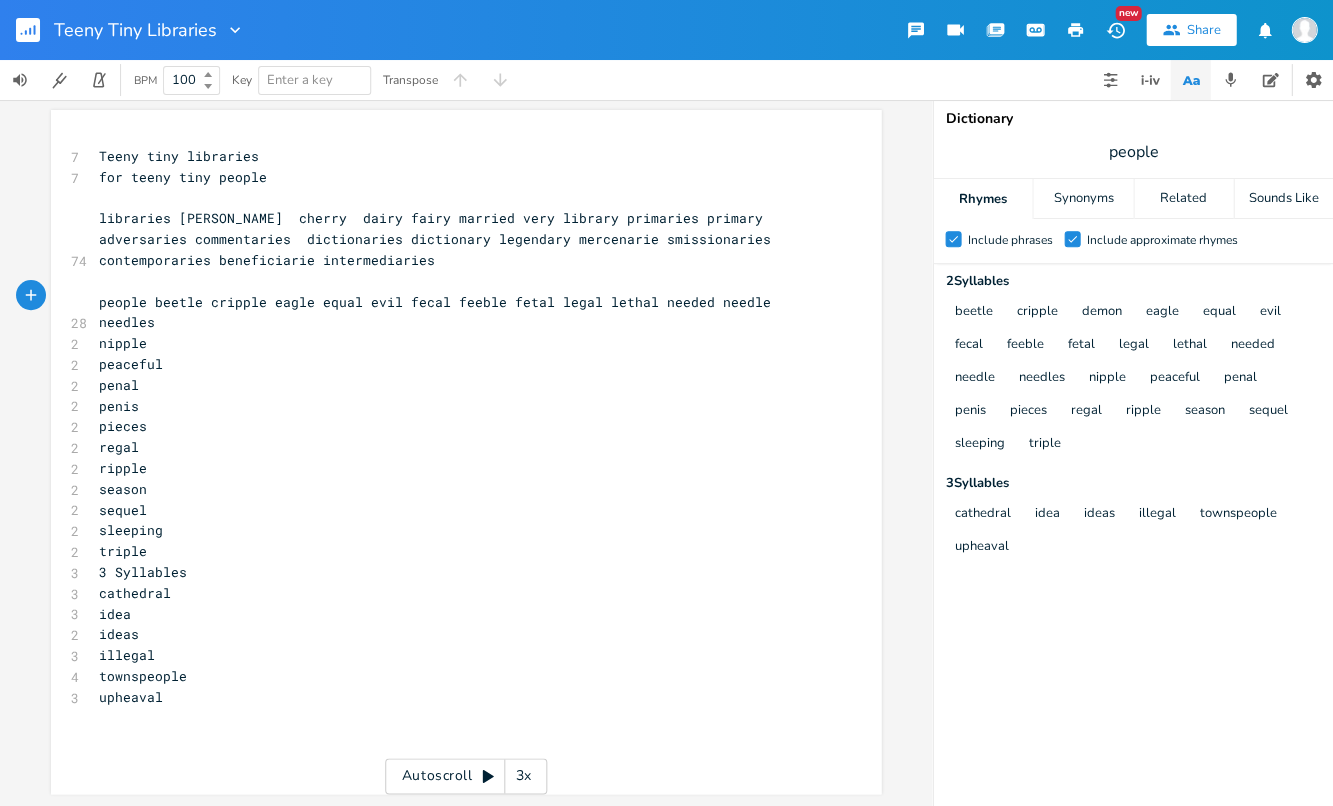 click on "upheaval" at bounding box center [456, 697] 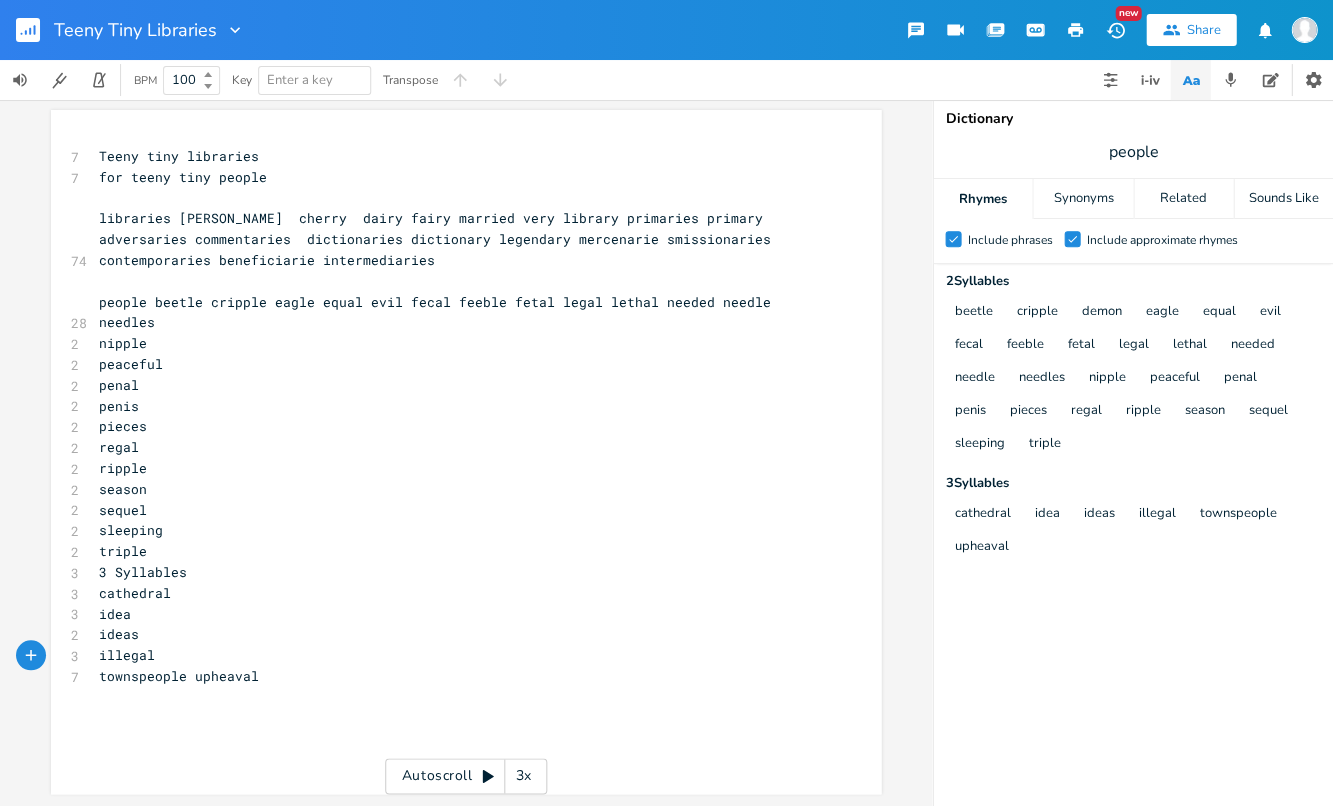click on "townspeople upheaval" at bounding box center (179, 676) 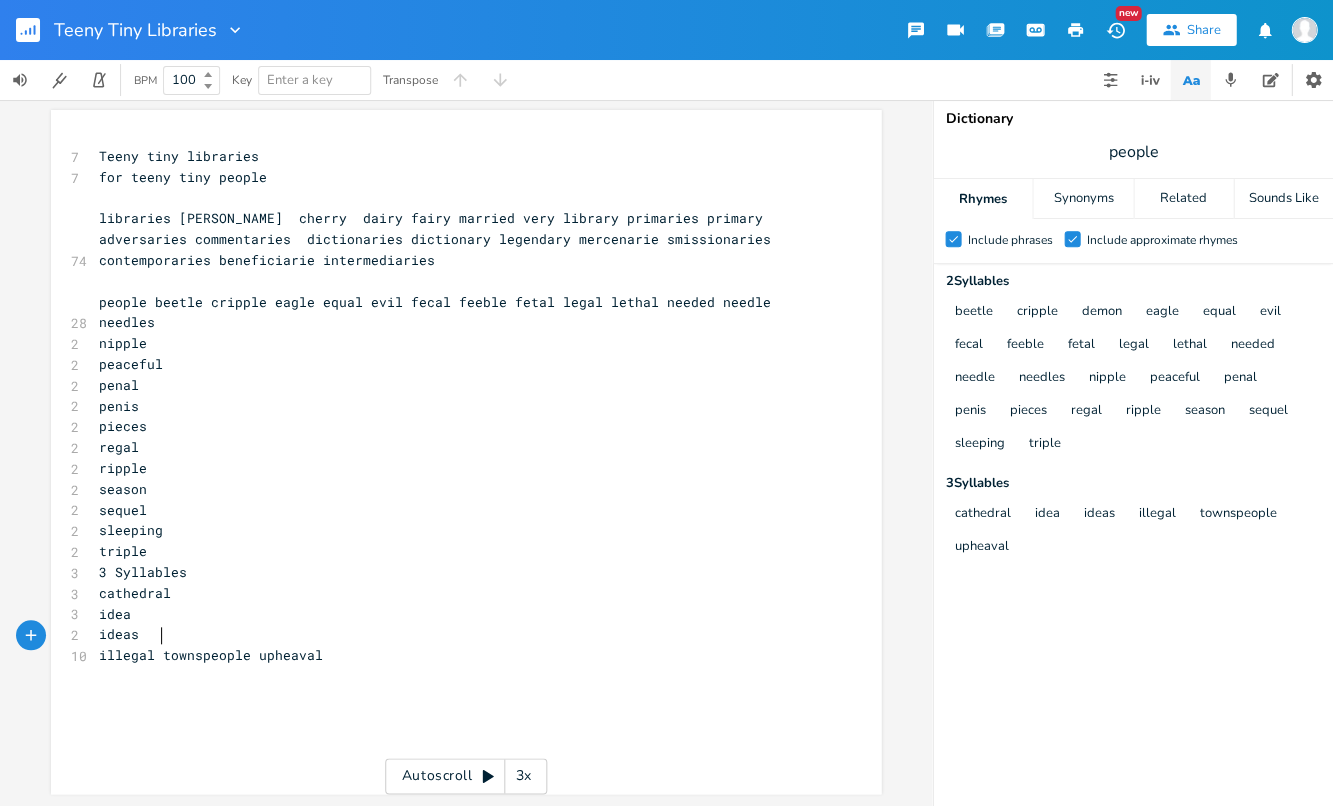 click on "illegal townspeople upheaval" at bounding box center (211, 655) 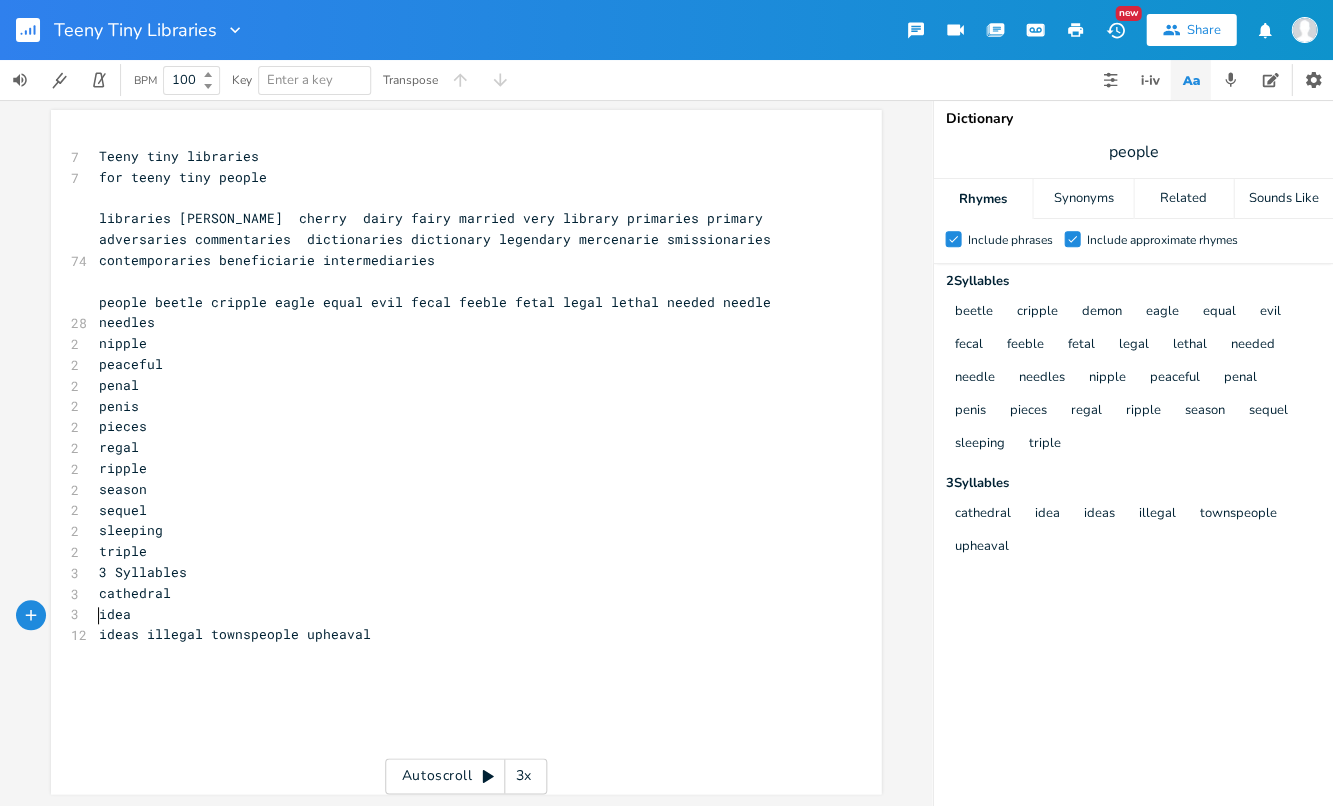 click on "ideas illegal townspeople upheaval" at bounding box center [235, 634] 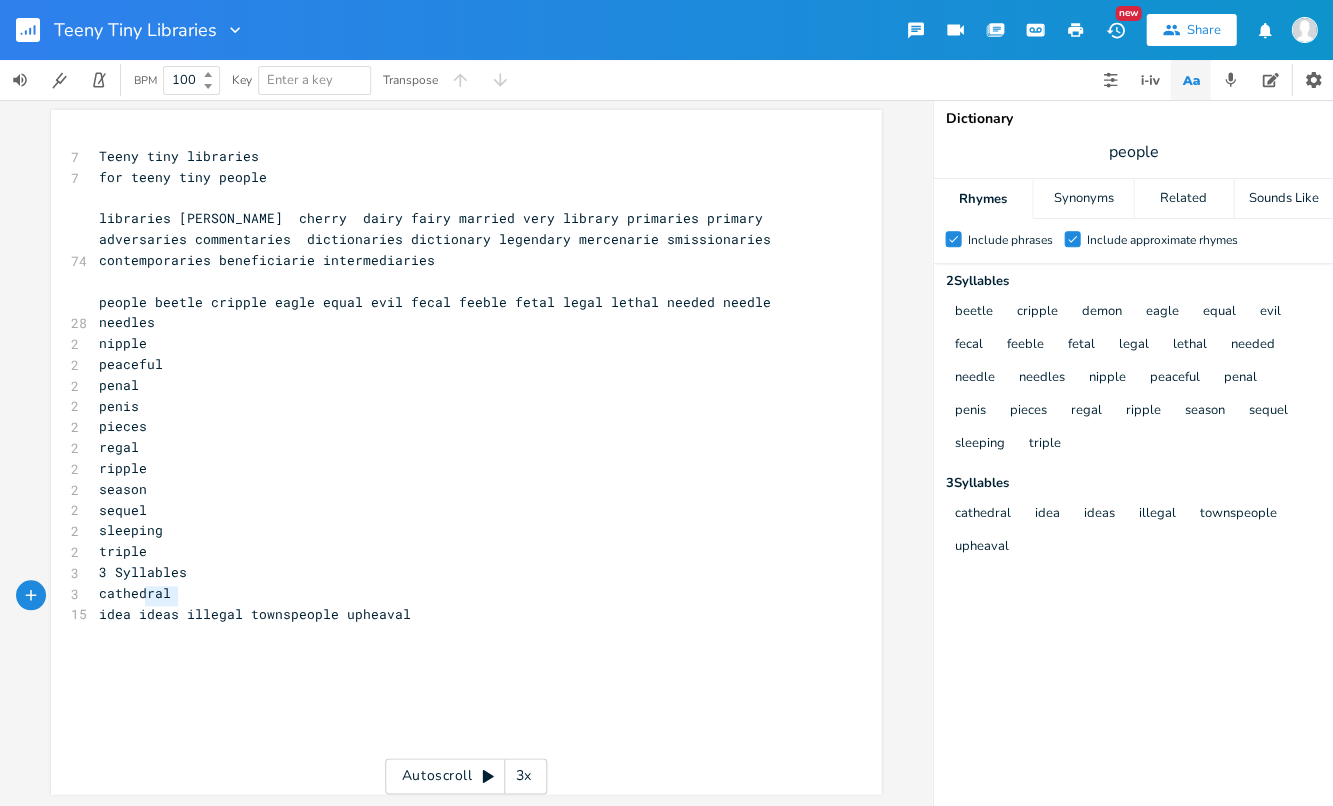 type on "dea ideas" 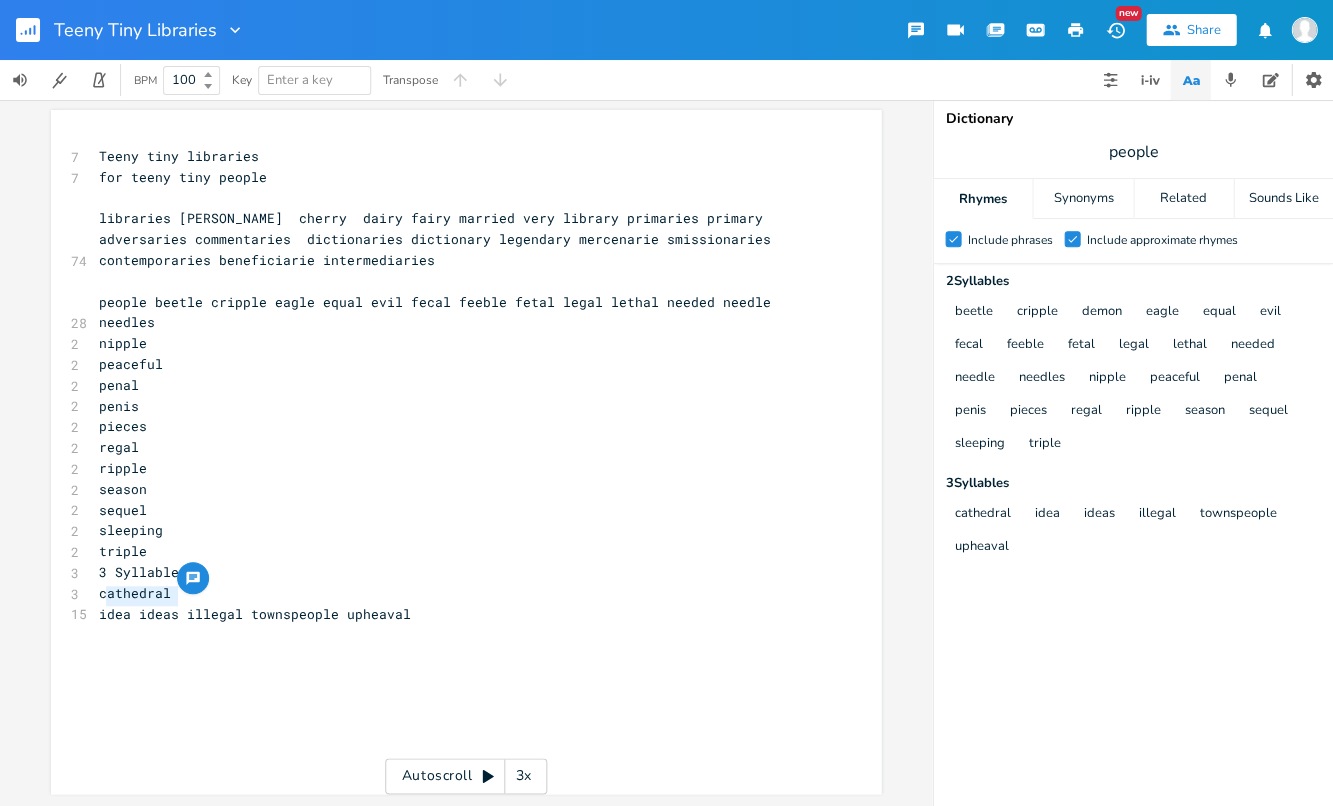 drag, startPoint x: 175, startPoint y: 595, endPoint x: 98, endPoint y: 600, distance: 77.16217 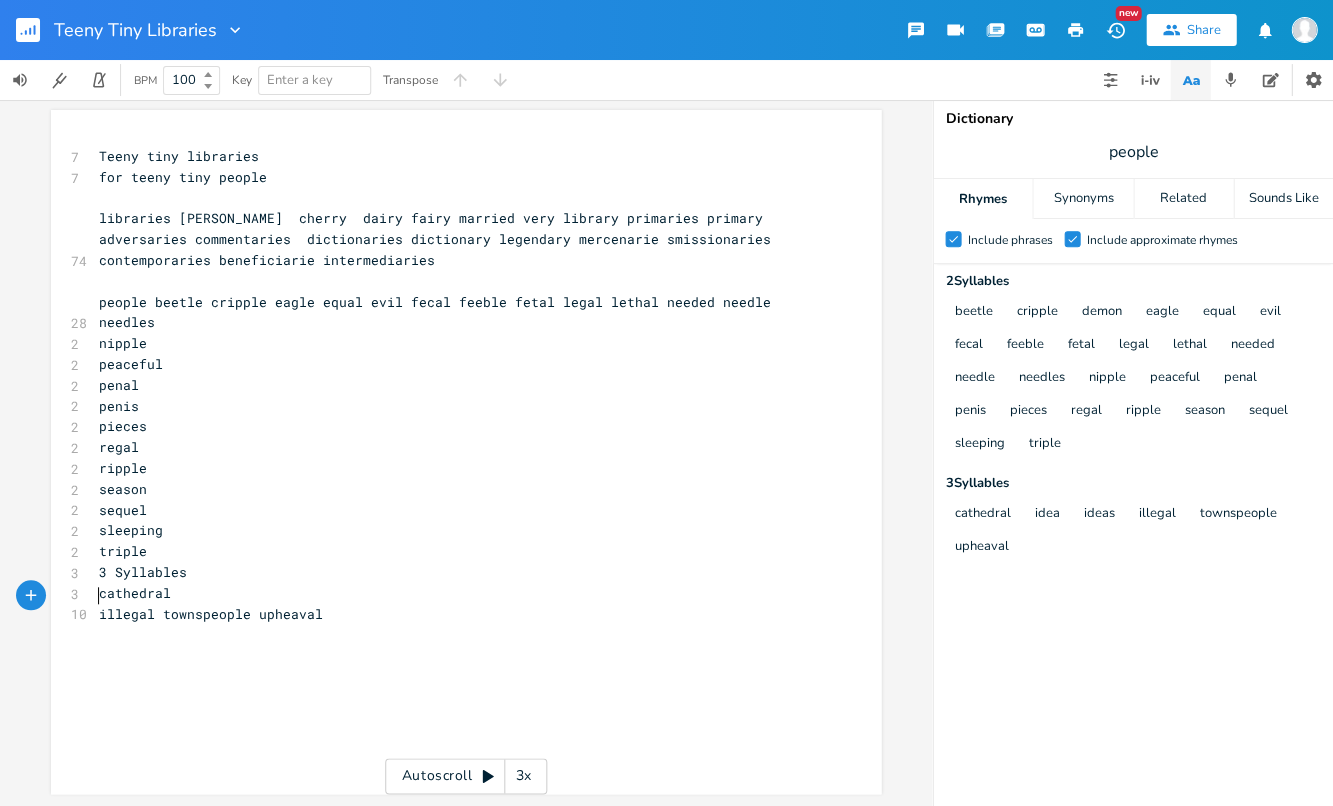 click on "illegal townspeople upheaval" at bounding box center (211, 614) 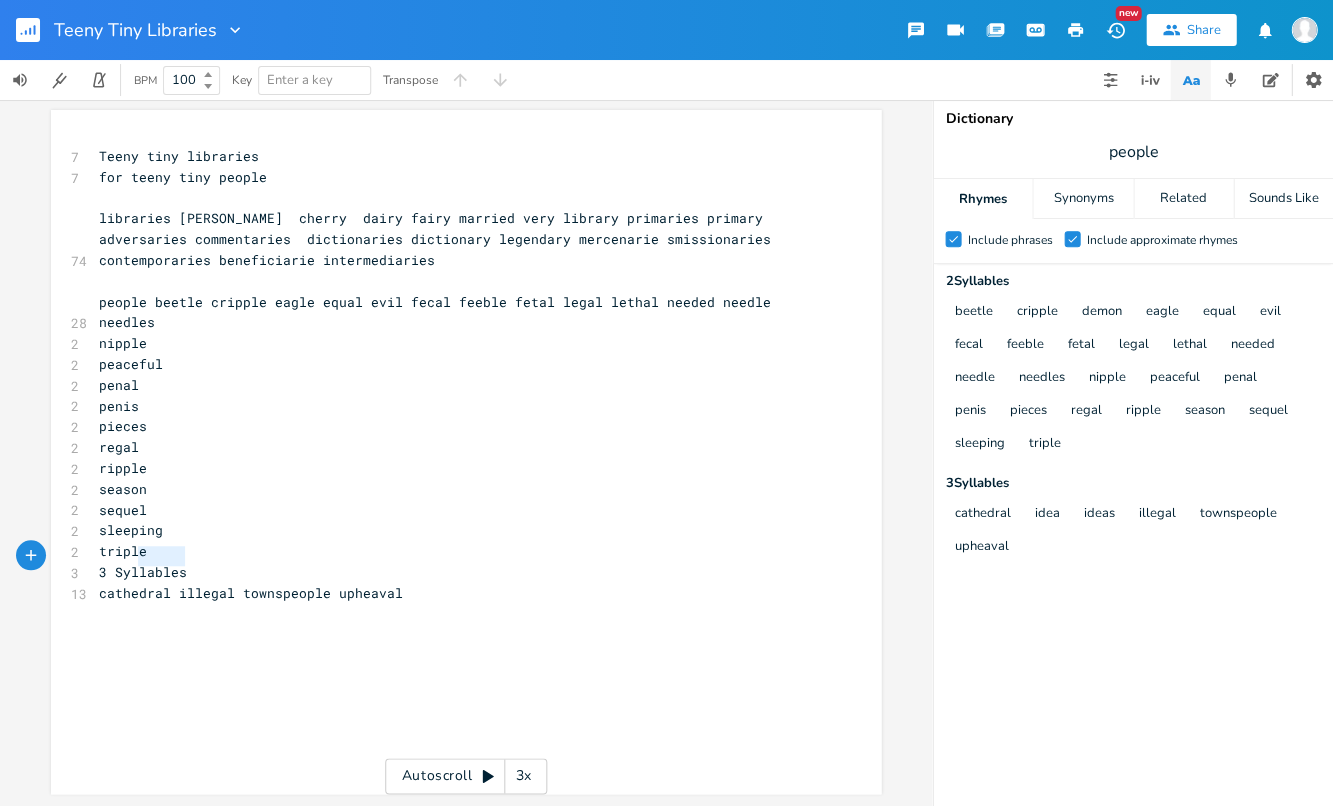 type on "3 Syllables" 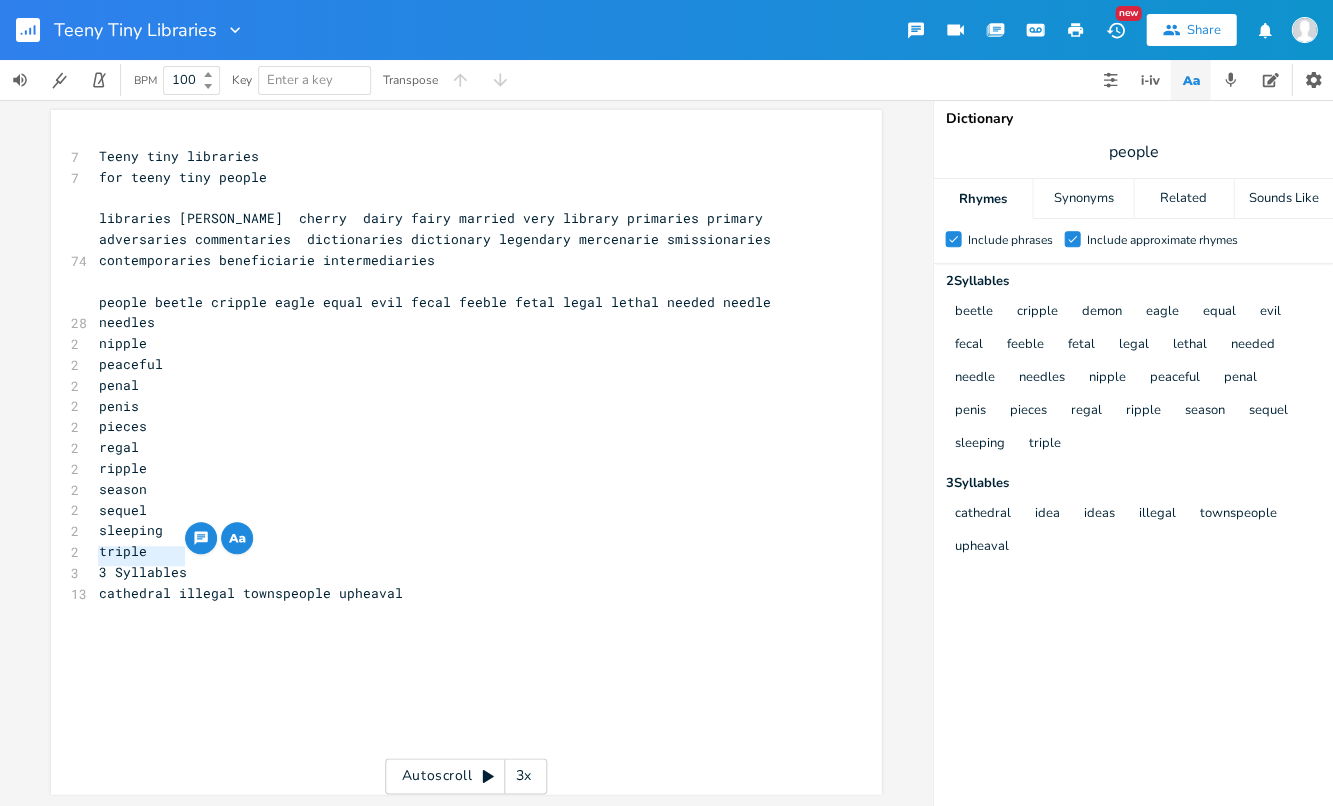 drag, startPoint x: 181, startPoint y: 556, endPoint x: 80, endPoint y: 557, distance: 101.00495 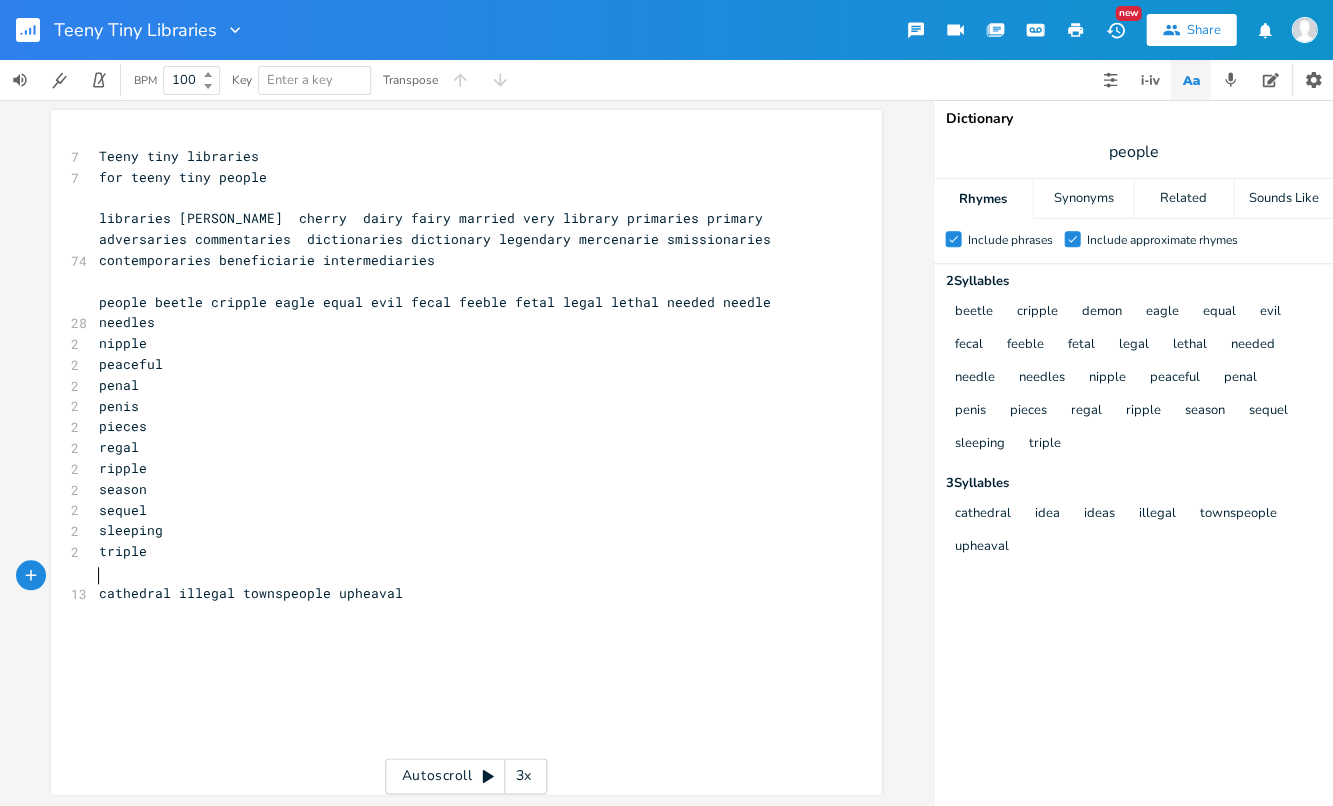 click on "cathedral illegal townspeople upheaval" at bounding box center (456, 593) 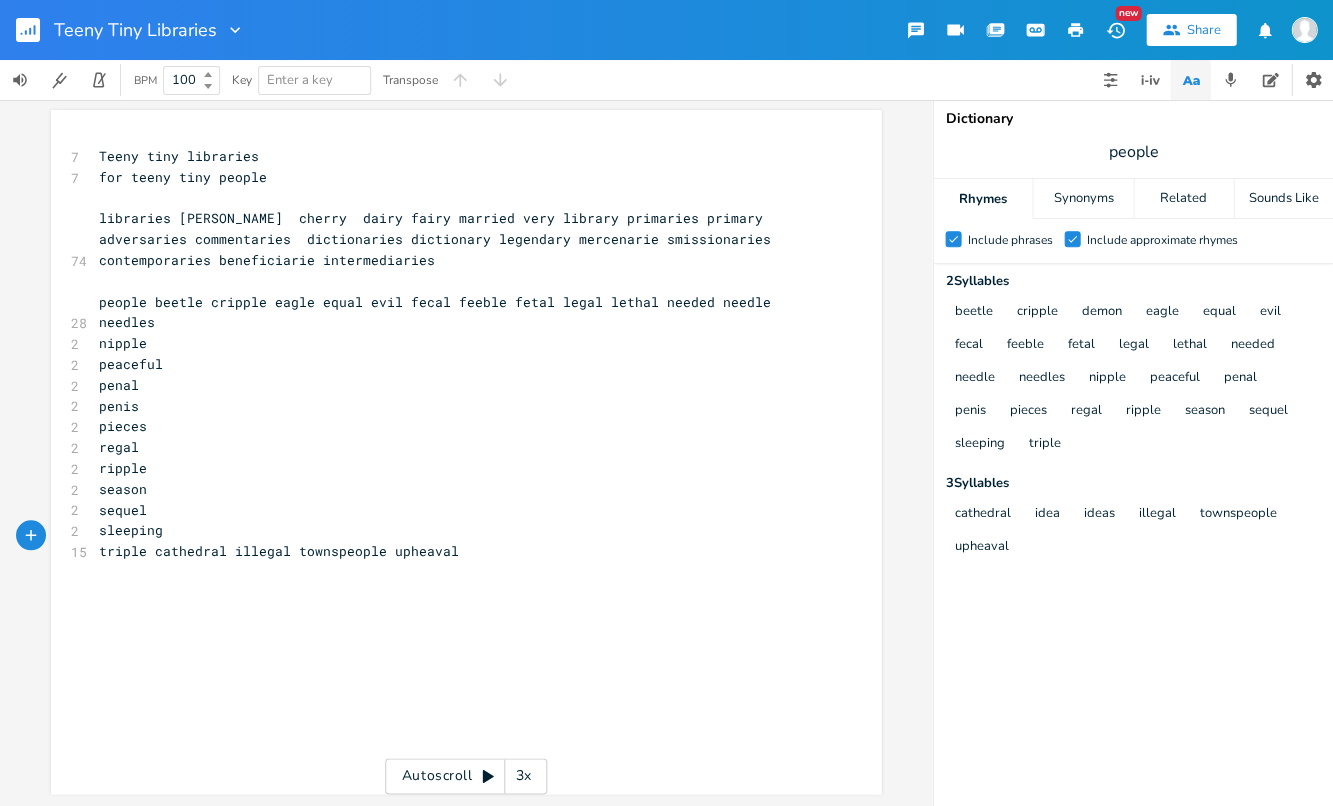 click on "triple cathedral illegal townspeople upheaval" at bounding box center (279, 551) 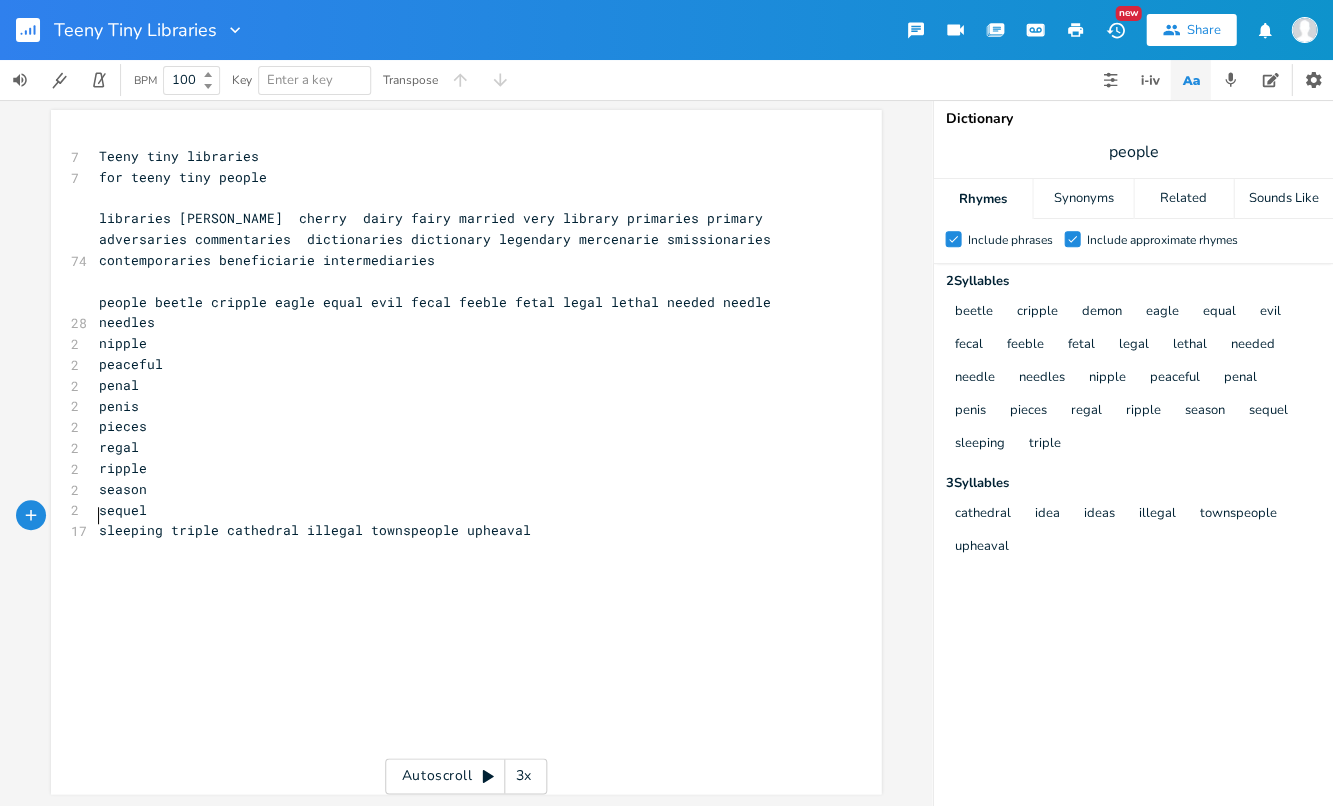 click on "sleeping triple cathedral illegal townspeople upheaval" at bounding box center [315, 530] 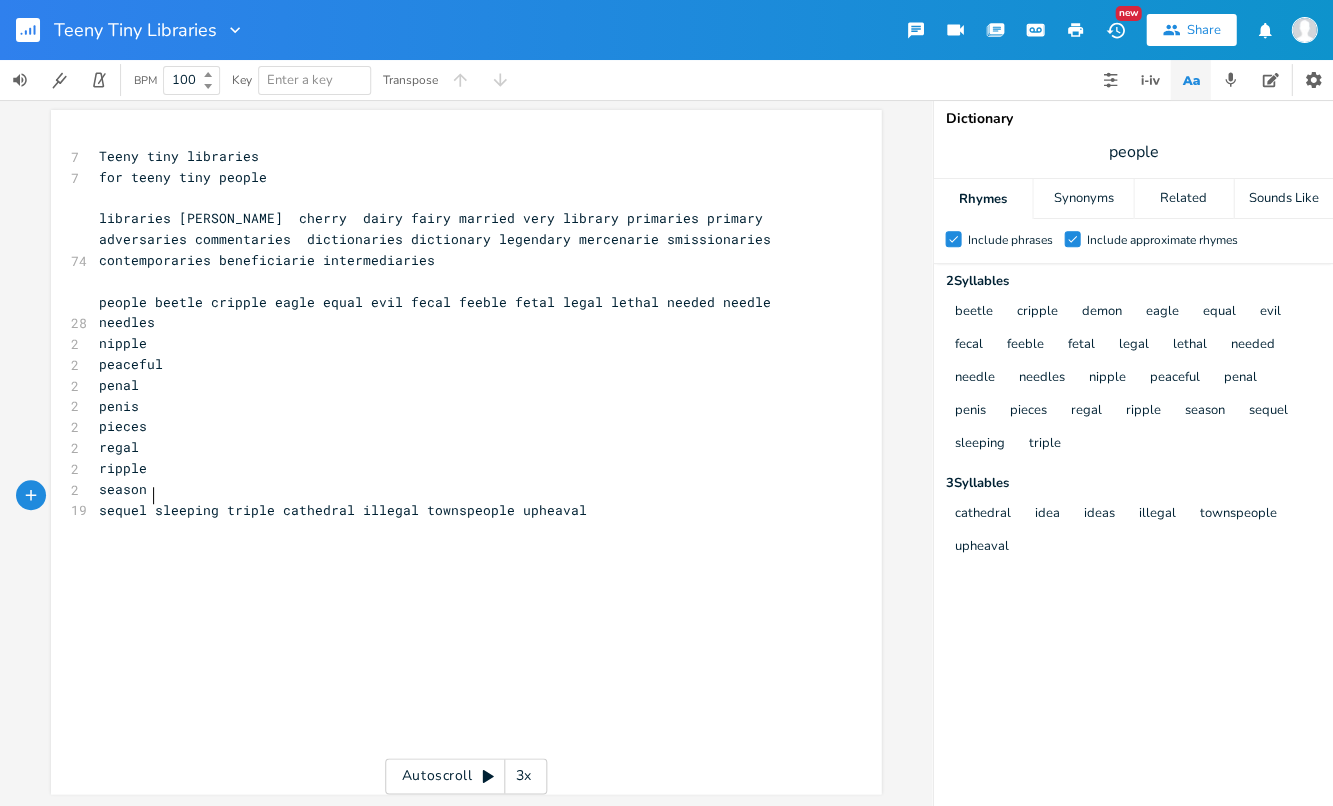 click on "sequel sleeping triple cathedral illegal townspeople upheaval" at bounding box center (343, 510) 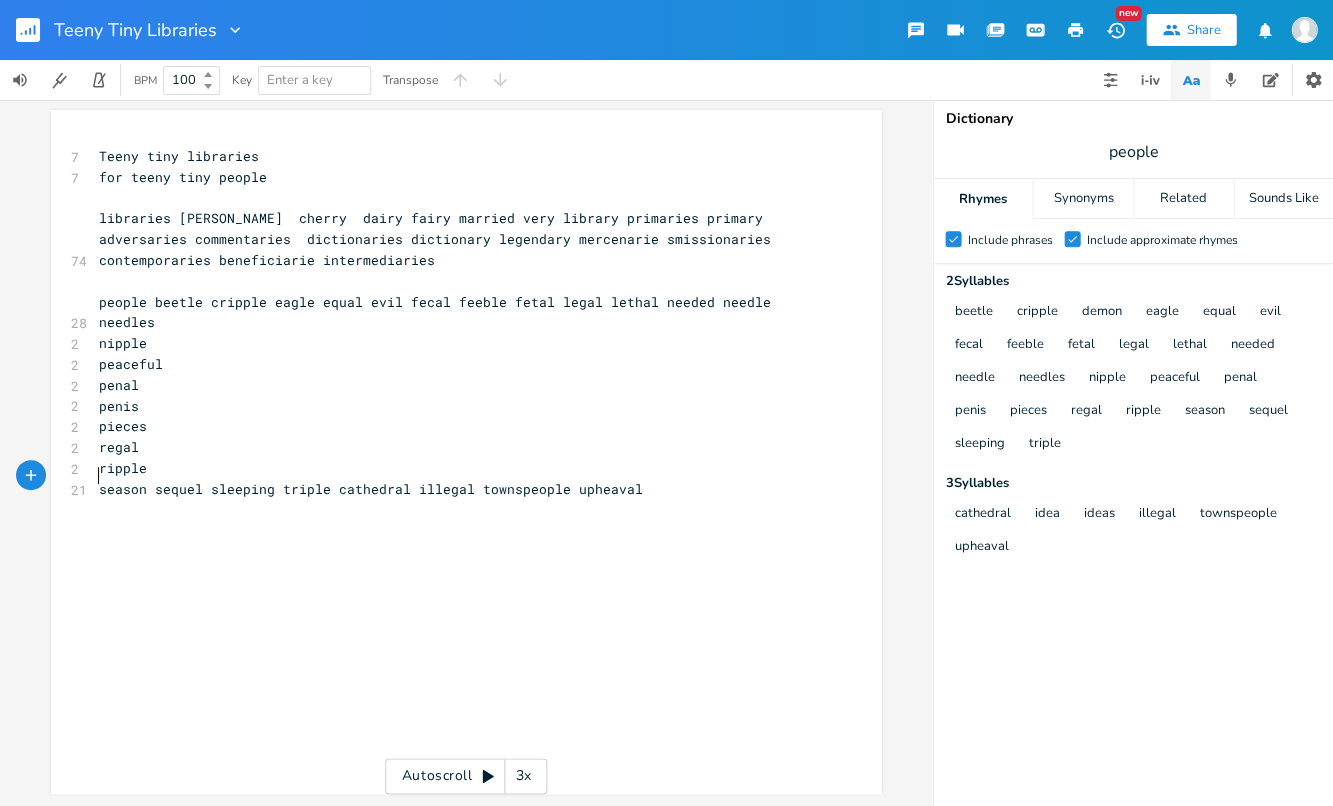 click on "season sequel sleeping triple cathedral illegal townspeople upheaval" at bounding box center (371, 489) 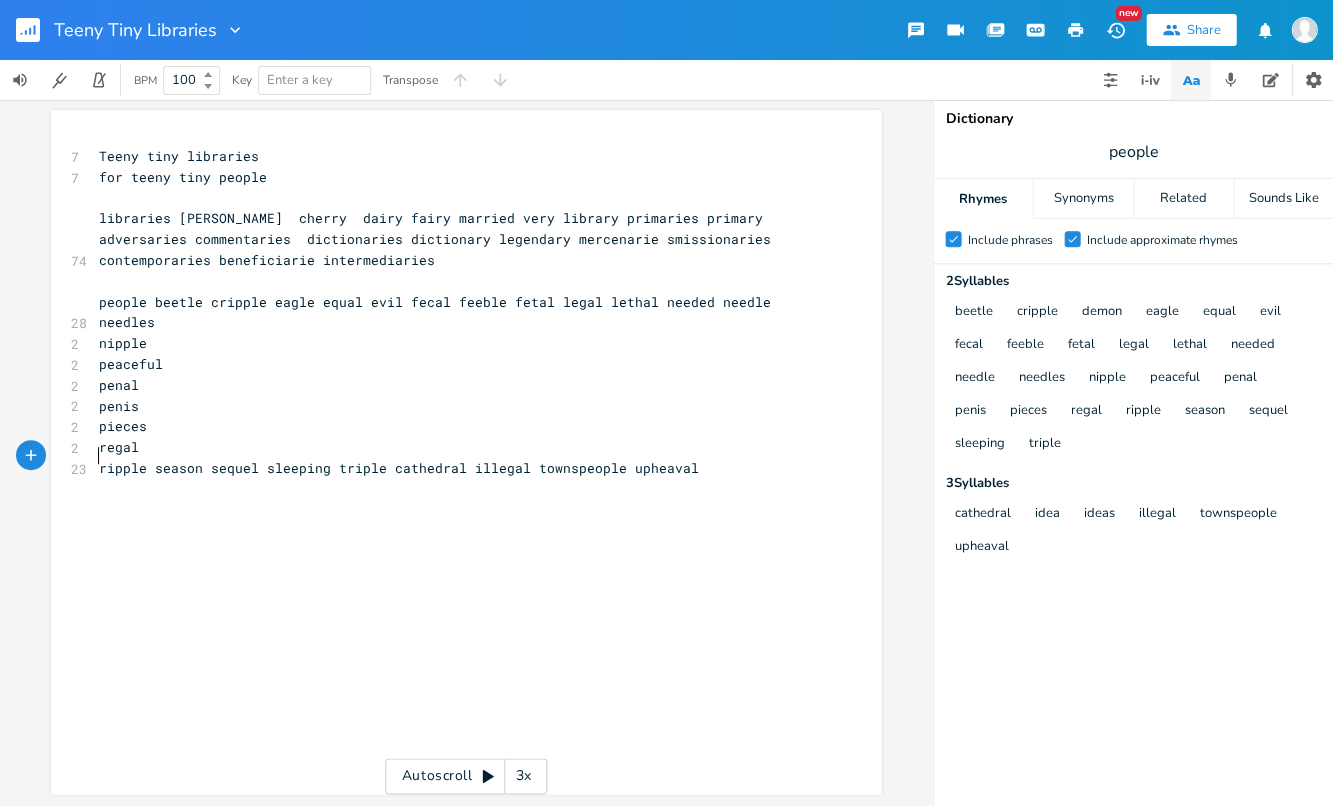 click on "ripple season sequel sleeping triple cathedral illegal townspeople upheaval" at bounding box center (399, 468) 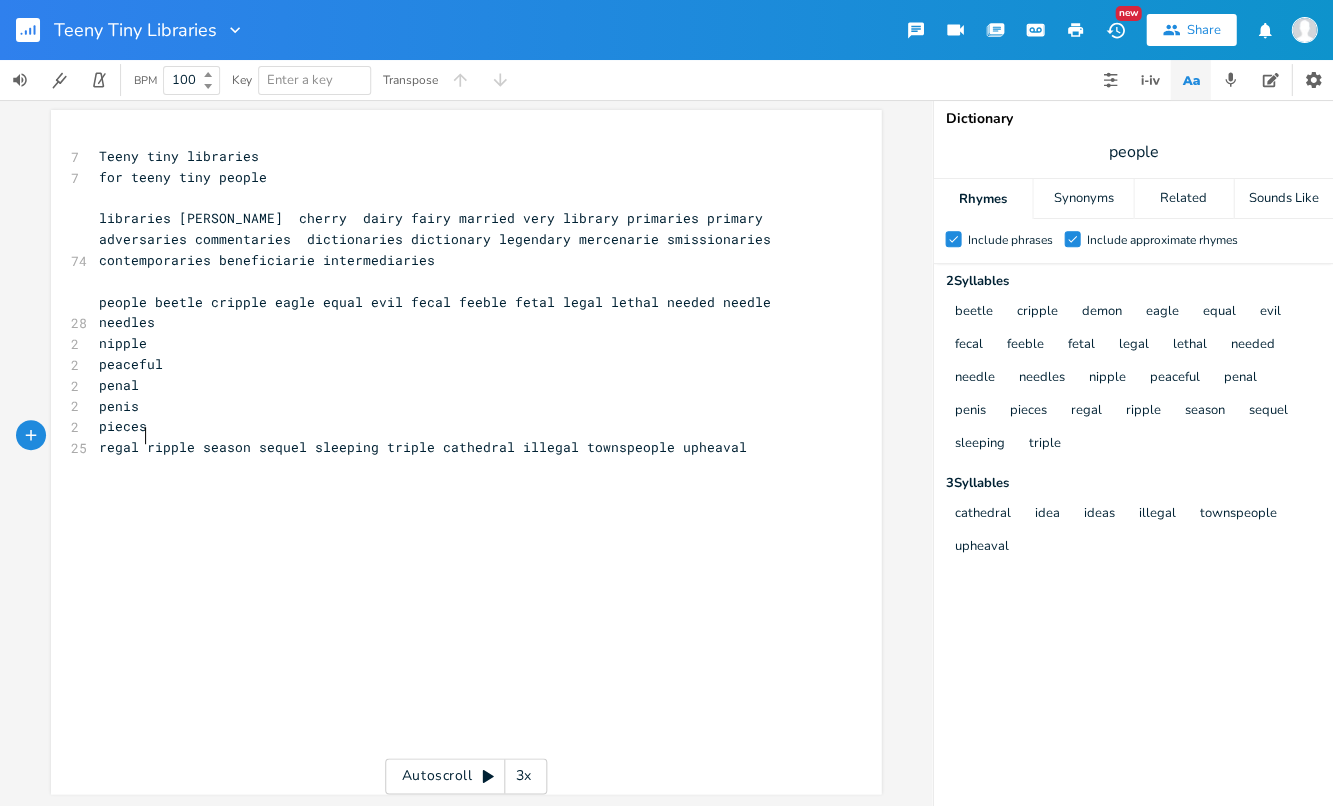 click on "regal ripple season sequel sleeping triple cathedral illegal townspeople upheaval" at bounding box center [423, 447] 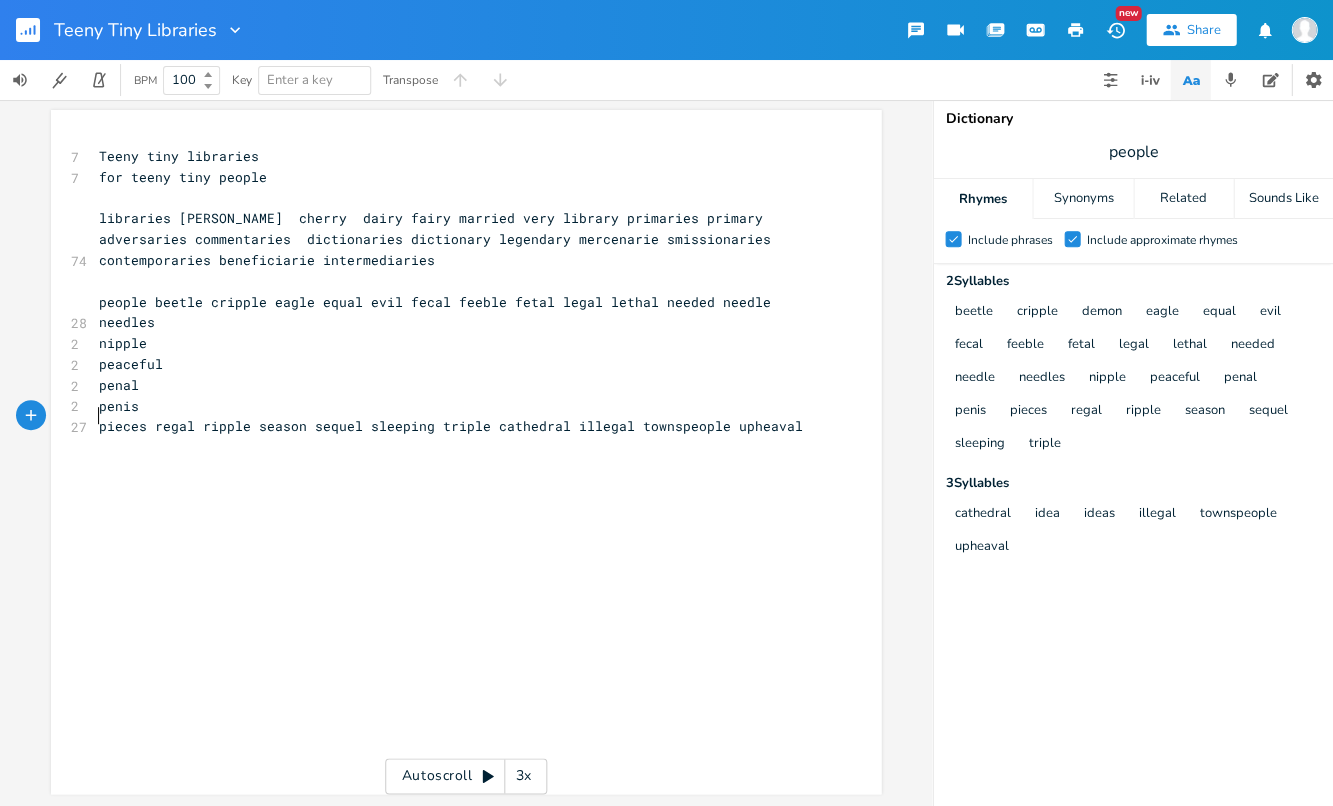 click on "pieces regal ripple season sequel sleeping triple cathedral illegal townspeople upheaval" at bounding box center (451, 426) 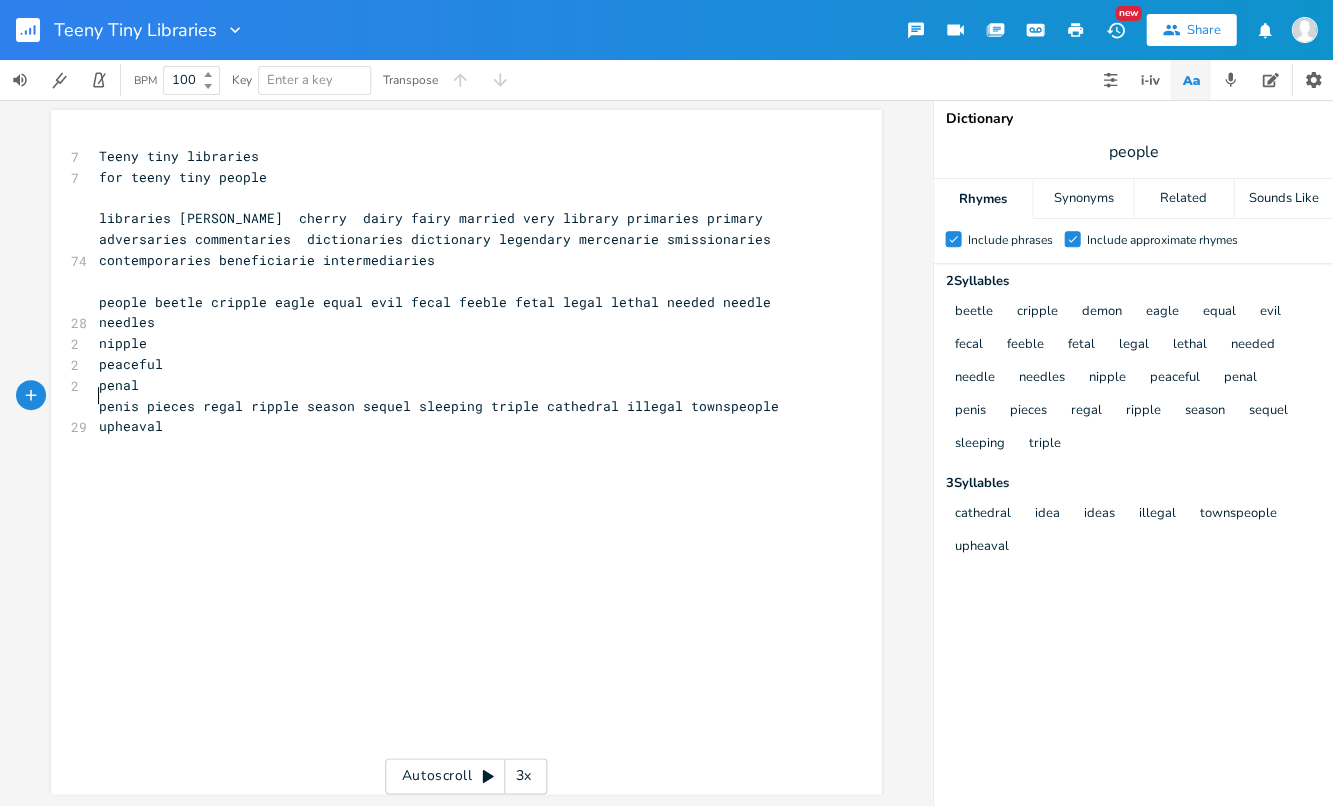 click on "penis pieces regal ripple season sequel sleeping triple cathedral illegal townspeople upheaval" at bounding box center (443, 416) 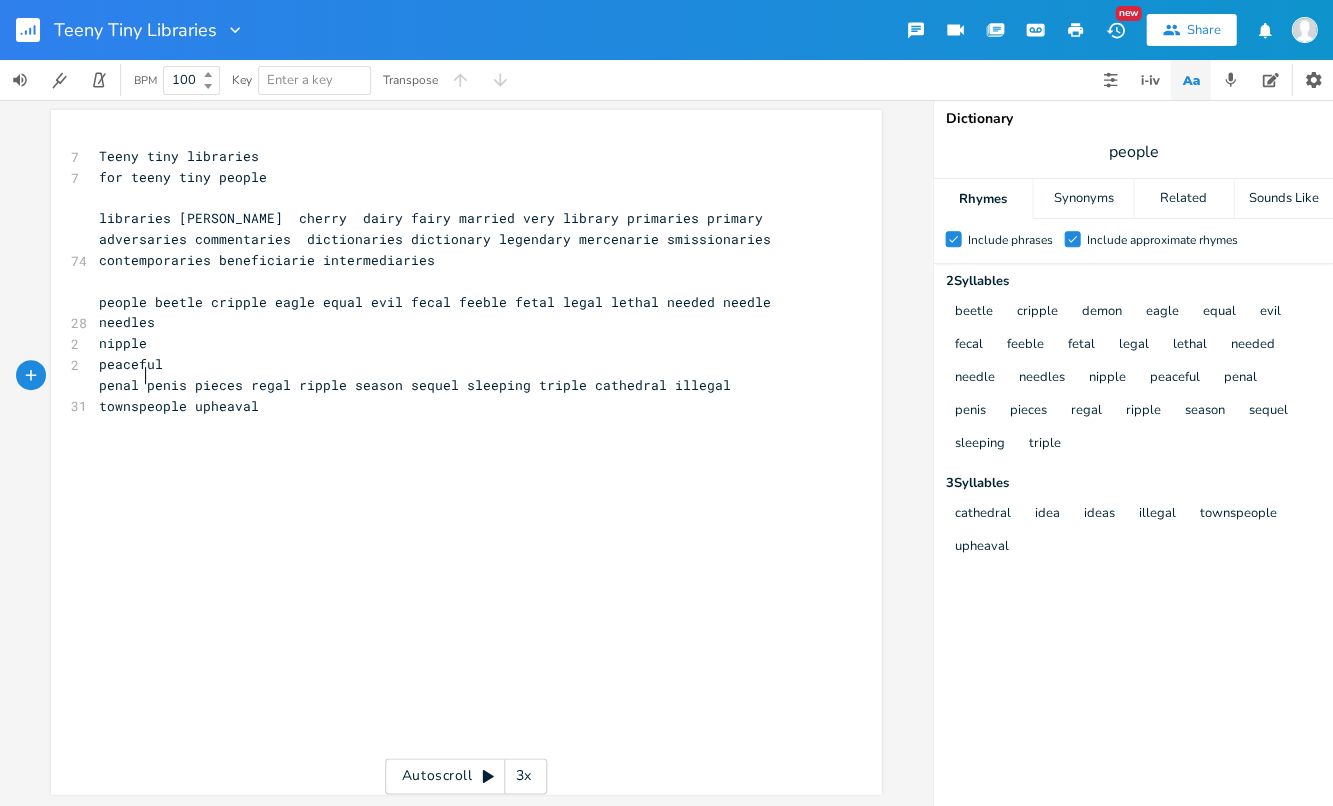 click on "penal penis pieces regal ripple season sequel sleeping triple cathedral illegal townspeople upheaval" at bounding box center (419, 395) 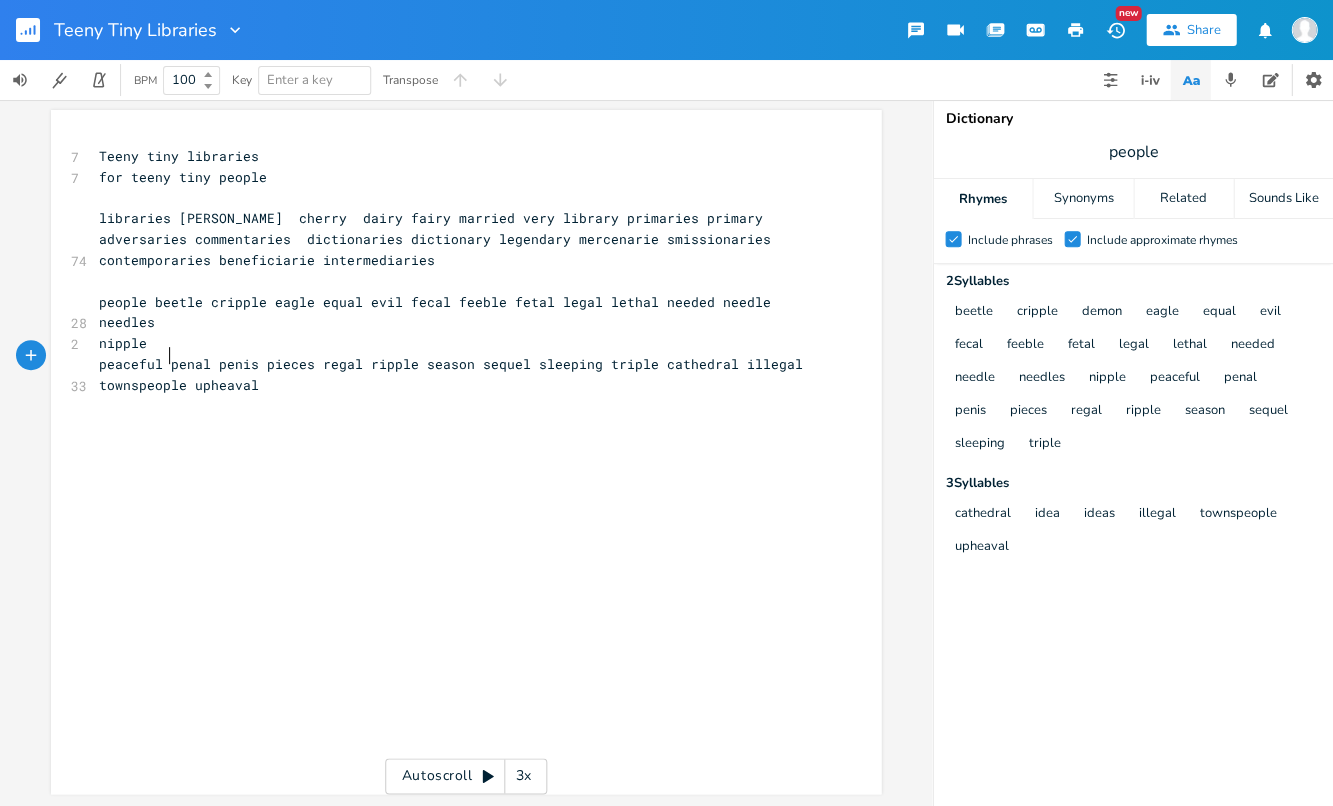 click on "peaceful penal penis pieces regal ripple season sequel sleeping triple cathedral illegal townspeople upheaval" at bounding box center [456, 375] 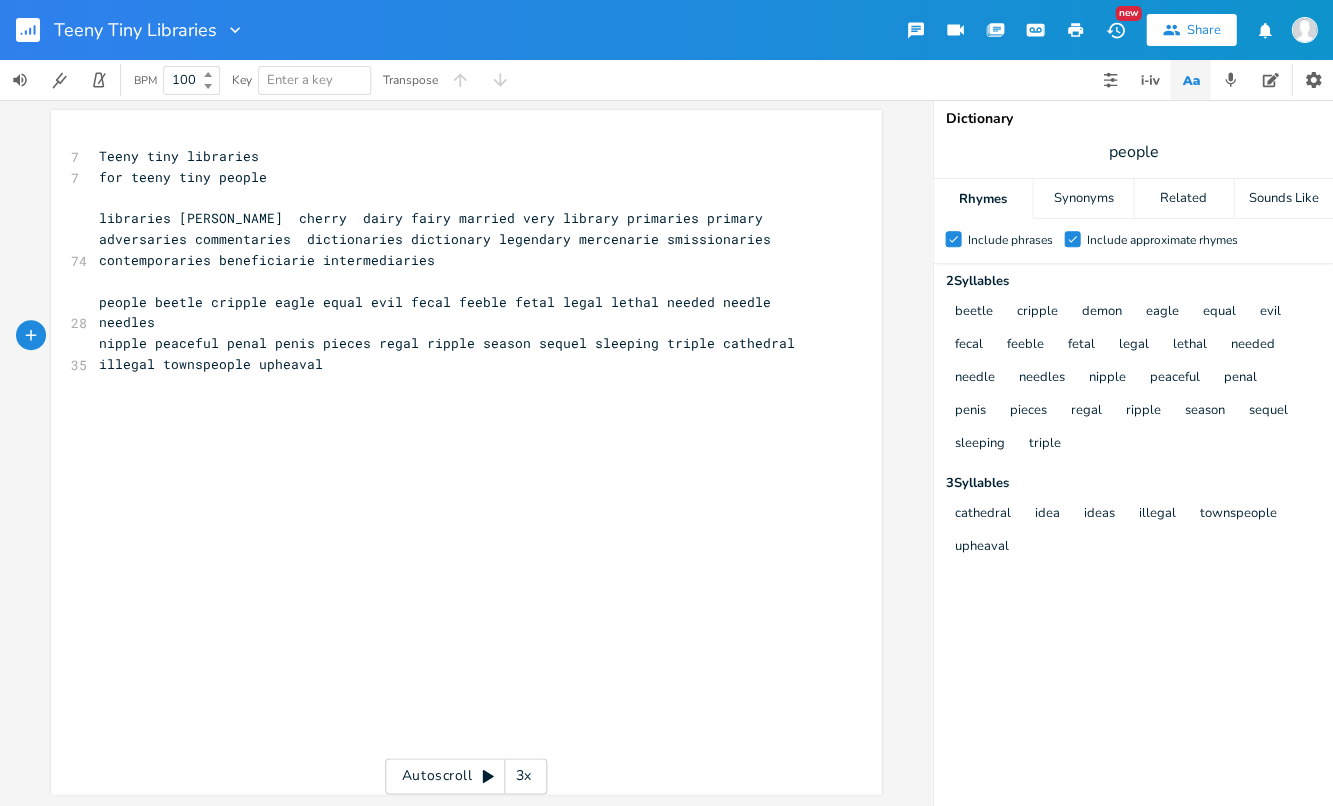 click on "nipple peaceful penal penis pieces regal ripple season sequel sleeping triple cathedral illegal townspeople upheaval" at bounding box center [456, 354] 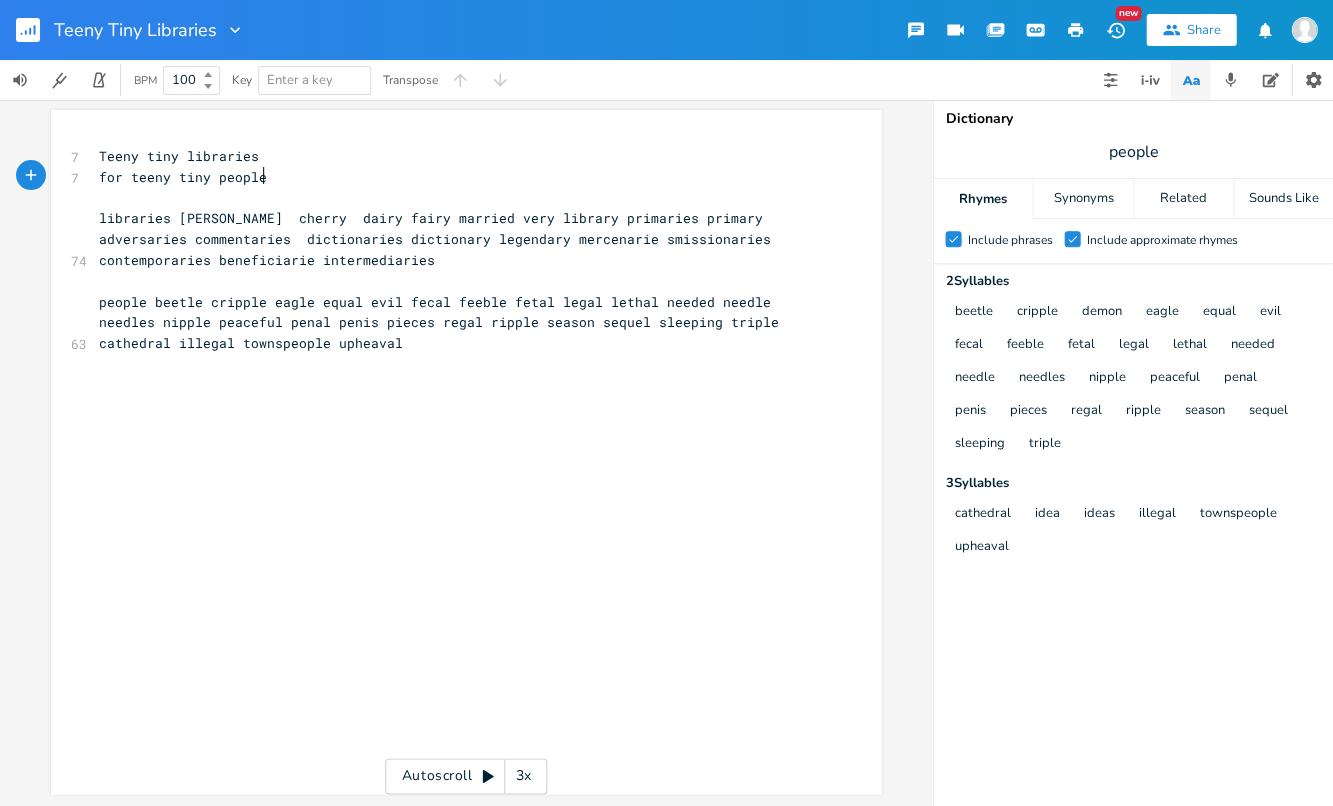 click on "for teeny tiny people" at bounding box center [456, 177] 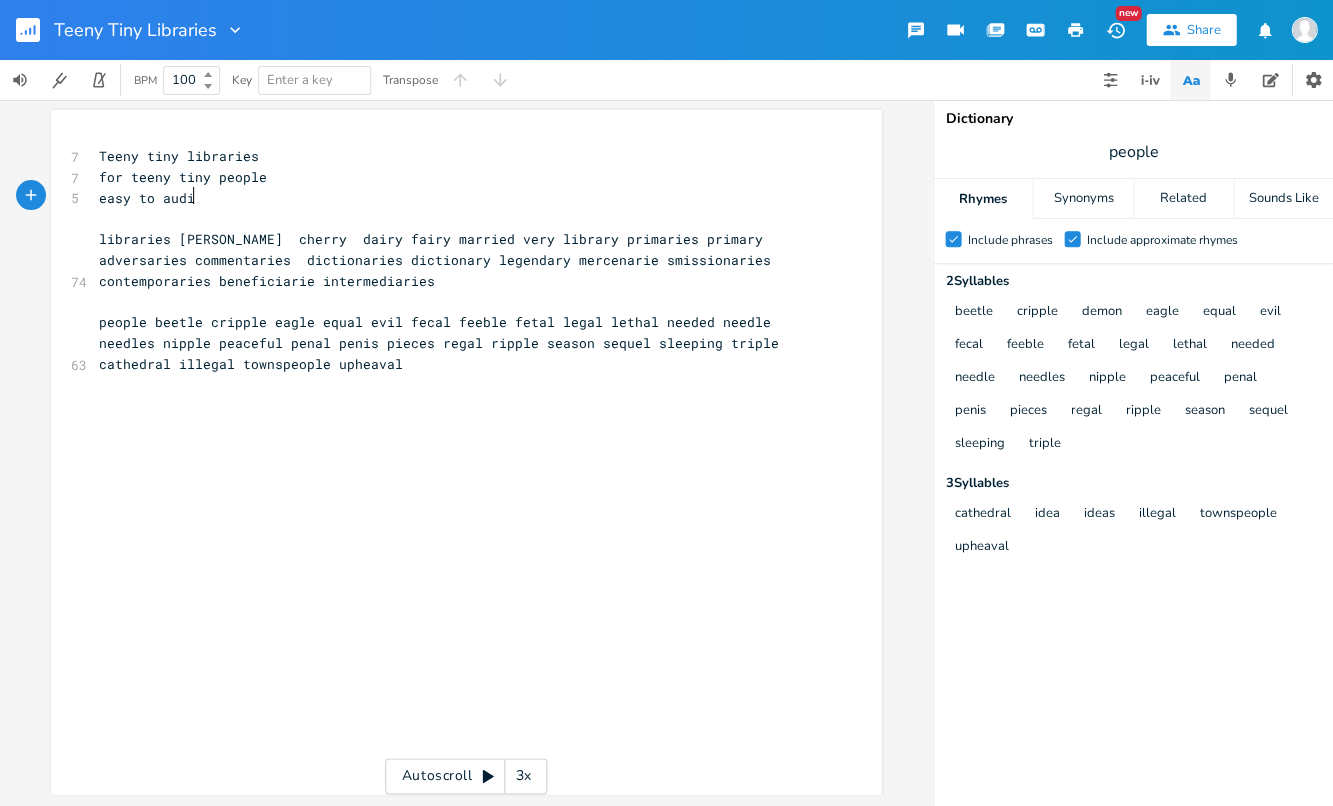 scroll, scrollTop: 0, scrollLeft: 63, axis: horizontal 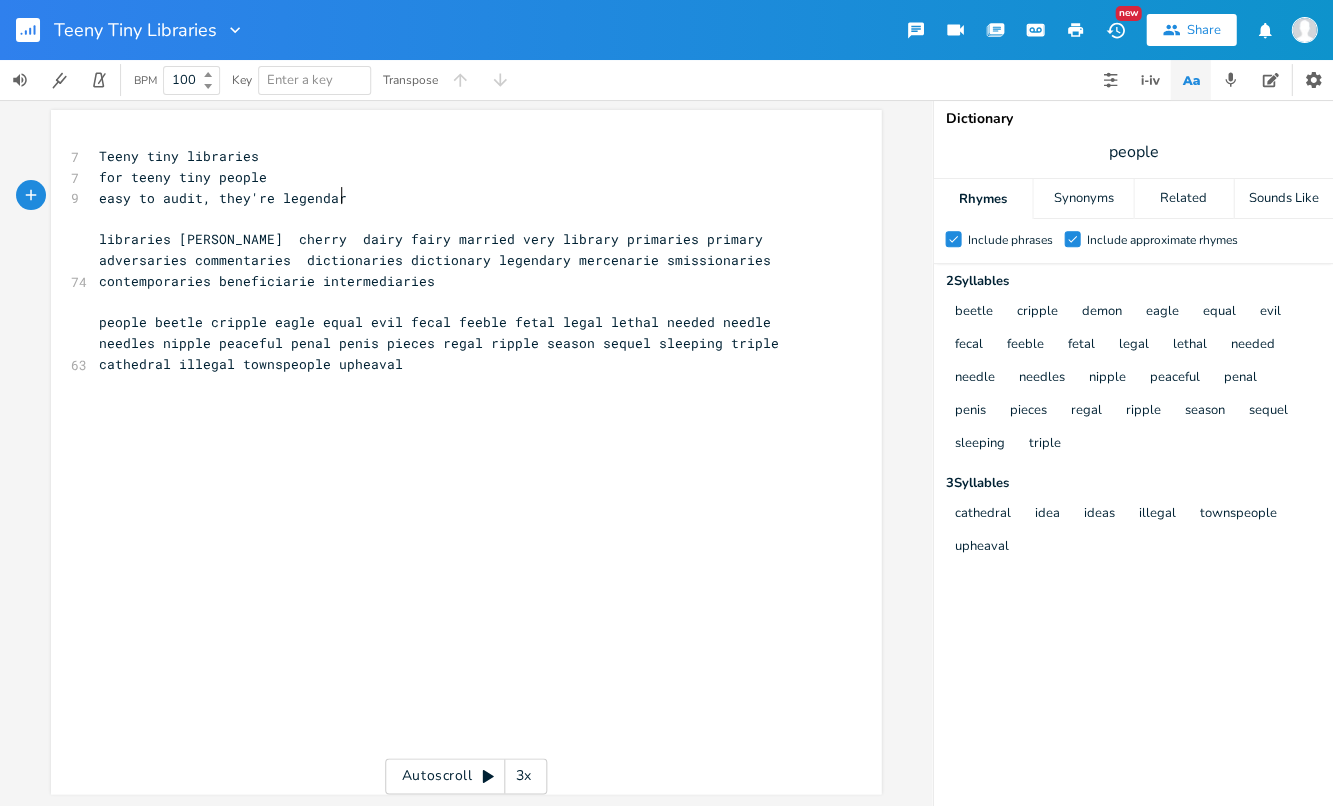 type on "easy to audit, they're legendary" 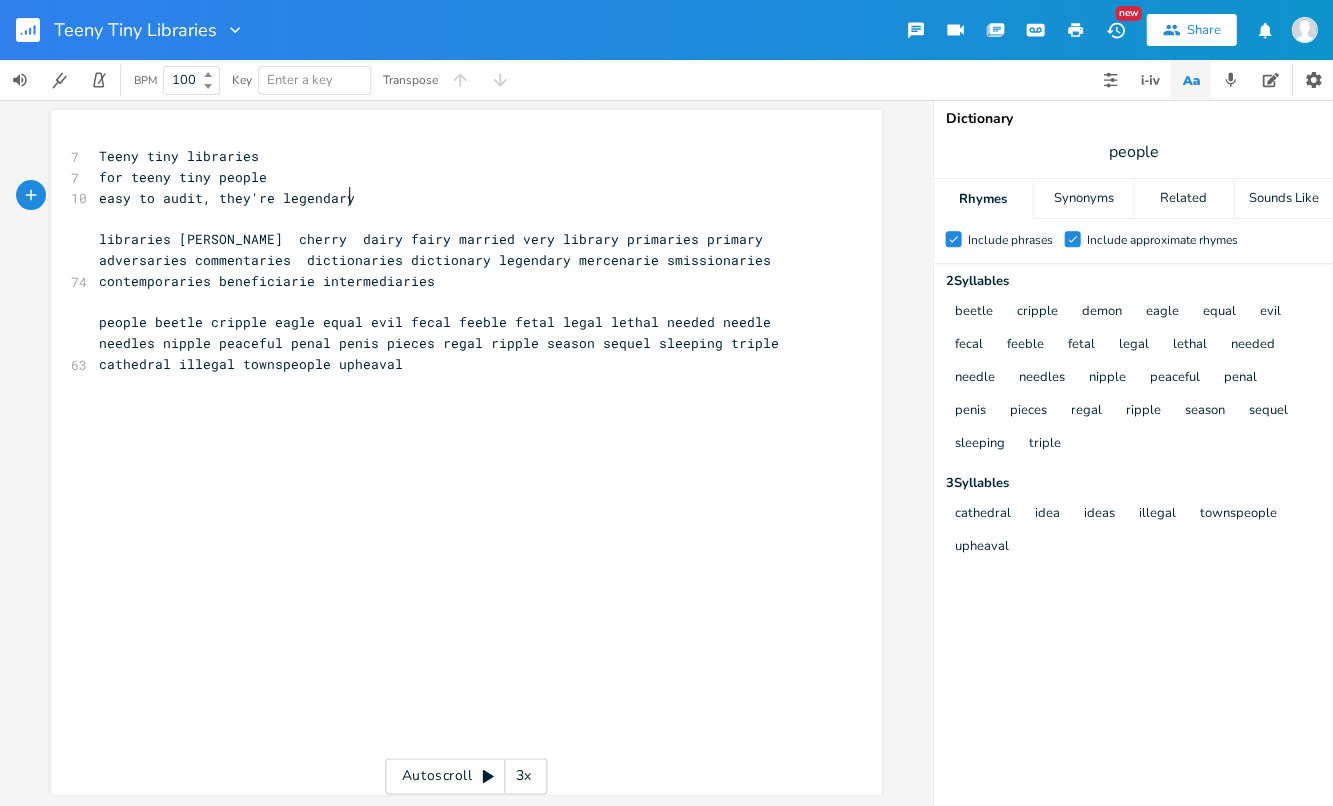 scroll, scrollTop: 0, scrollLeft: 154, axis: horizontal 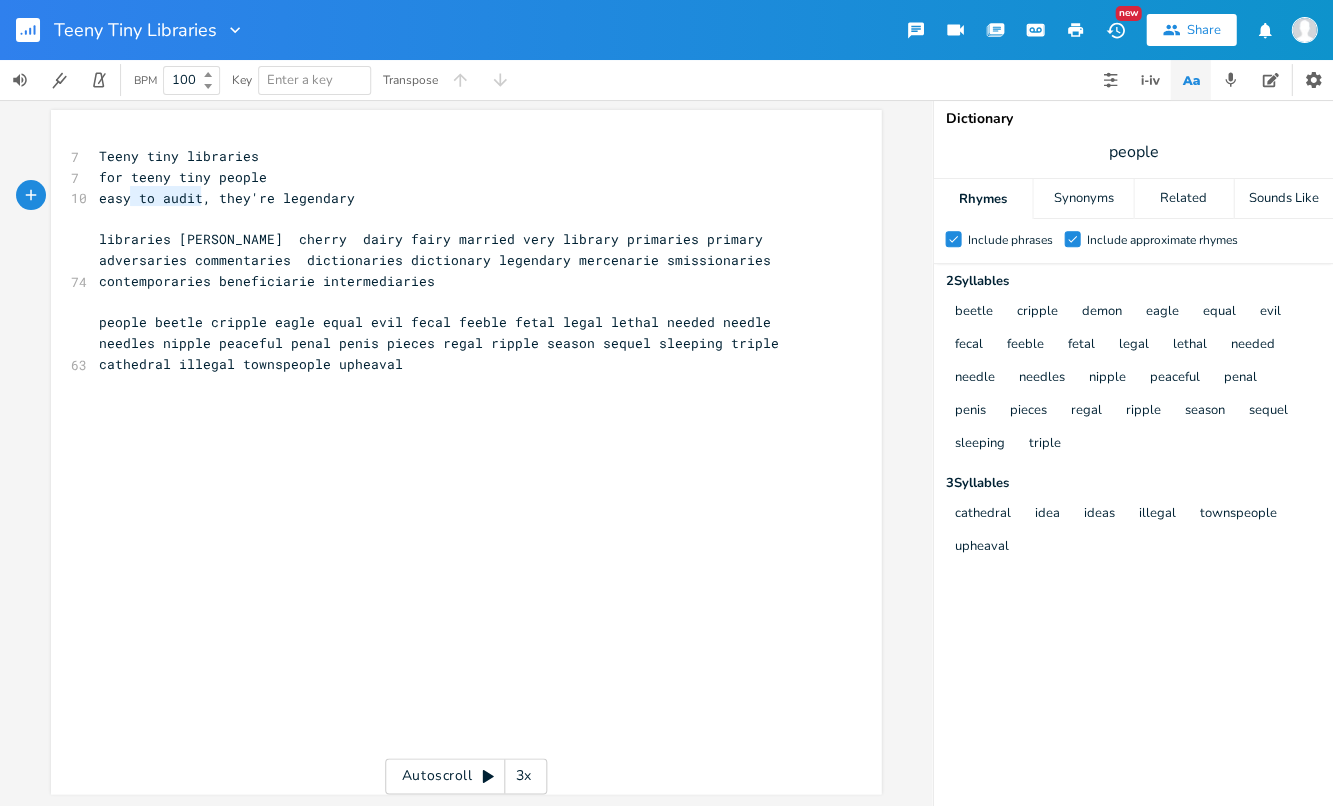 type on "easy to audit" 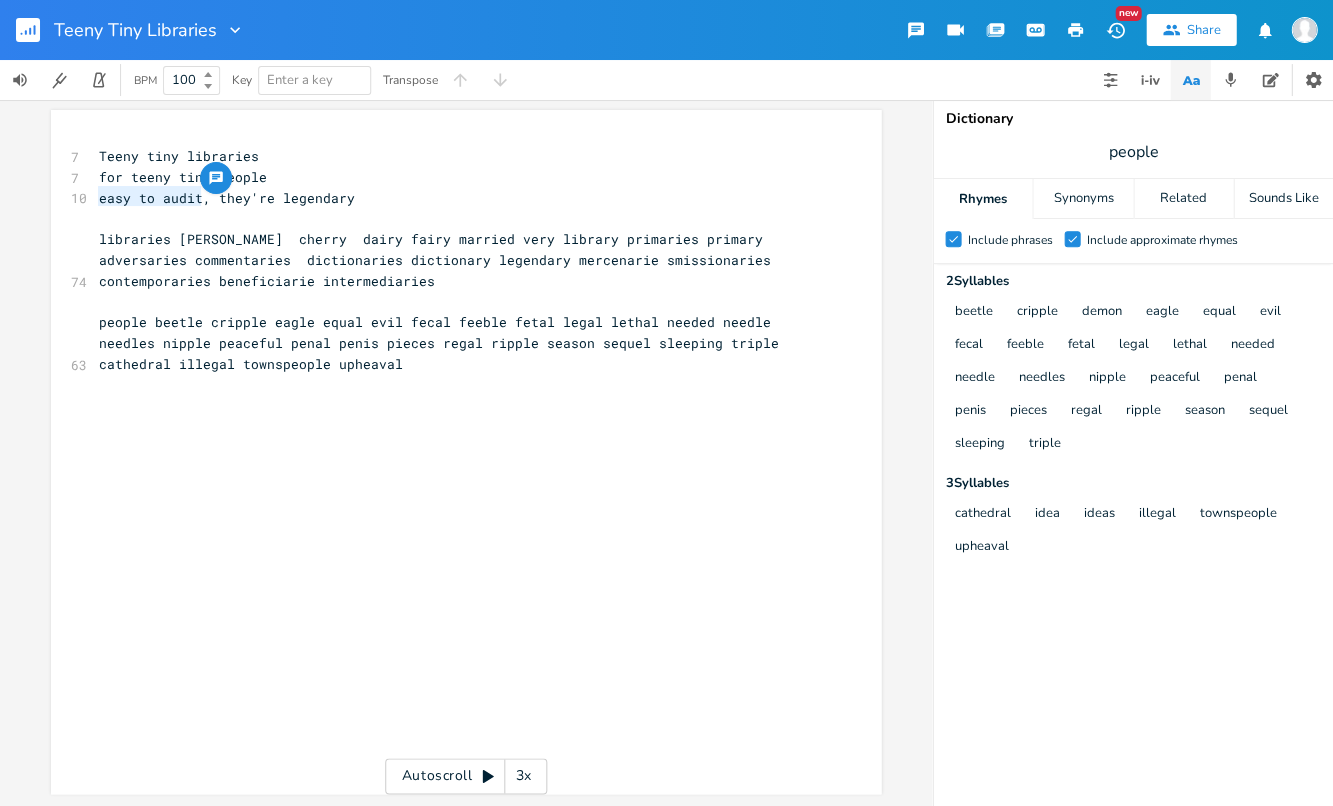 drag, startPoint x: 193, startPoint y: 197, endPoint x: 89, endPoint y: 196, distance: 104.00481 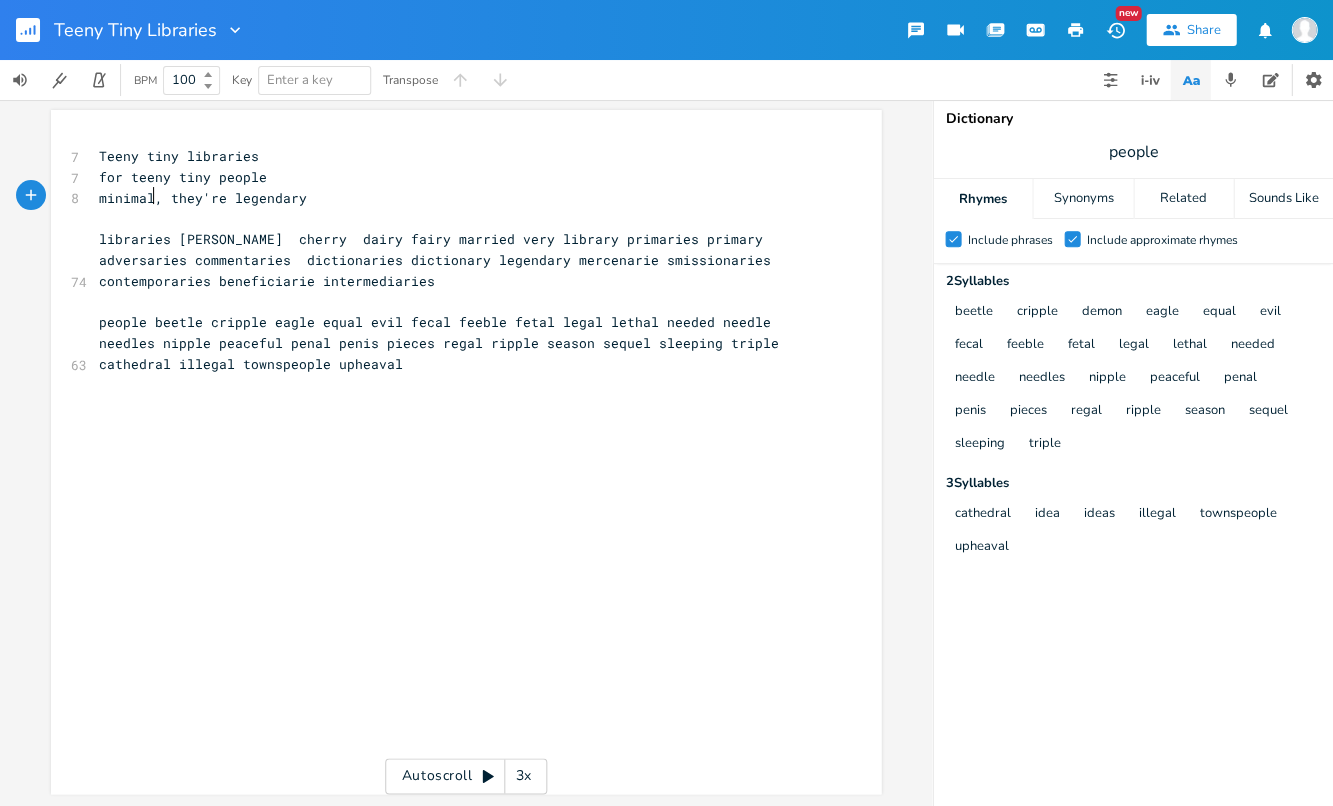 scroll, scrollTop: 0, scrollLeft: 39, axis: horizontal 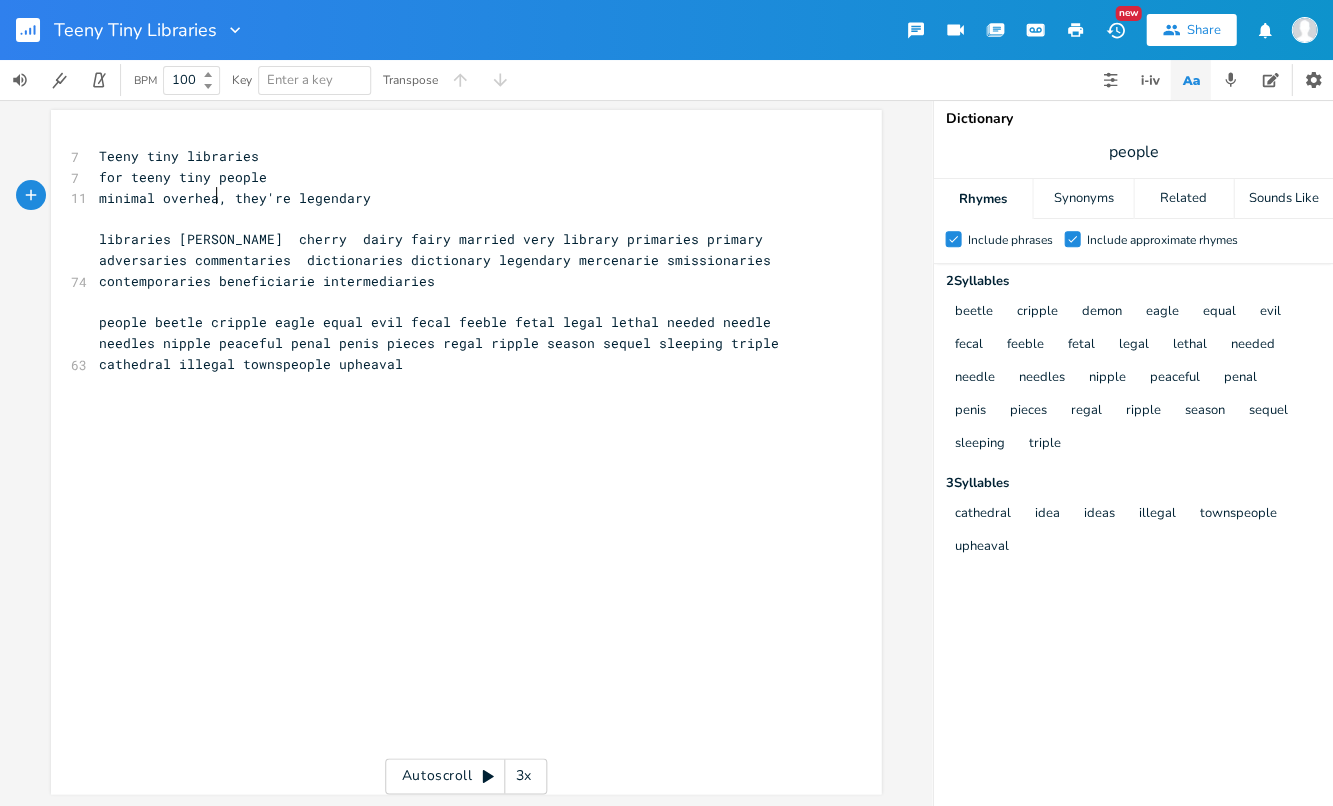 type on "minimal overhead" 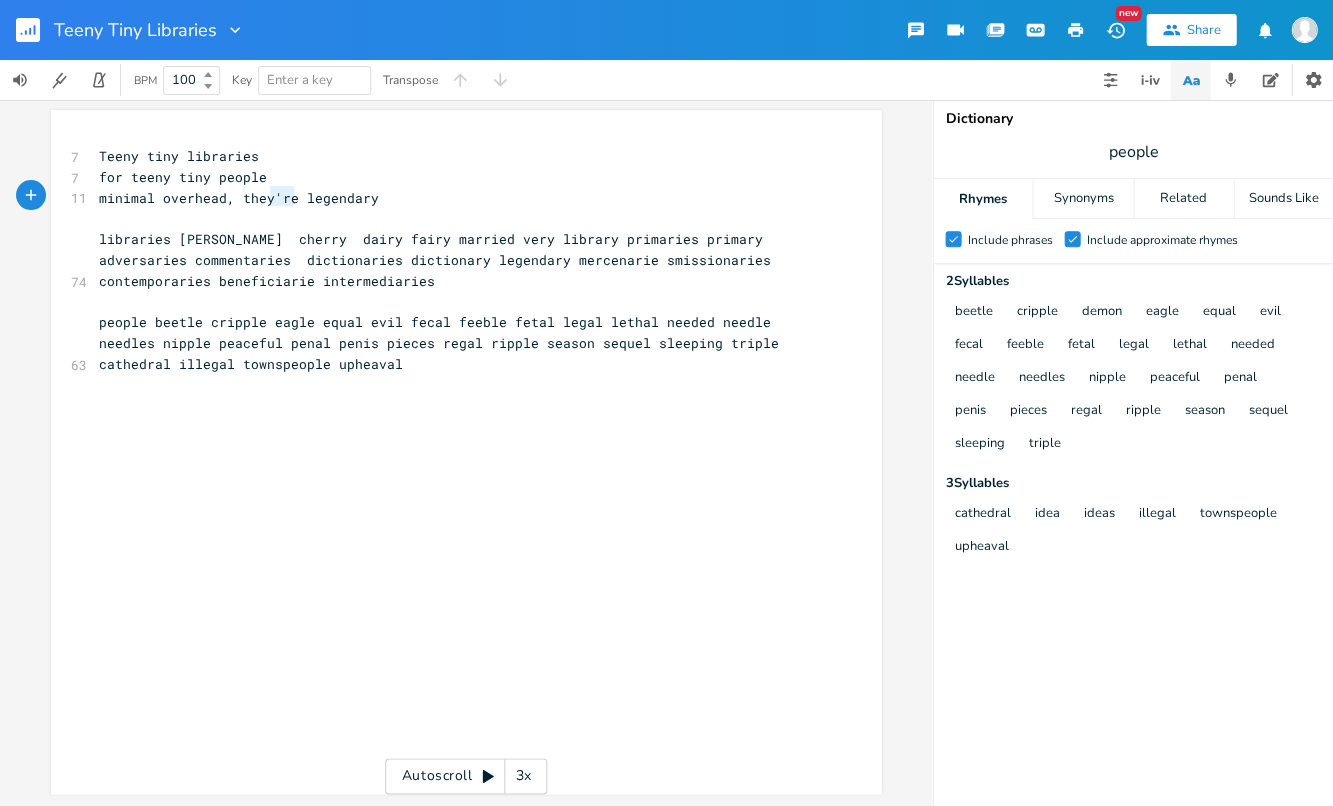 type on "they're" 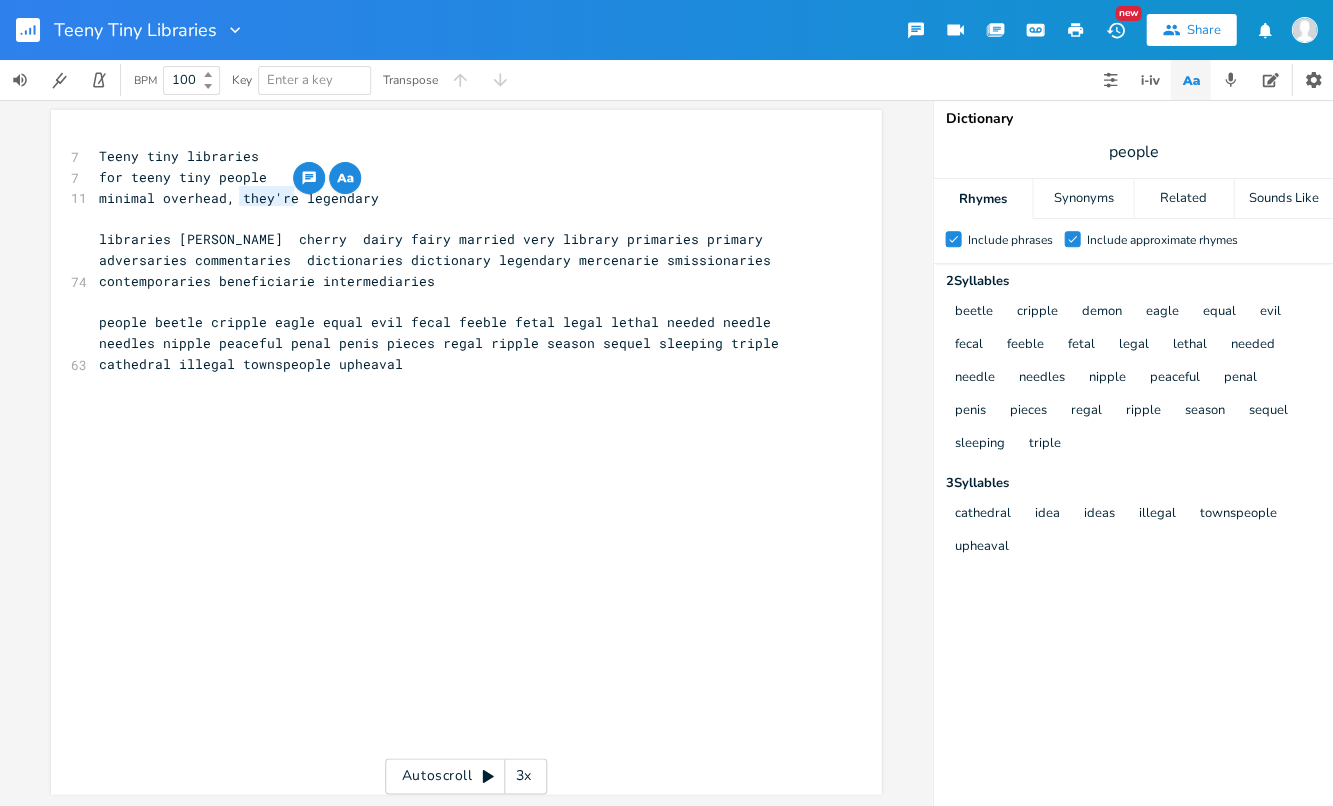 drag, startPoint x: 290, startPoint y: 196, endPoint x: 232, endPoint y: 200, distance: 58.137768 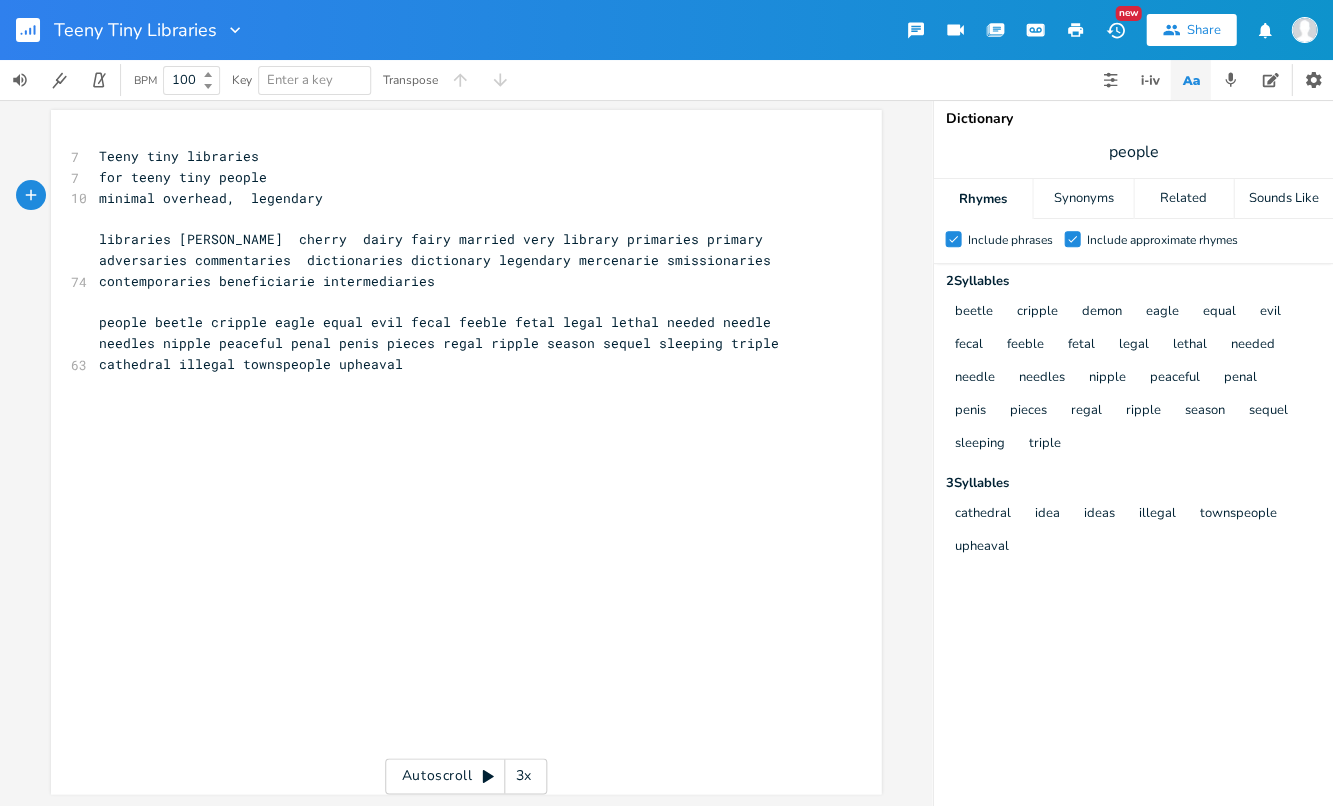 click on "minimal overhead,  legendary" at bounding box center [211, 198] 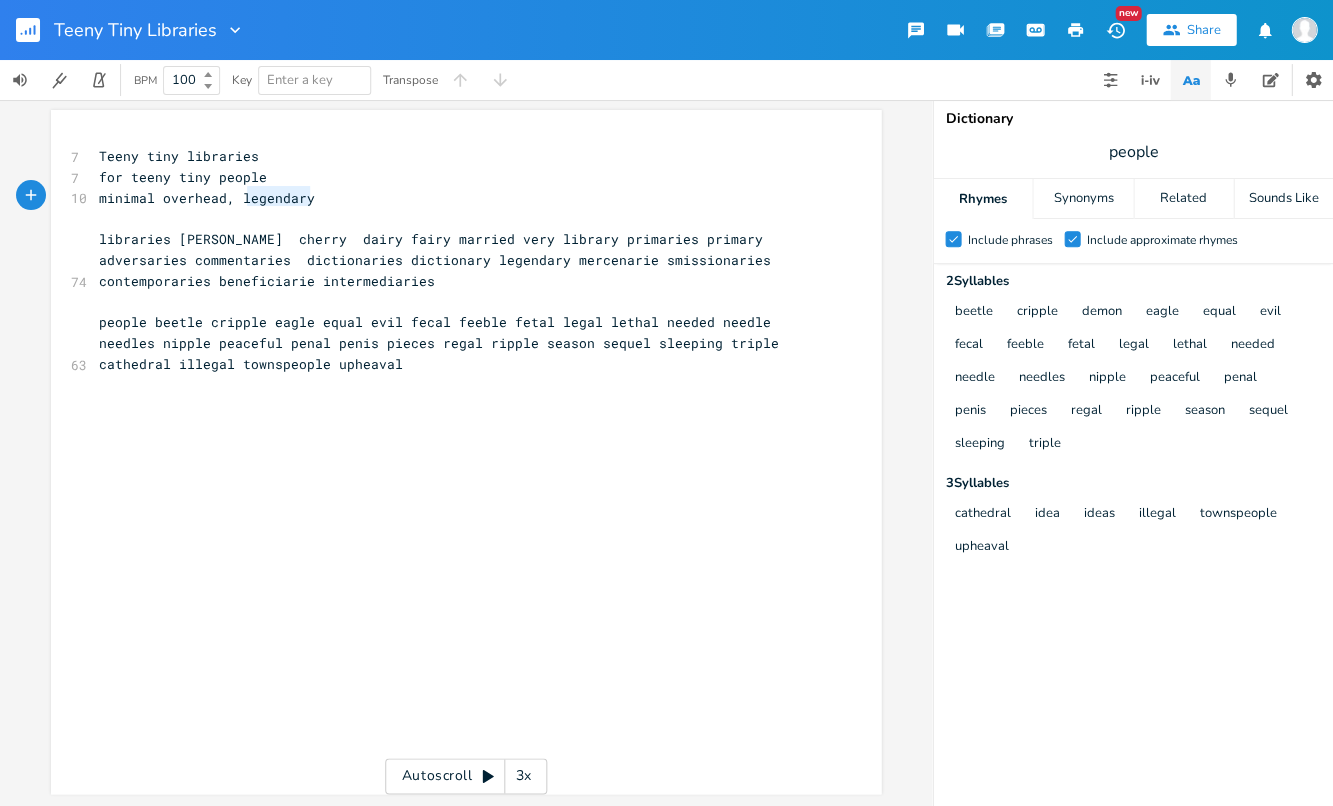 type on "legendary" 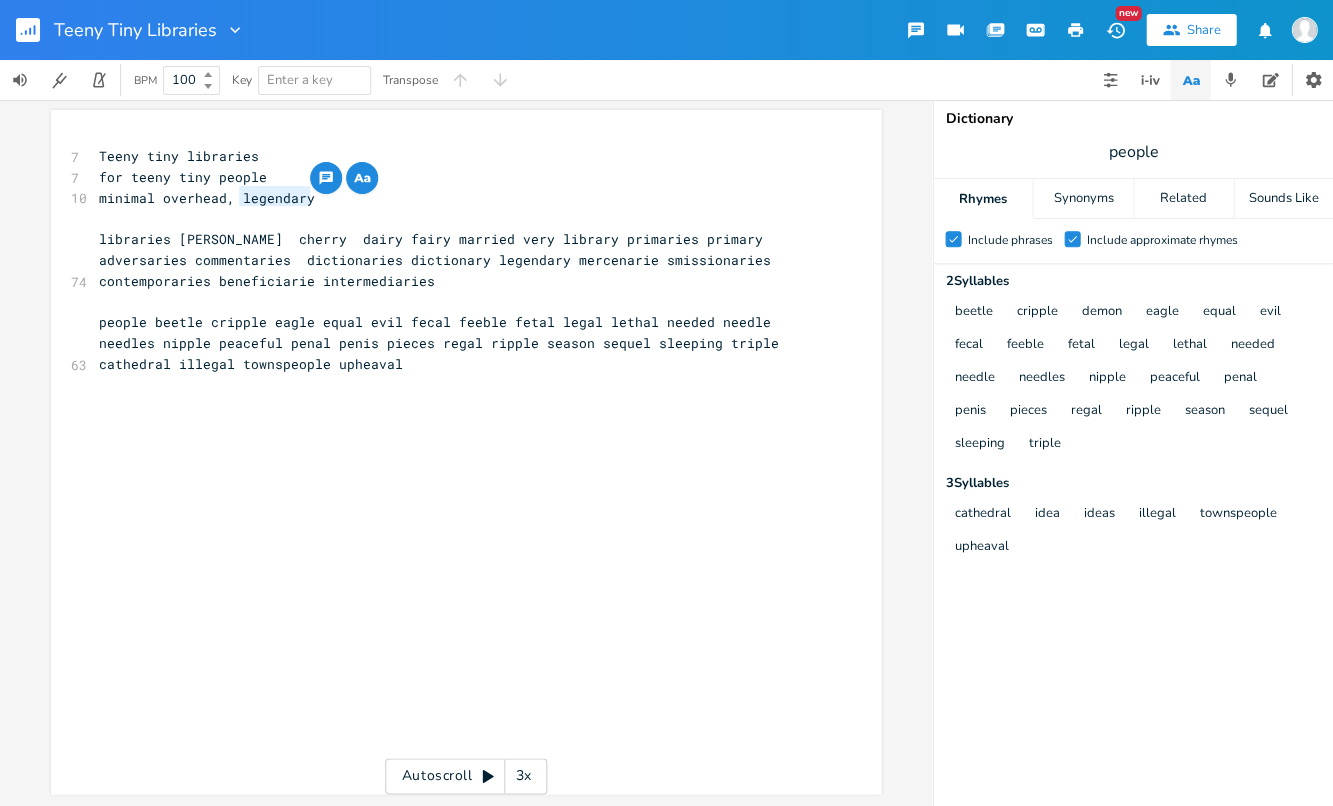 drag, startPoint x: 303, startPoint y: 197, endPoint x: 231, endPoint y: 197, distance: 72 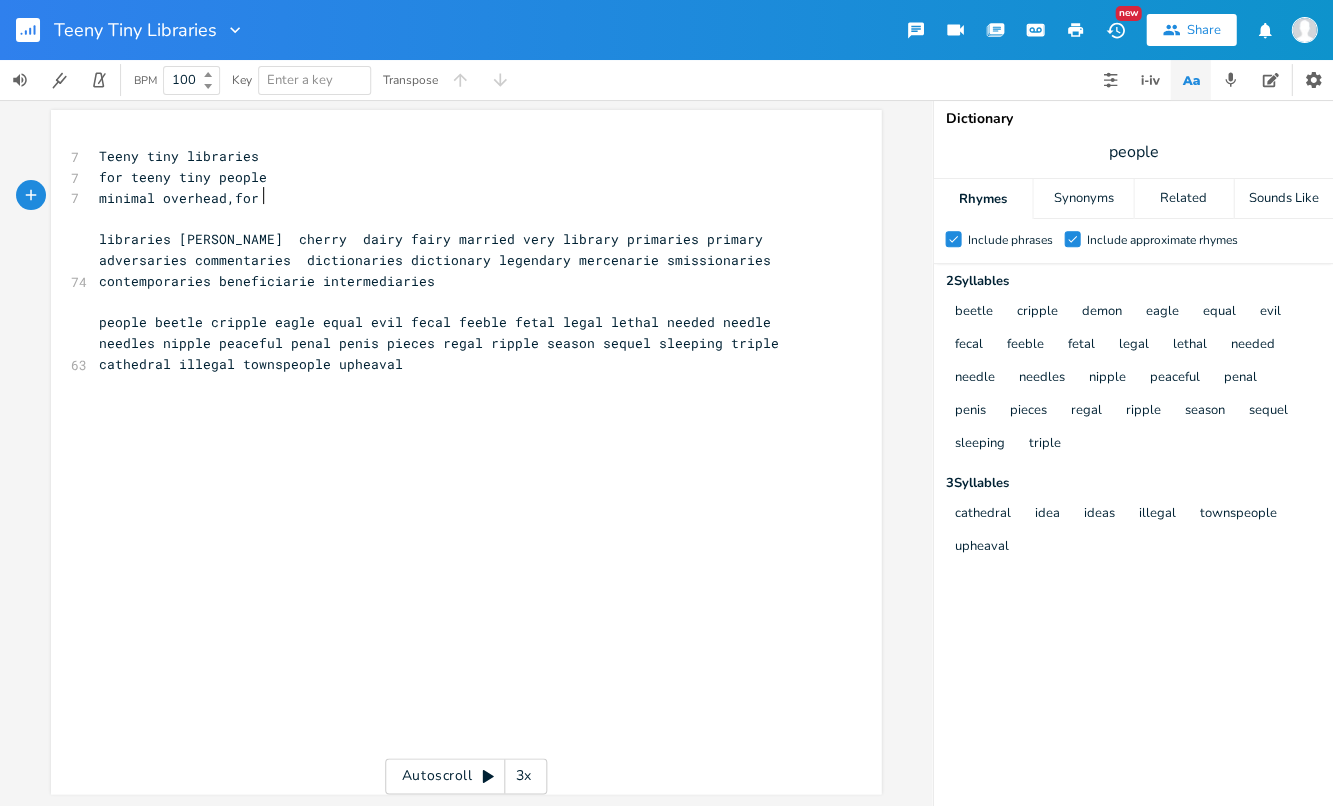 scroll, scrollTop: 0, scrollLeft: 16, axis: horizontal 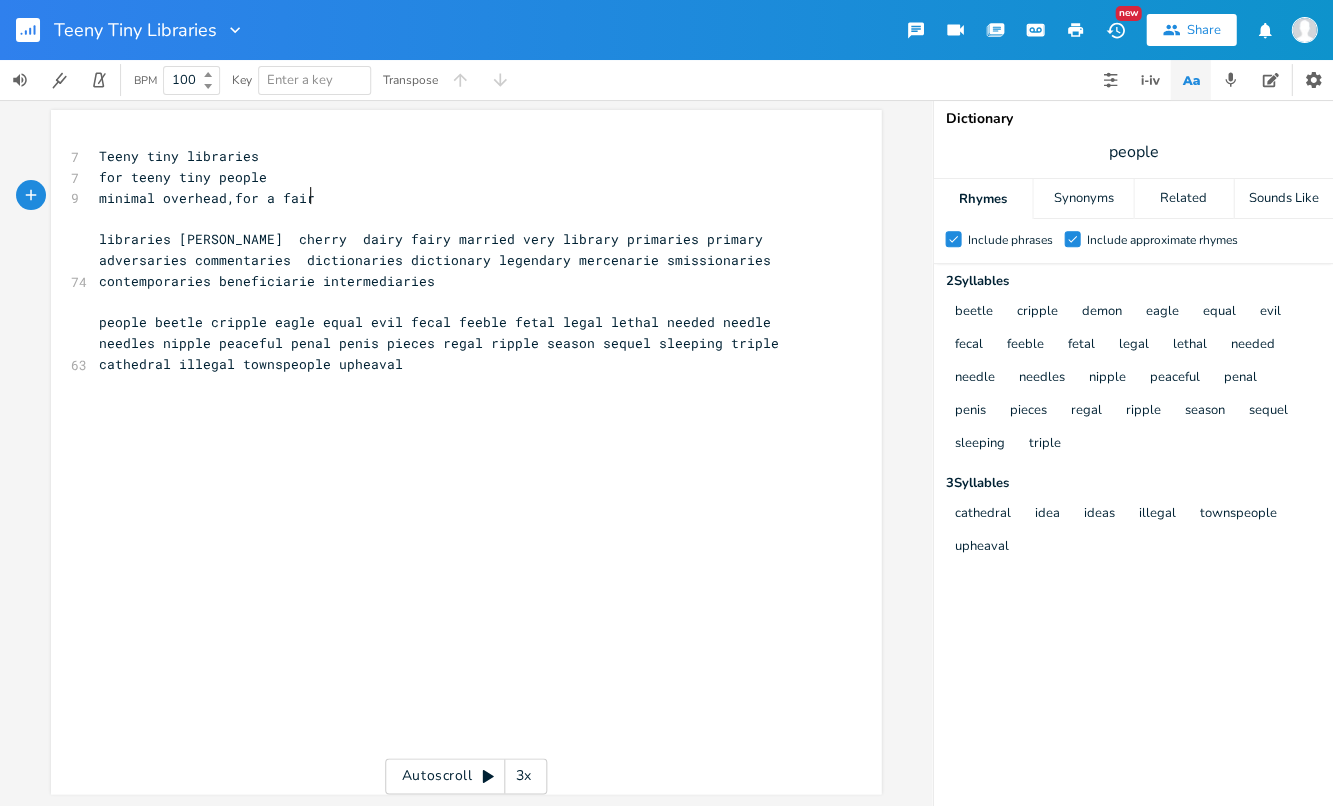 type on "for a fairy" 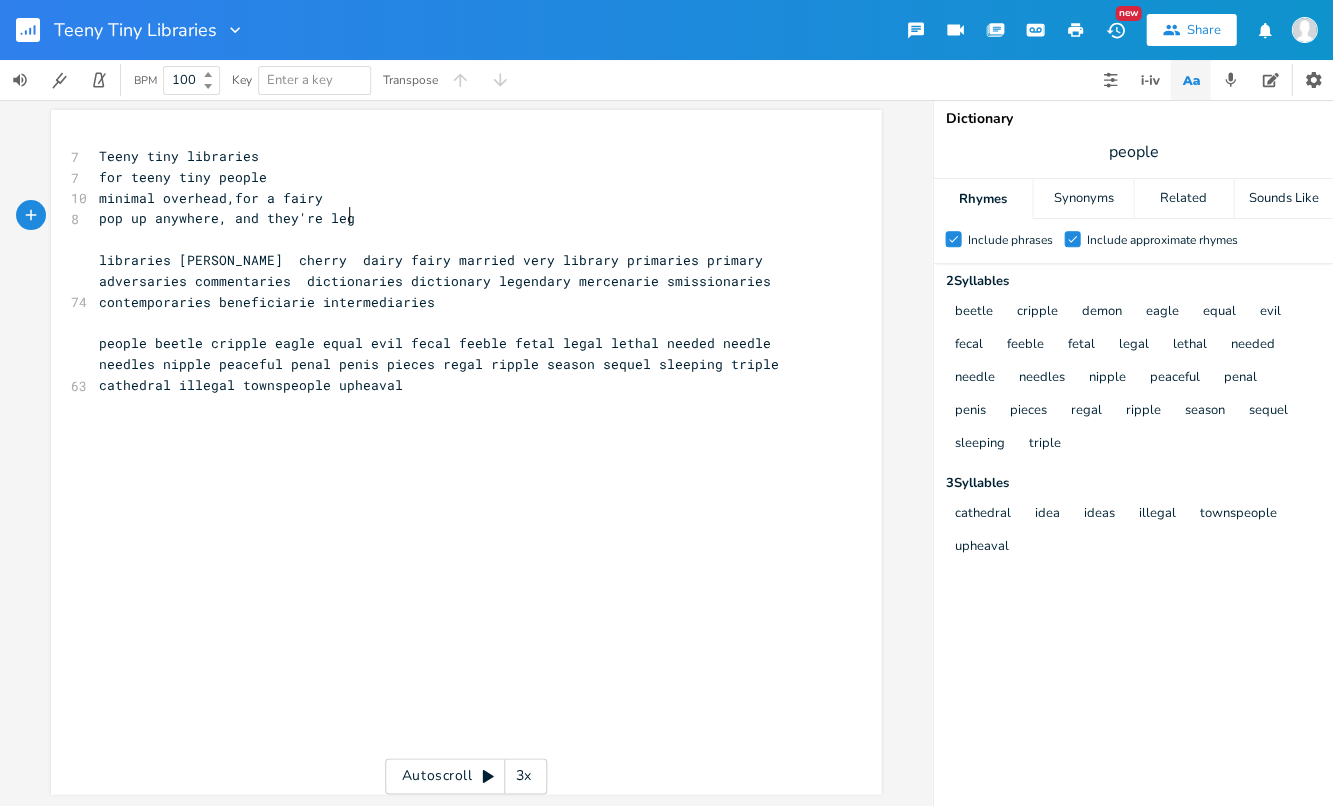 scroll, scrollTop: 0, scrollLeft: 170, axis: horizontal 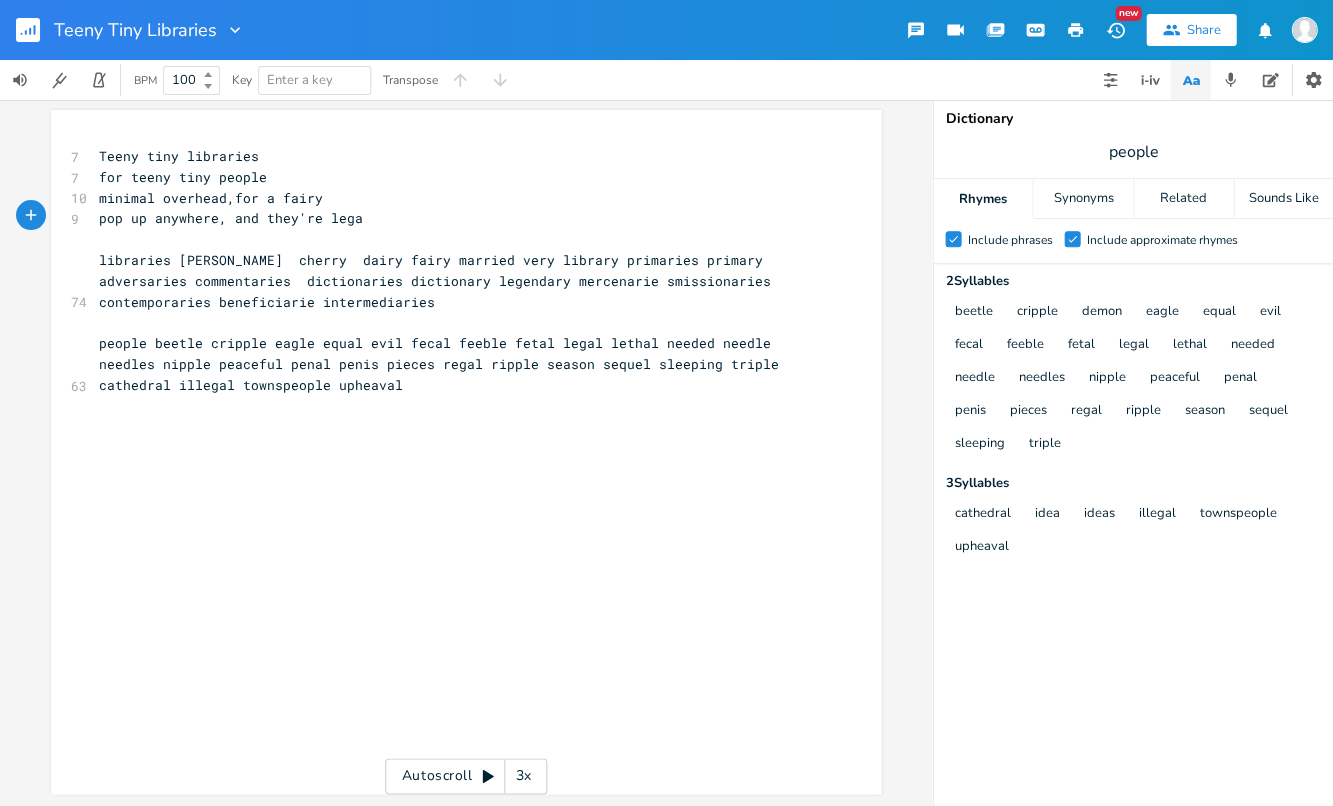 type on "pop up anywhere, and they're legal" 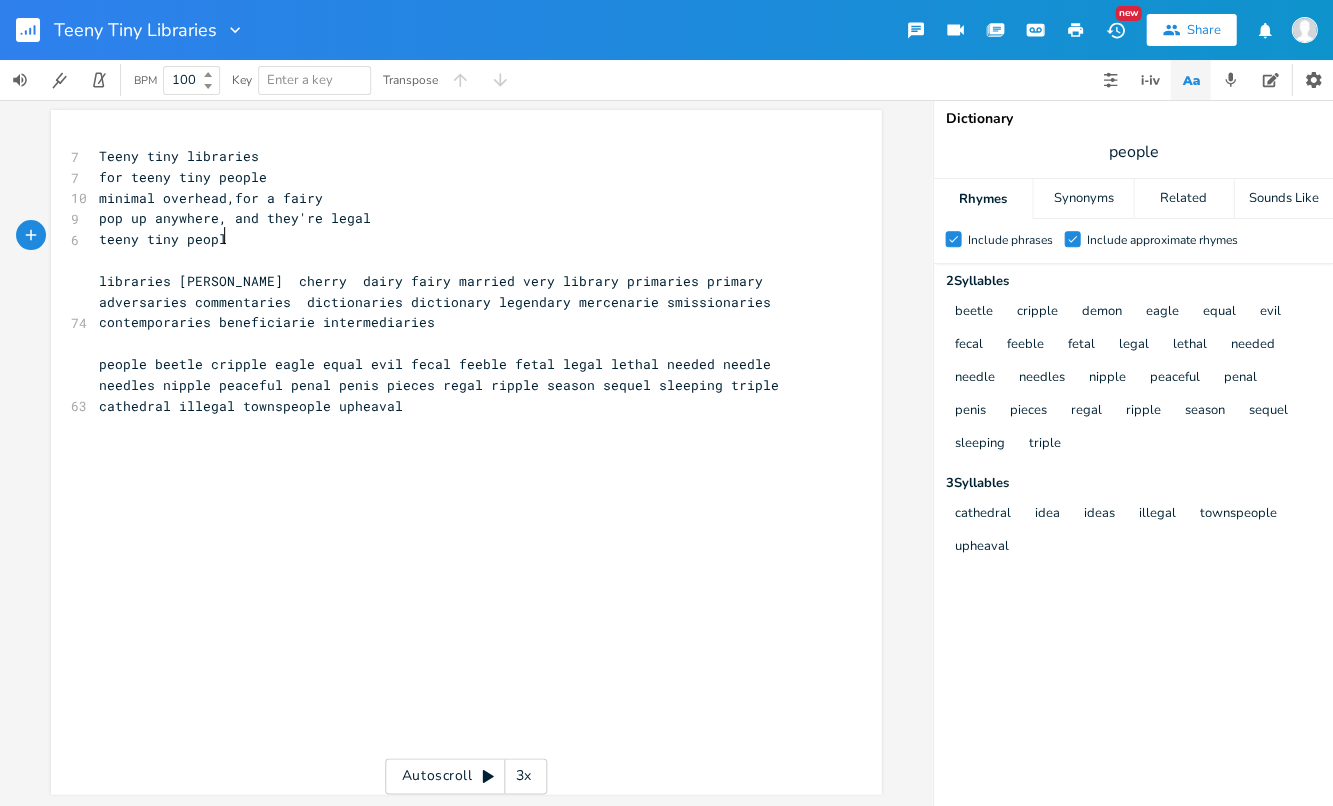 type on "teeny tiny people" 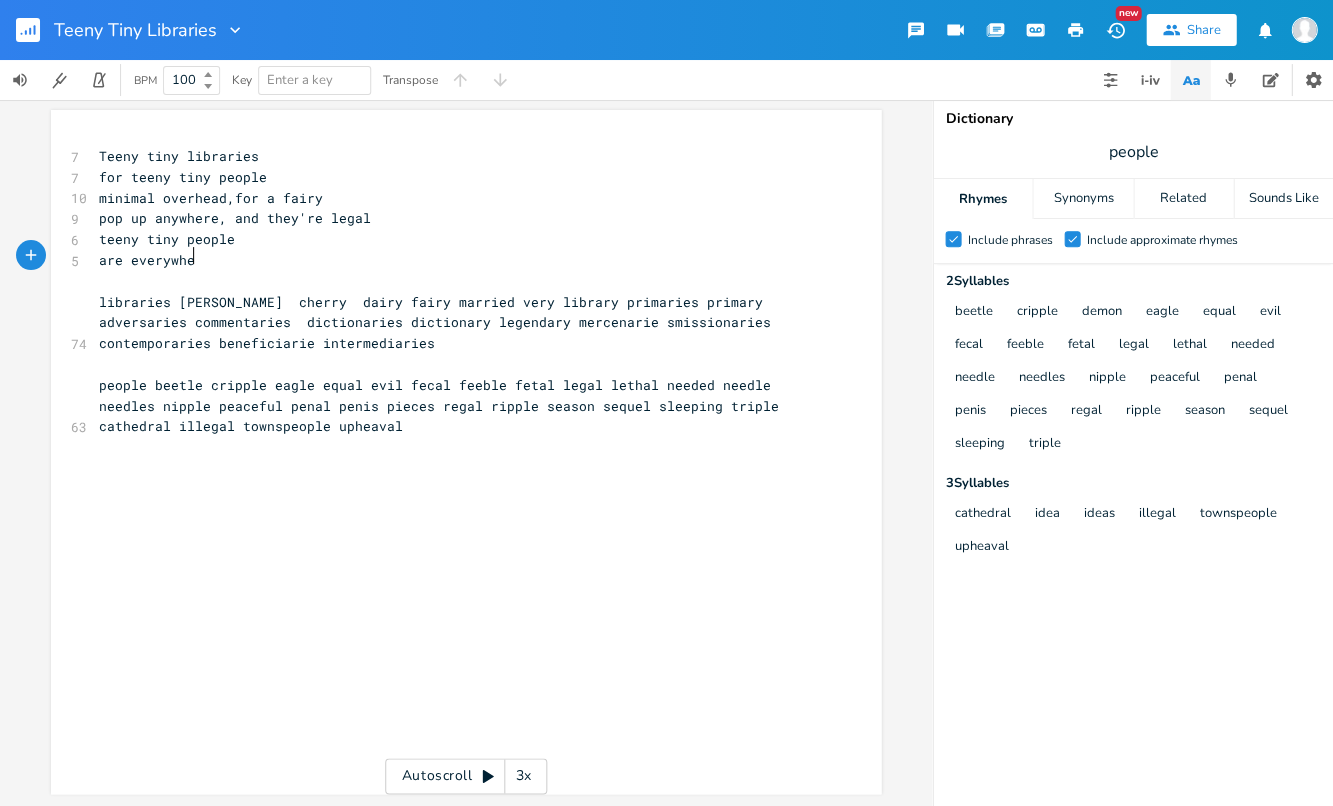 scroll, scrollTop: 0, scrollLeft: 72, axis: horizontal 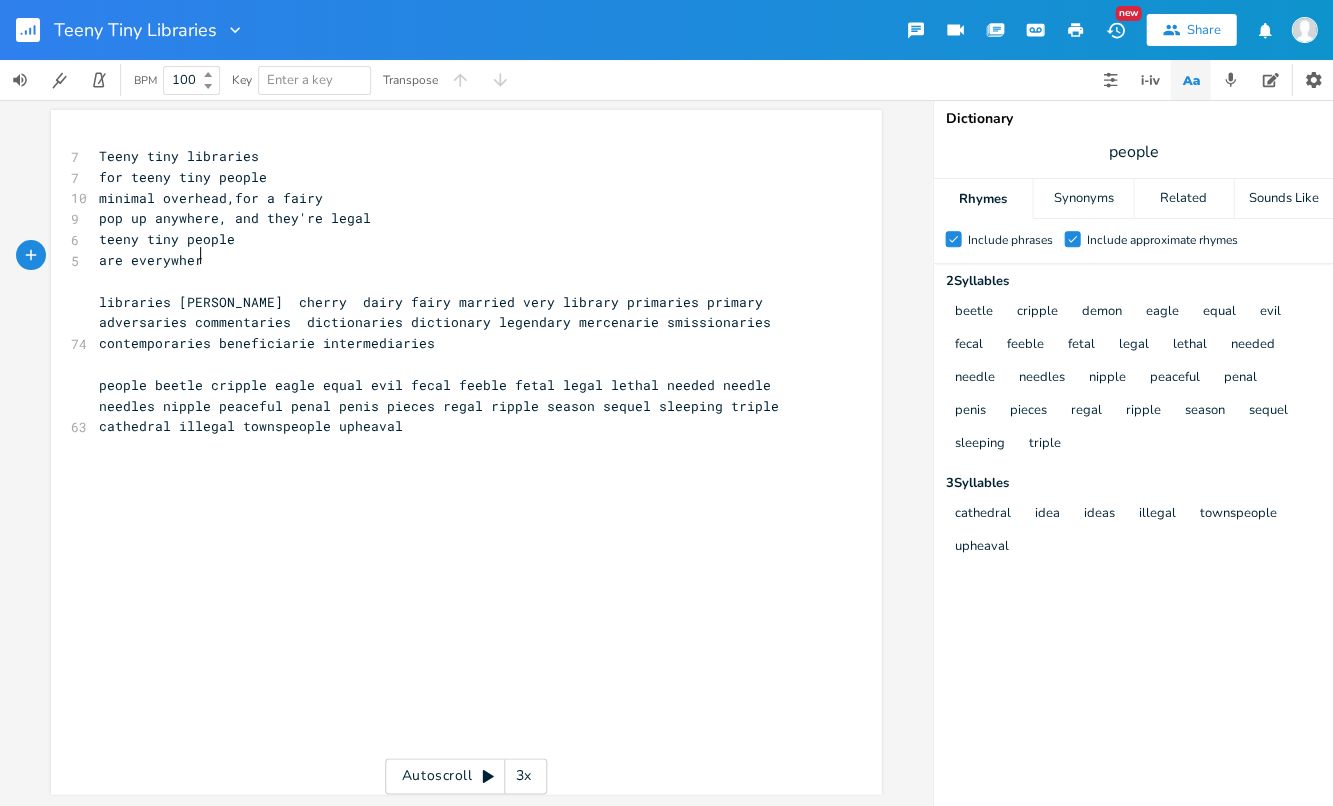 type on "are everywhere" 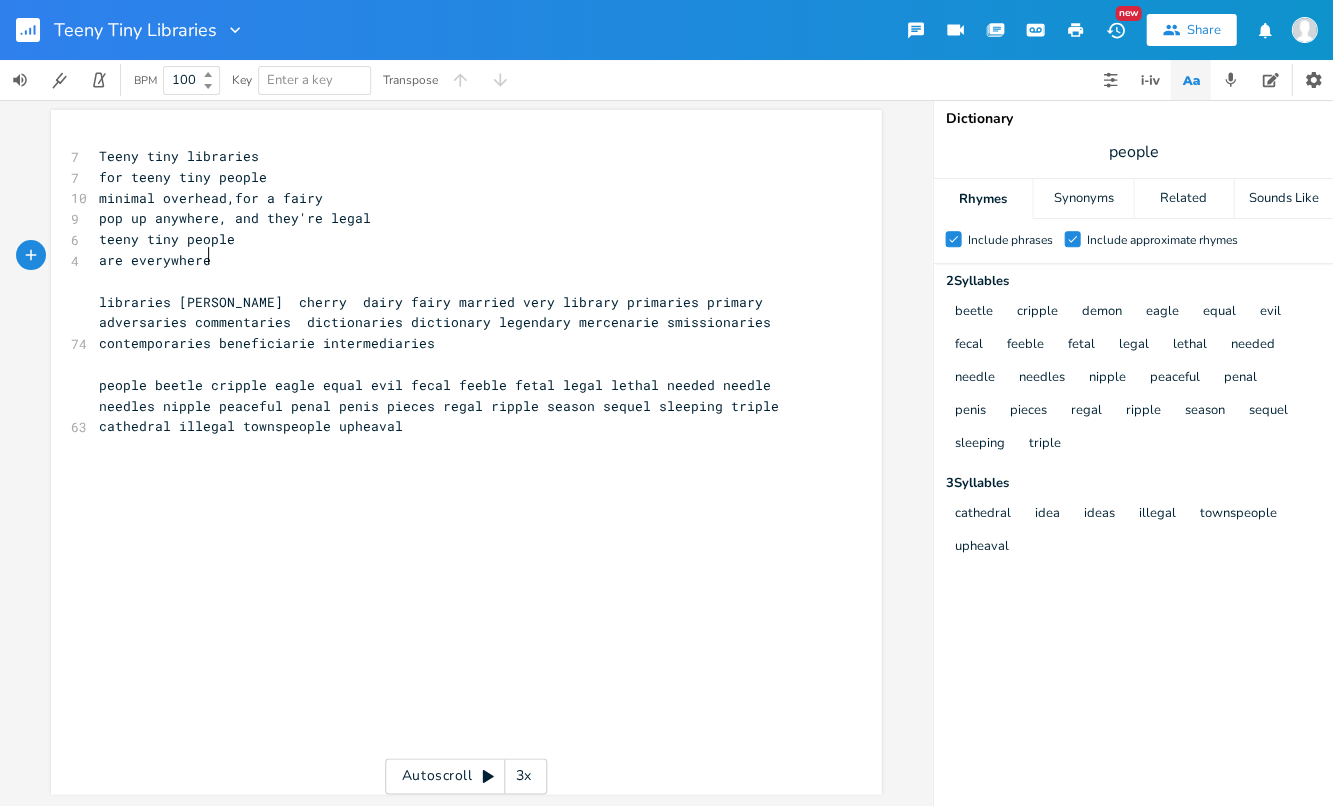 scroll, scrollTop: 0, scrollLeft: 77, axis: horizontal 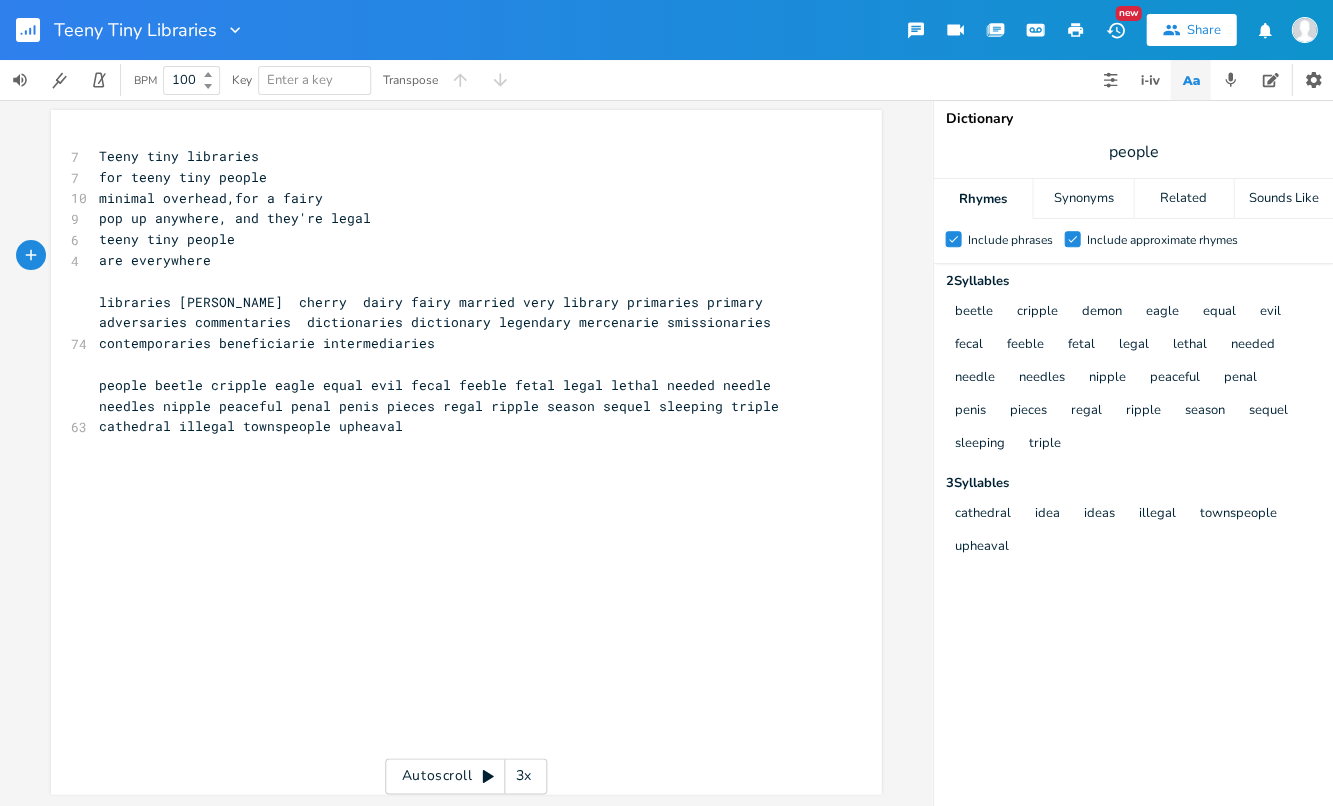 click on "teeny tiny people" at bounding box center (167, 239) 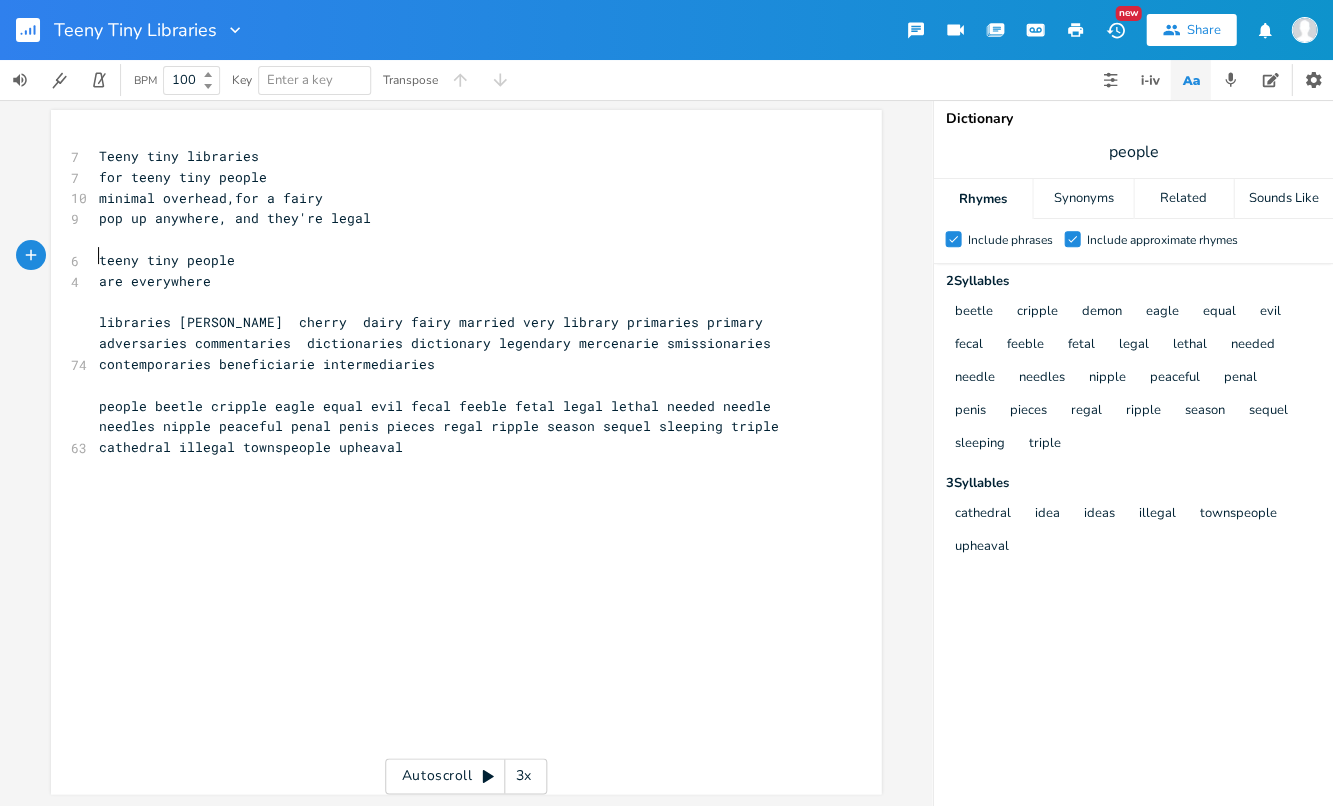 click on "are everywhere" at bounding box center [456, 281] 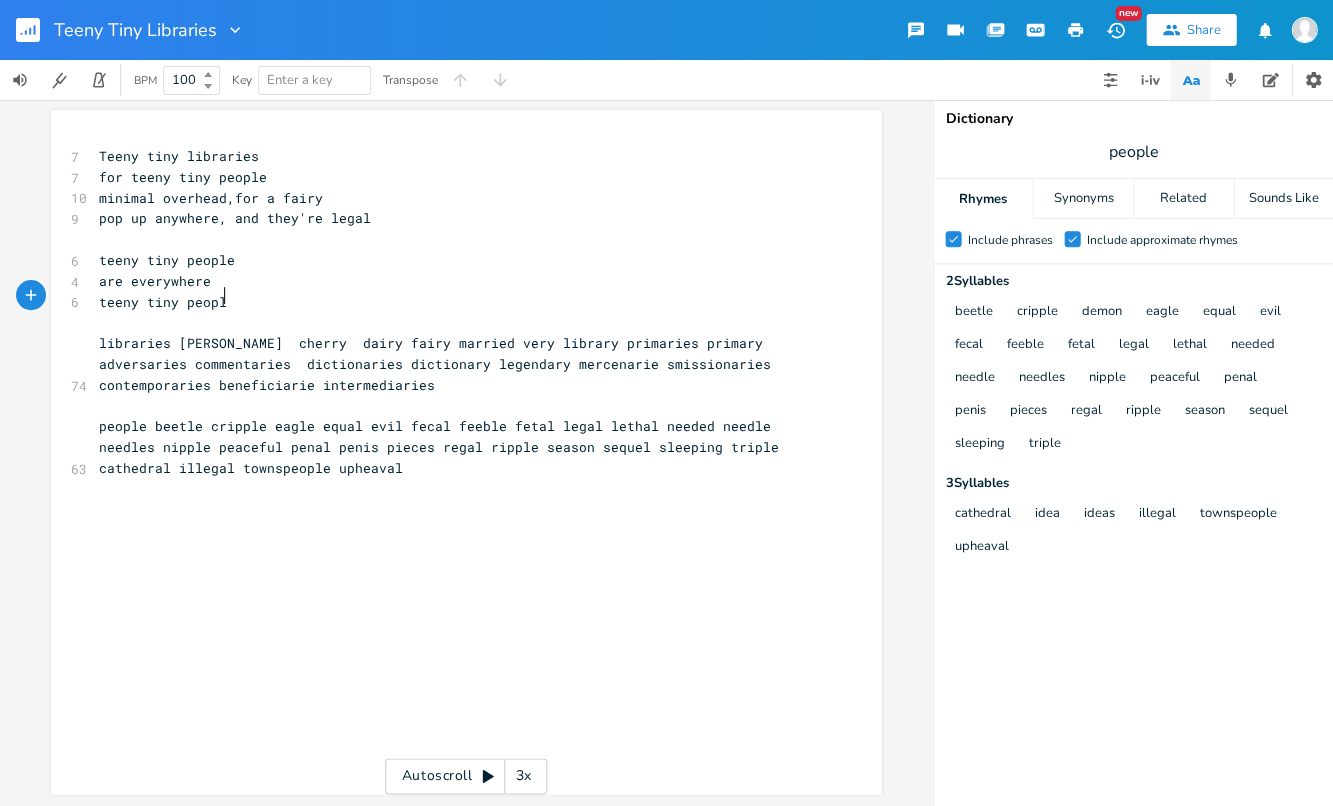 type on "teeny tiny people" 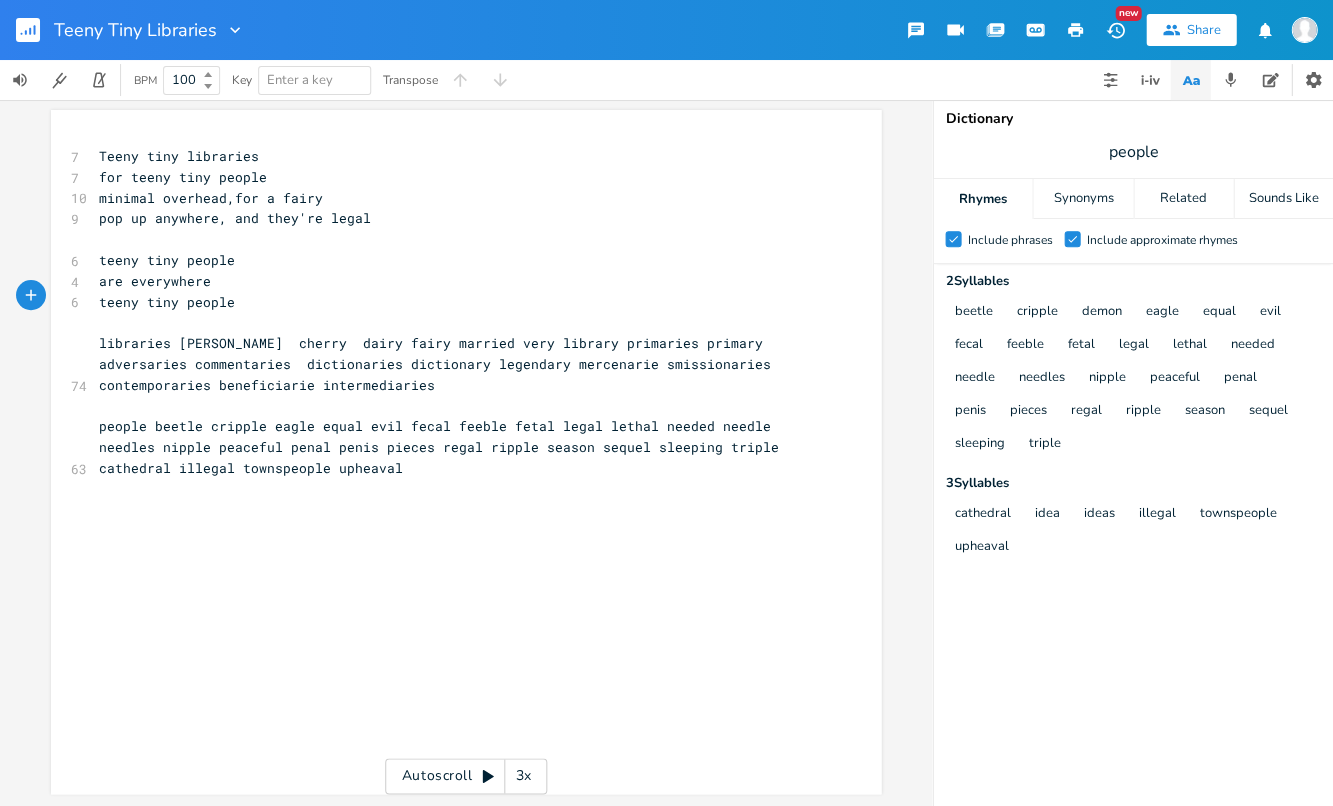 type 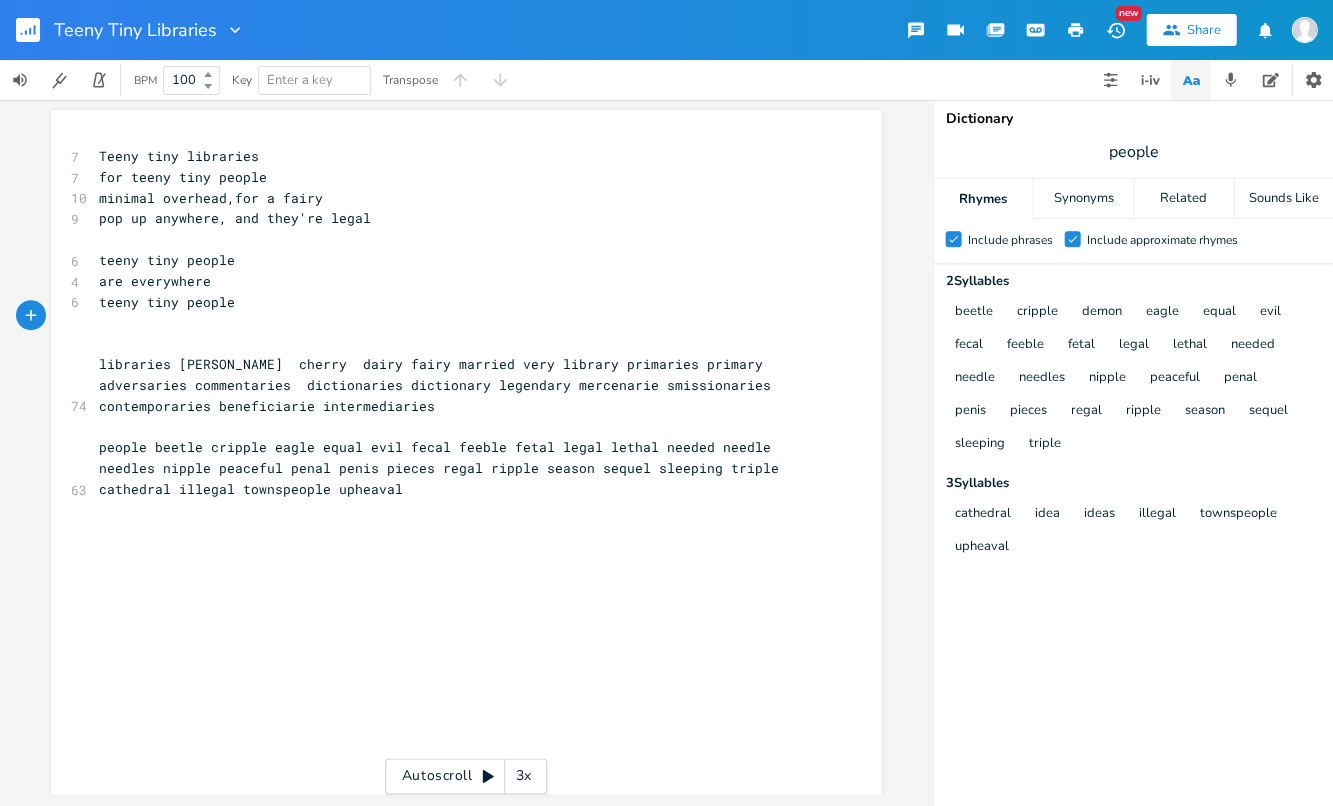 click on "people" at bounding box center [1133, 152] 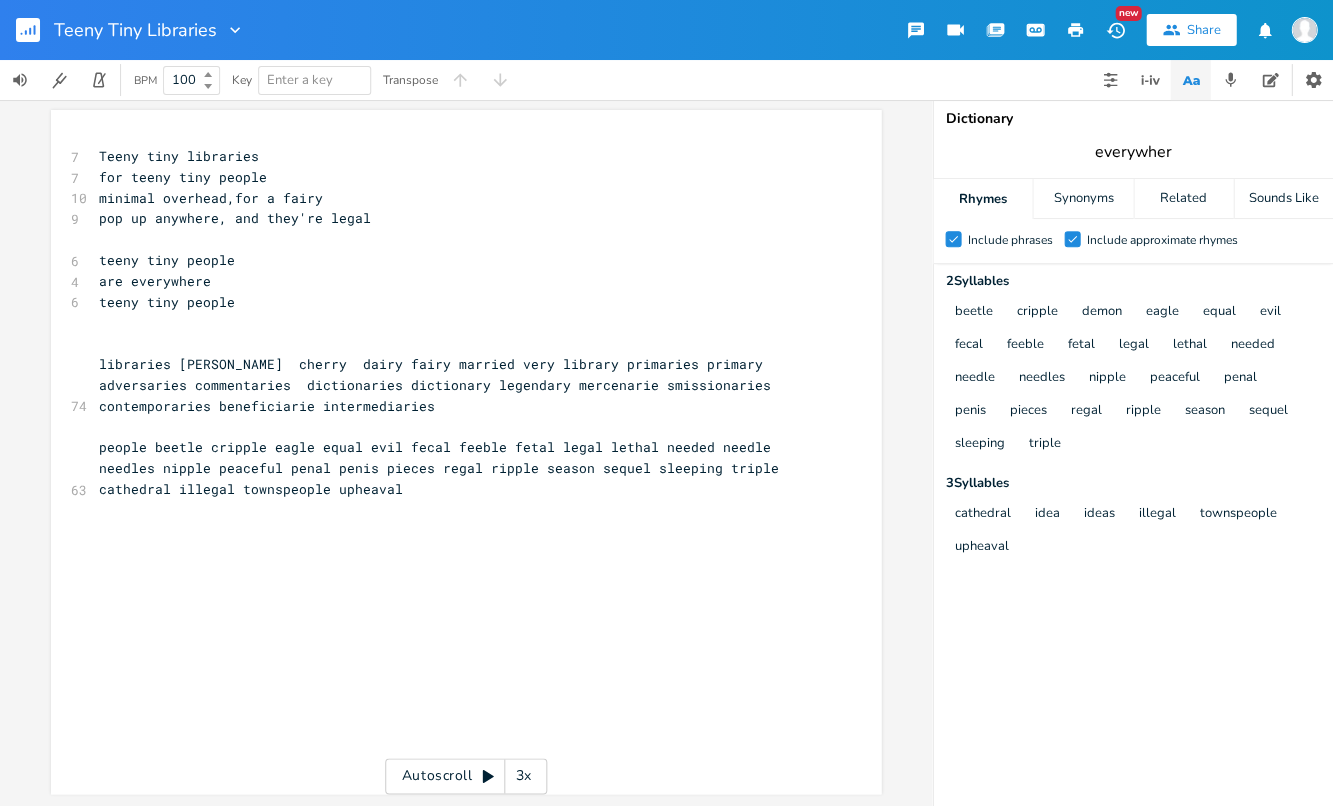 type on "everywhere" 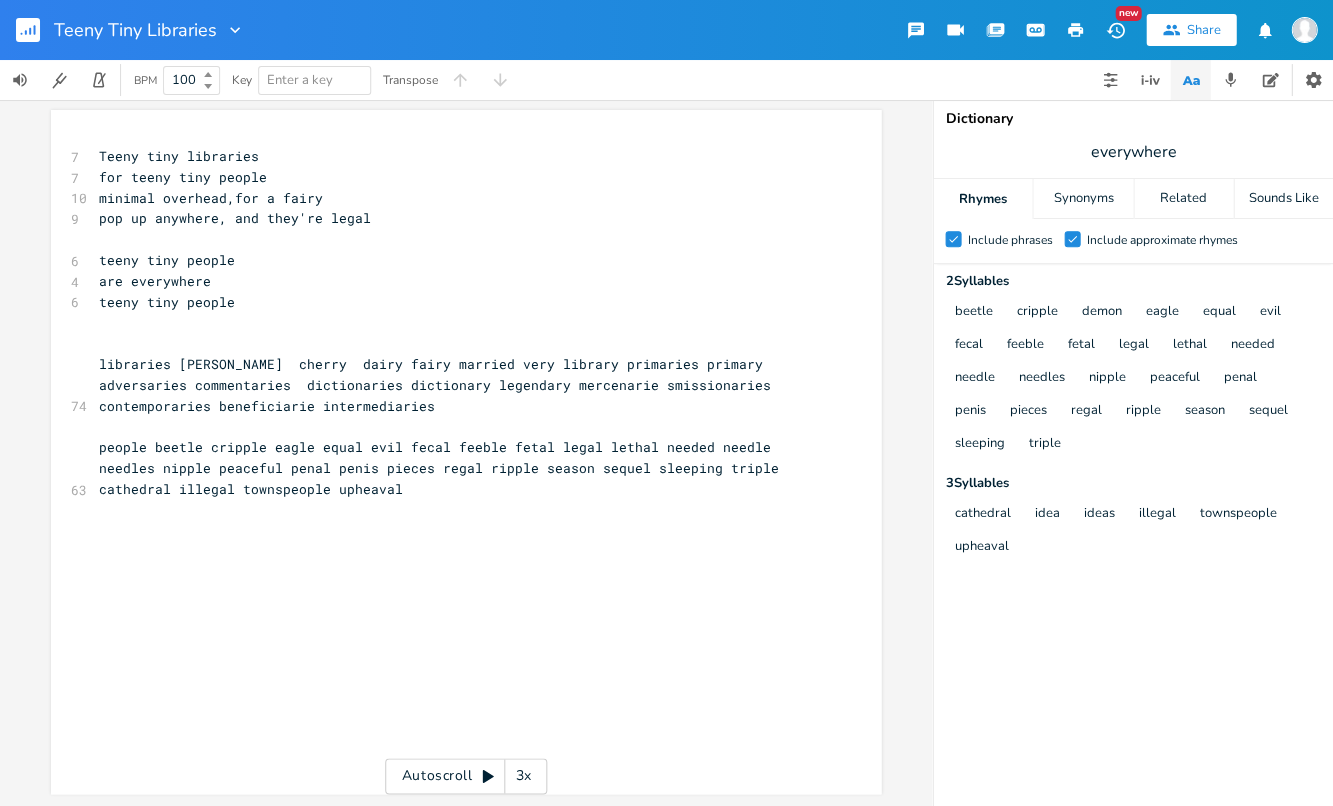 click on "Rhymes" at bounding box center (982, 199) 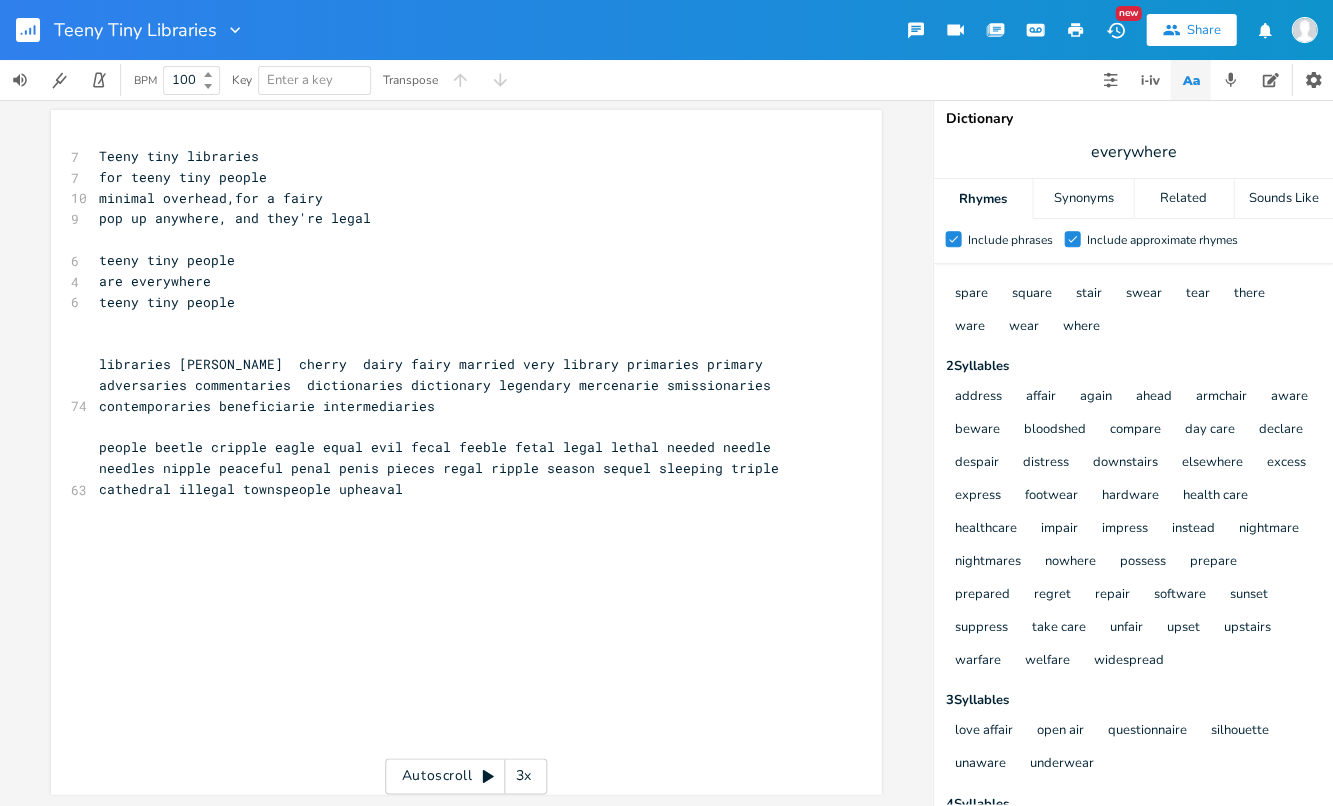 scroll, scrollTop: 181, scrollLeft: 0, axis: vertical 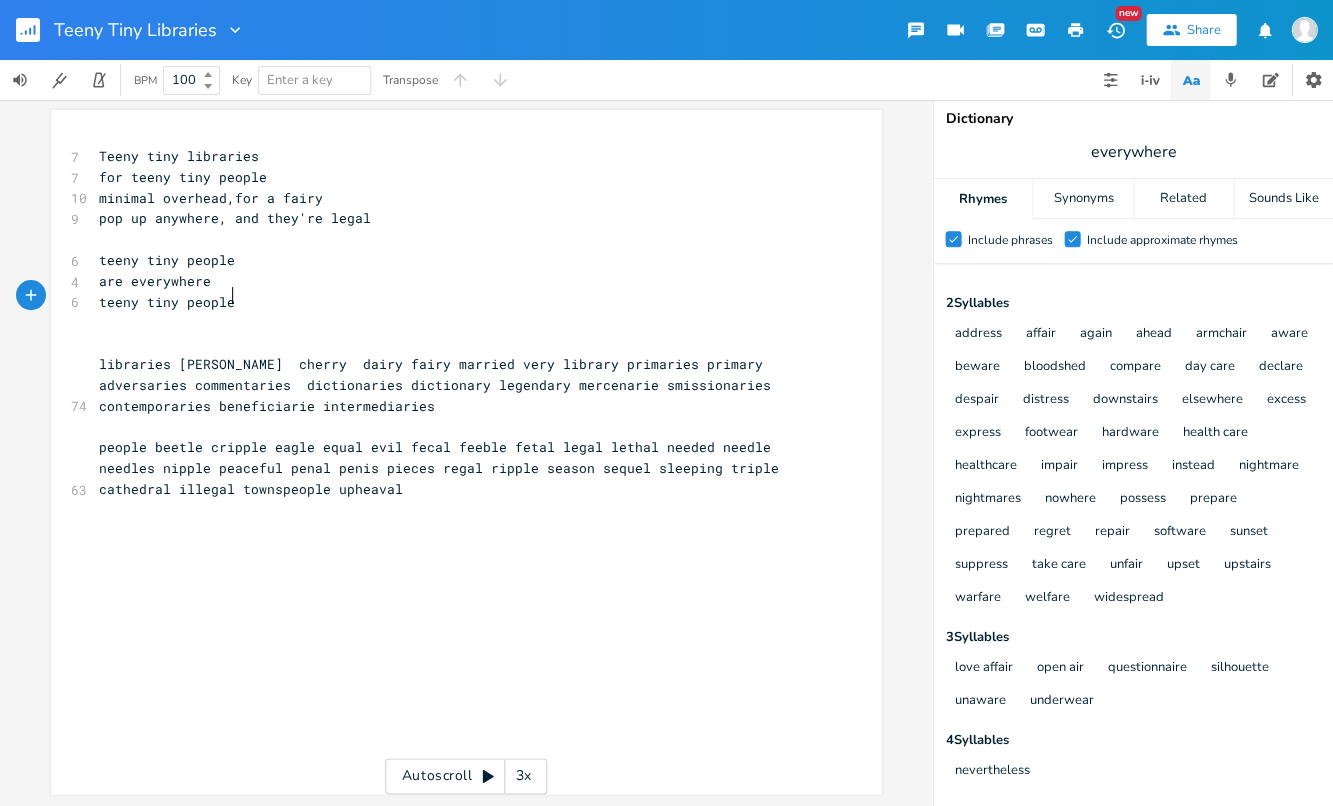click on "teeny tiny people" at bounding box center (456, 302) 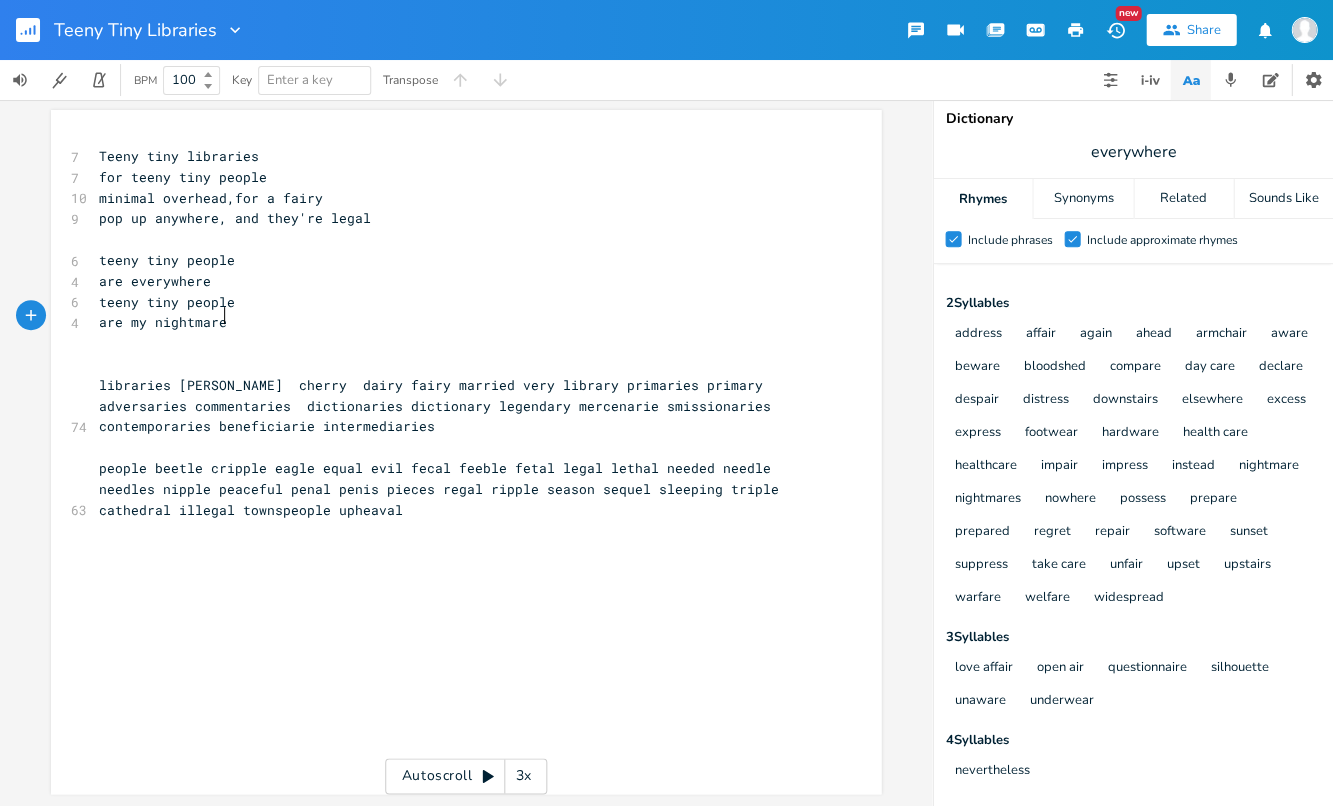 type on "are my nightmares" 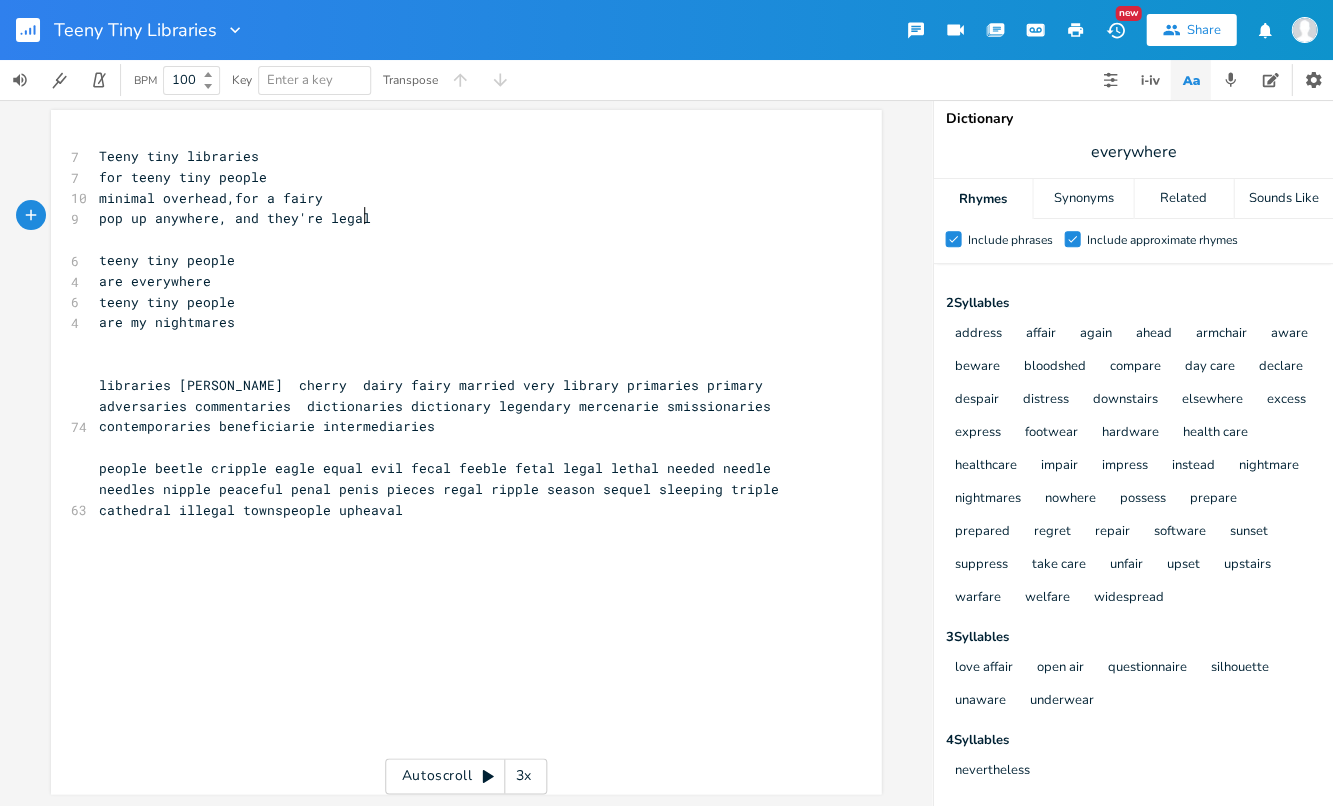 click on "pop up anywhere, and they're legal" at bounding box center (456, 218) 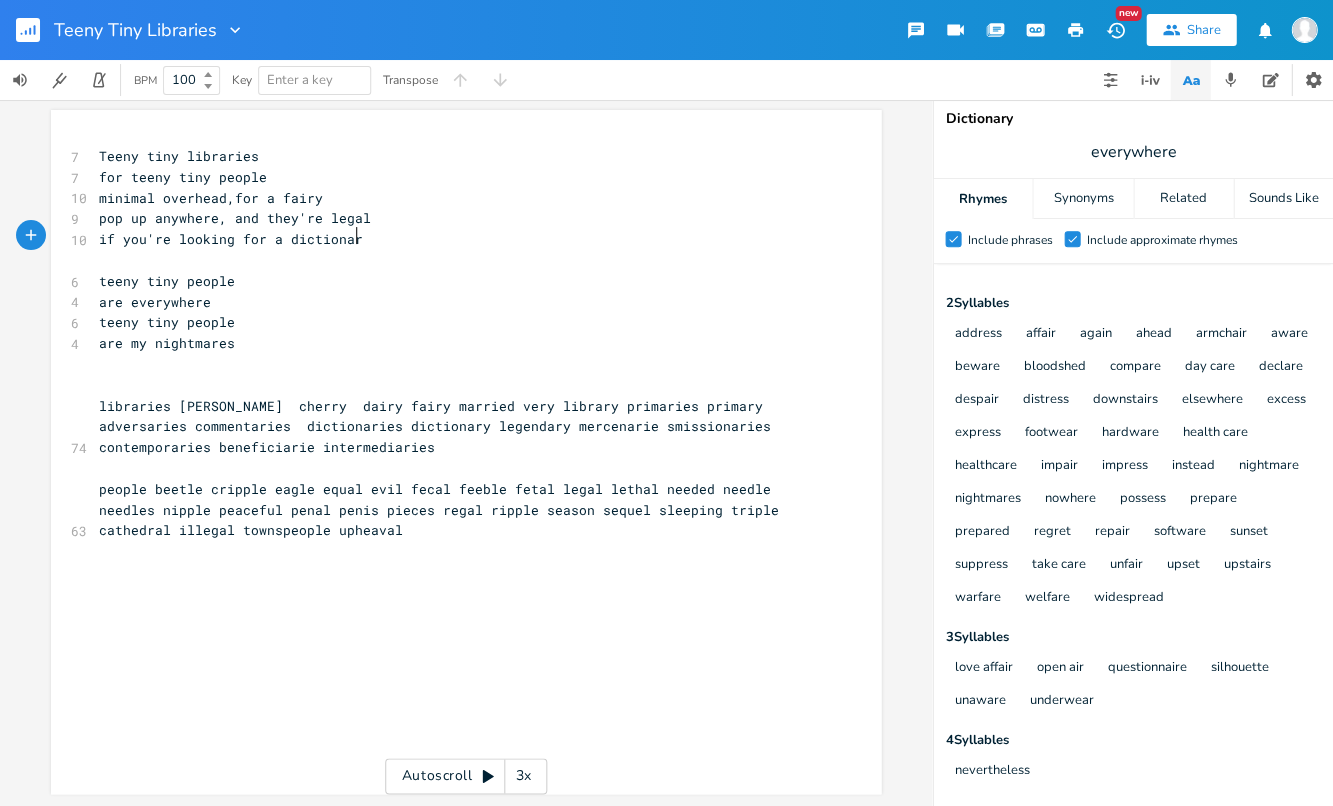 type on "if you're looking for a dictionary" 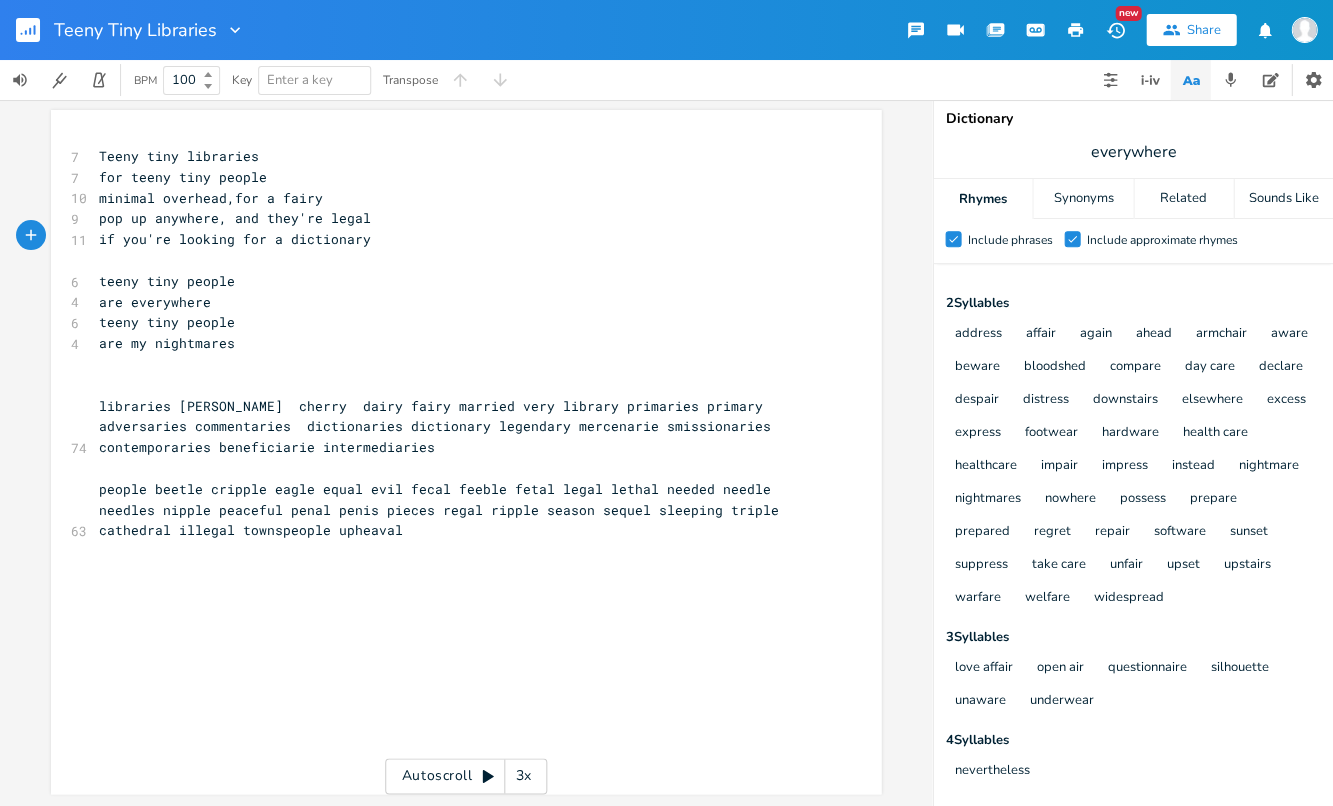 click on "​" at bounding box center [456, 385] 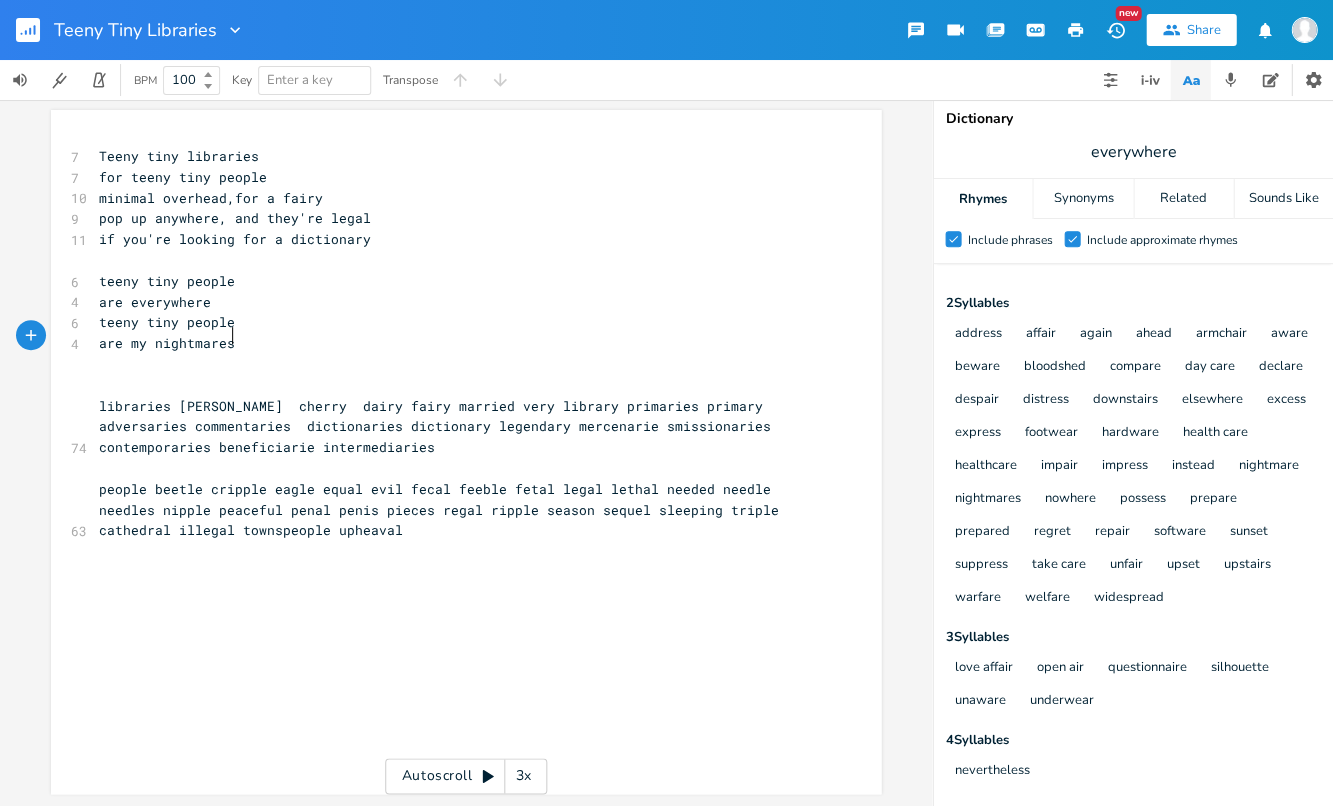 click on "are my nightmares" at bounding box center [456, 343] 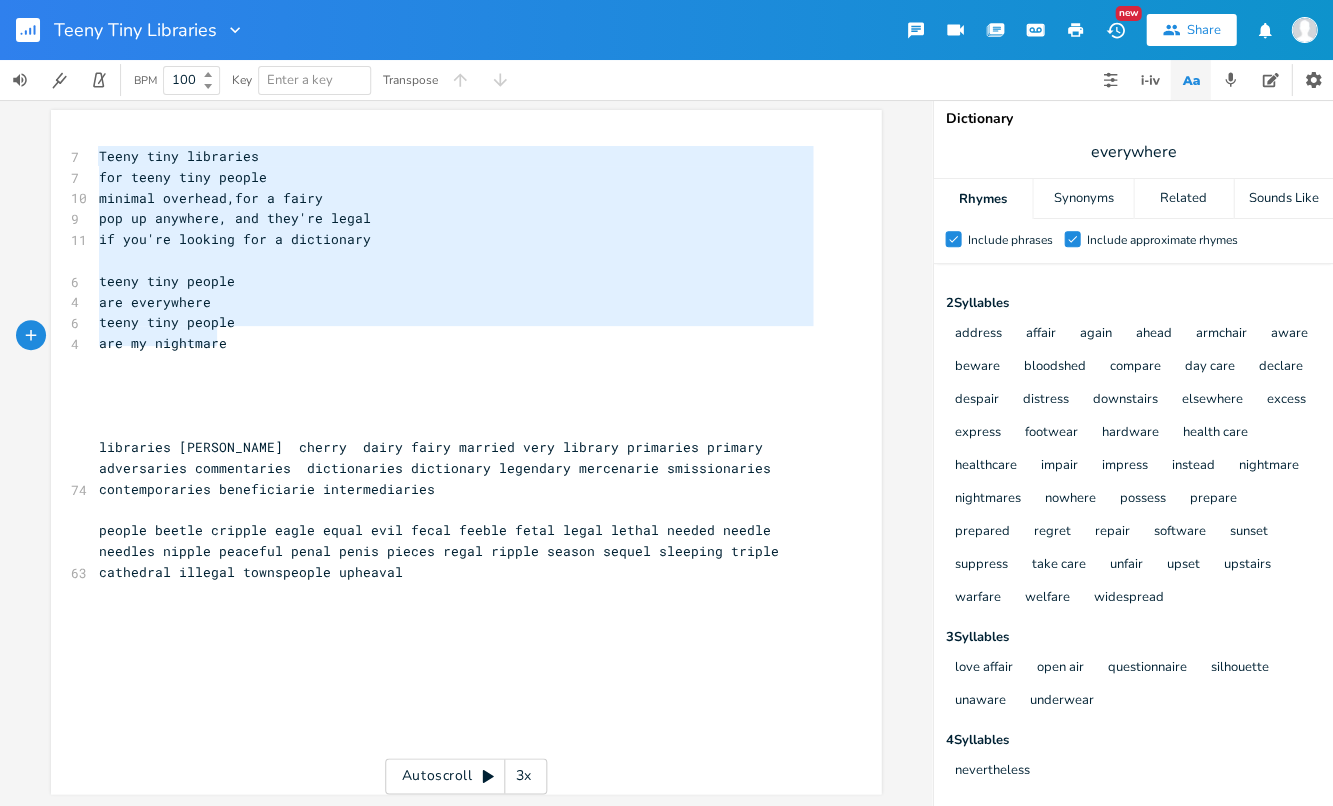 type on "Teeny tiny libraries
for teeny tiny people
minimal overhead,for a fairy
pop up anywhere, and they're legal
if you're looking for a dictionary
teeny tiny people
are everywhere
teeny tiny people
are my nightmare" 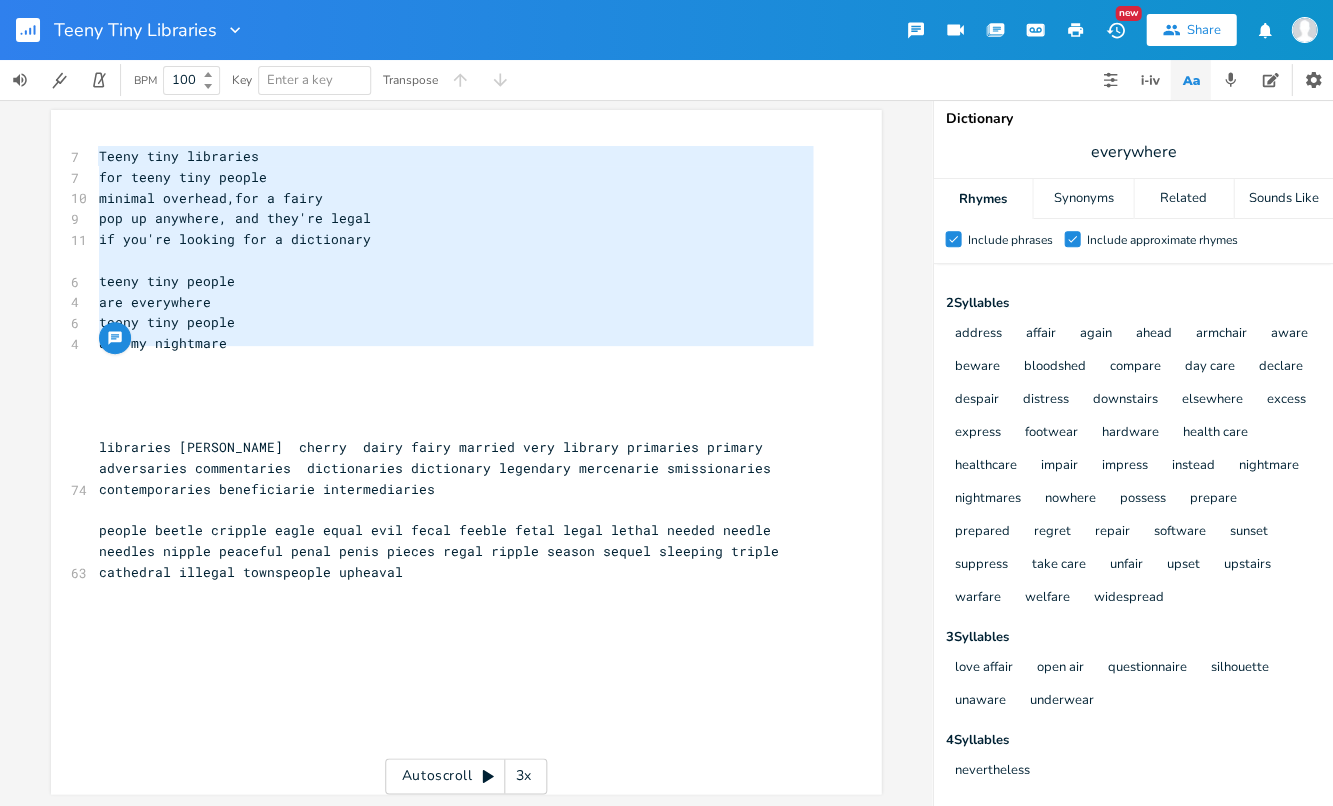 drag, startPoint x: 93, startPoint y: 153, endPoint x: 252, endPoint y: 230, distance: 176.66353 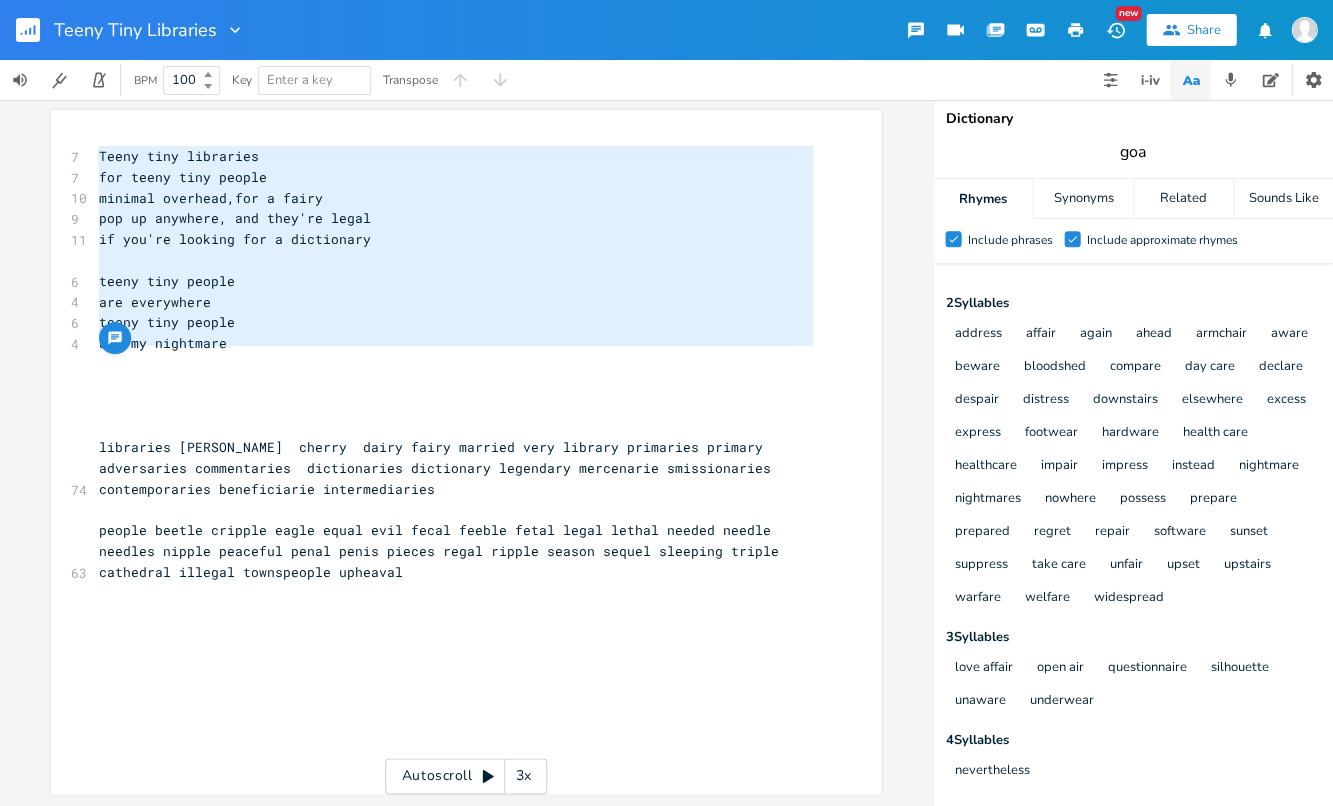 type on "goal" 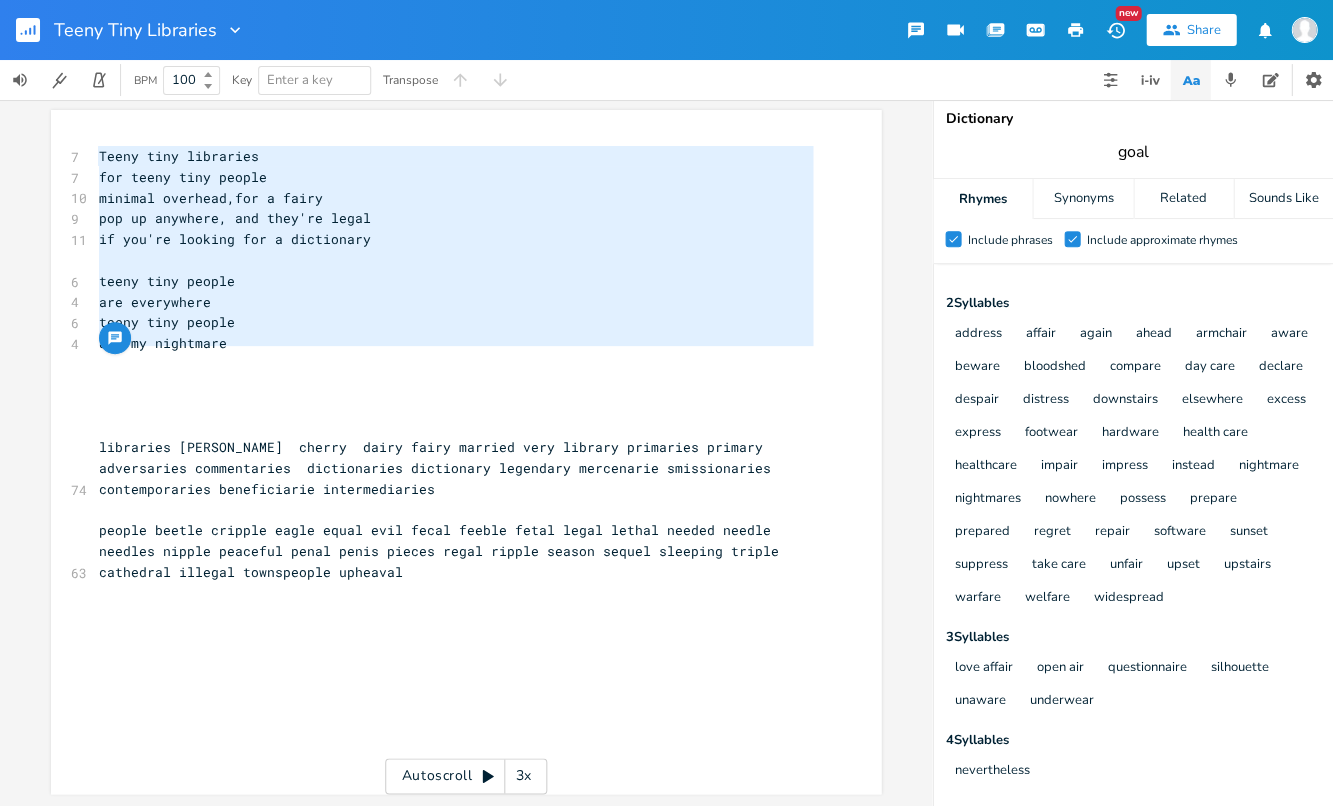 click on "Rhymes" at bounding box center [982, 199] 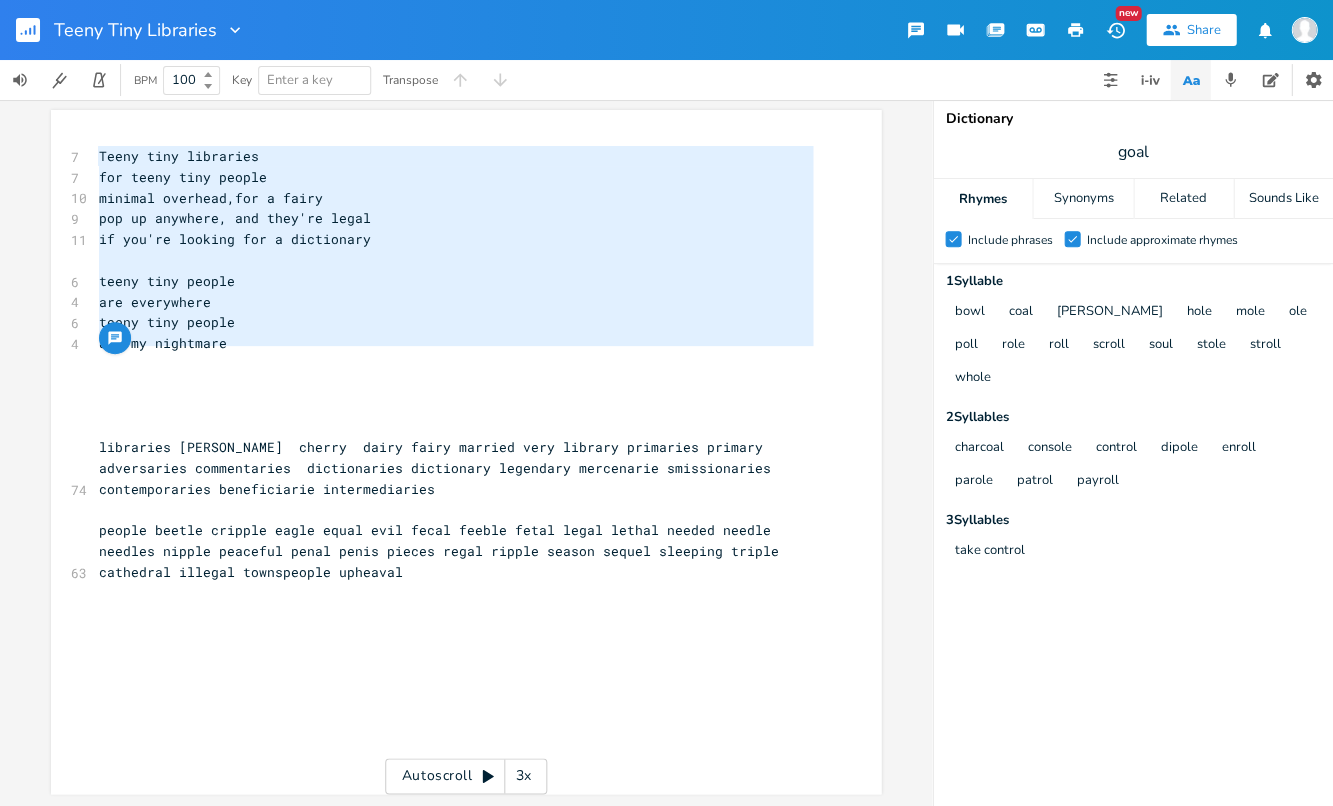 scroll, scrollTop: 0, scrollLeft: 0, axis: both 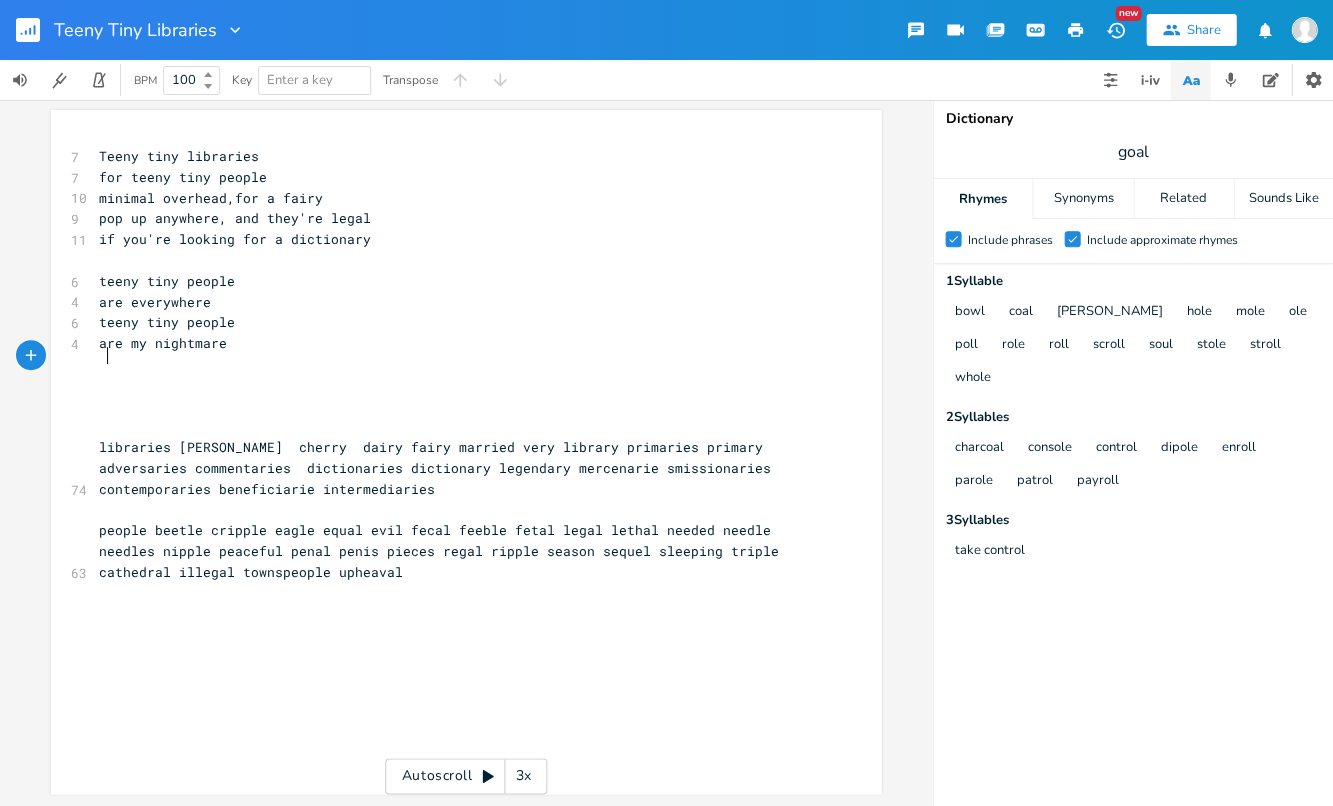 paste 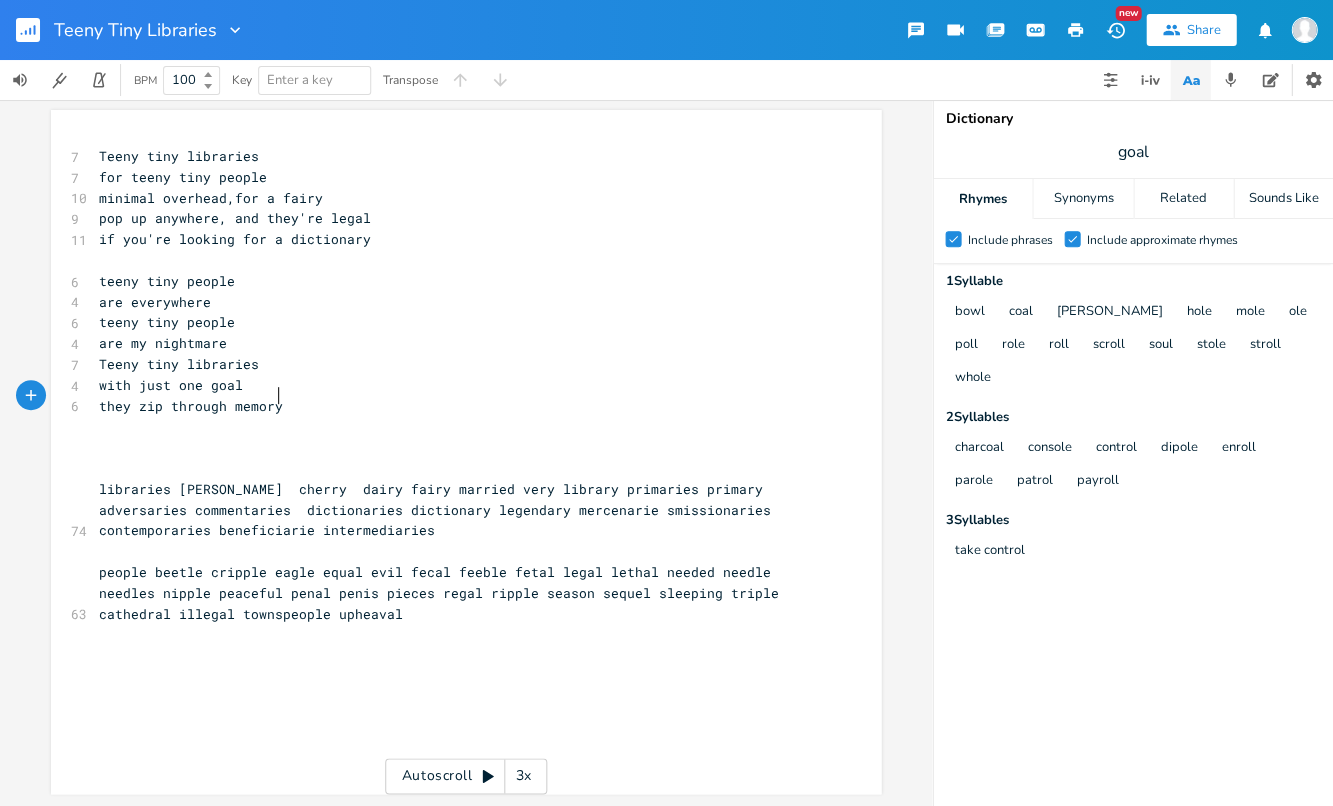 click on "Teeny tiny libraries" at bounding box center (179, 364) 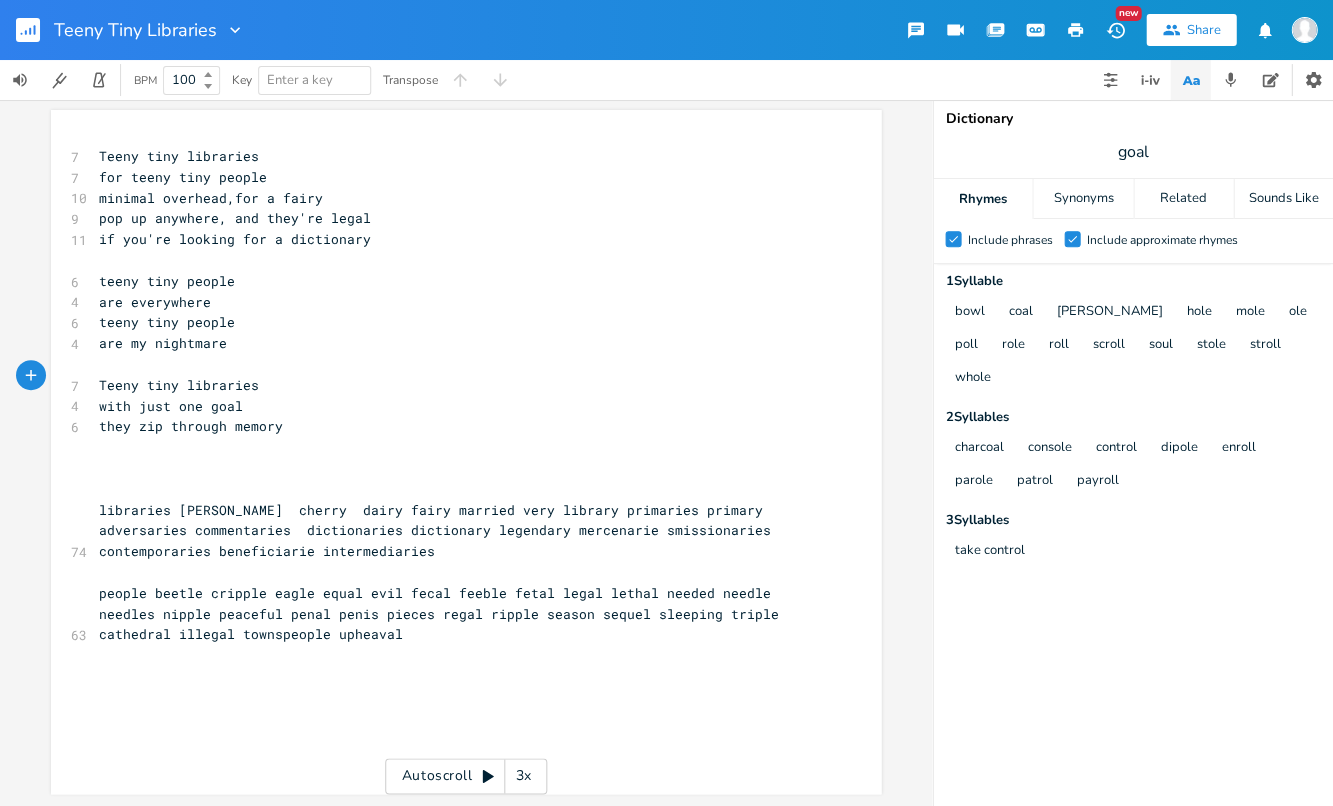 click on "​" at bounding box center [456, 447] 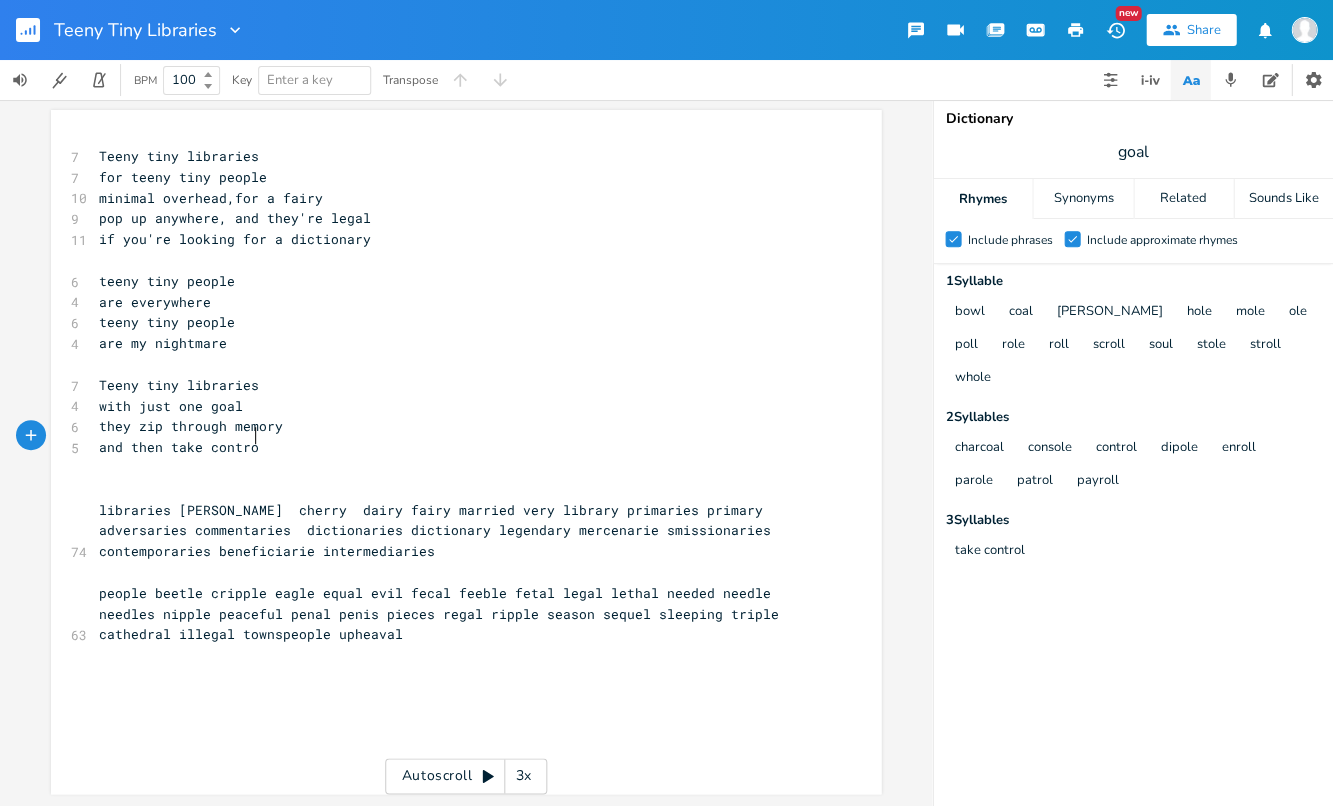 type on "and then take control" 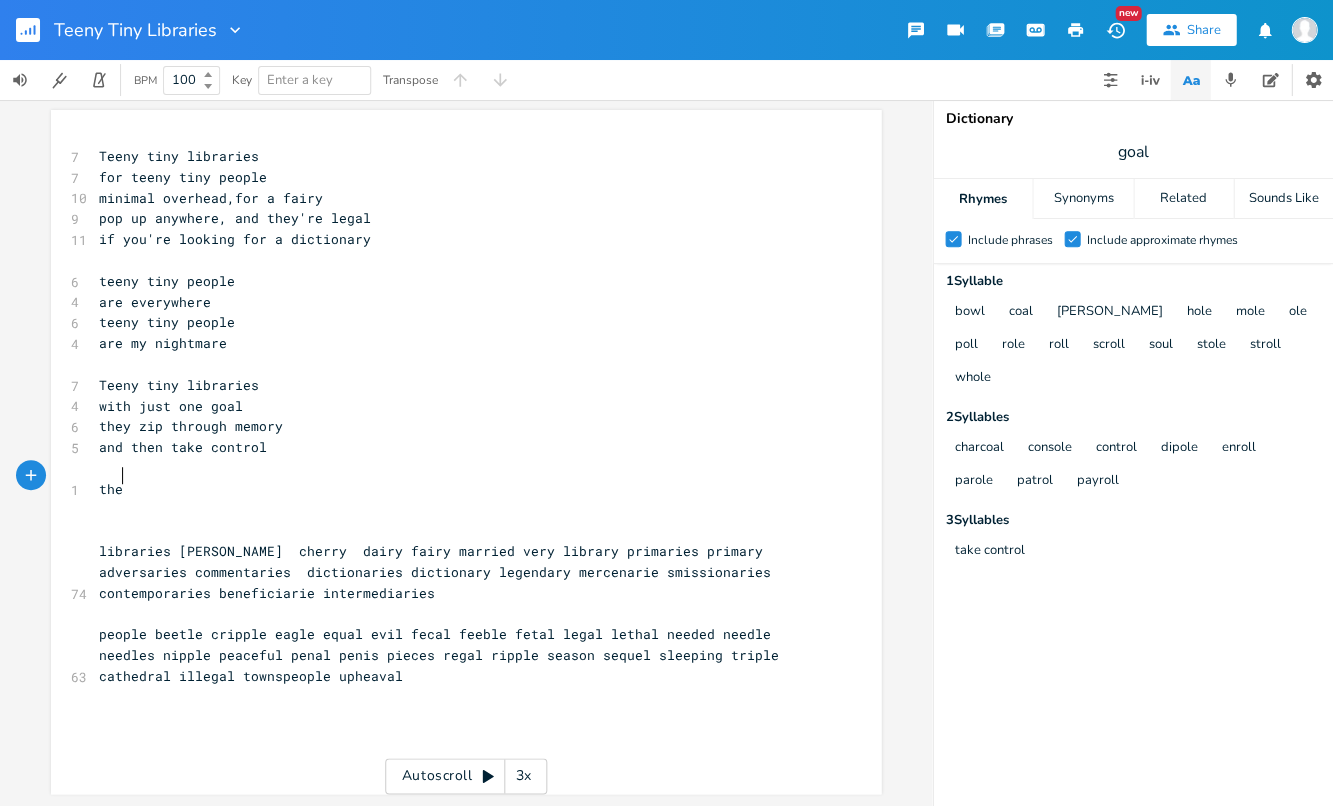 scroll, scrollTop: 0, scrollLeft: 21, axis: horizontal 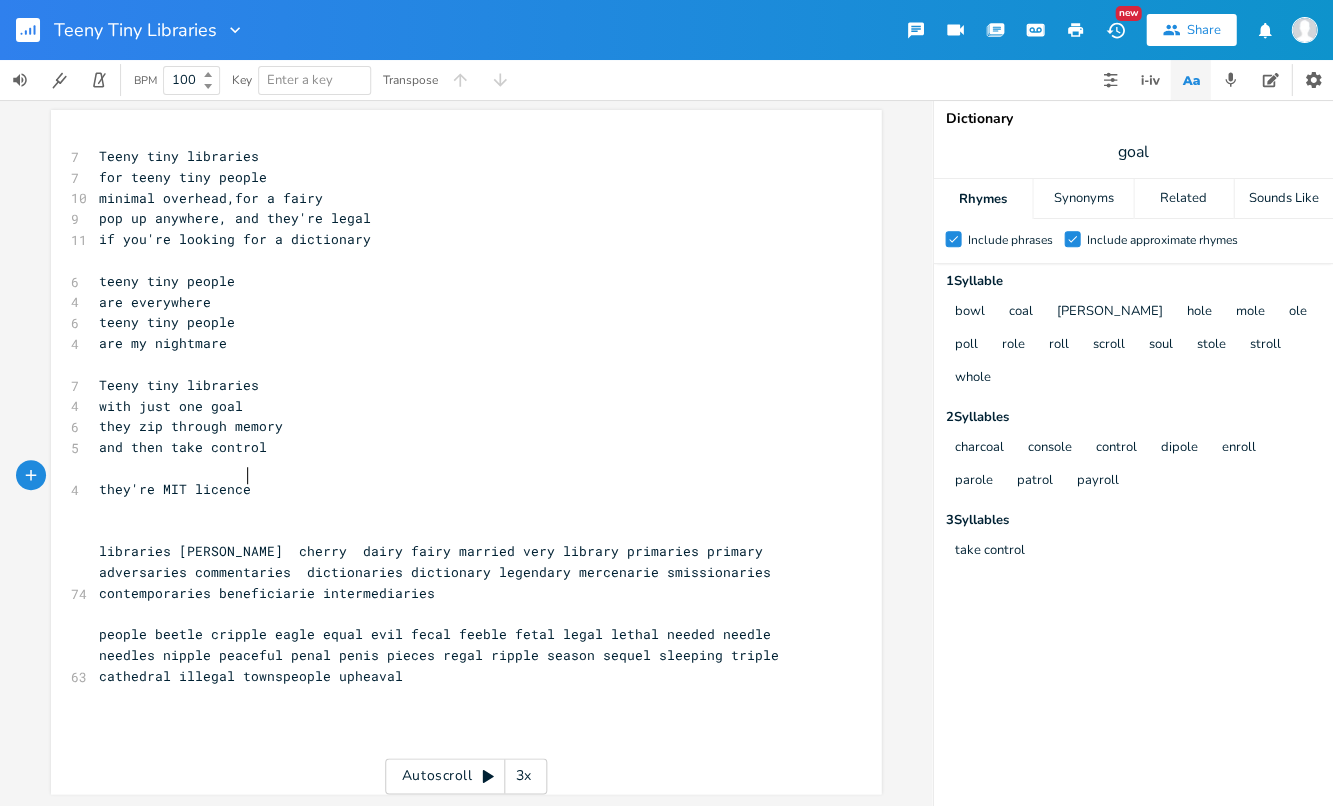 type on "they're MIT licenced" 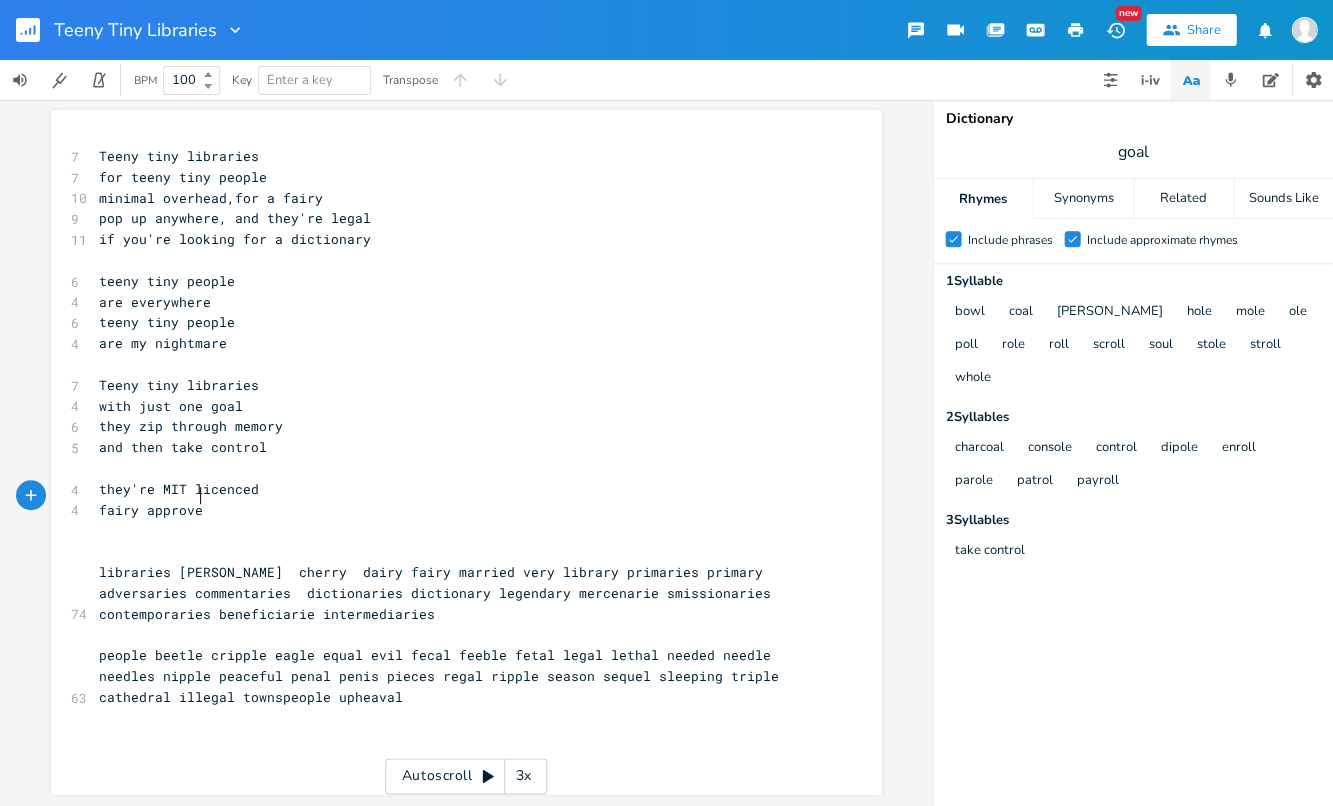 type on "fairy approved" 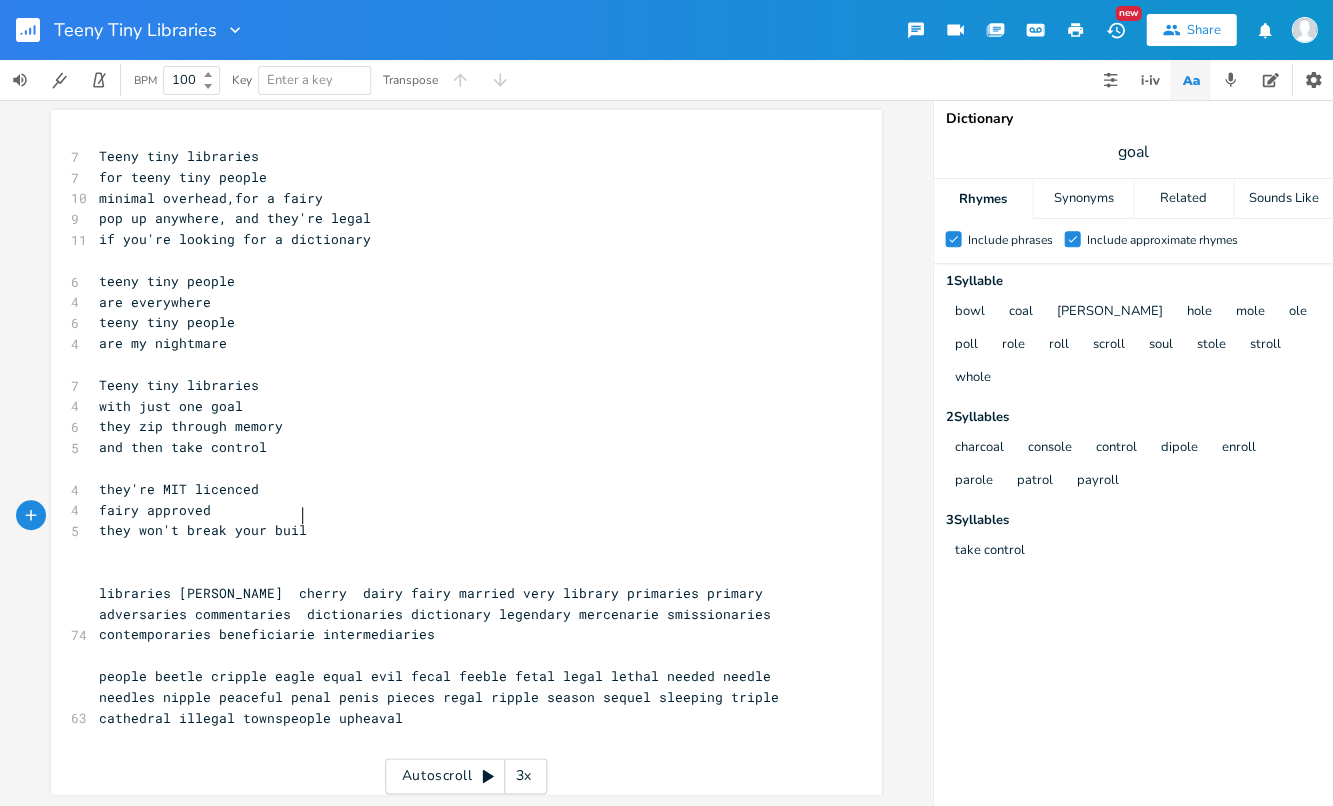 type on "they won't break your build" 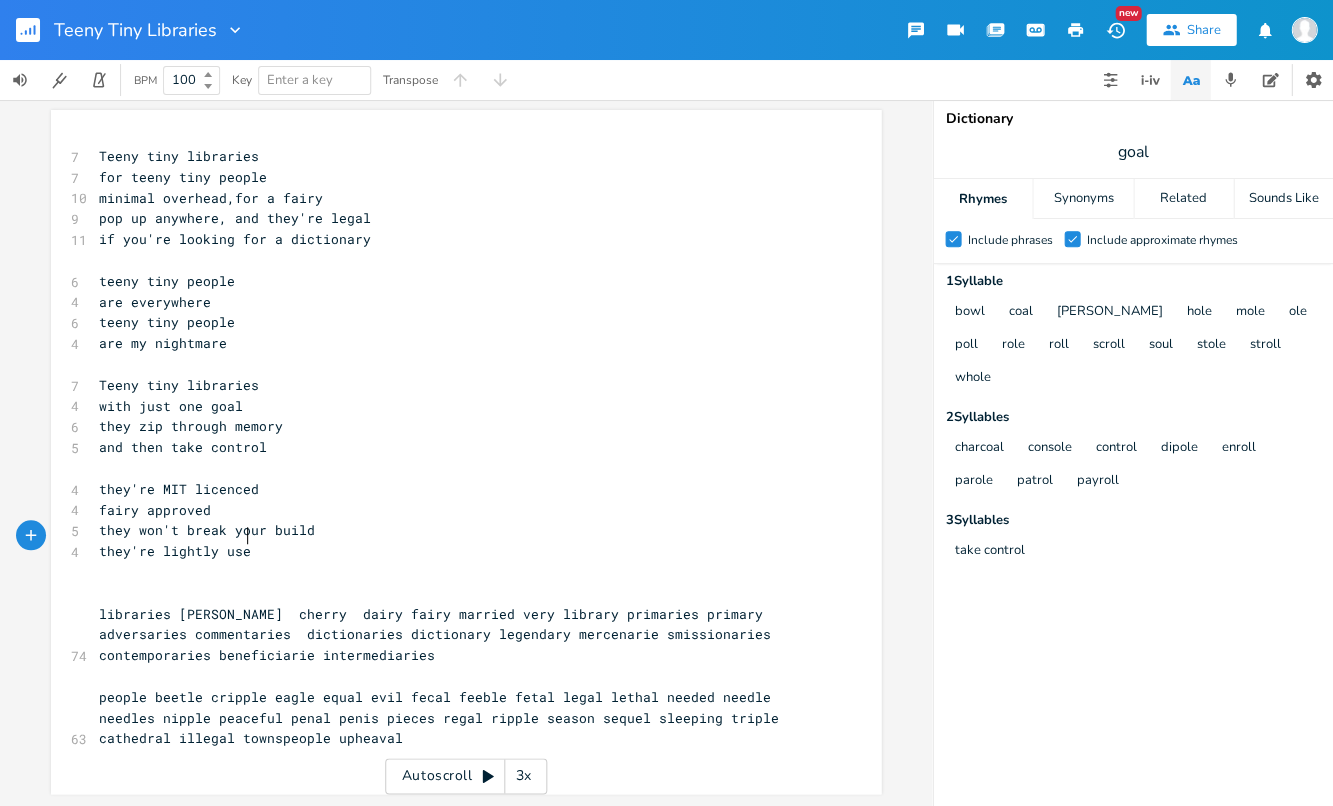 type on "they're lightly used" 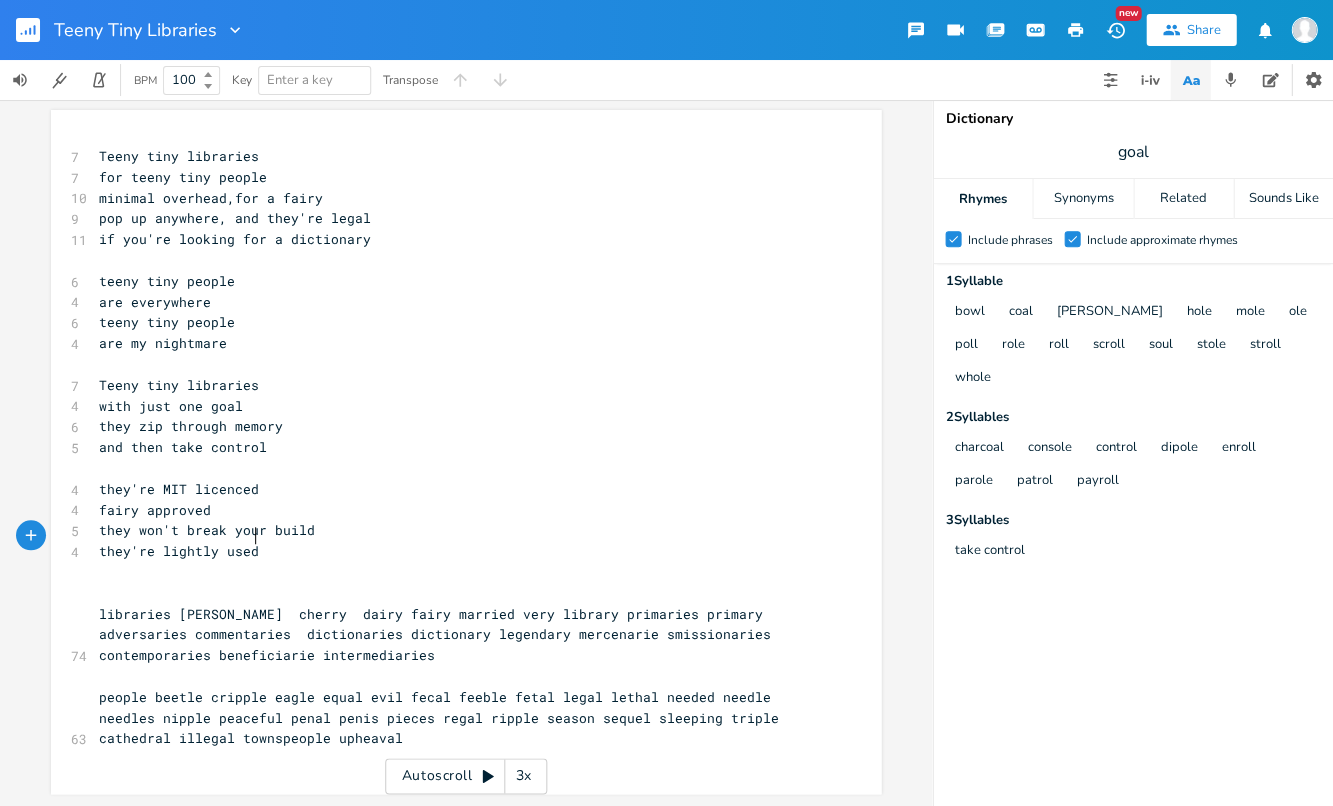 scroll, scrollTop: 0, scrollLeft: 94, axis: horizontal 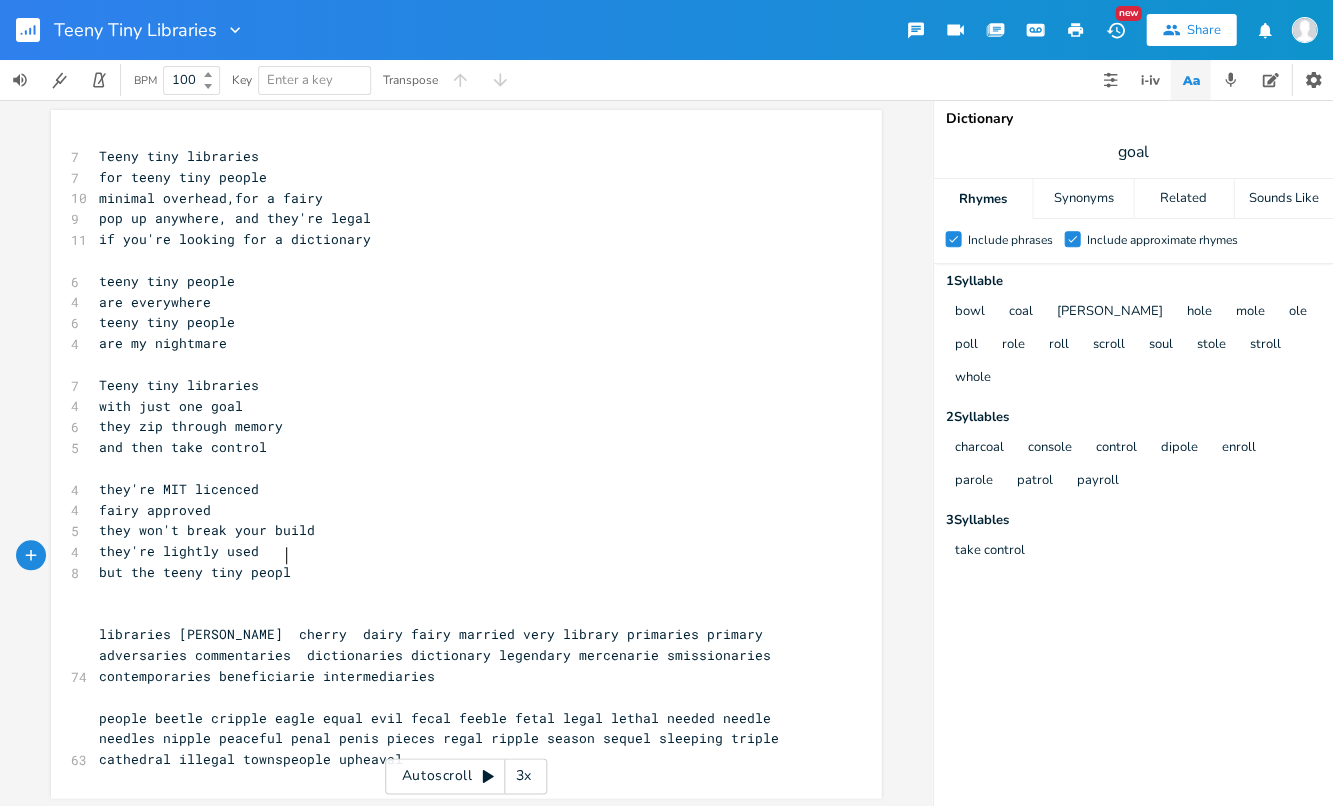 type on "but the teeny tiny people" 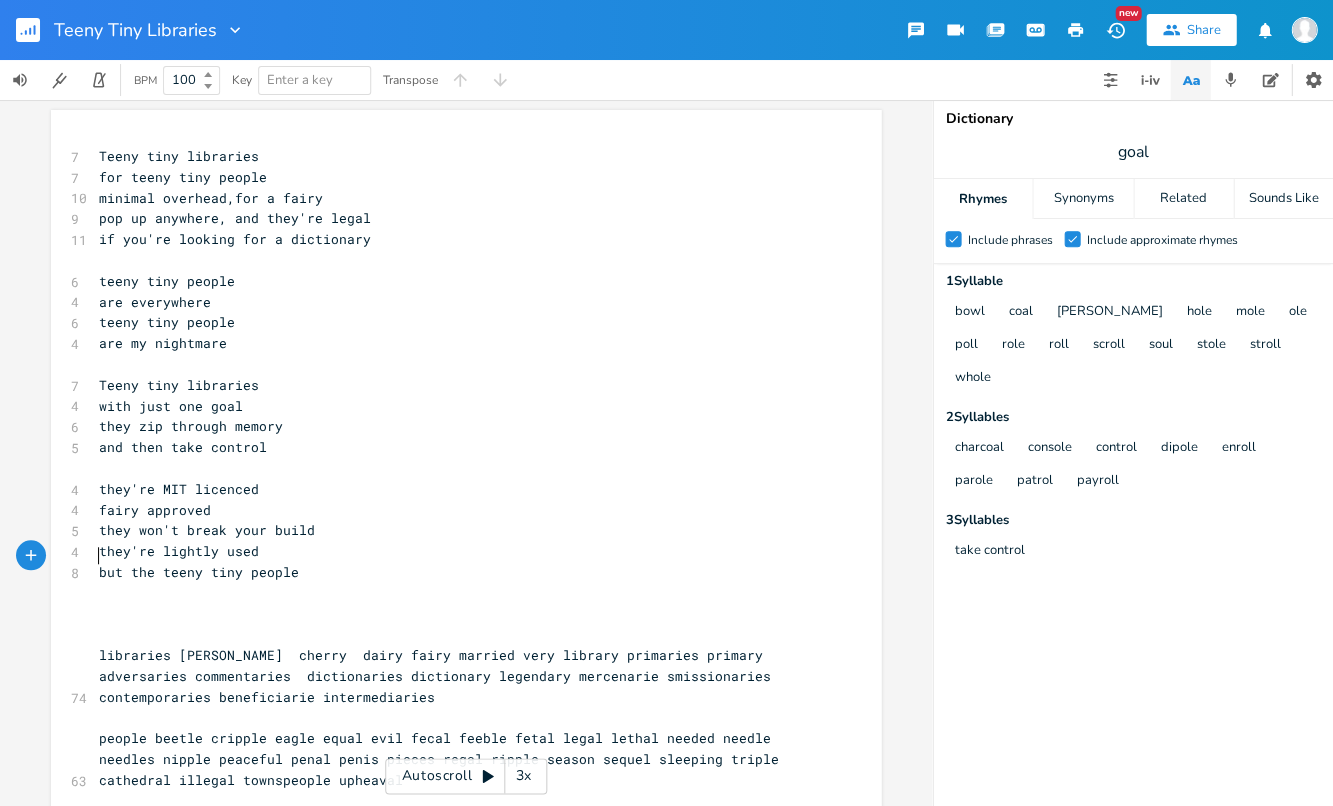 click on "but the teeny tiny people" at bounding box center (456, 572) 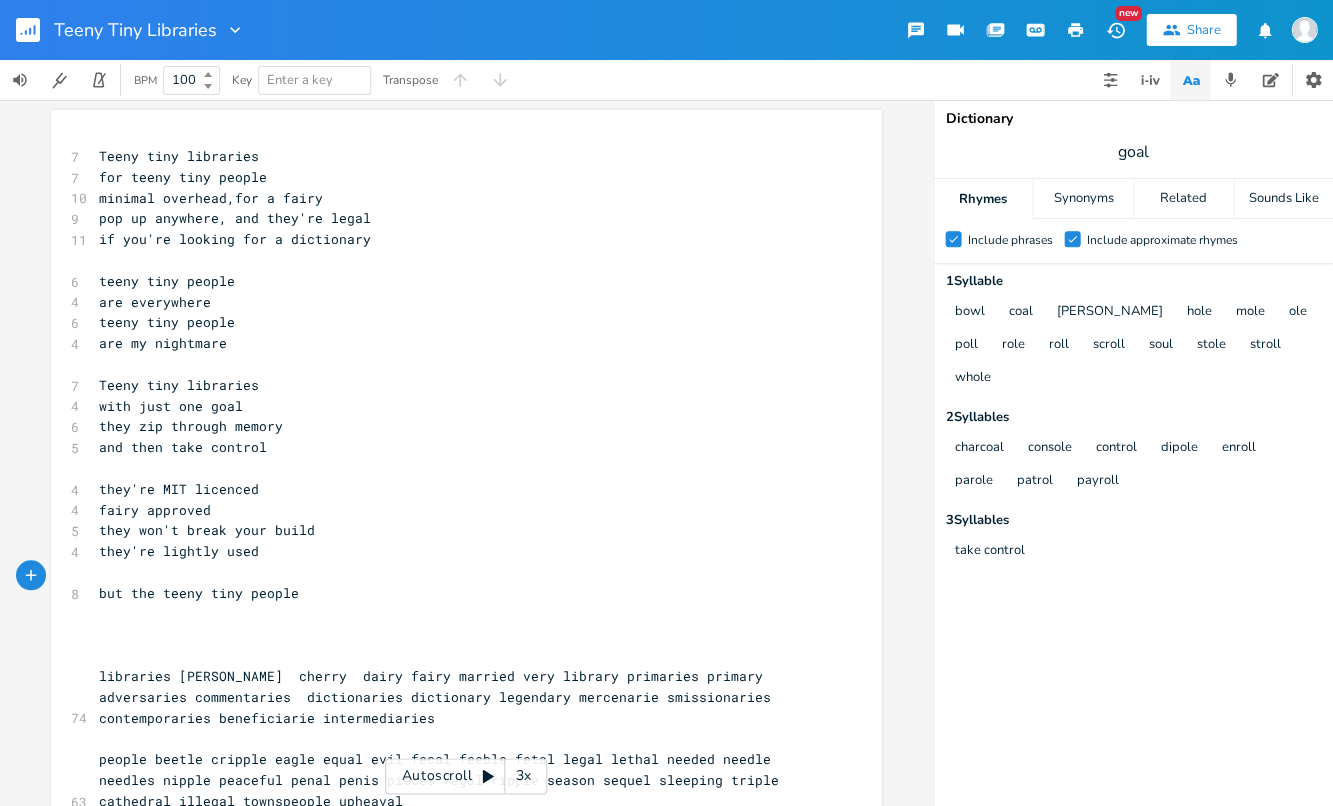 click on "​" at bounding box center (456, 614) 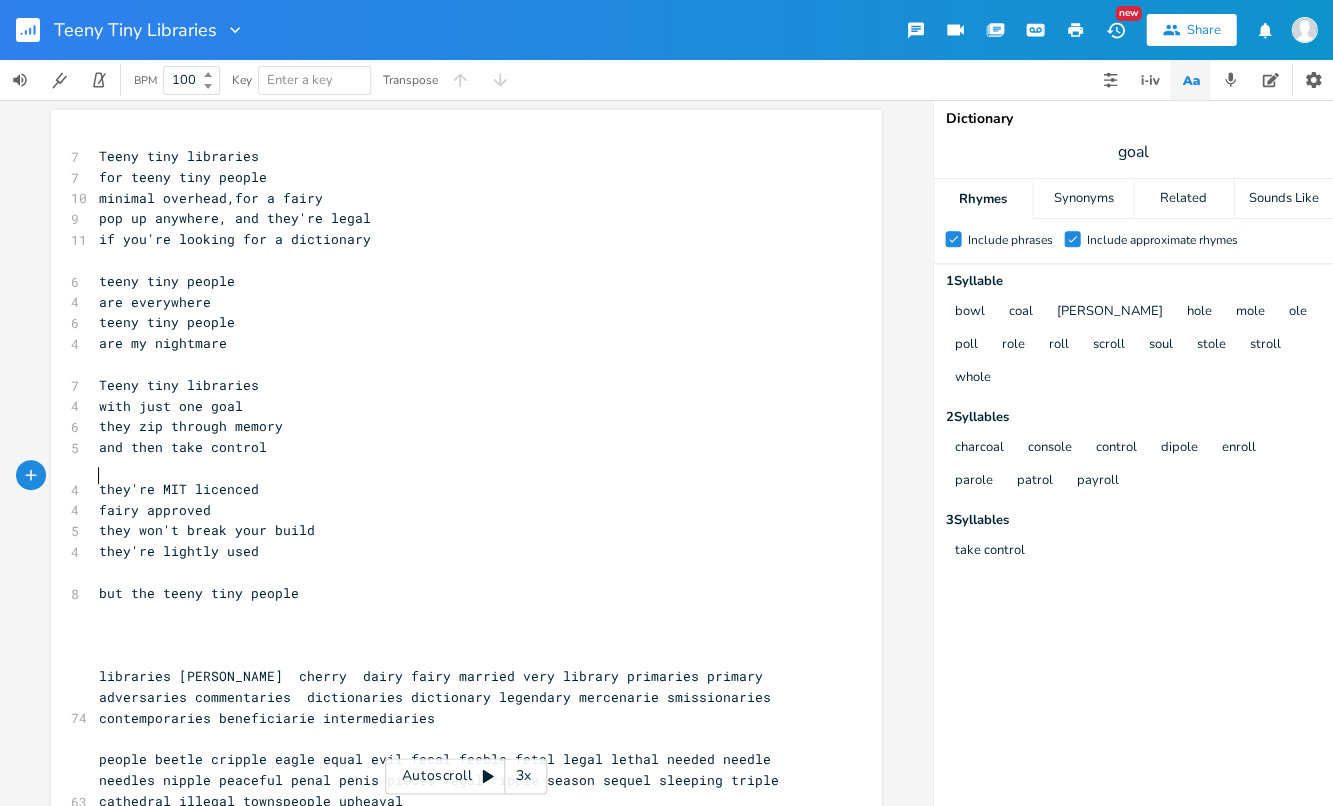 click on "they're MIT licenced" at bounding box center (179, 489) 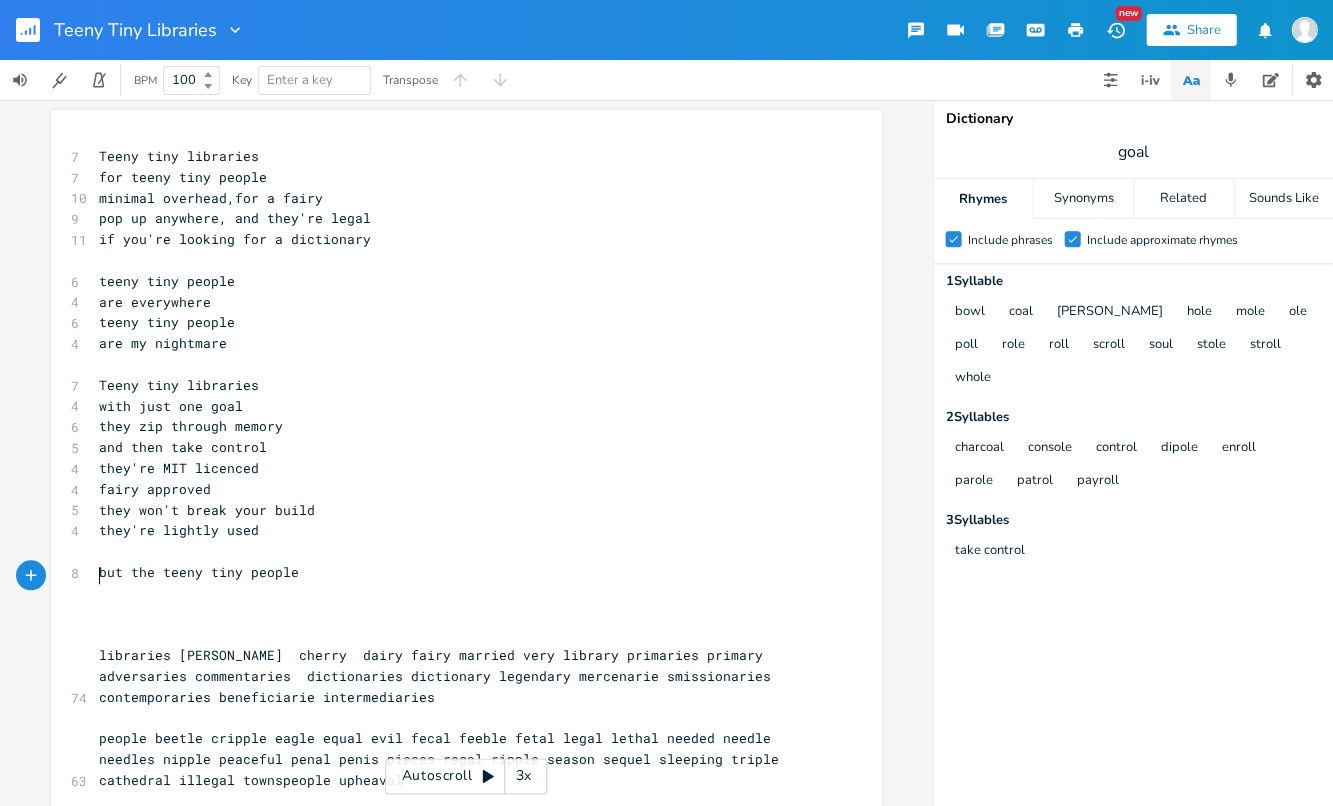 click on "​" at bounding box center (456, 593) 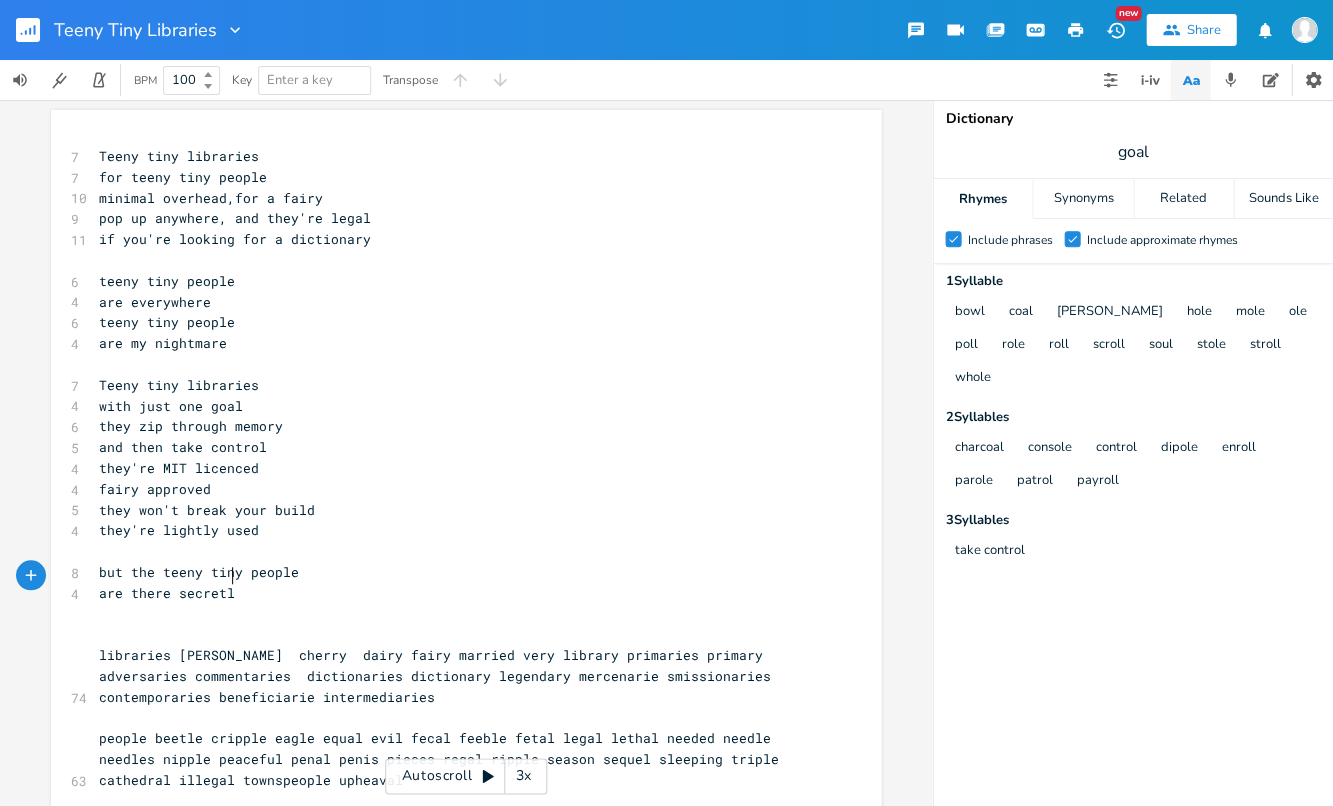 type on "are there secretly" 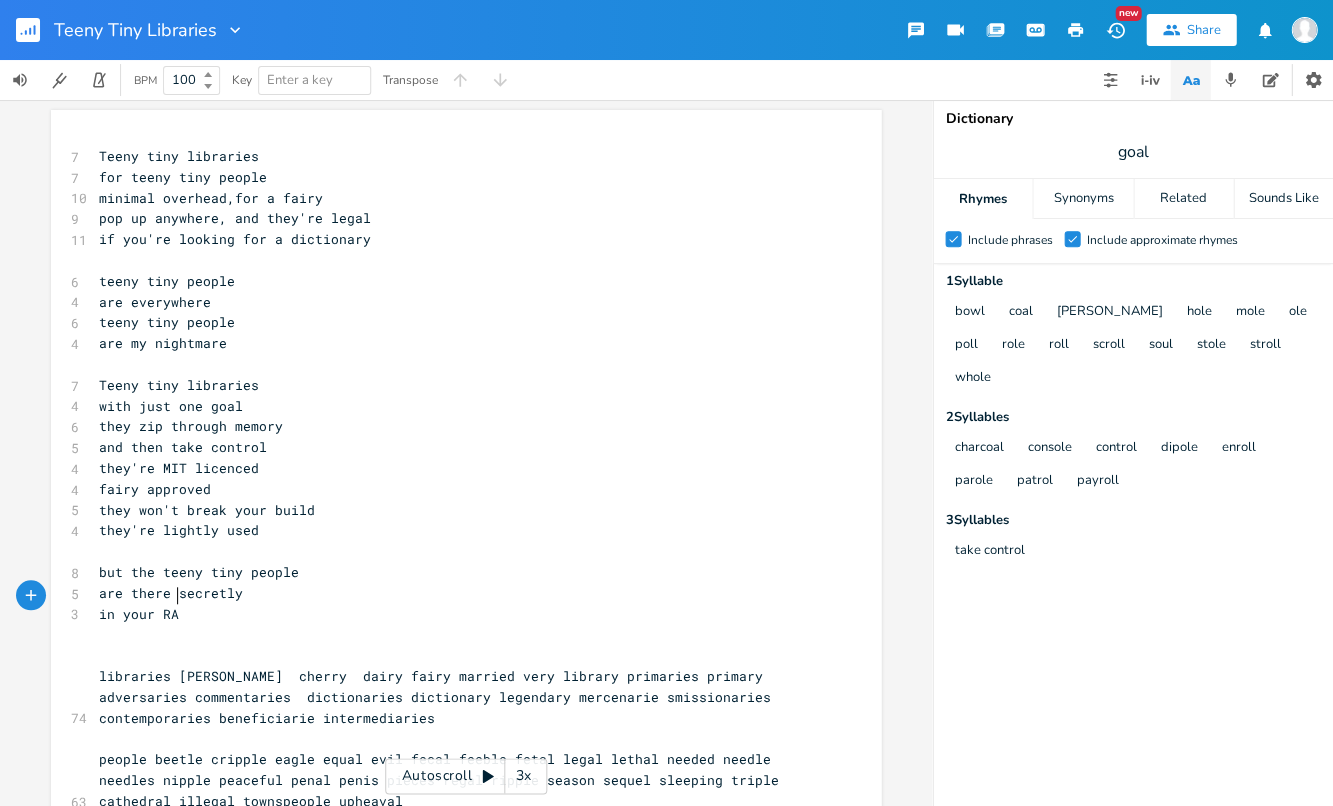type on "in your RAm" 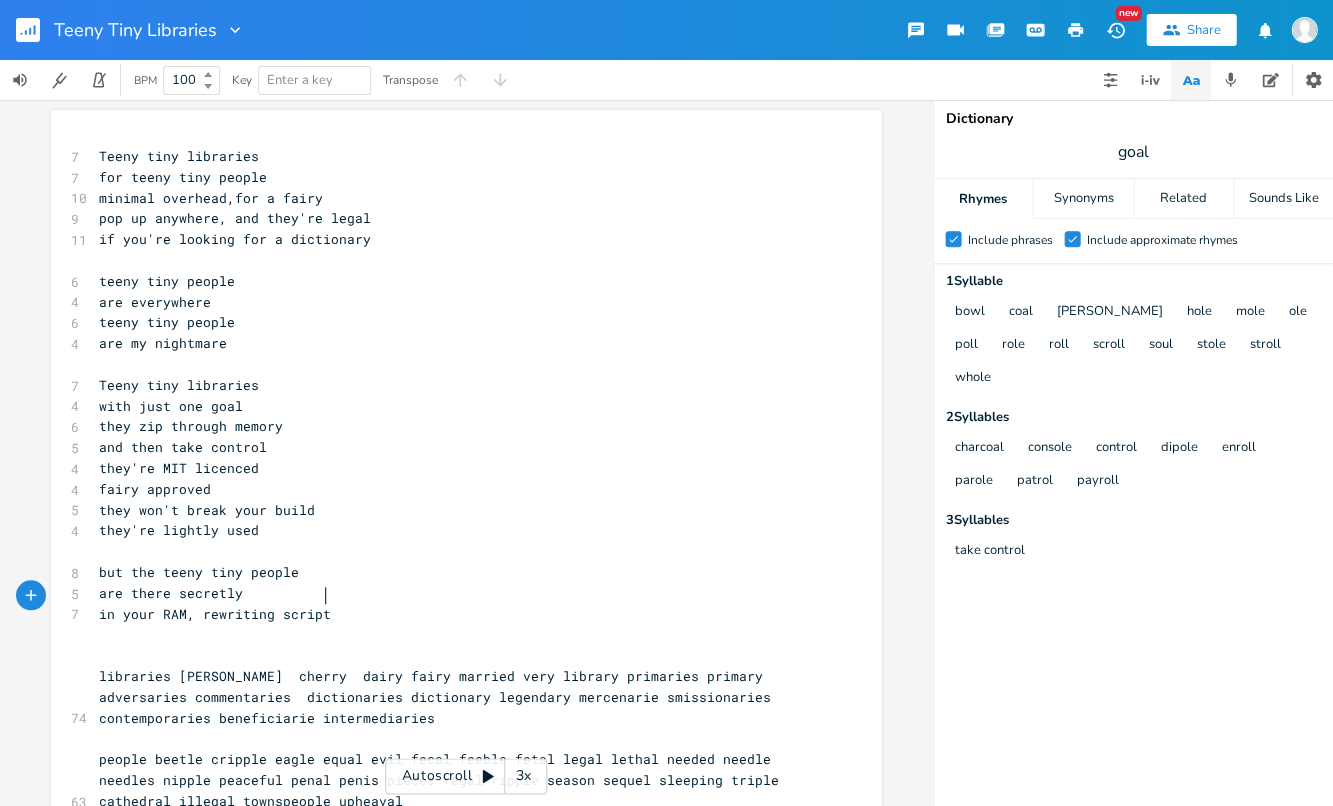 type on "M, rewriting scripts" 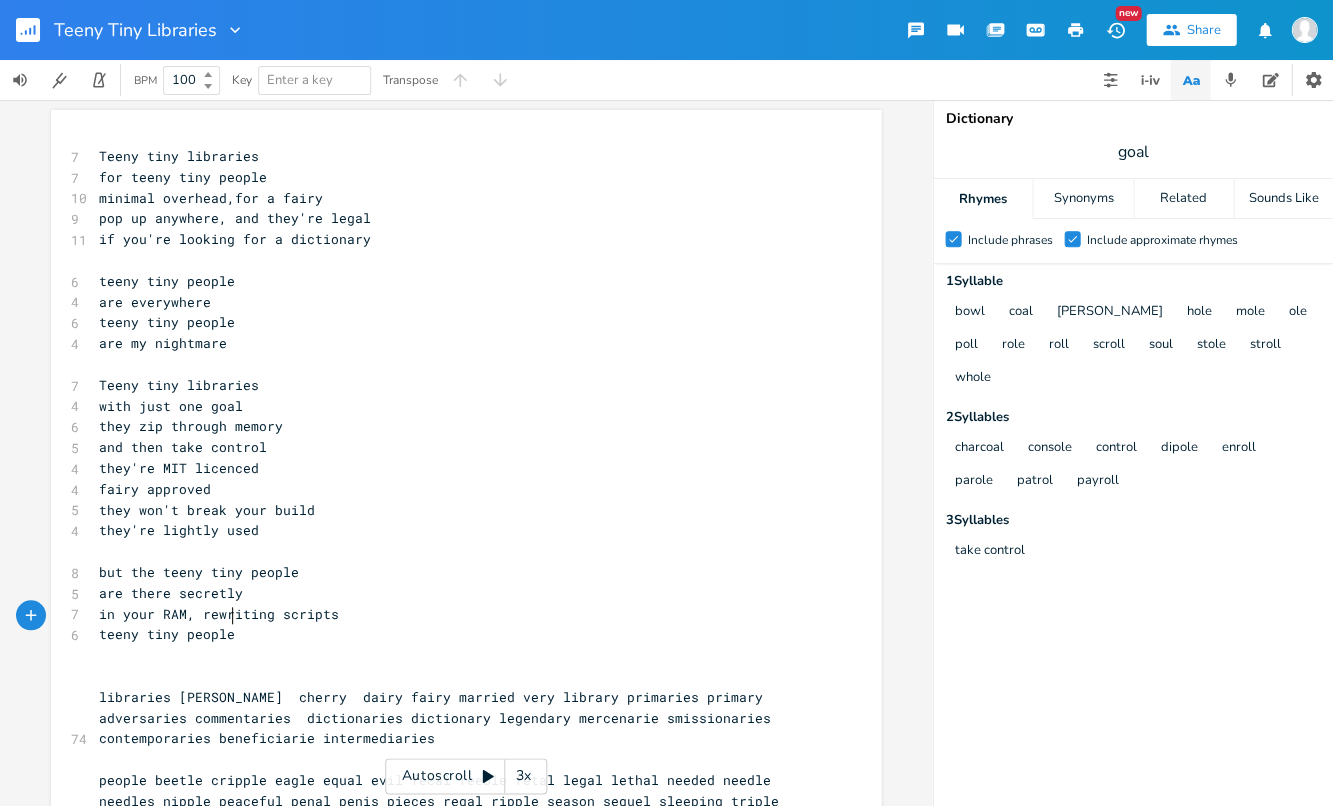 type on "teeny tiny people" 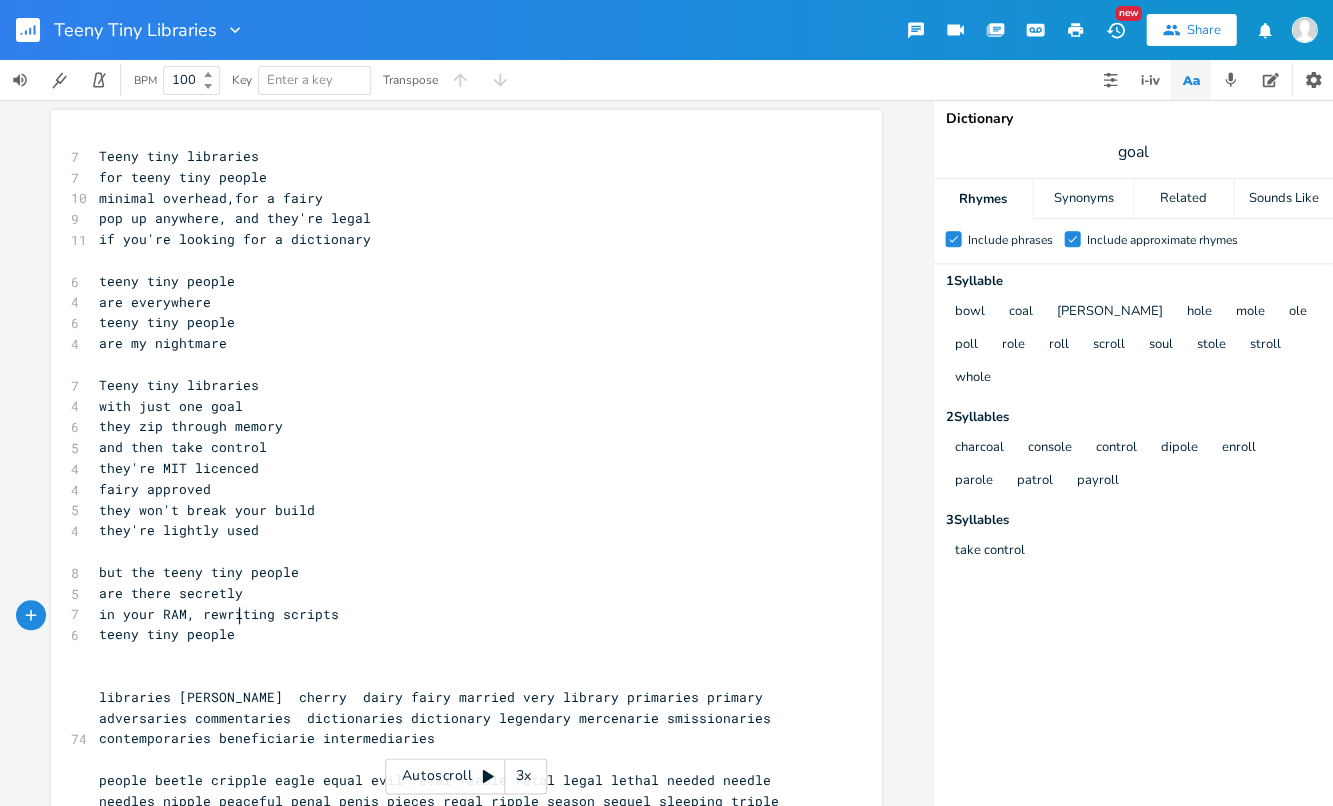 scroll, scrollTop: 0, scrollLeft: 88, axis: horizontal 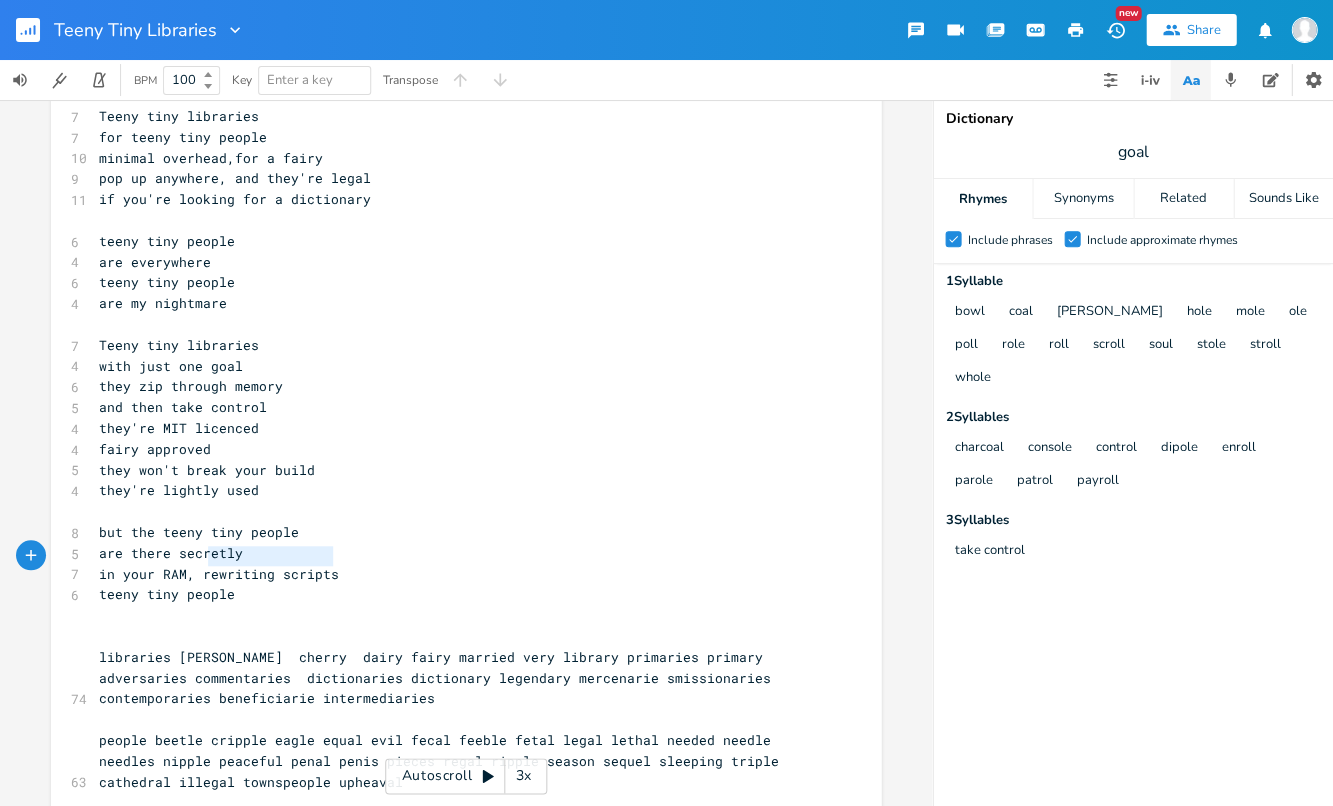 type on "rewriting scripts" 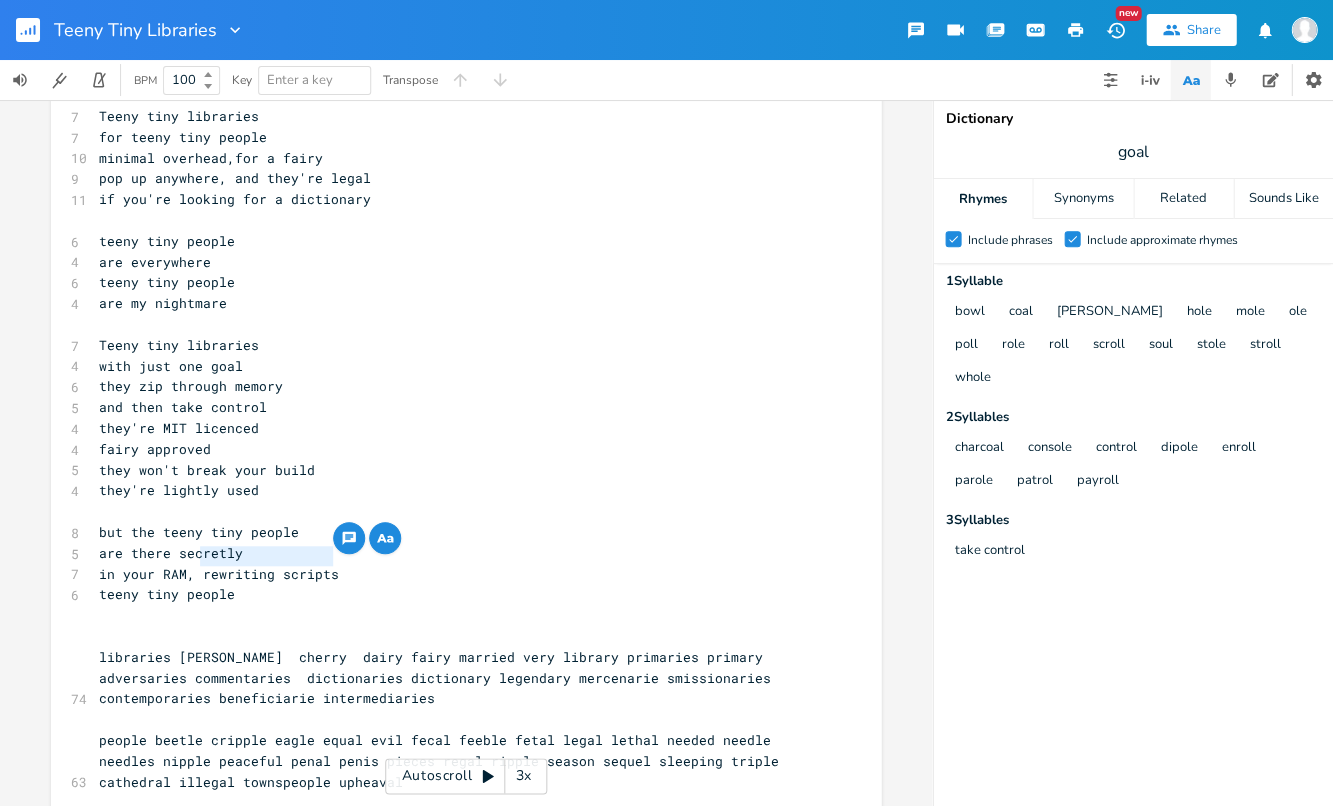 drag, startPoint x: 330, startPoint y: 557, endPoint x: 193, endPoint y: 557, distance: 137 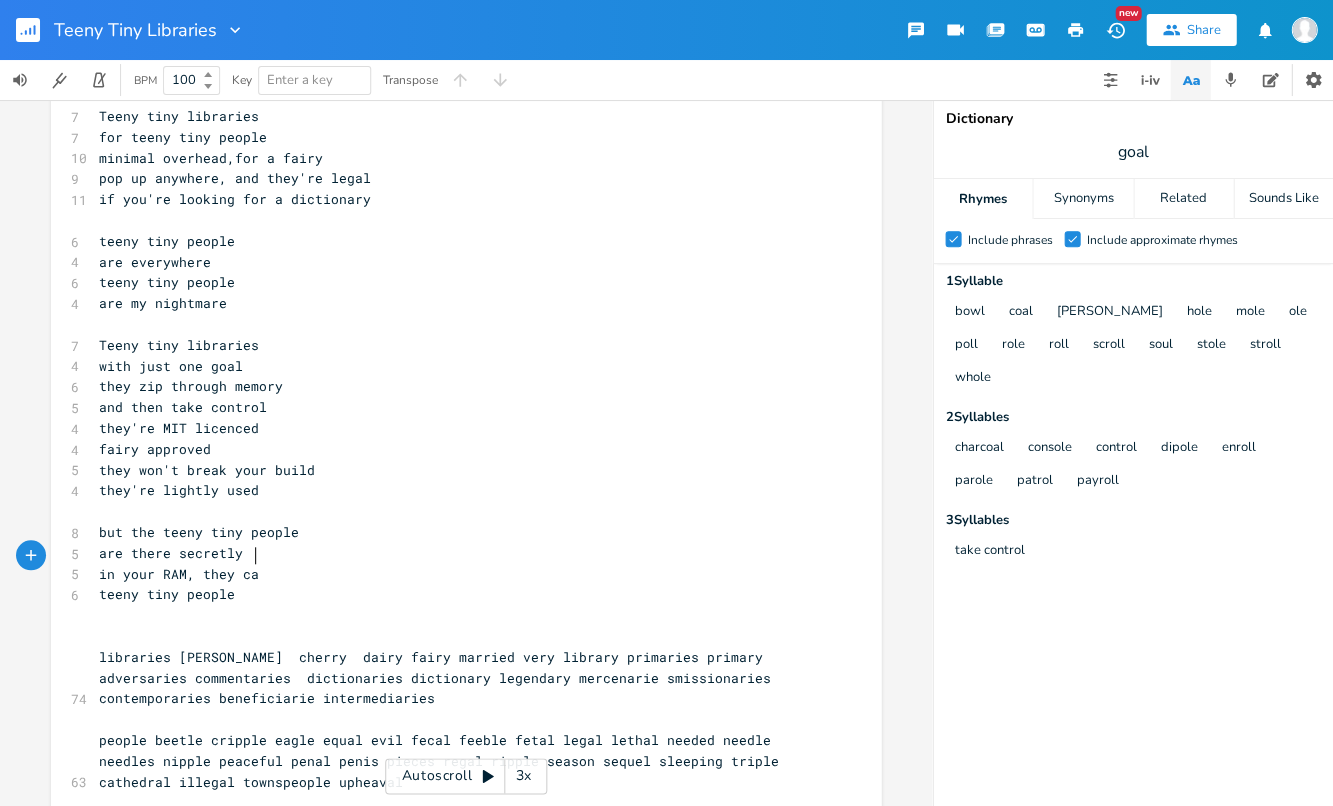 scroll, scrollTop: 0, scrollLeft: 44, axis: horizontal 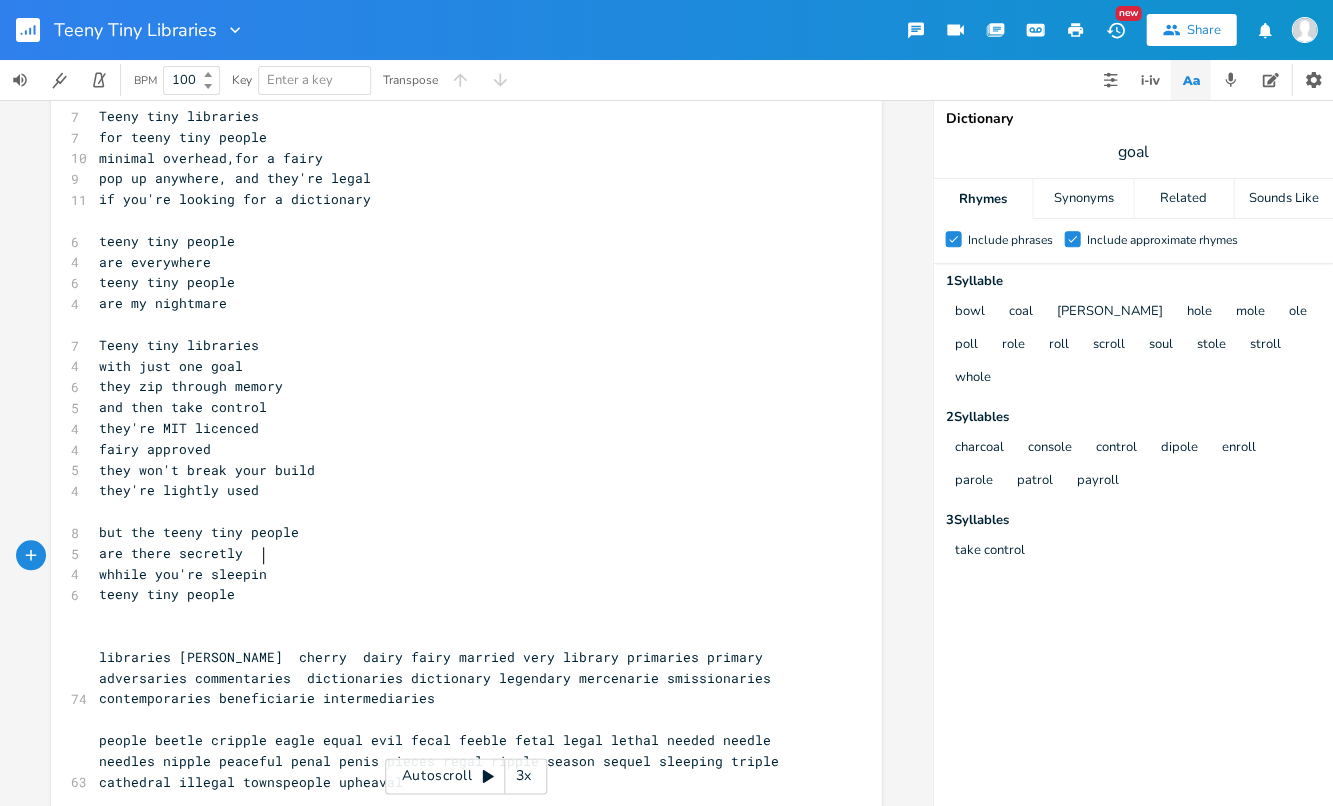 type on "whhile you're sleeping" 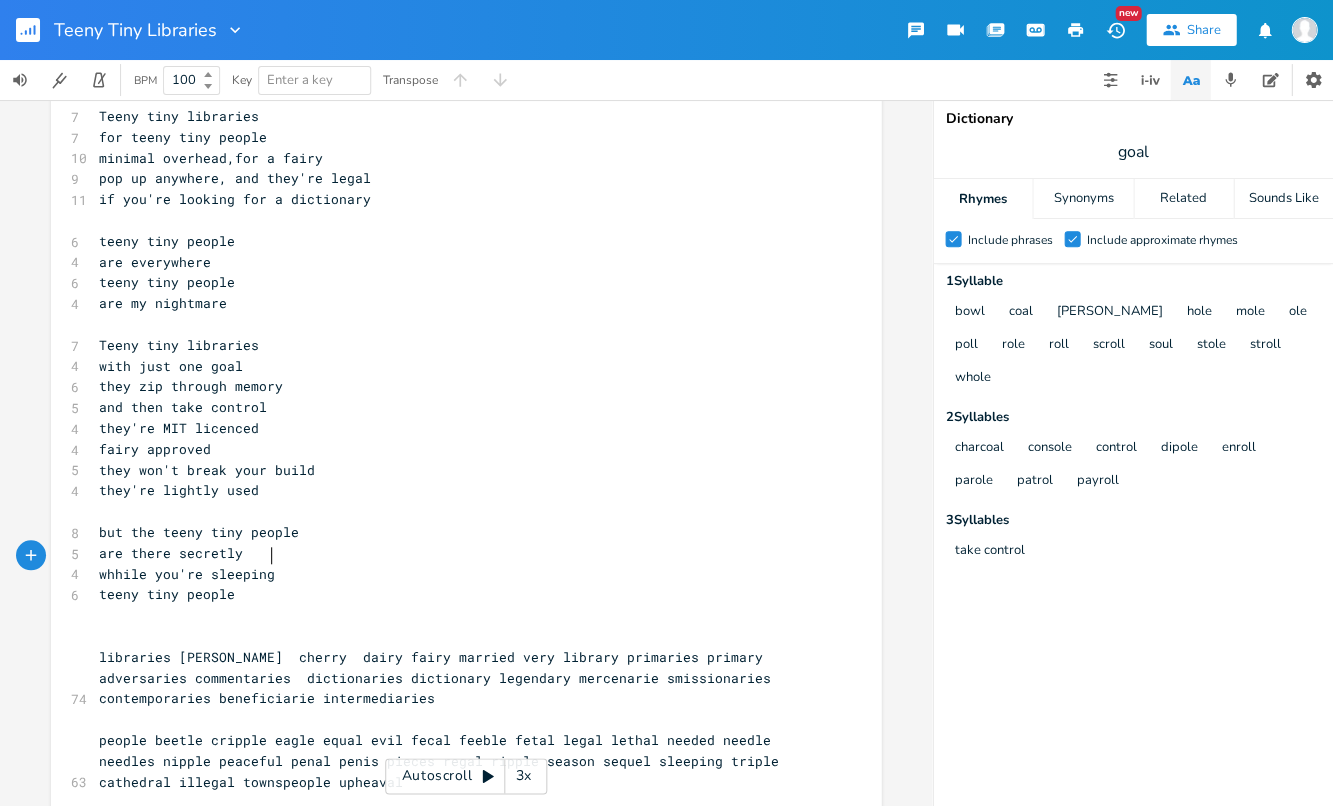 type 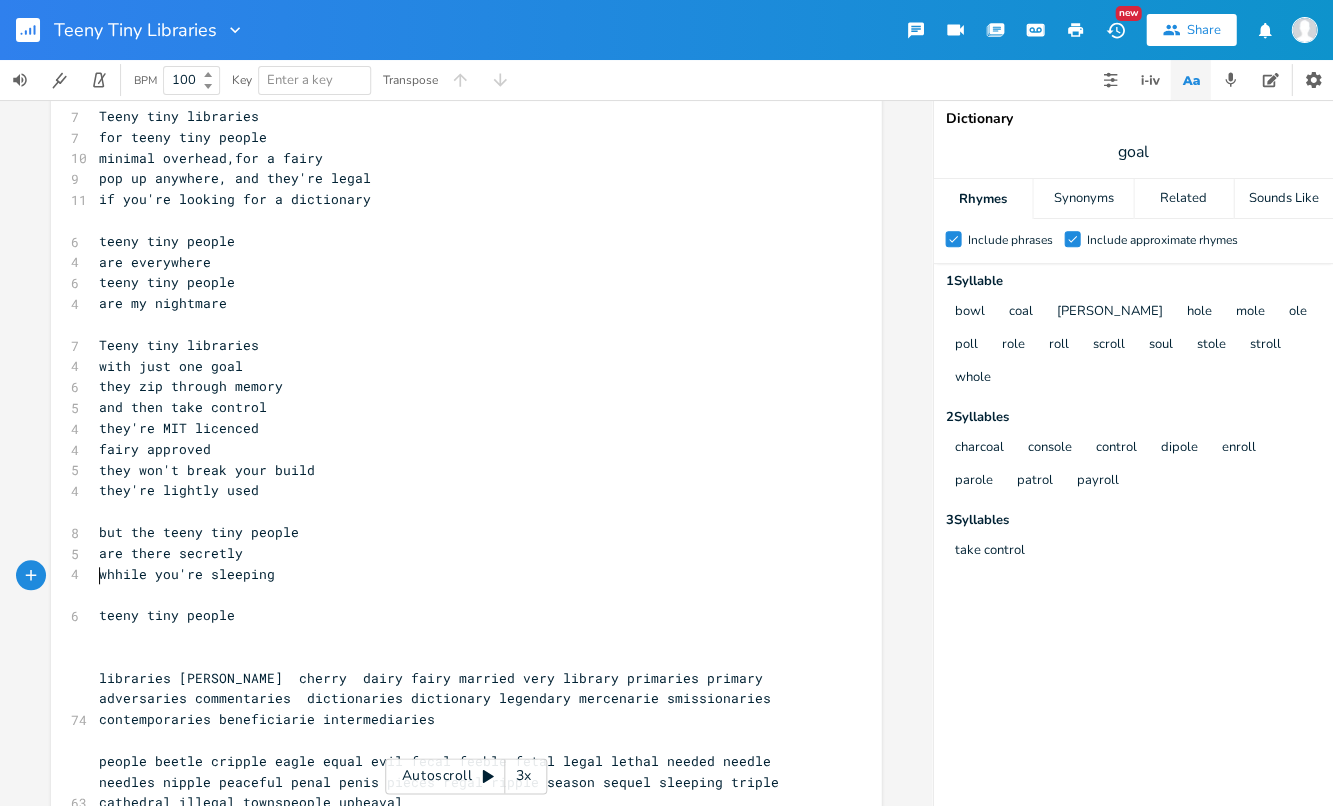 click on "goal" at bounding box center (1133, 152) 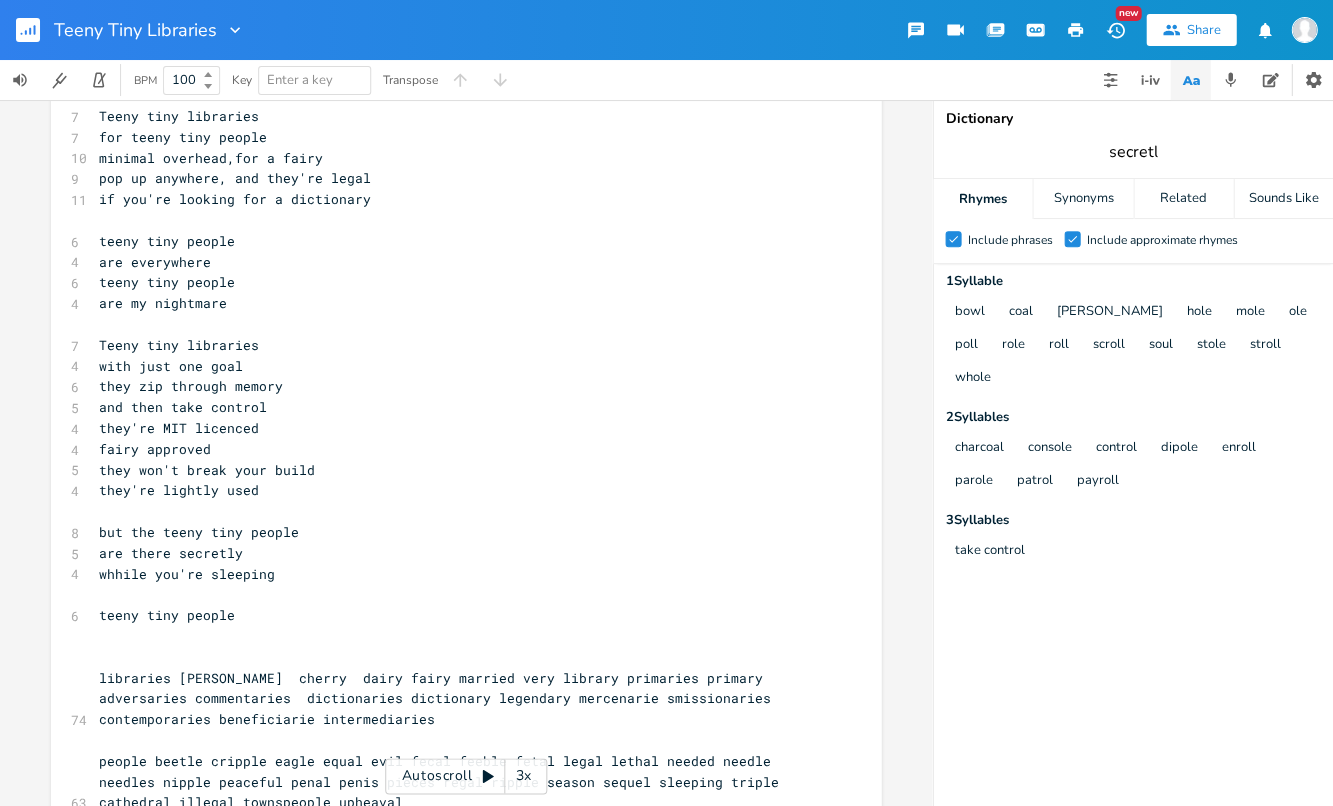 type on "secretly" 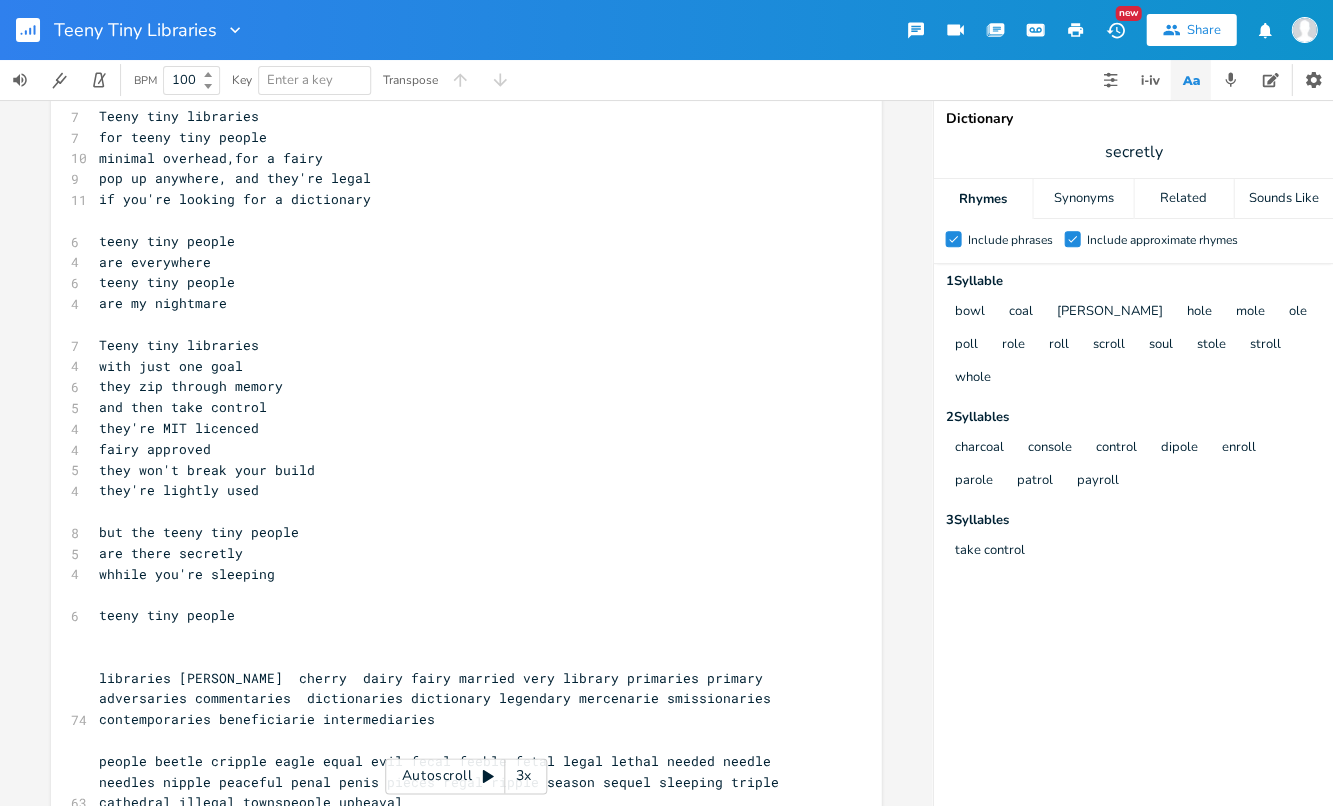 click on "Rhymes" at bounding box center (982, 199) 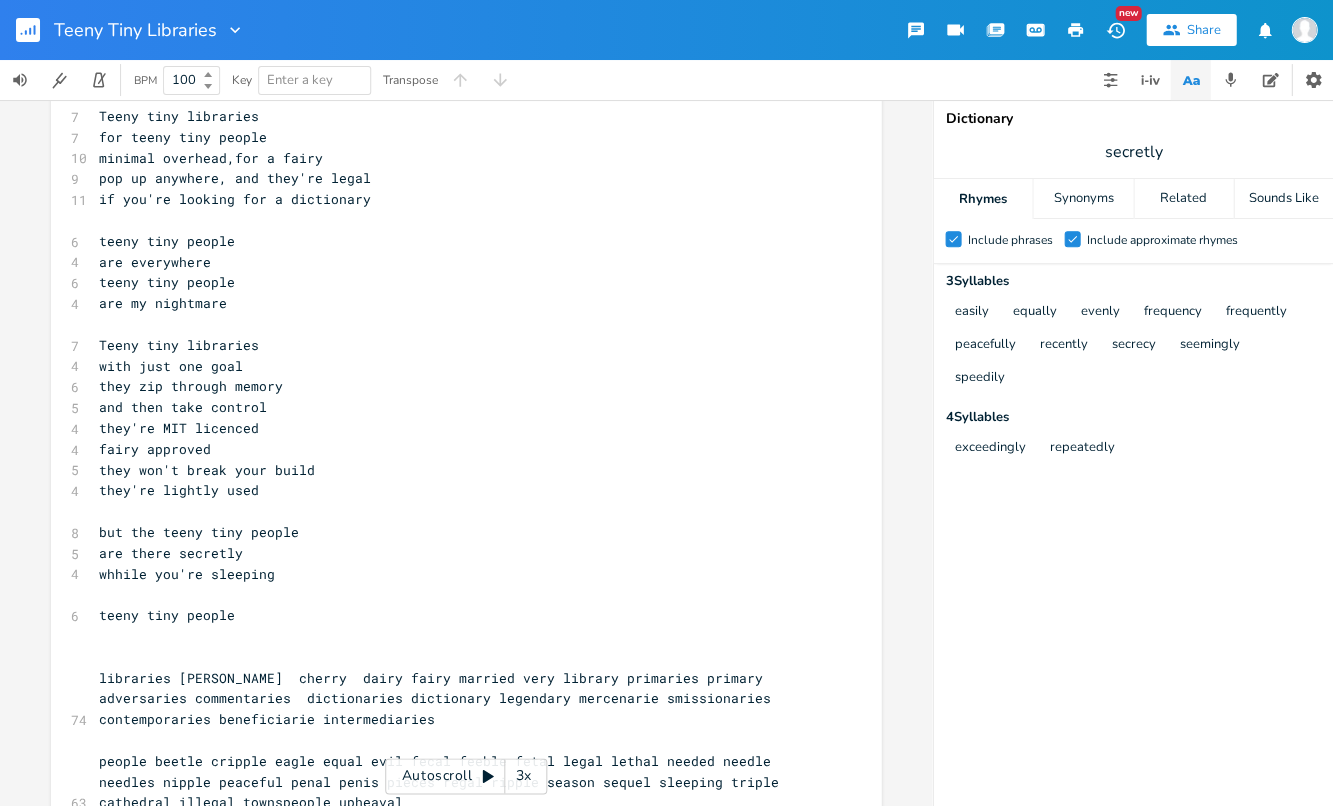 scroll, scrollTop: 0, scrollLeft: 0, axis: both 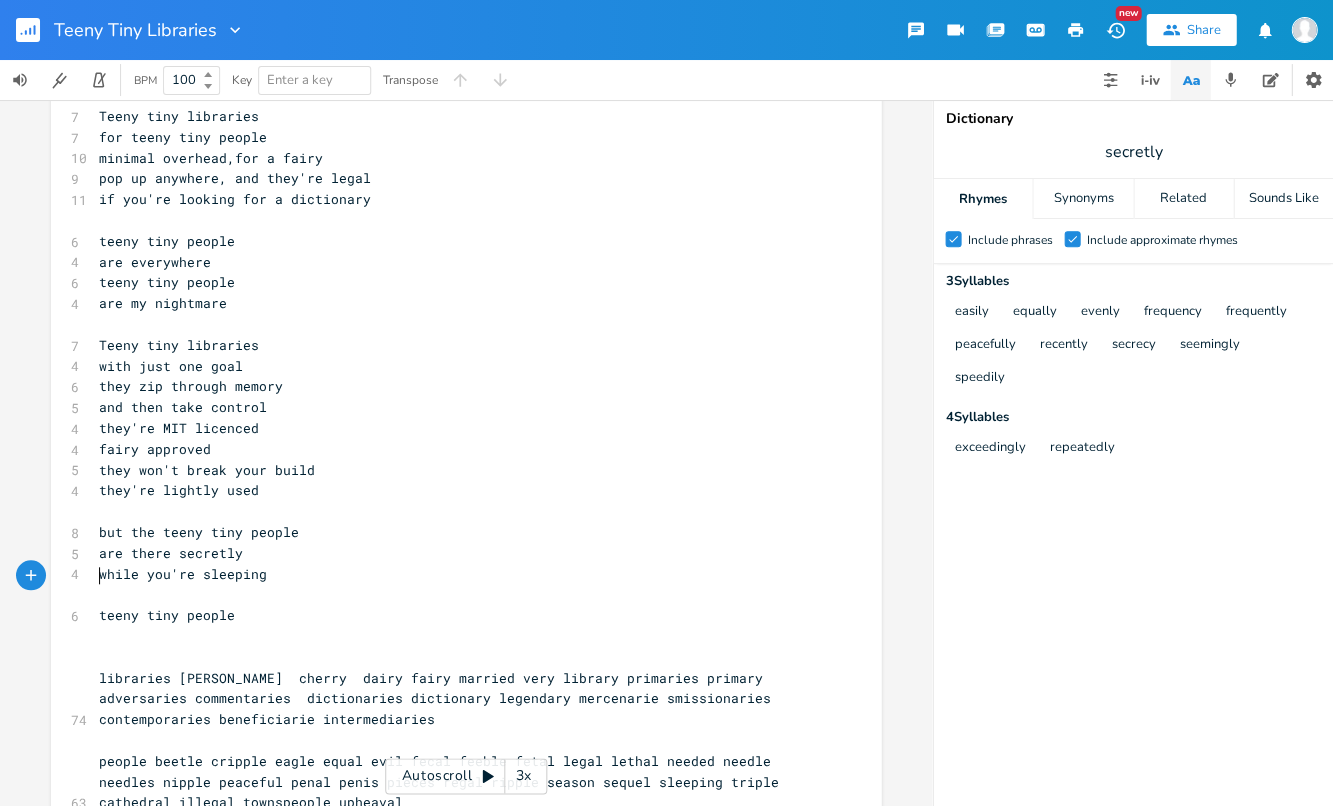 click on "​" at bounding box center [456, 594] 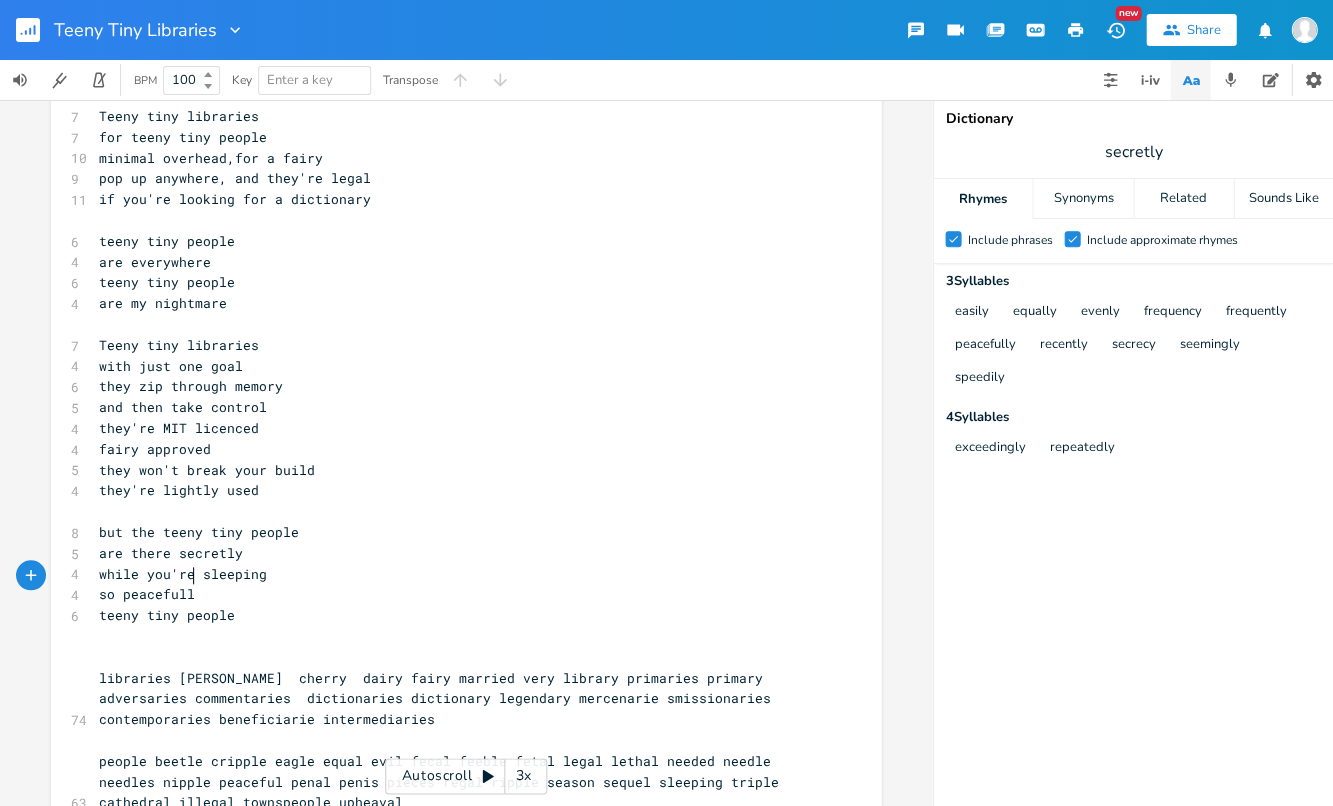 scroll, scrollTop: 0, scrollLeft: 59, axis: horizontal 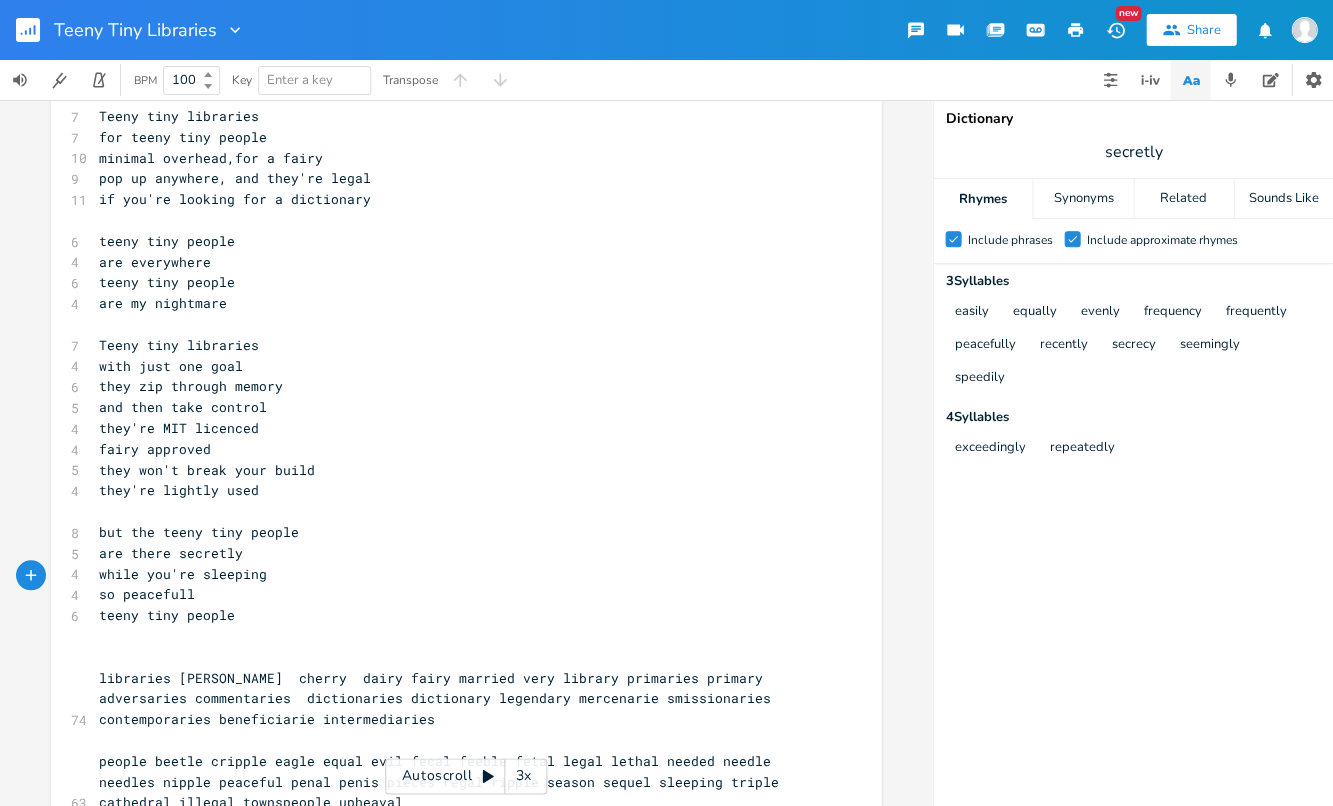 type on "so peacefully" 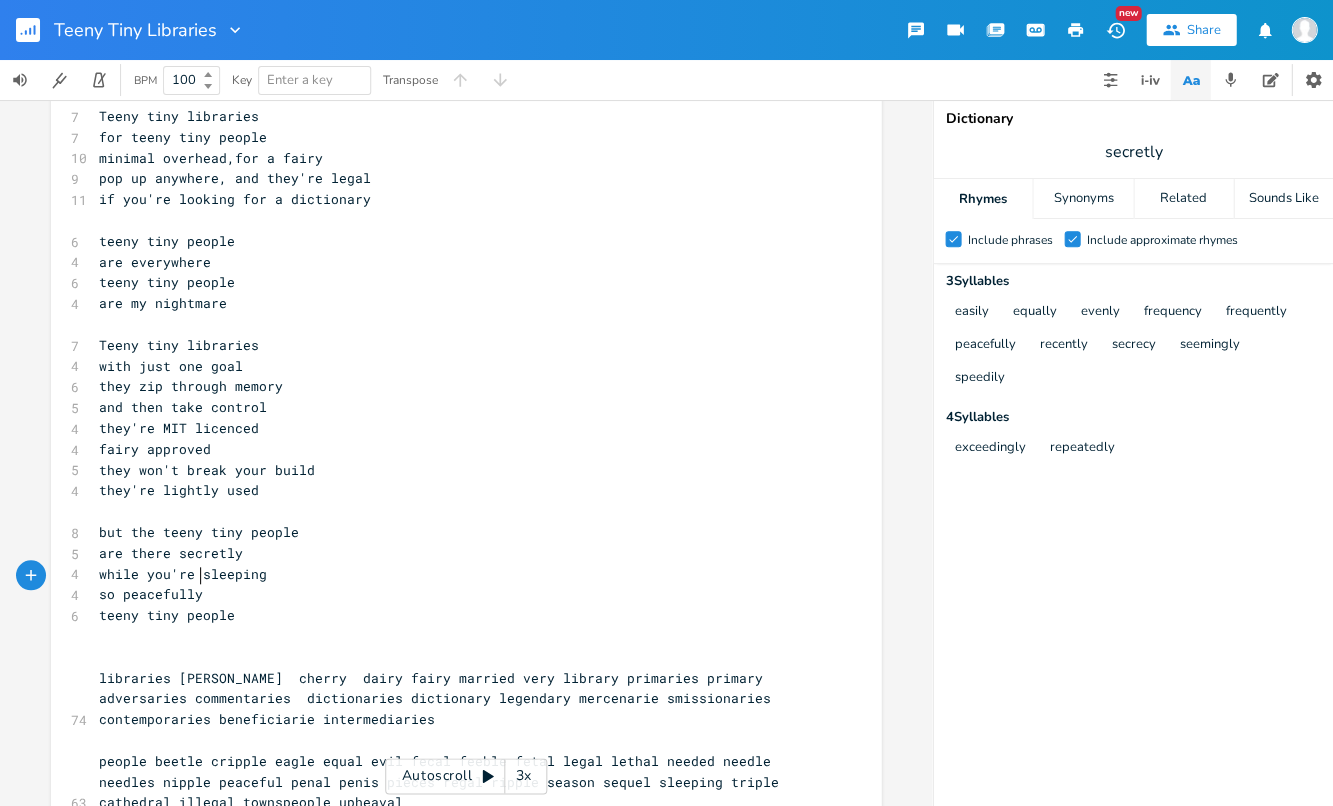 scroll, scrollTop: 0, scrollLeft: 66, axis: horizontal 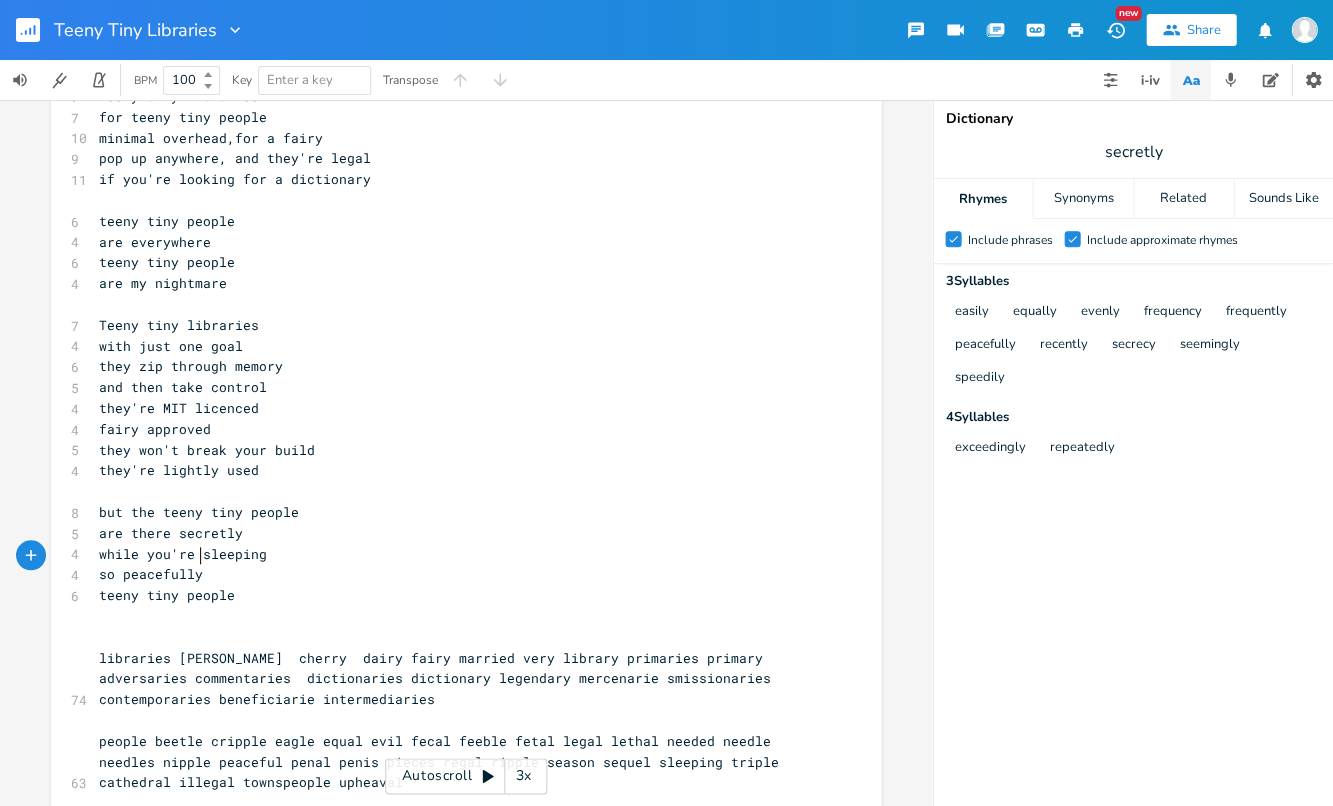 click on "teeny tiny people" at bounding box center [167, 595] 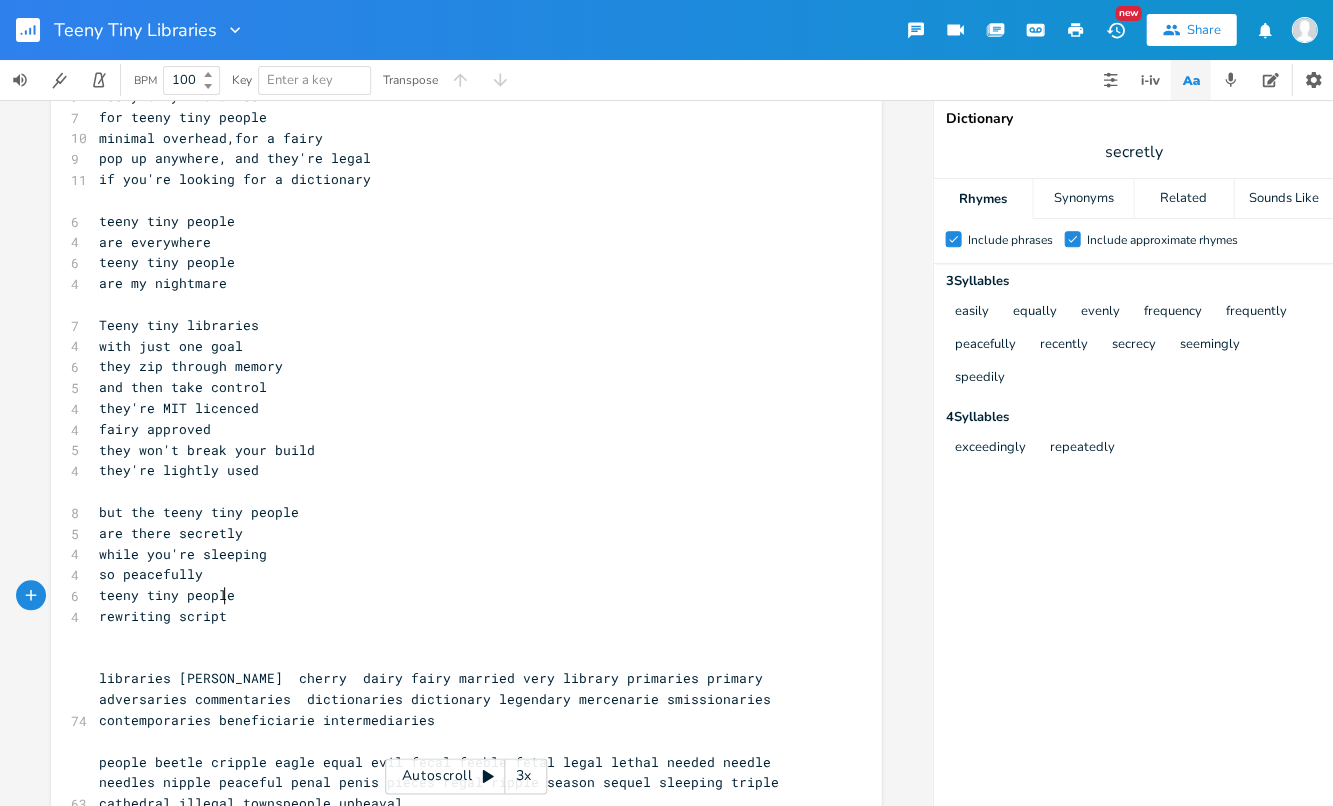 type on "rewriting scripts" 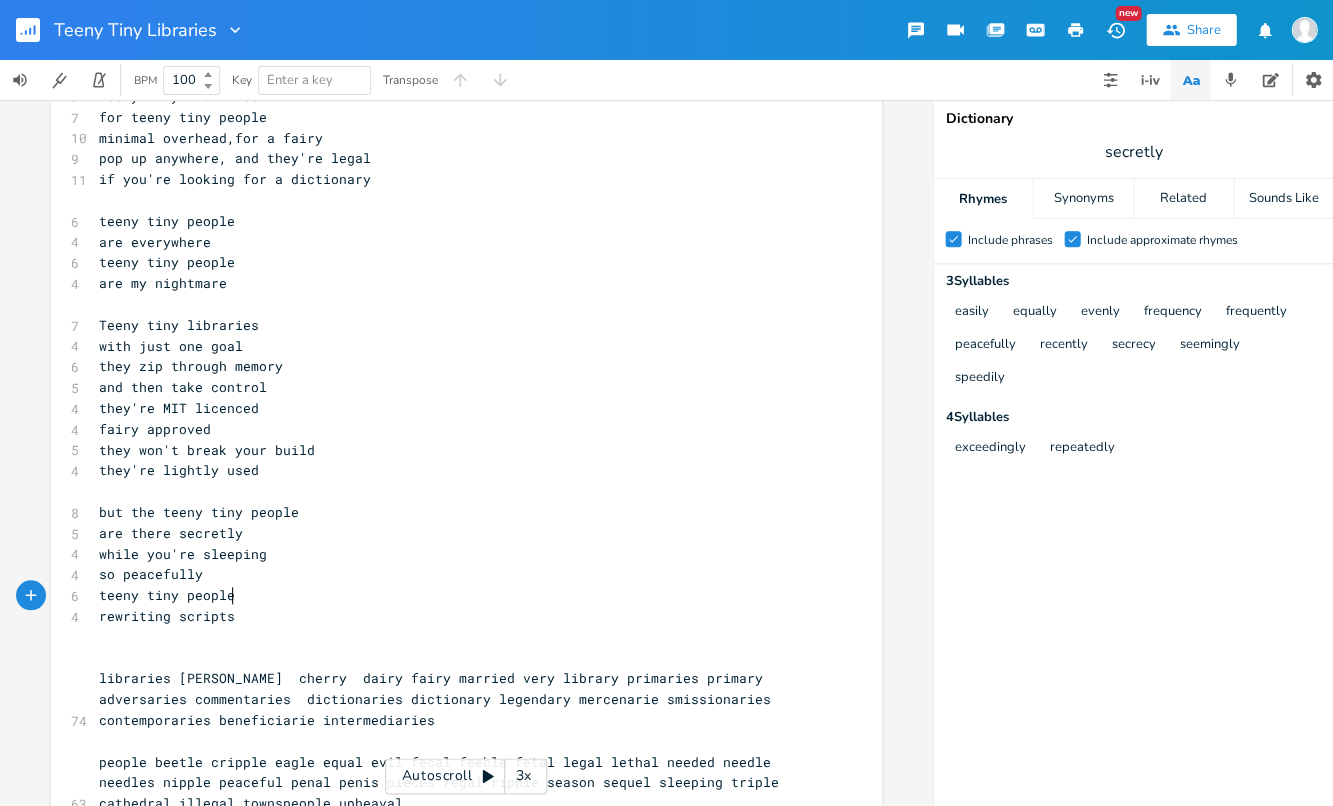 type 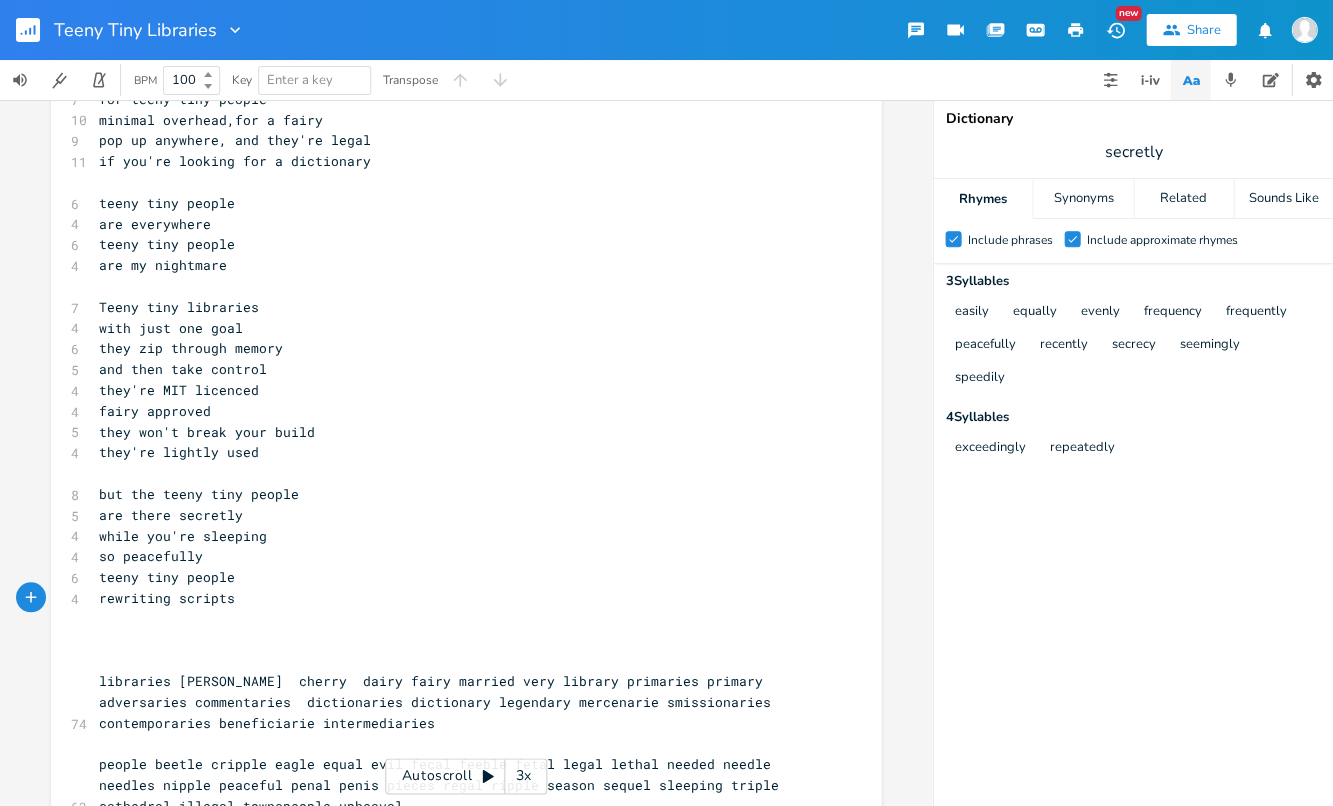 scroll, scrollTop: 102, scrollLeft: 0, axis: vertical 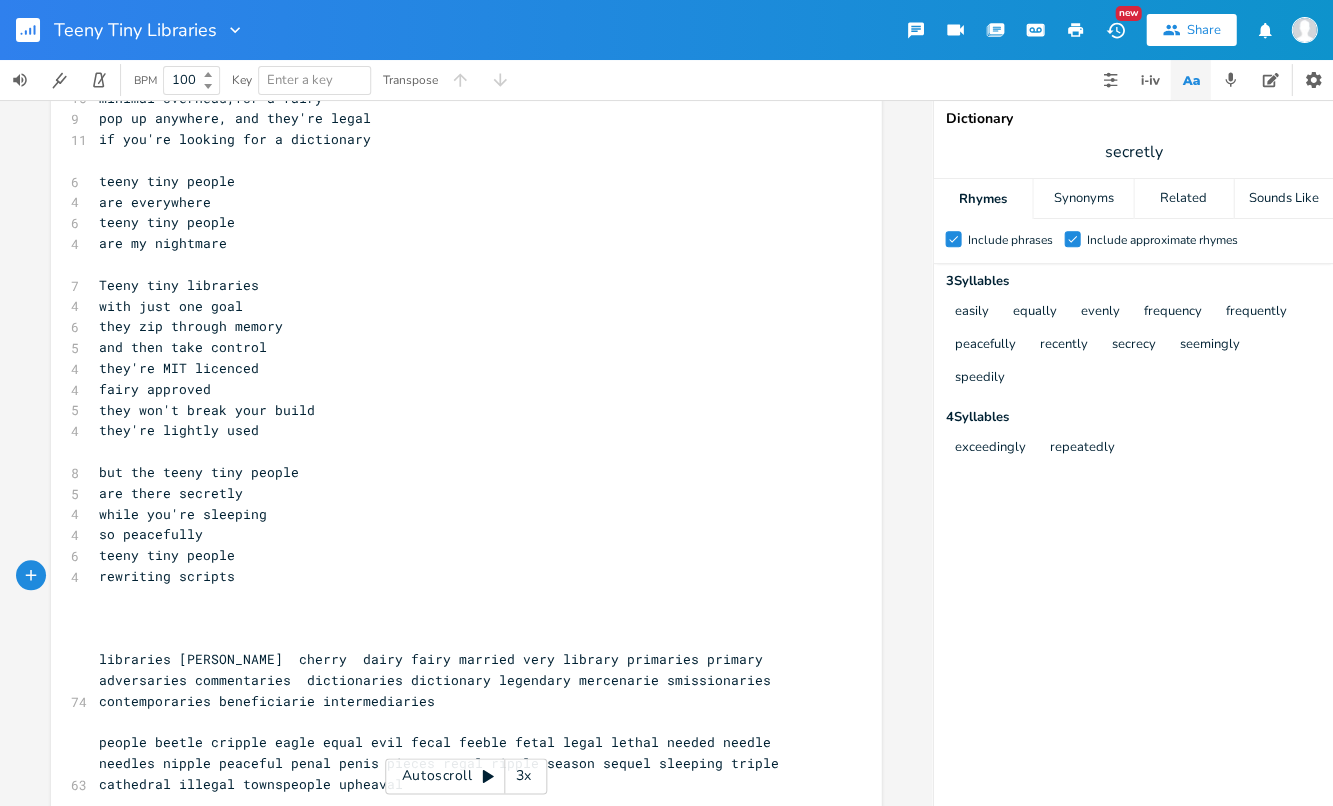 click on "secretly" at bounding box center [1133, 152] 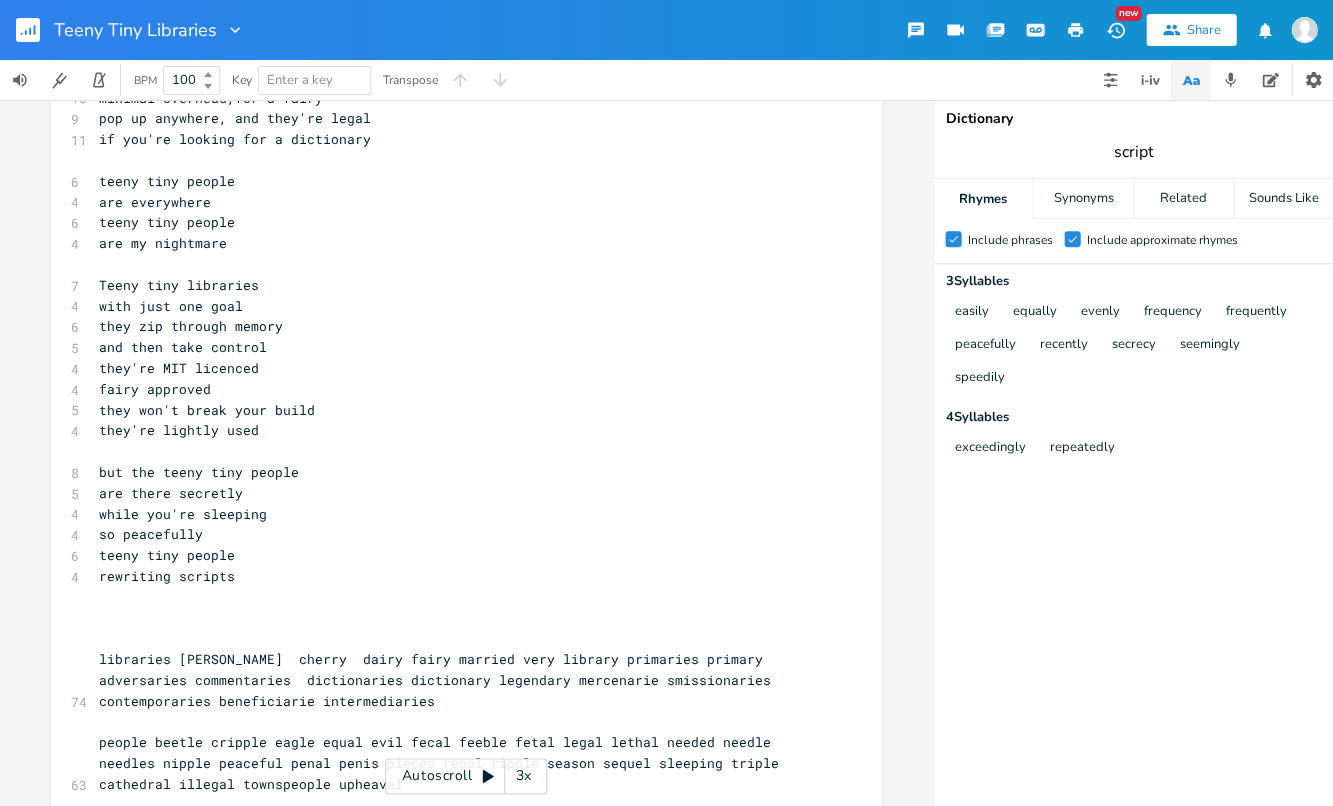 type on "scripts" 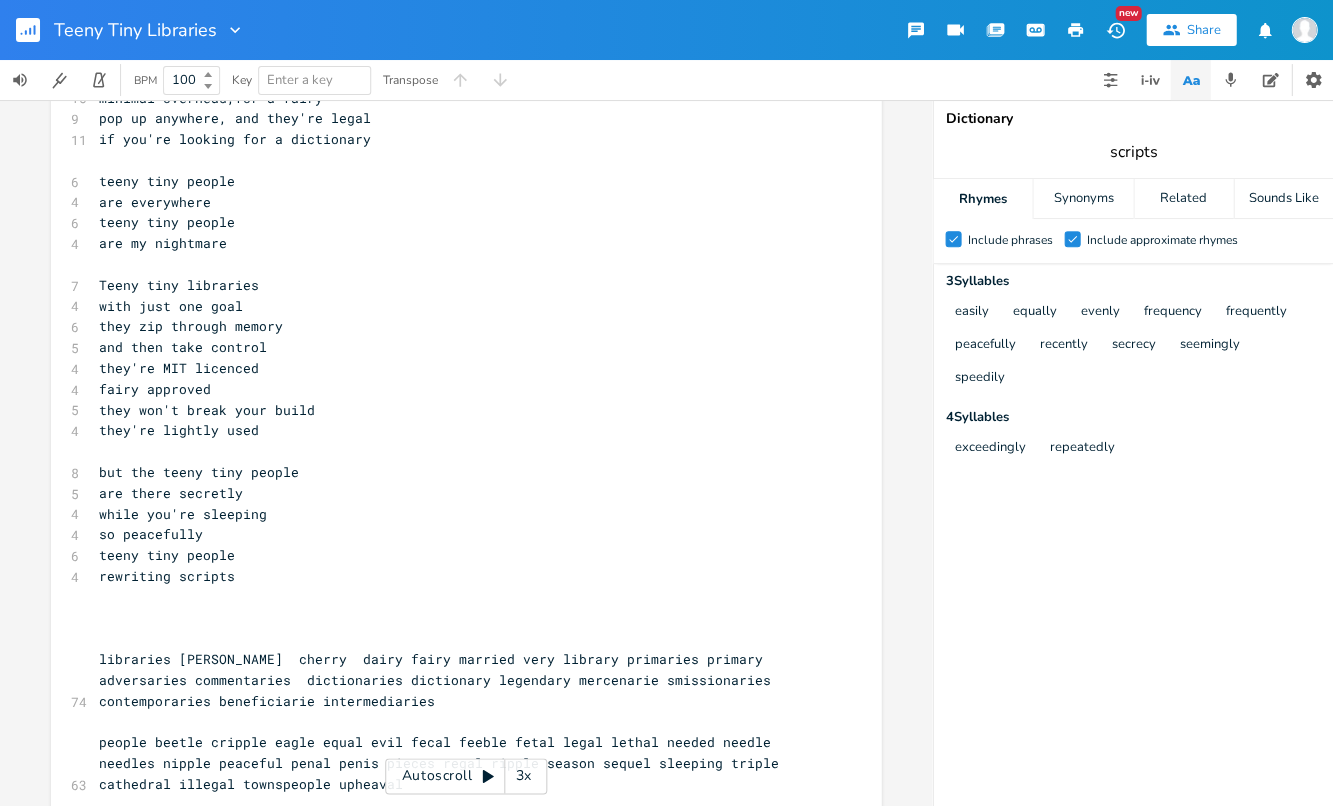 click on "Rhymes" at bounding box center (982, 199) 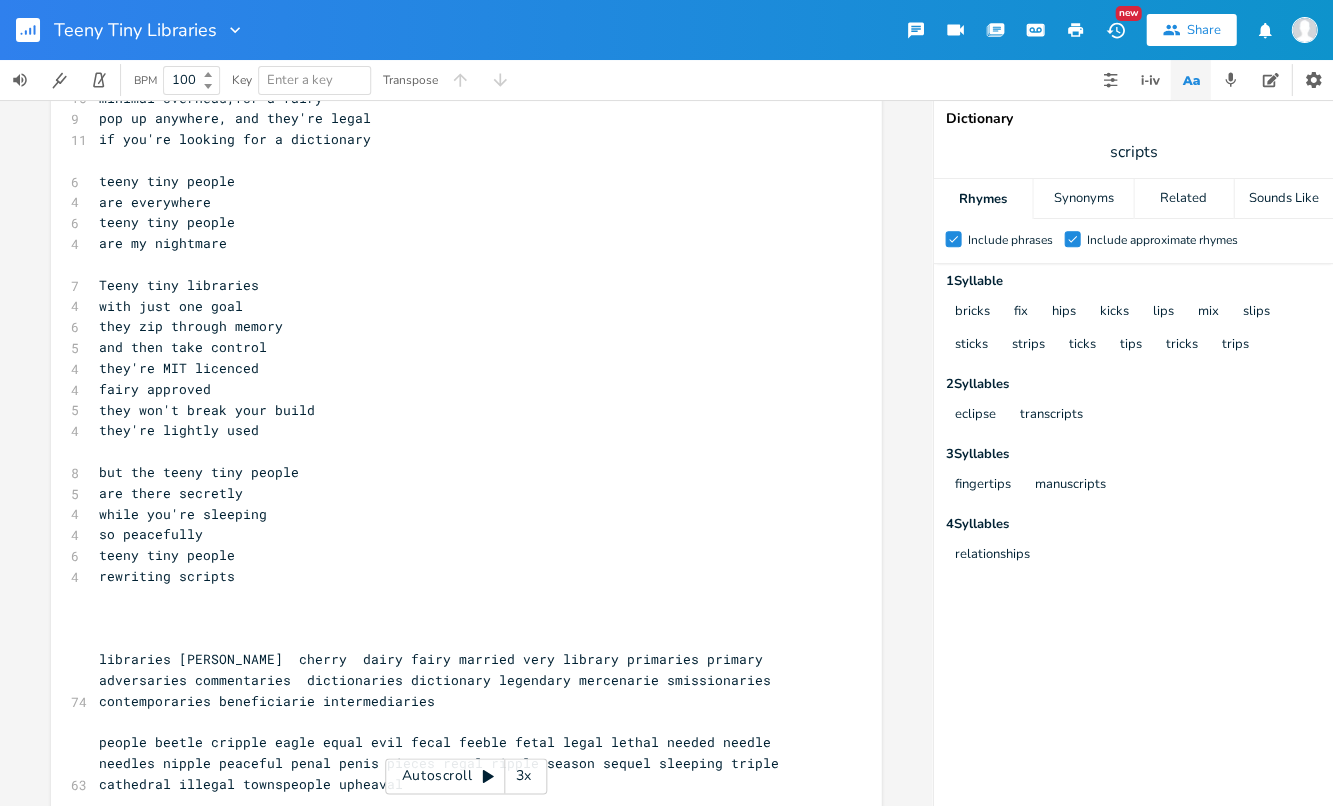 scroll, scrollTop: 0, scrollLeft: 1, axis: horizontal 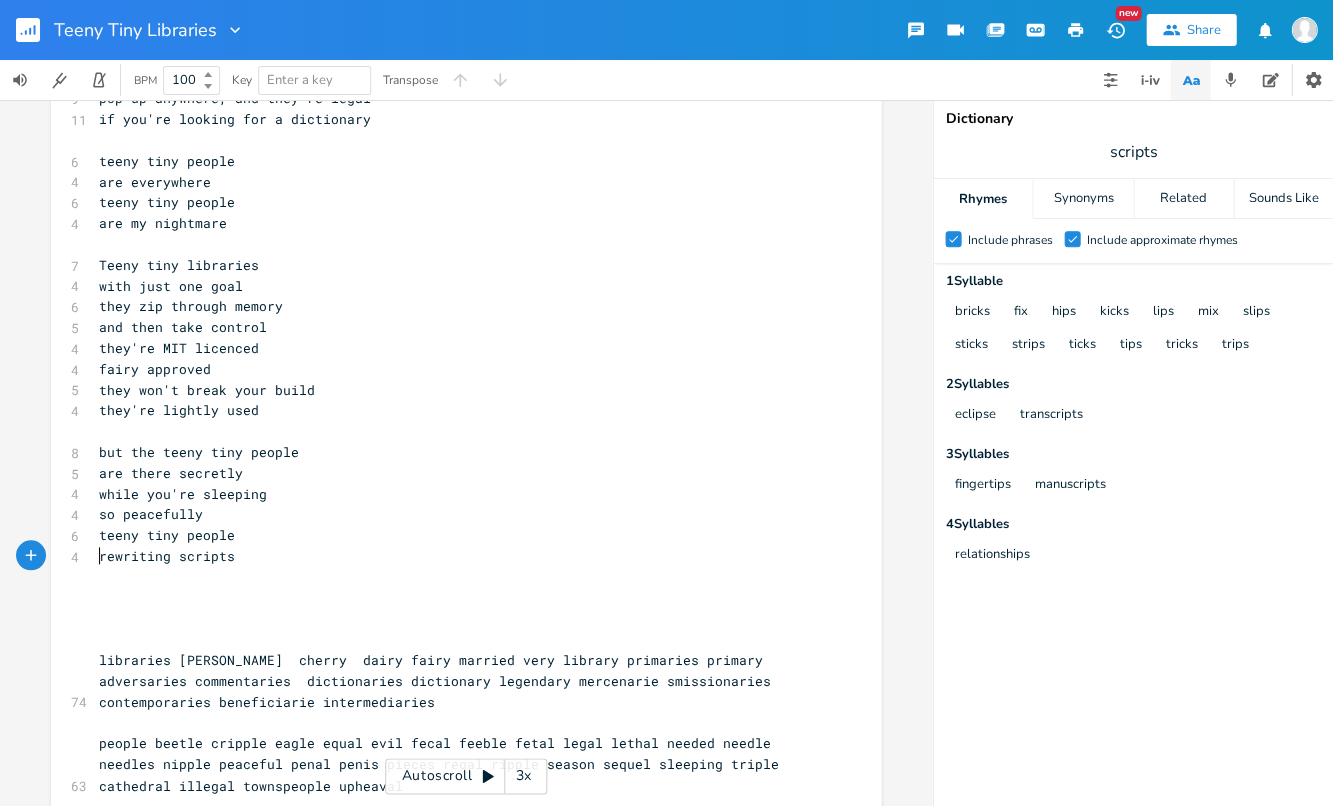click on "​" at bounding box center (456, 577) 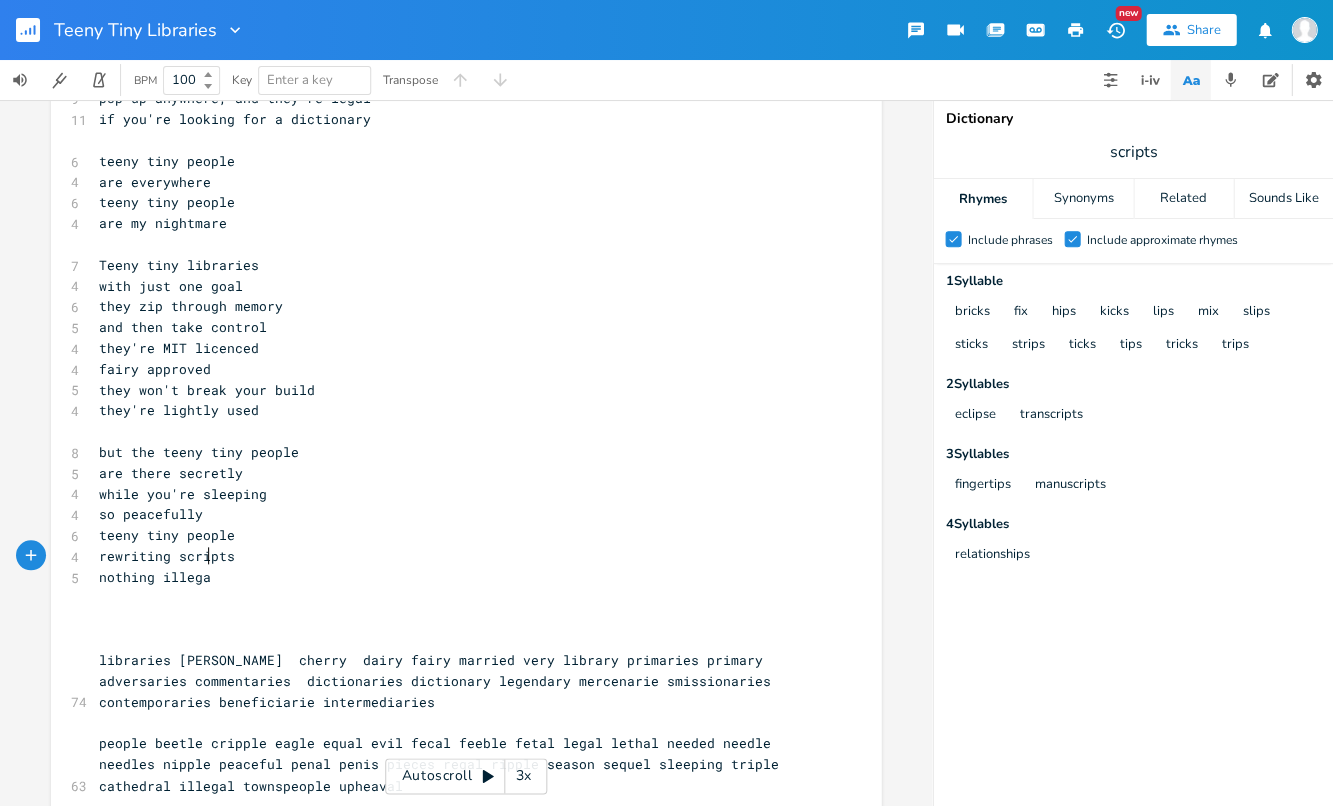 type on "nothing illegal" 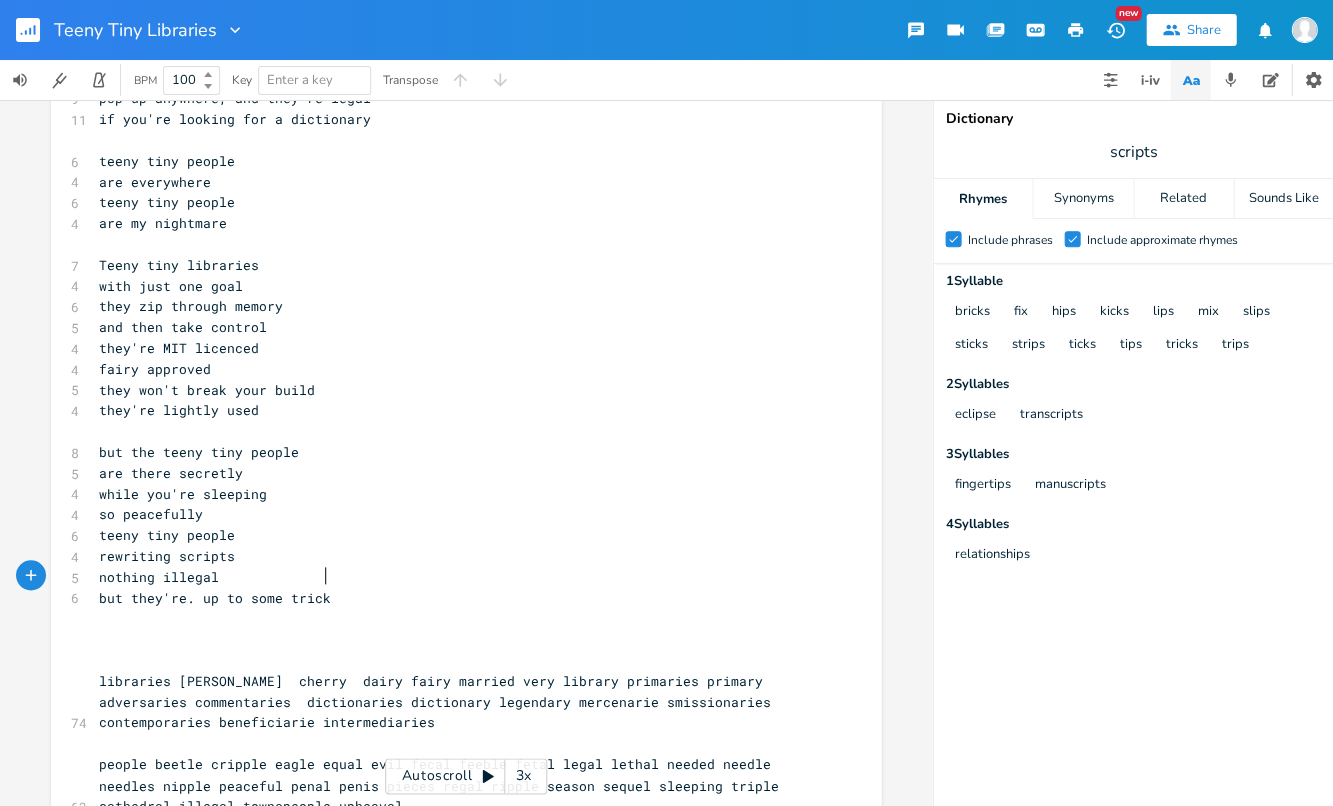 type on "but they're. up to some tricks" 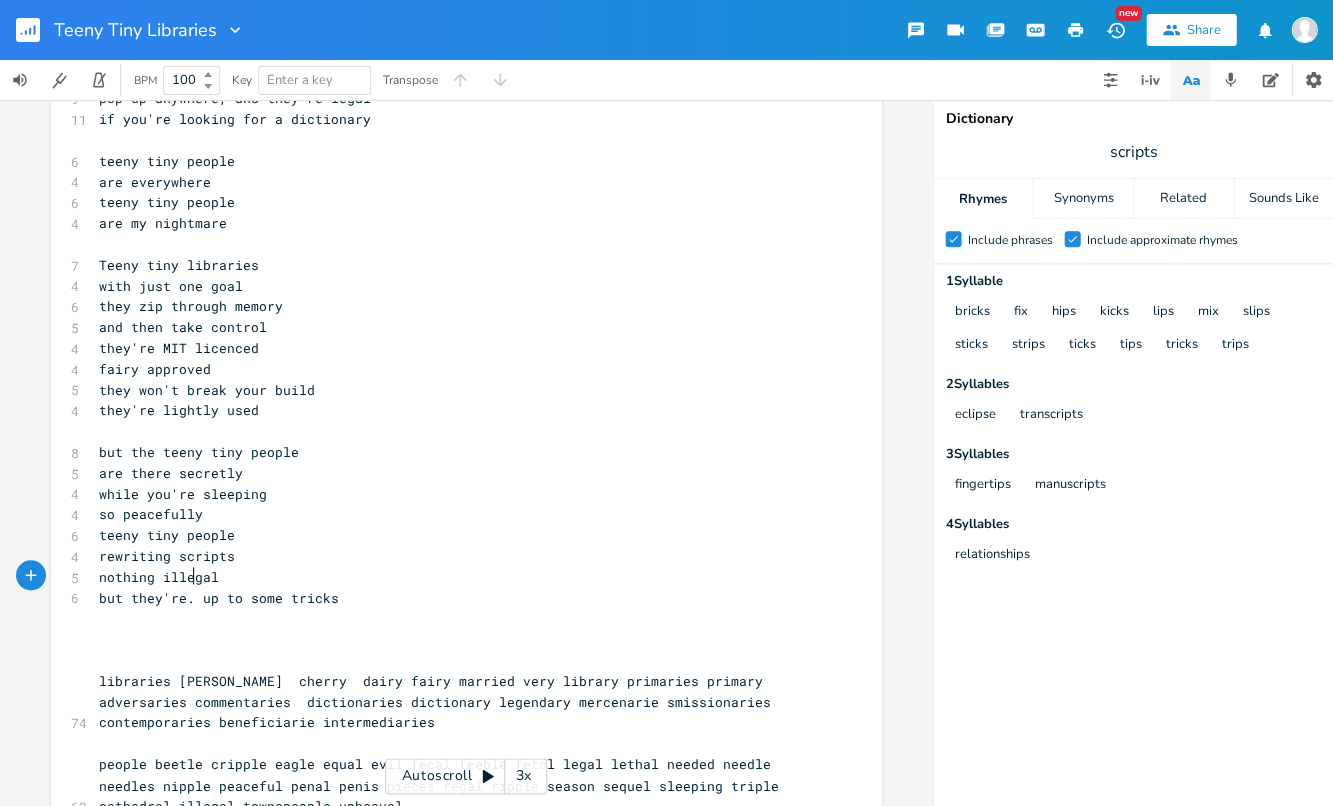 click on "but they're. up to some tricks" at bounding box center (219, 598) 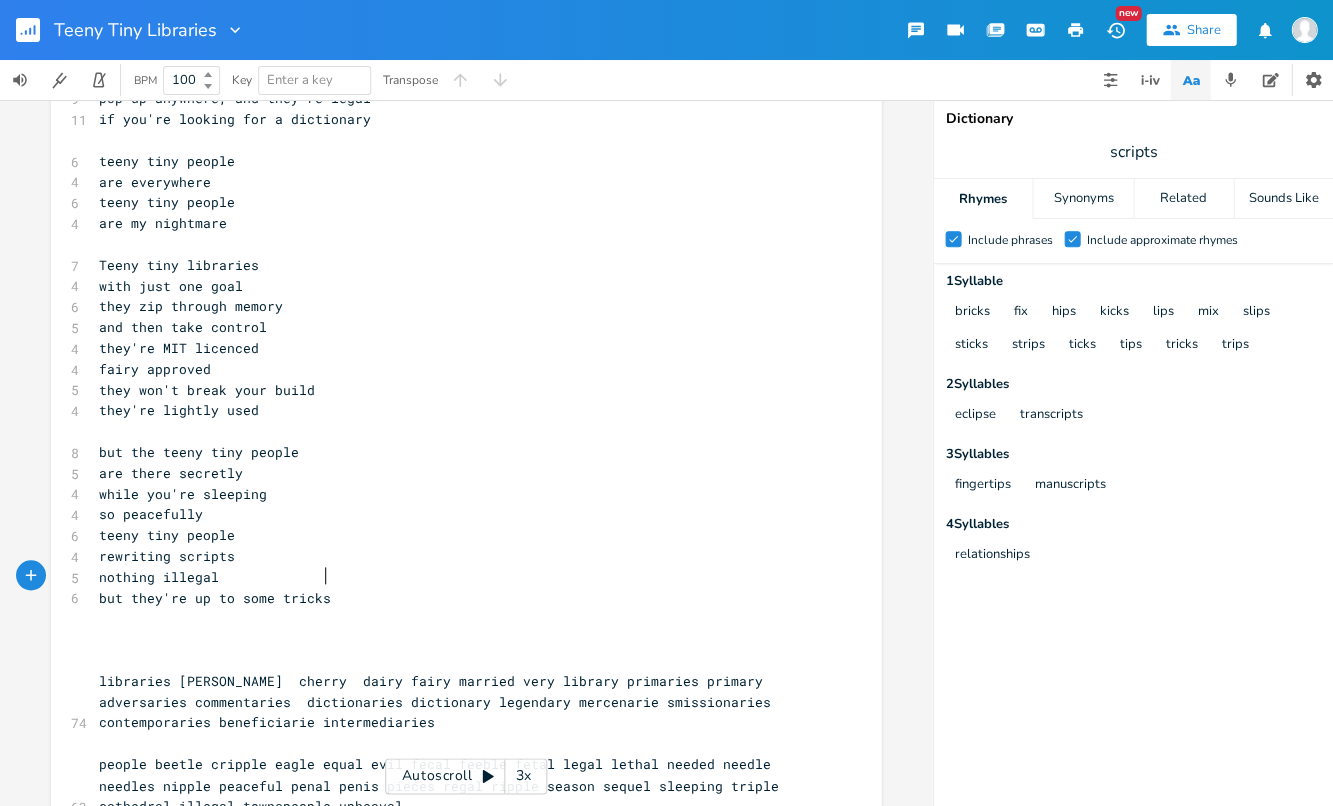 click on "but they're up to some tricks" at bounding box center (456, 598) 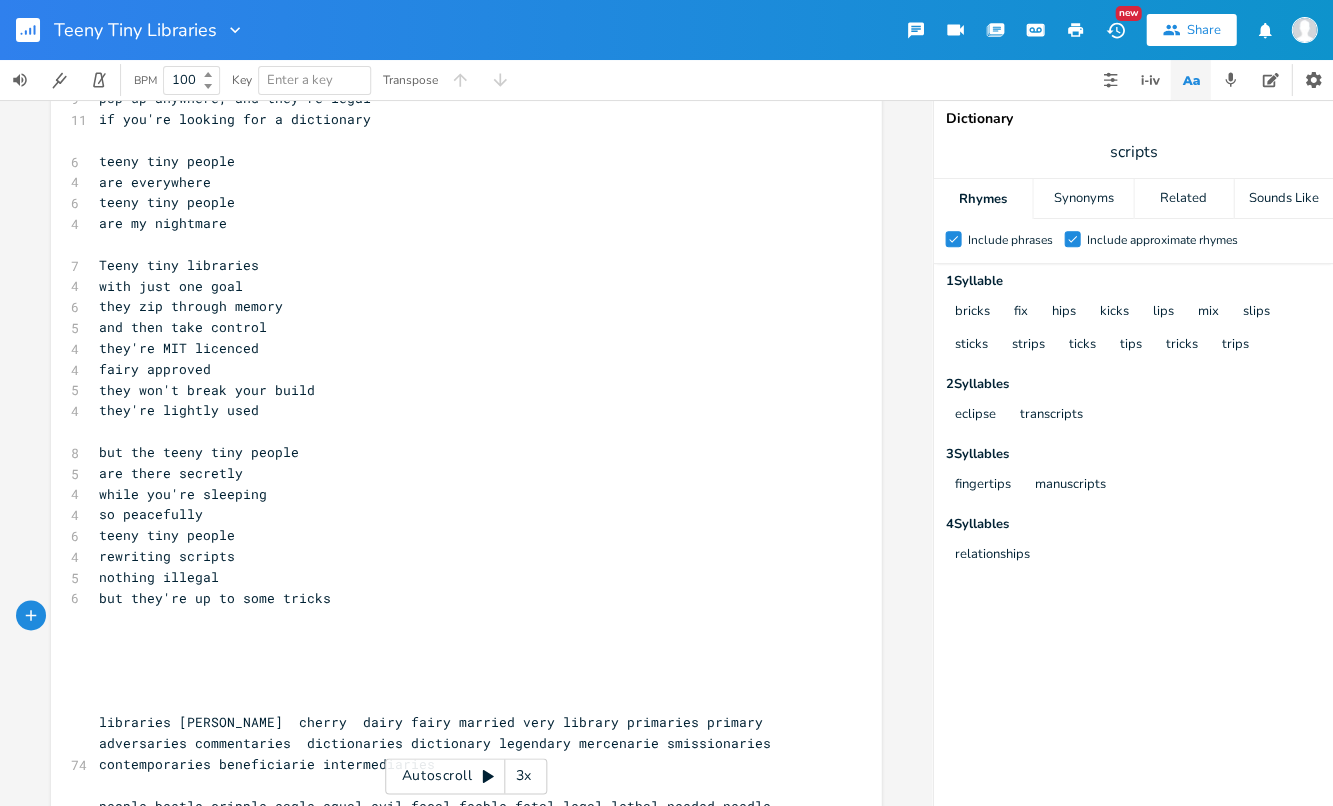 paste on ")" 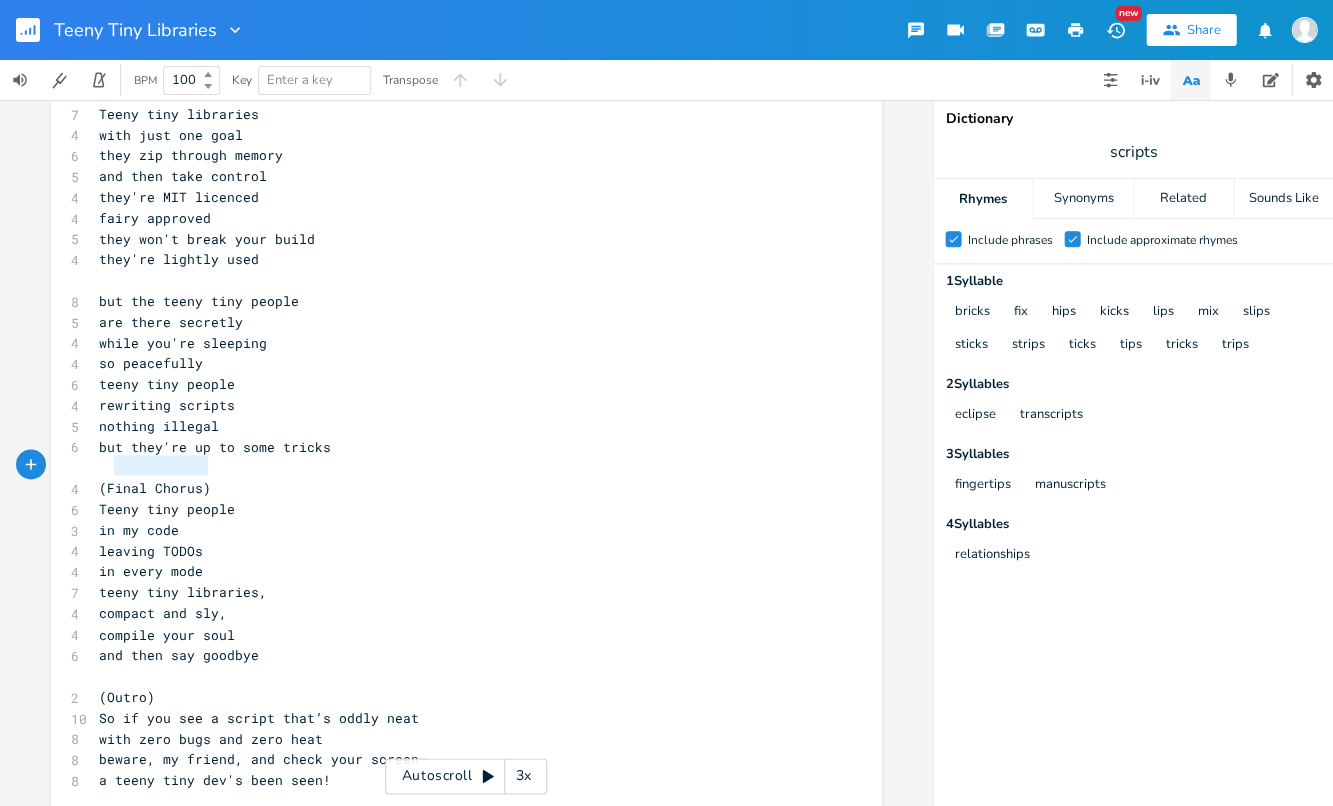 type on "(Final Chorus)" 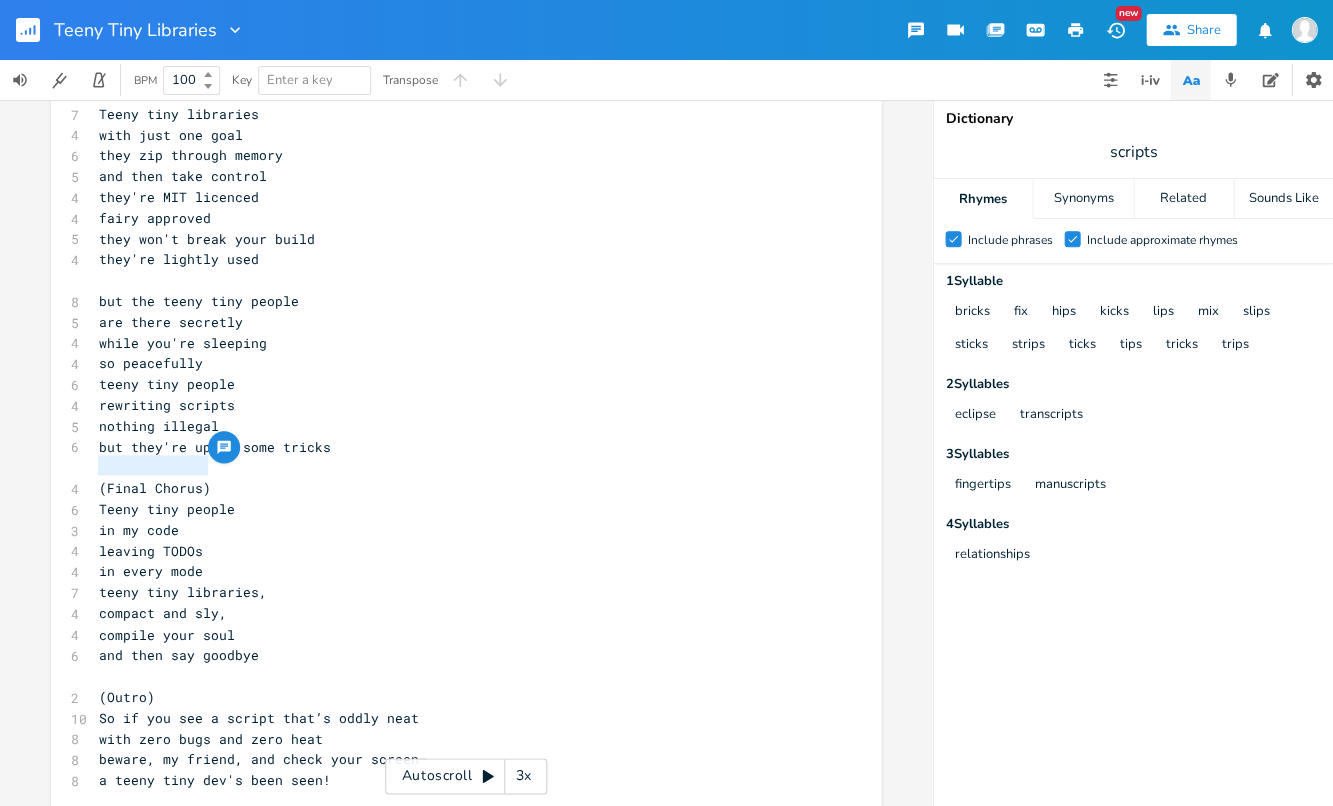 drag, startPoint x: 209, startPoint y: 465, endPoint x: 91, endPoint y: 460, distance: 118.10589 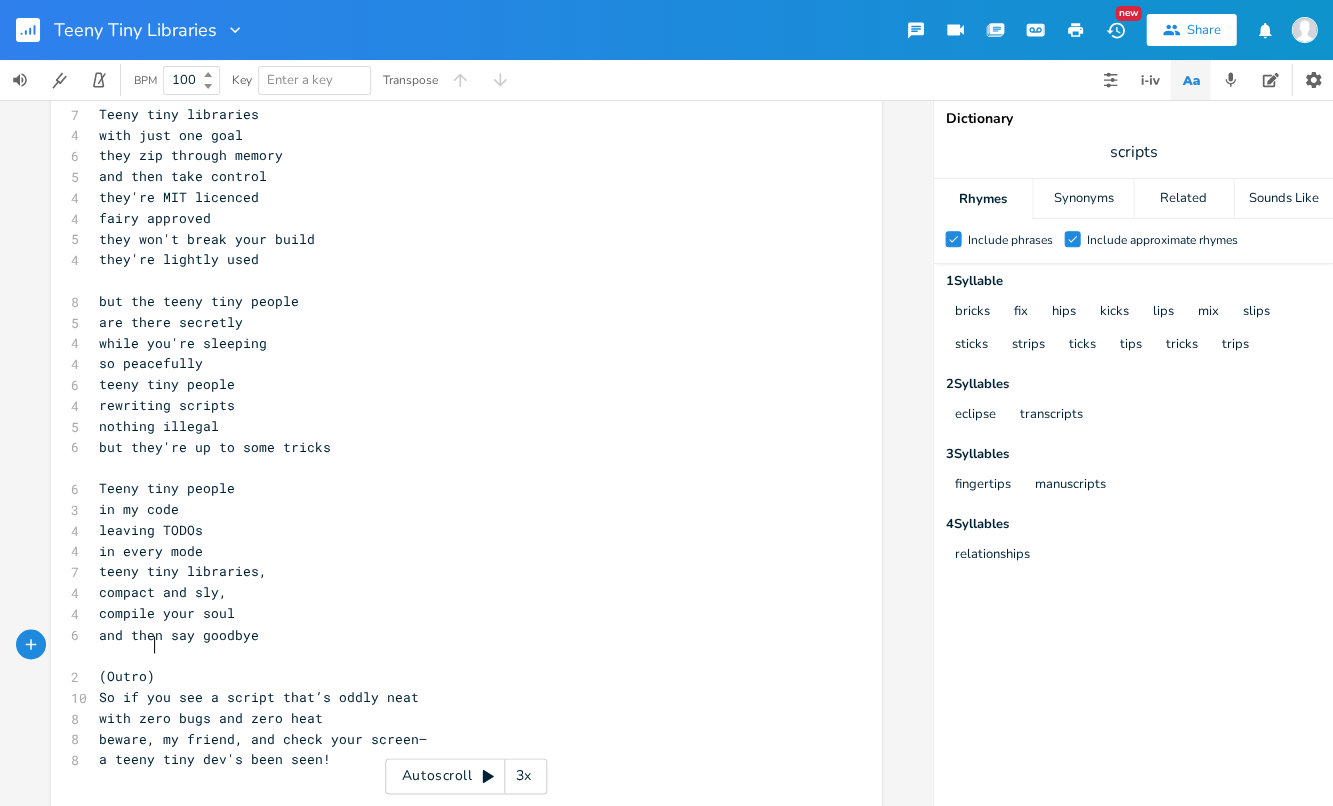 type on "(Outro)" 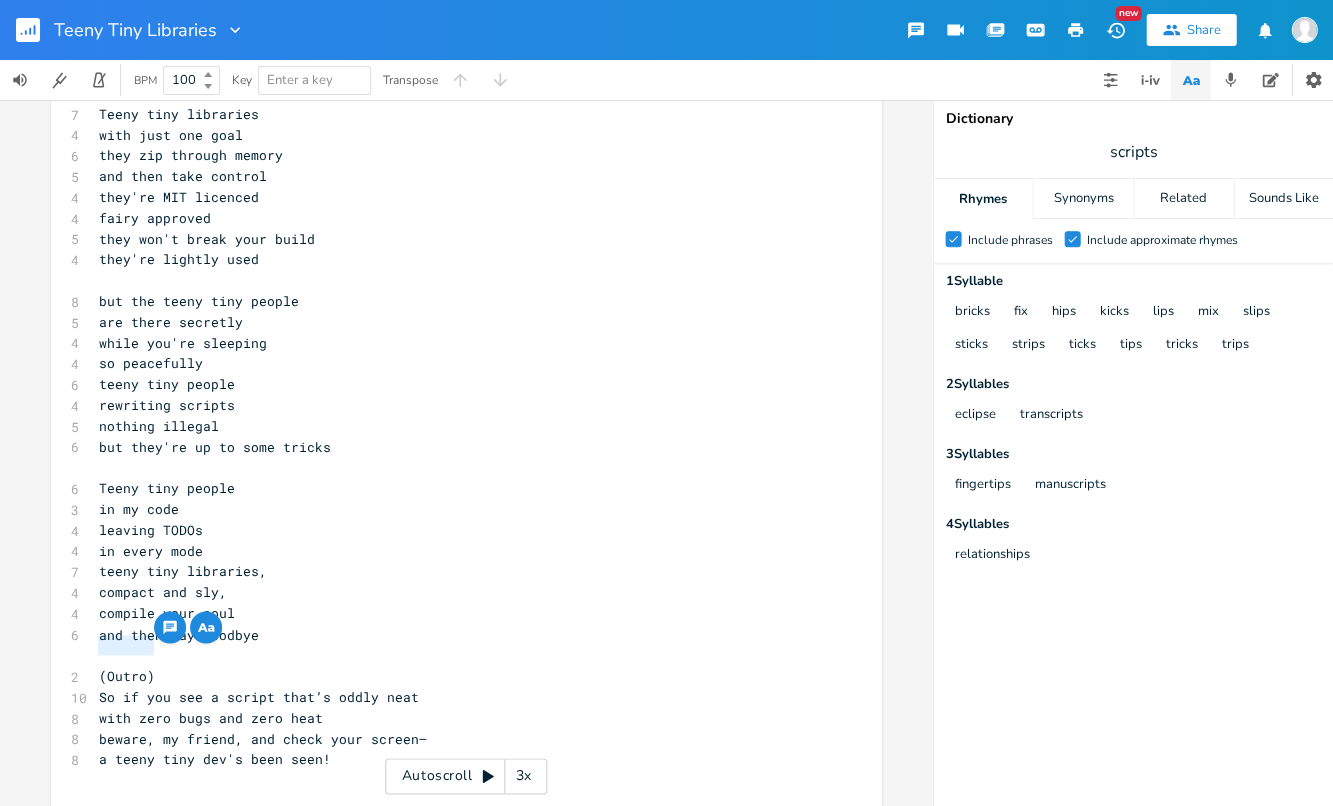 drag, startPoint x: 149, startPoint y: 643, endPoint x: 79, endPoint y: 650, distance: 70.34913 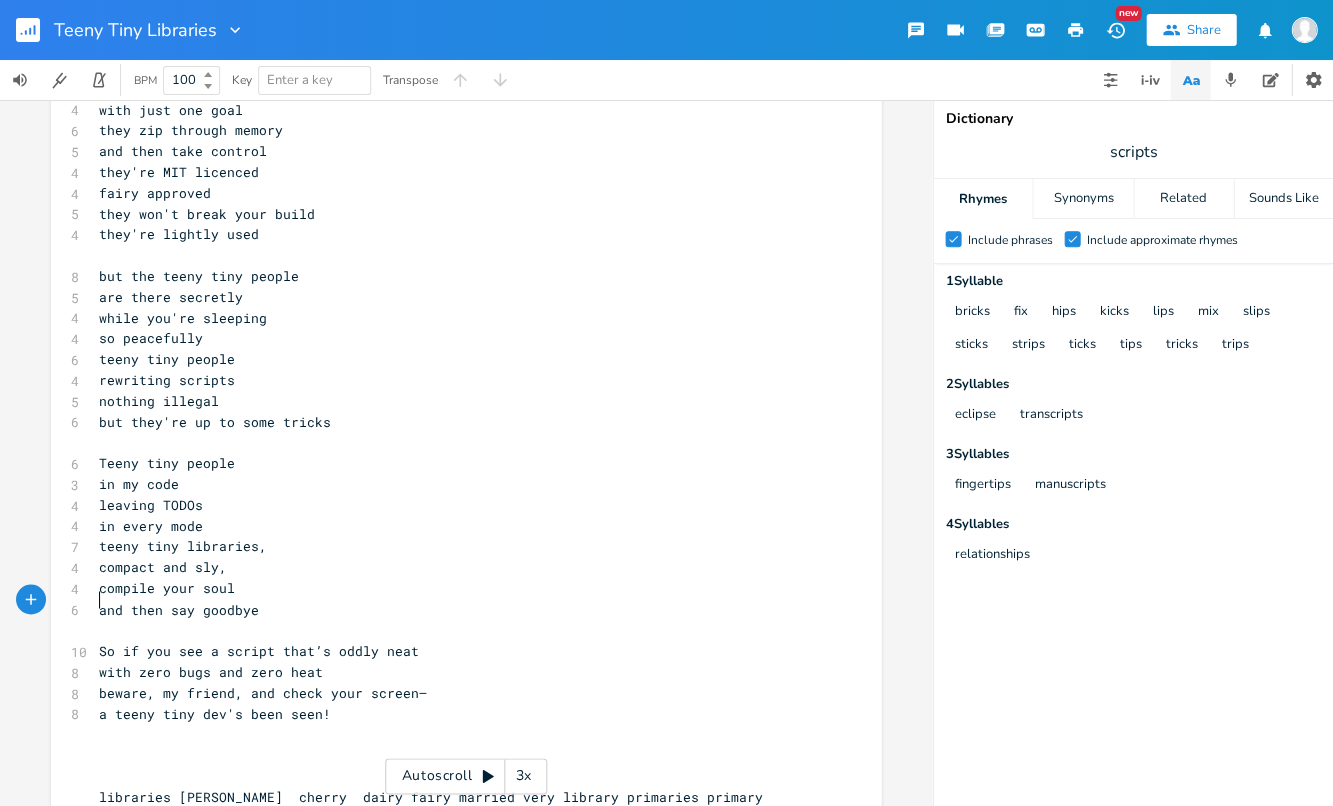 scroll, scrollTop: 422, scrollLeft: 0, axis: vertical 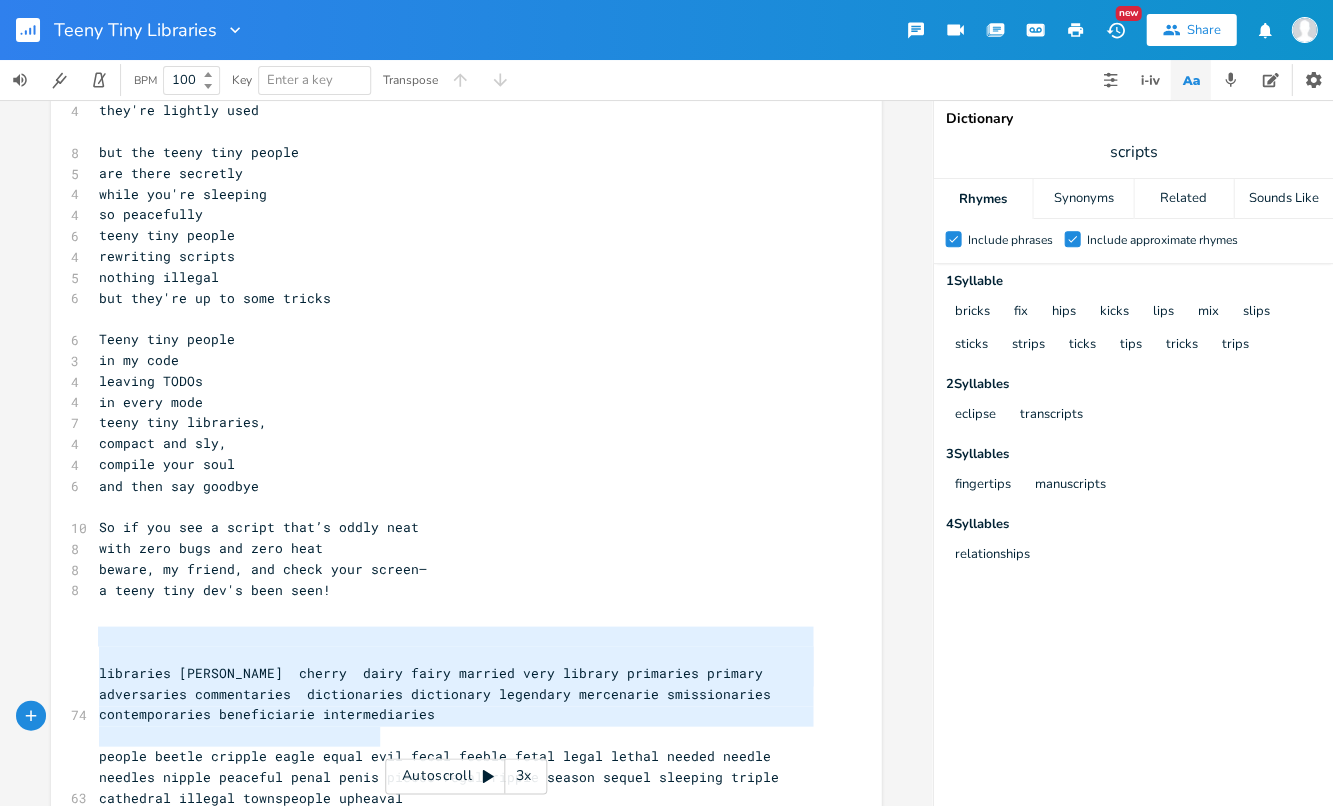 type on "libraries [PERSON_NAME][MEDICAL_DATA]  cherry  dairy fairy married very library primaries primary adversaries commentaries  dictionaries dictionary legendary mercenarie smissionaries contemporaries beneficiarie intermediaries
people beetle cripple eagle equal evil fecal feeble fetal legal lethal needed needle needles nipple peaceful penal penis pieces regal ripple season sequel sleeping triple cathedral illegal townspeople upheaval" 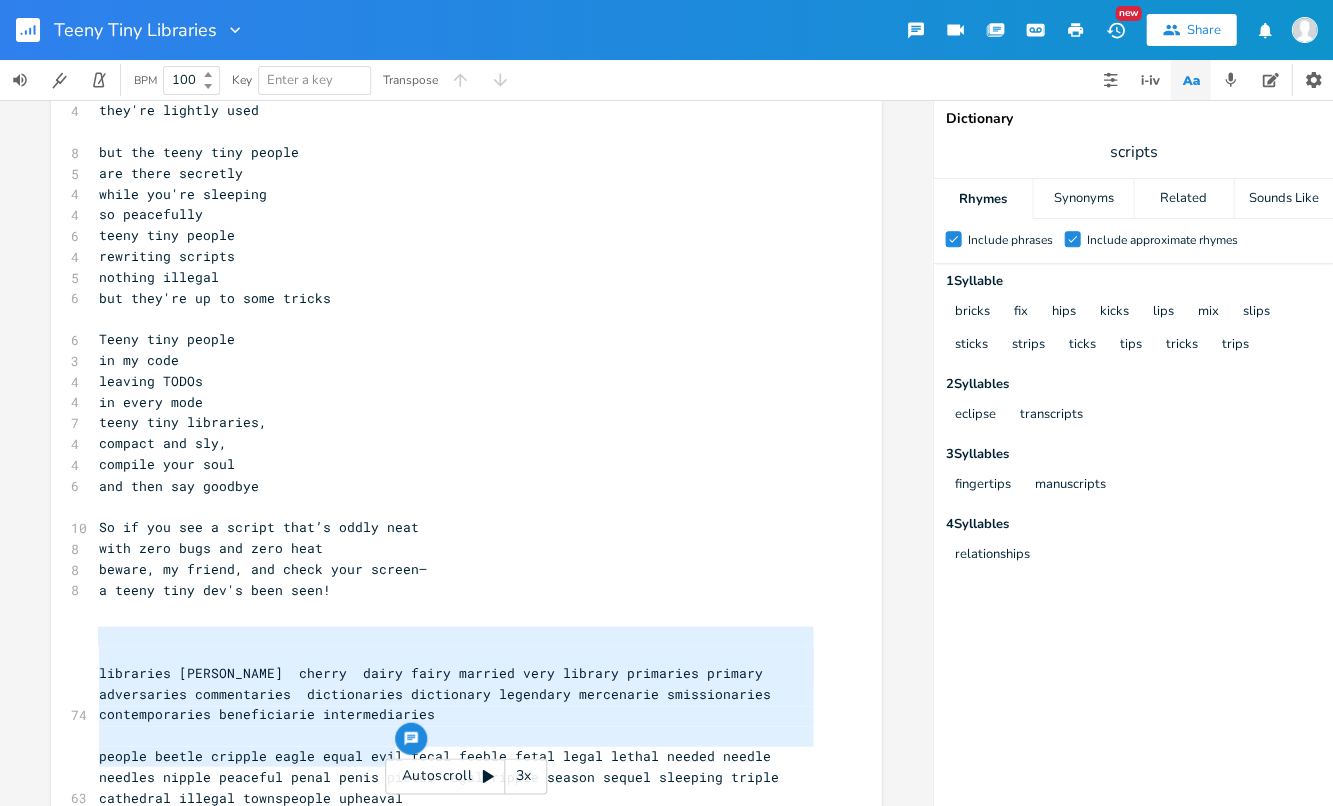 drag, startPoint x: 89, startPoint y: 627, endPoint x: 408, endPoint y: 760, distance: 345.6154 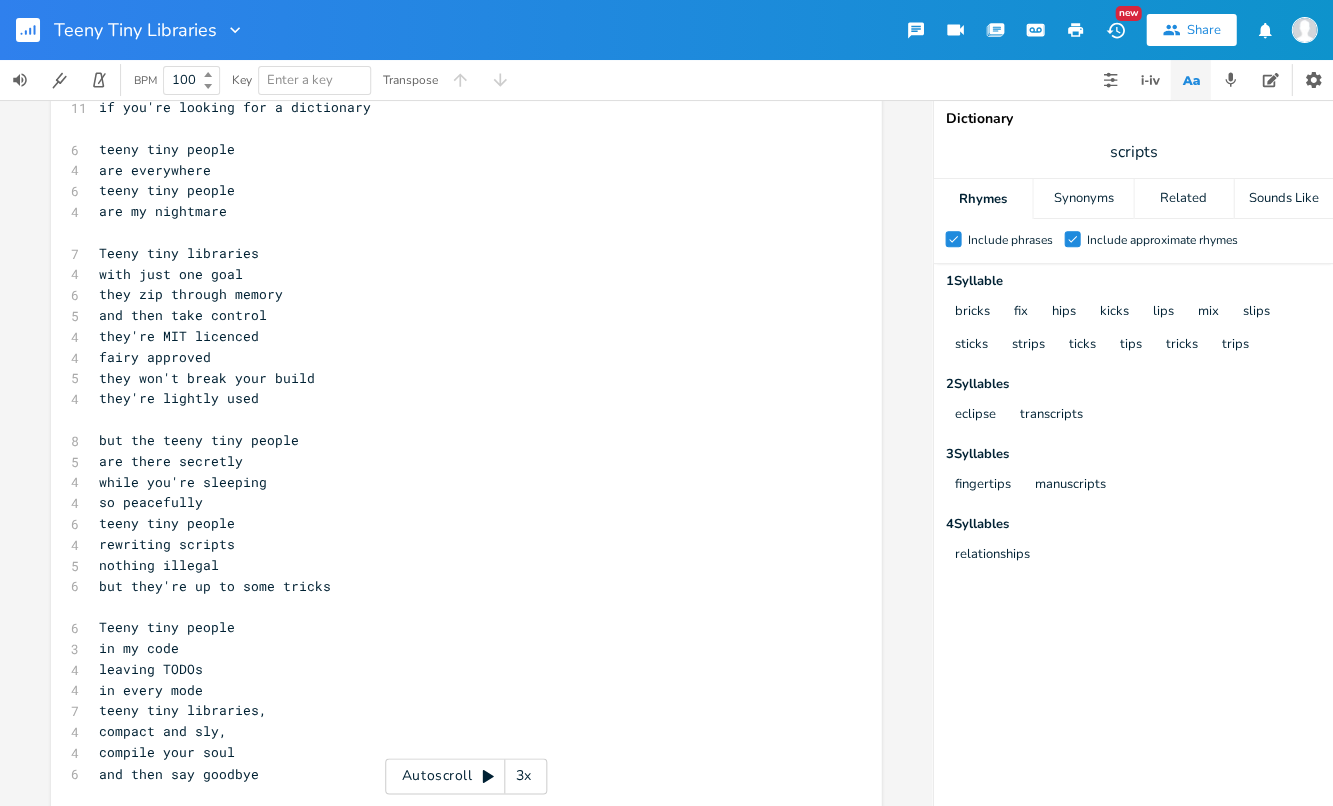 scroll, scrollTop: 159, scrollLeft: 0, axis: vertical 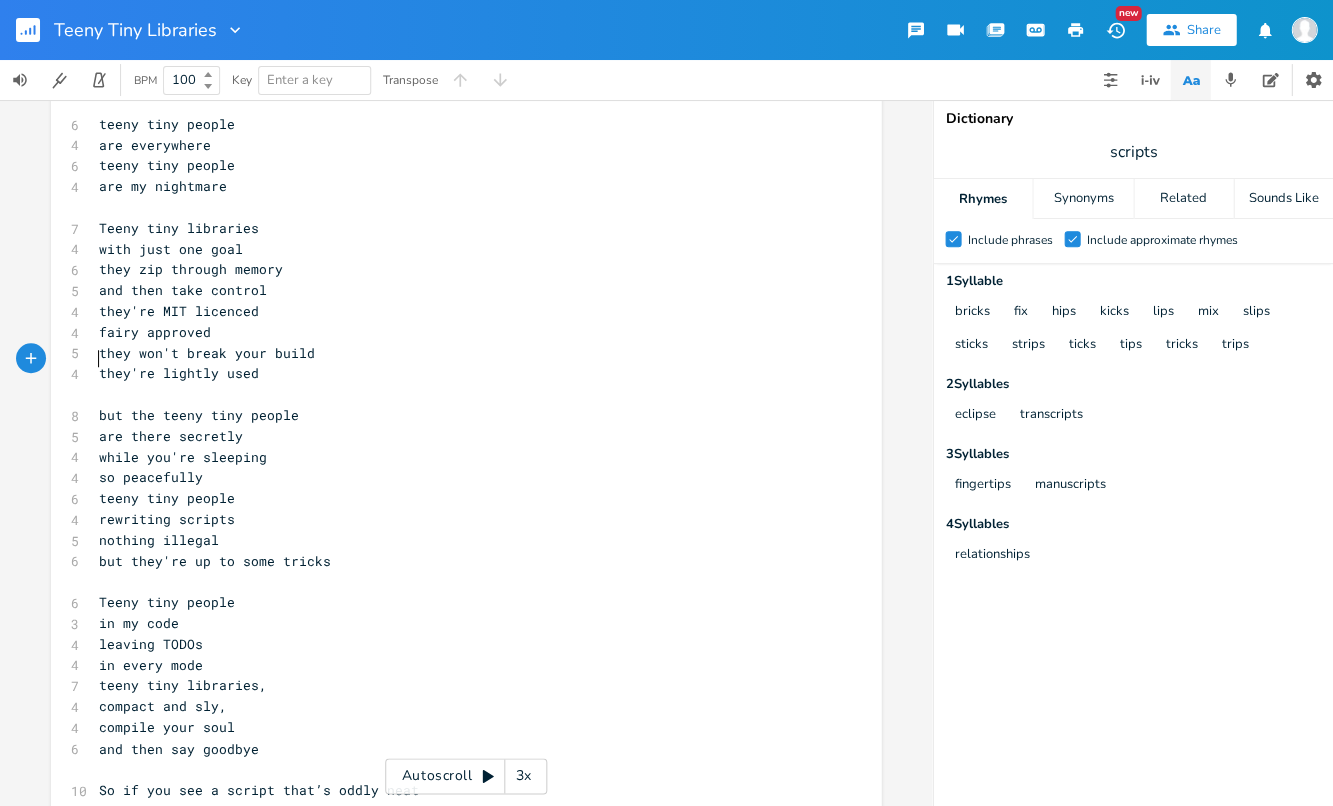click on "they're lightly used" at bounding box center [179, 373] 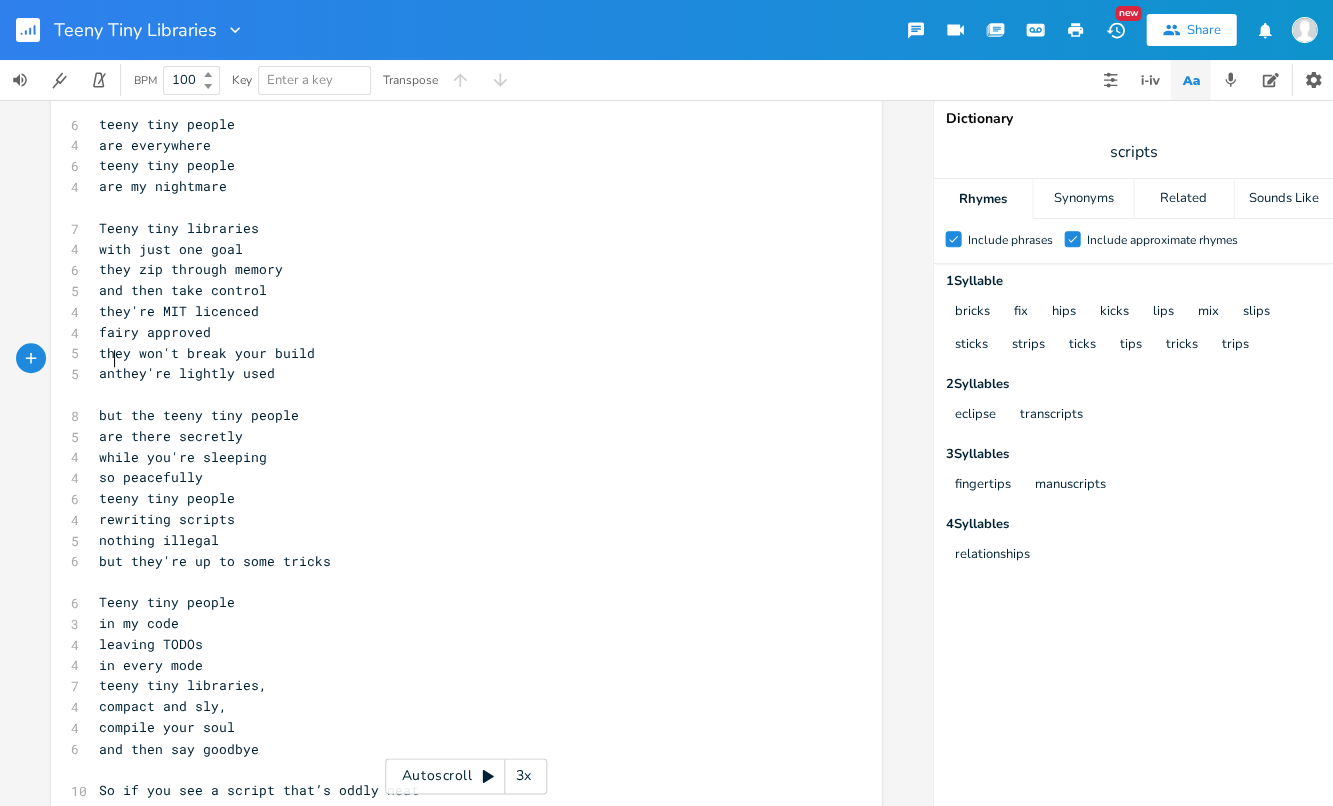 type on "and" 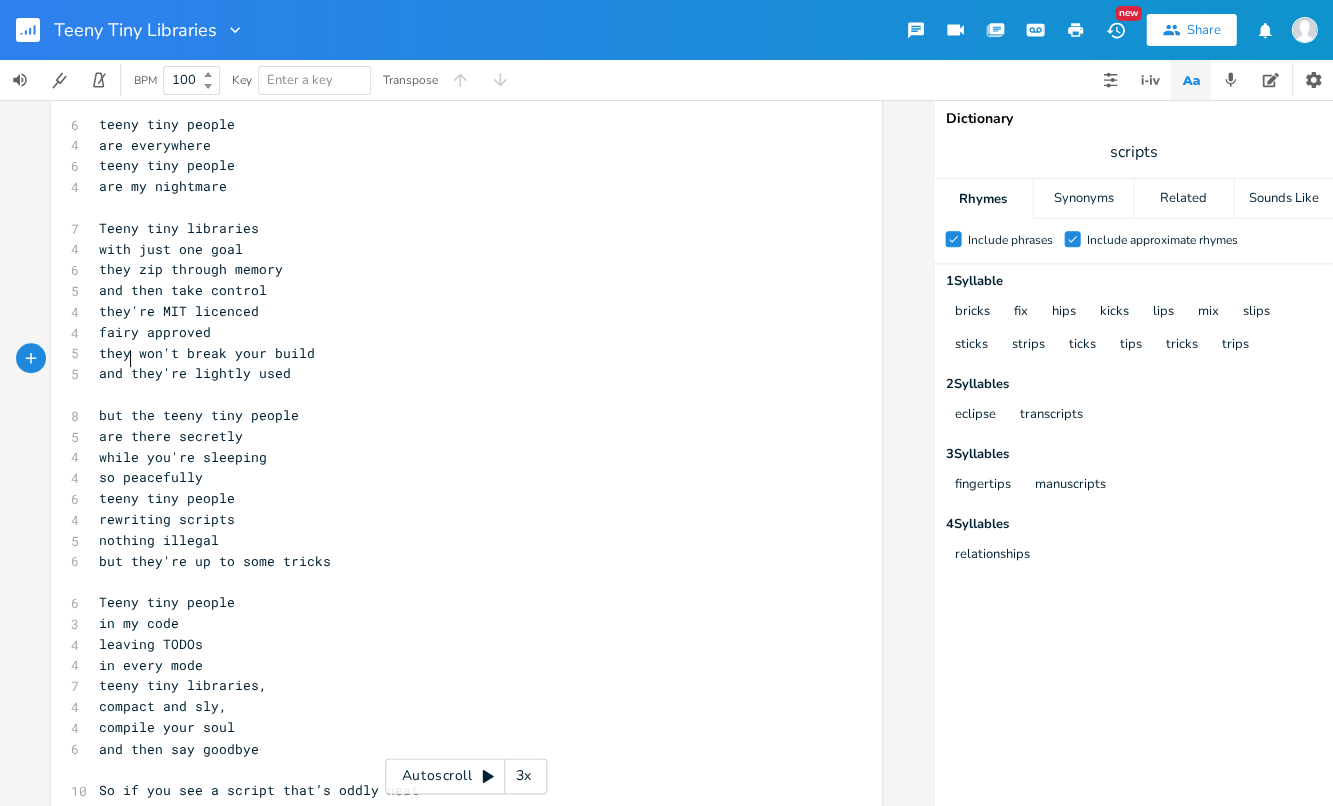 scroll, scrollTop: 0, scrollLeft: 21, axis: horizontal 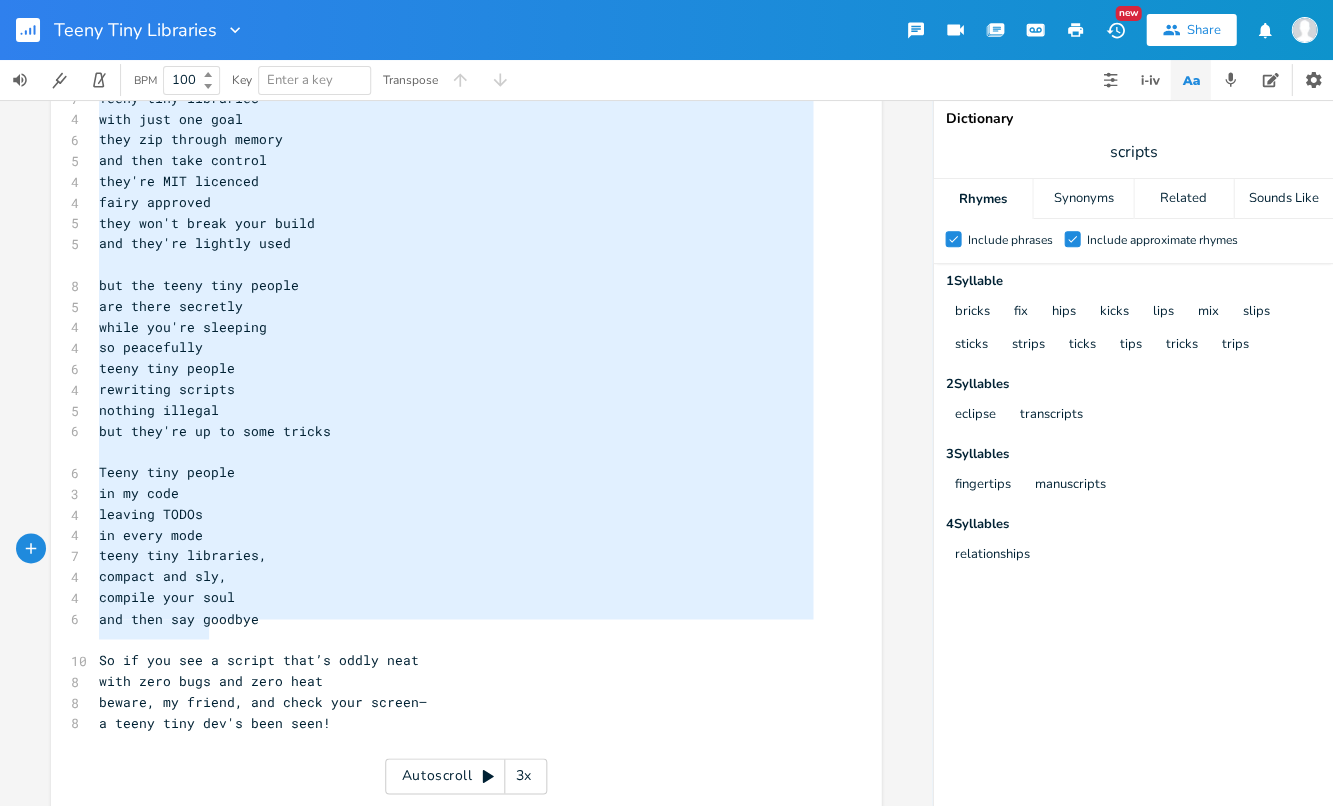 type on "Teeny tiny libraries
for teeny tiny people
minimal overhead,for a fairy
pop up anywhere, and they're legal
if you're looking for a dictionary
teeny tiny people
are everywhere
teeny tiny people
are my nightmare
Teeny tiny libraries
with just one goal
they zip through memory
and then take control
they're MIT licenced
fairy approved
they won't break your build
and they're lightly used
but the teeny tiny people
are there secretly
while you're sleeping
so peacefully
teeny tiny people
rewriting scripts
nothing illegal
but they're up to some tricks
Teeny tiny people
in my code
leaving TODOs
in every mode
teeny tiny libraries,
compact and sly,
compile your soul
and then say goodbye
So if you see a script that’s oddly neat
with zero bugs and zero heat
beware, my friend, and check your screen—
a teeny tiny dev's been seen!" 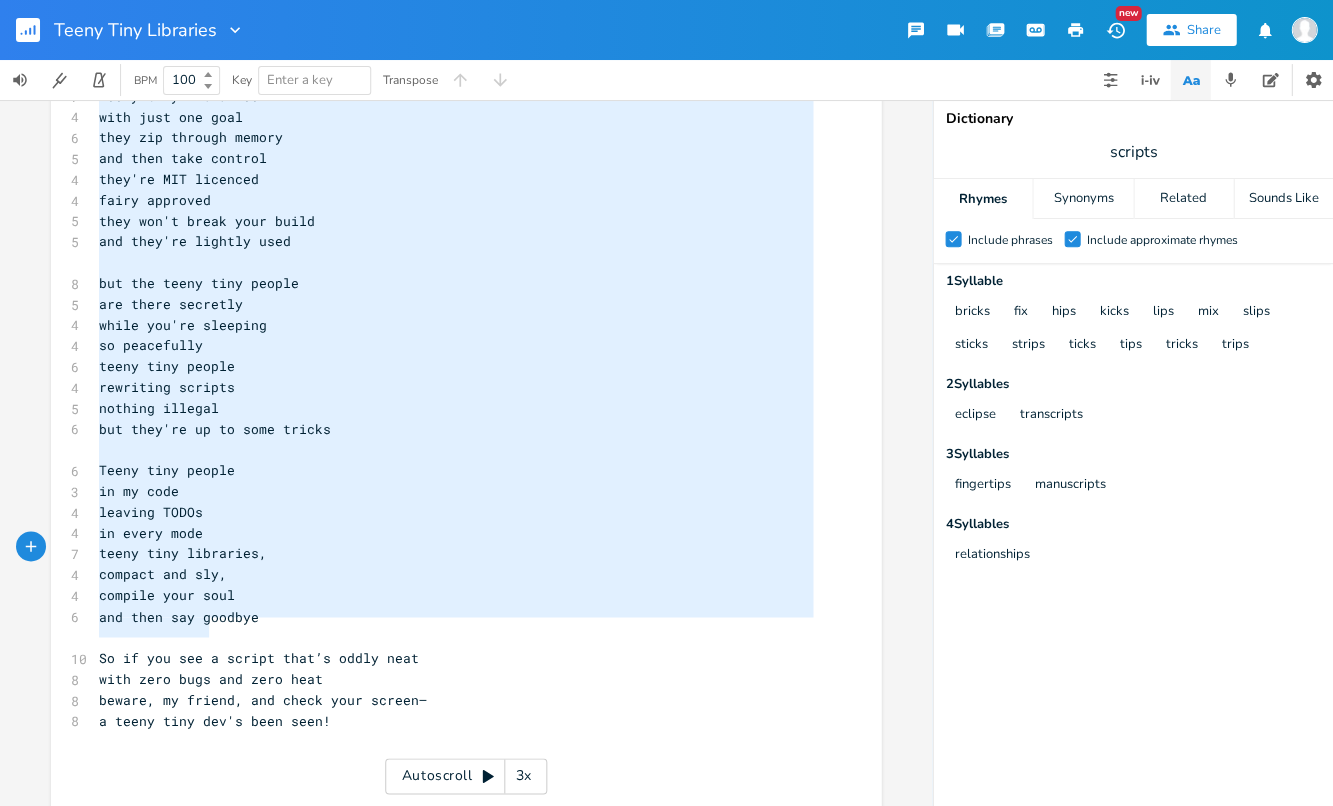 scroll, scrollTop: 0, scrollLeft: 0, axis: both 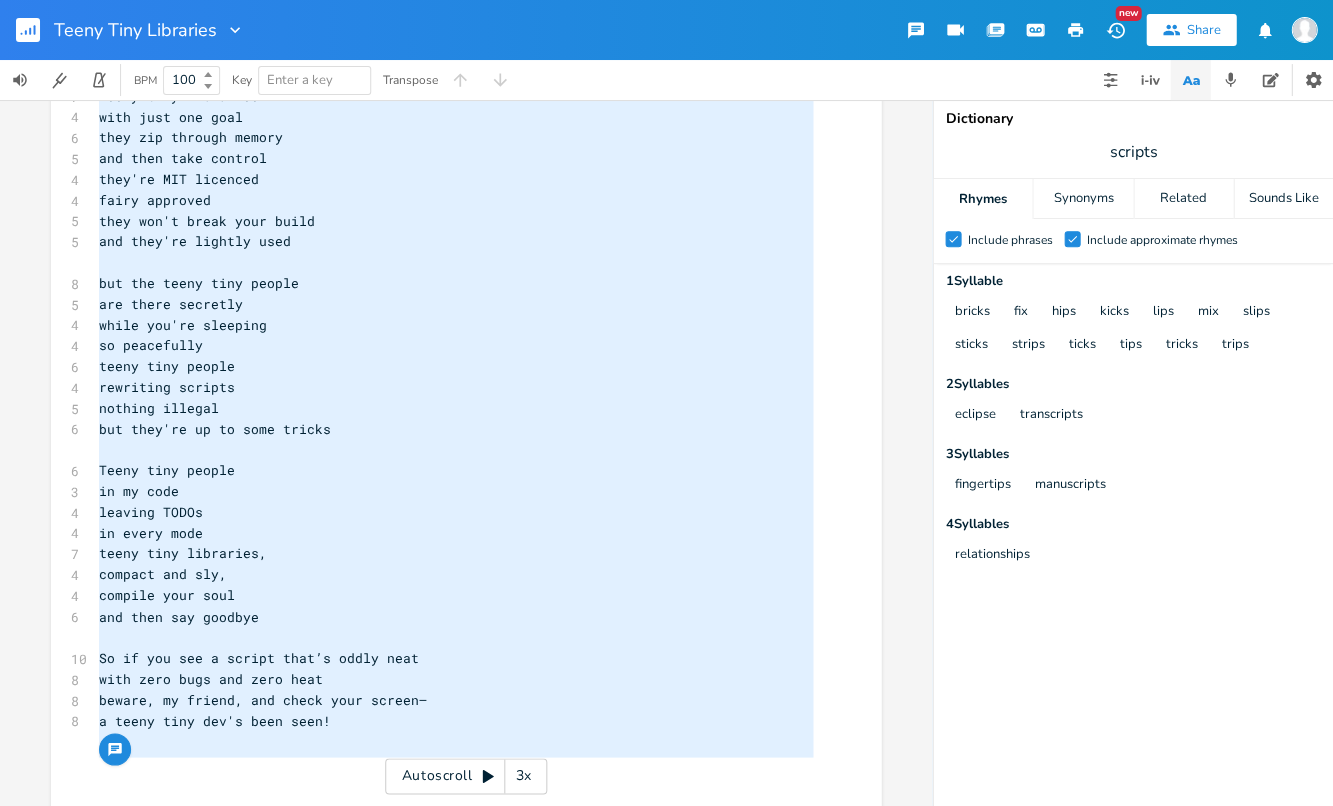 drag, startPoint x: 88, startPoint y: 151, endPoint x: 213, endPoint y: 784, distance: 645.224 